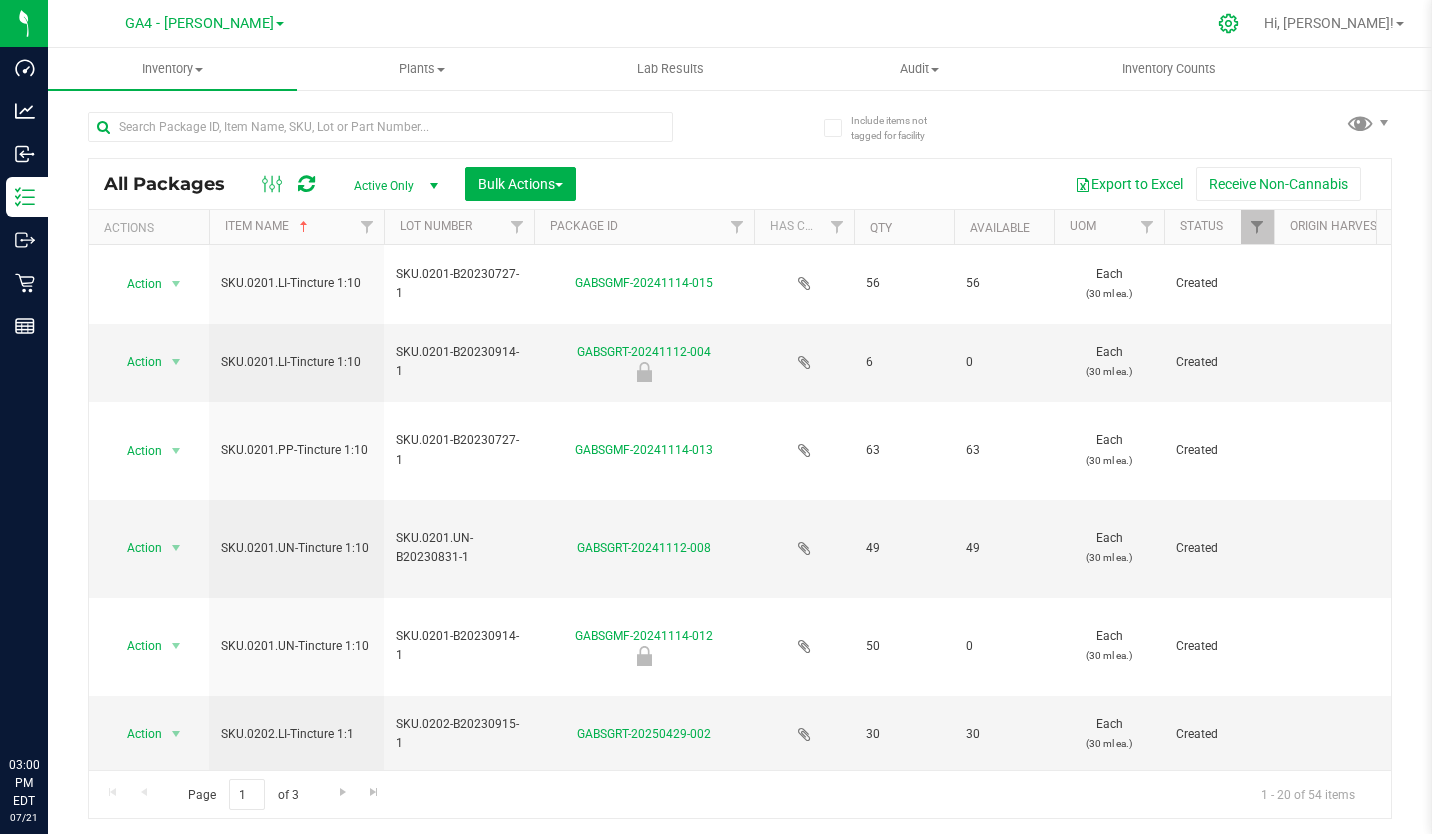 scroll, scrollTop: 0, scrollLeft: 0, axis: both 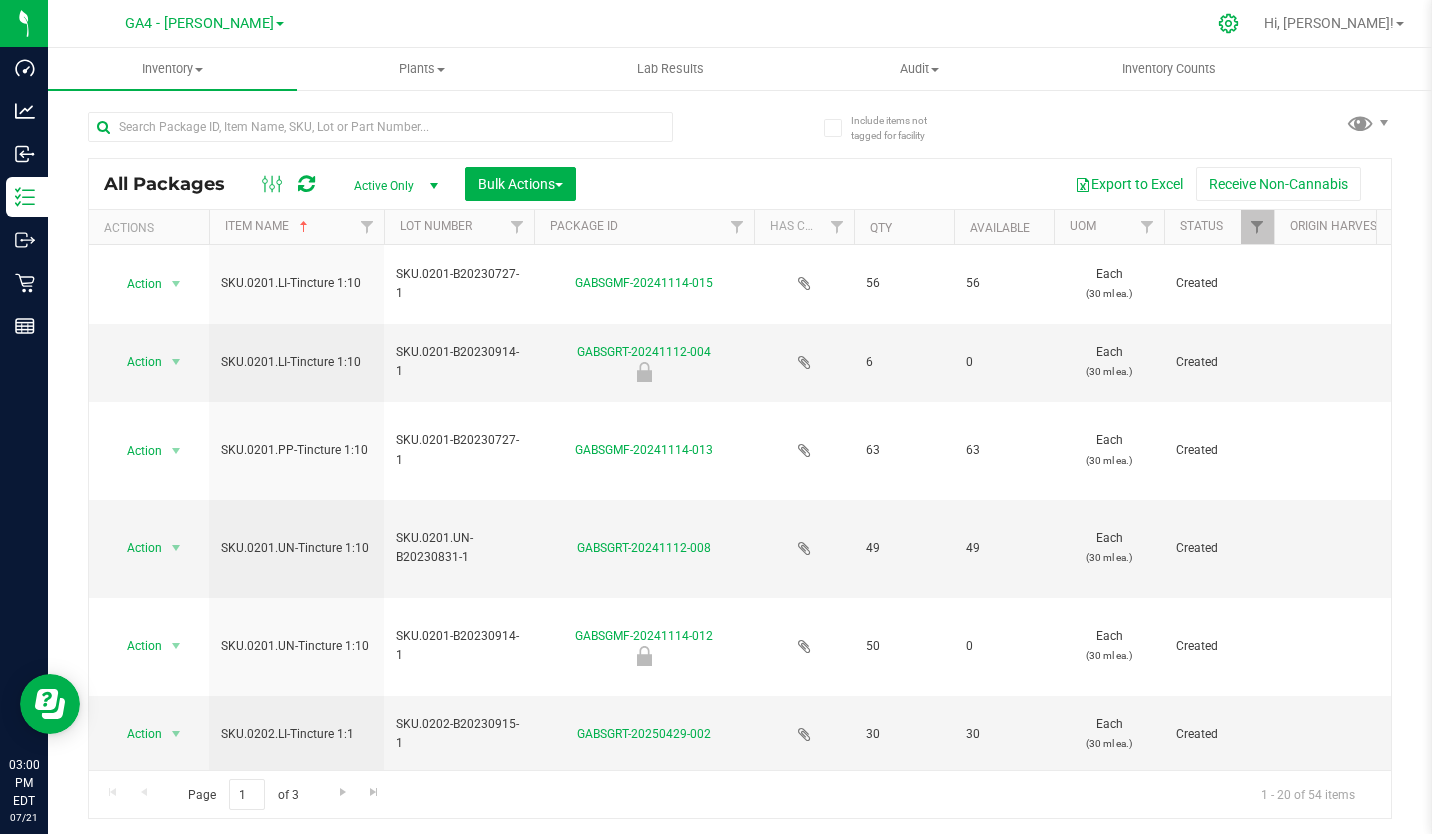 click 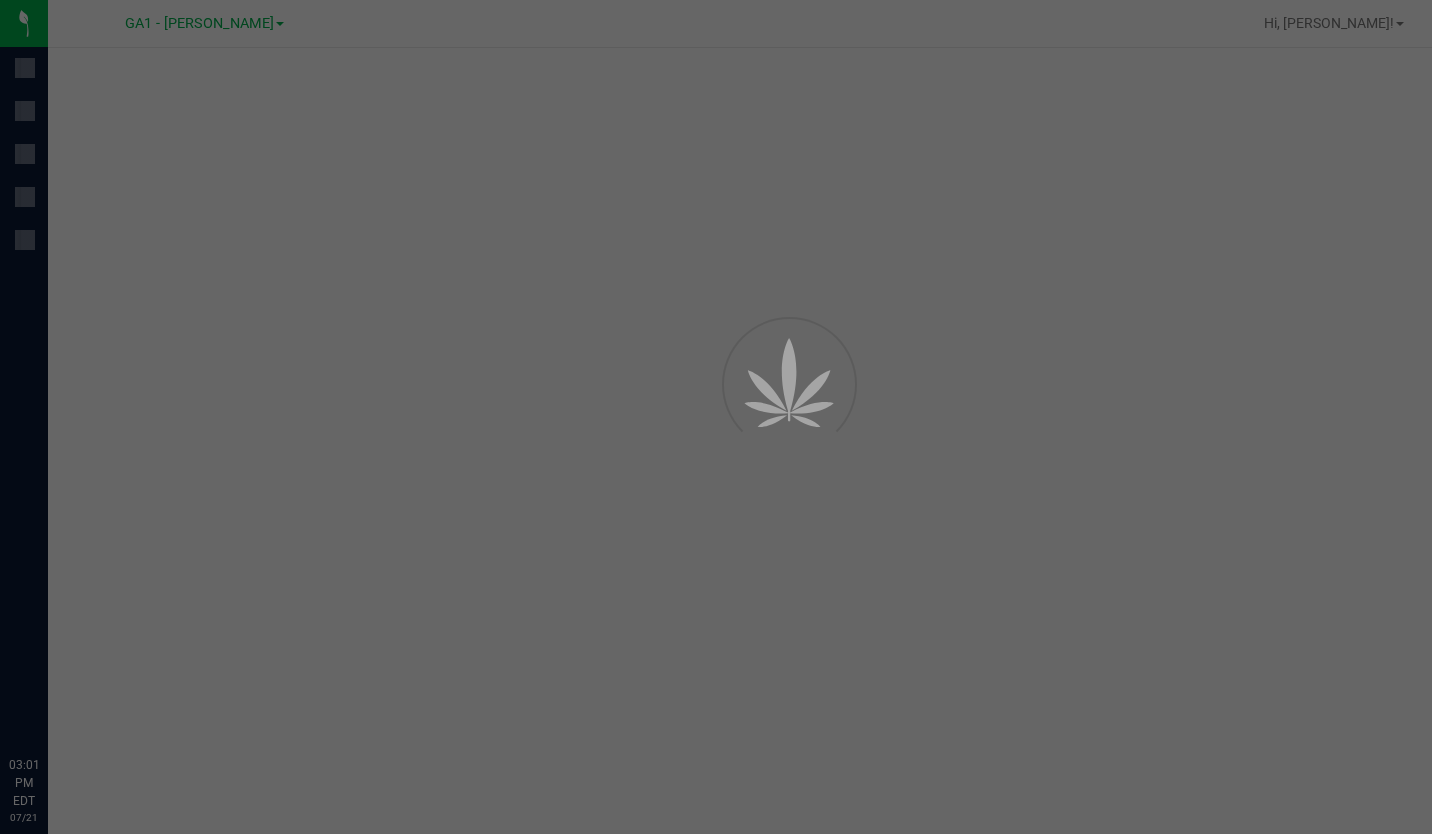 scroll, scrollTop: 0, scrollLeft: 0, axis: both 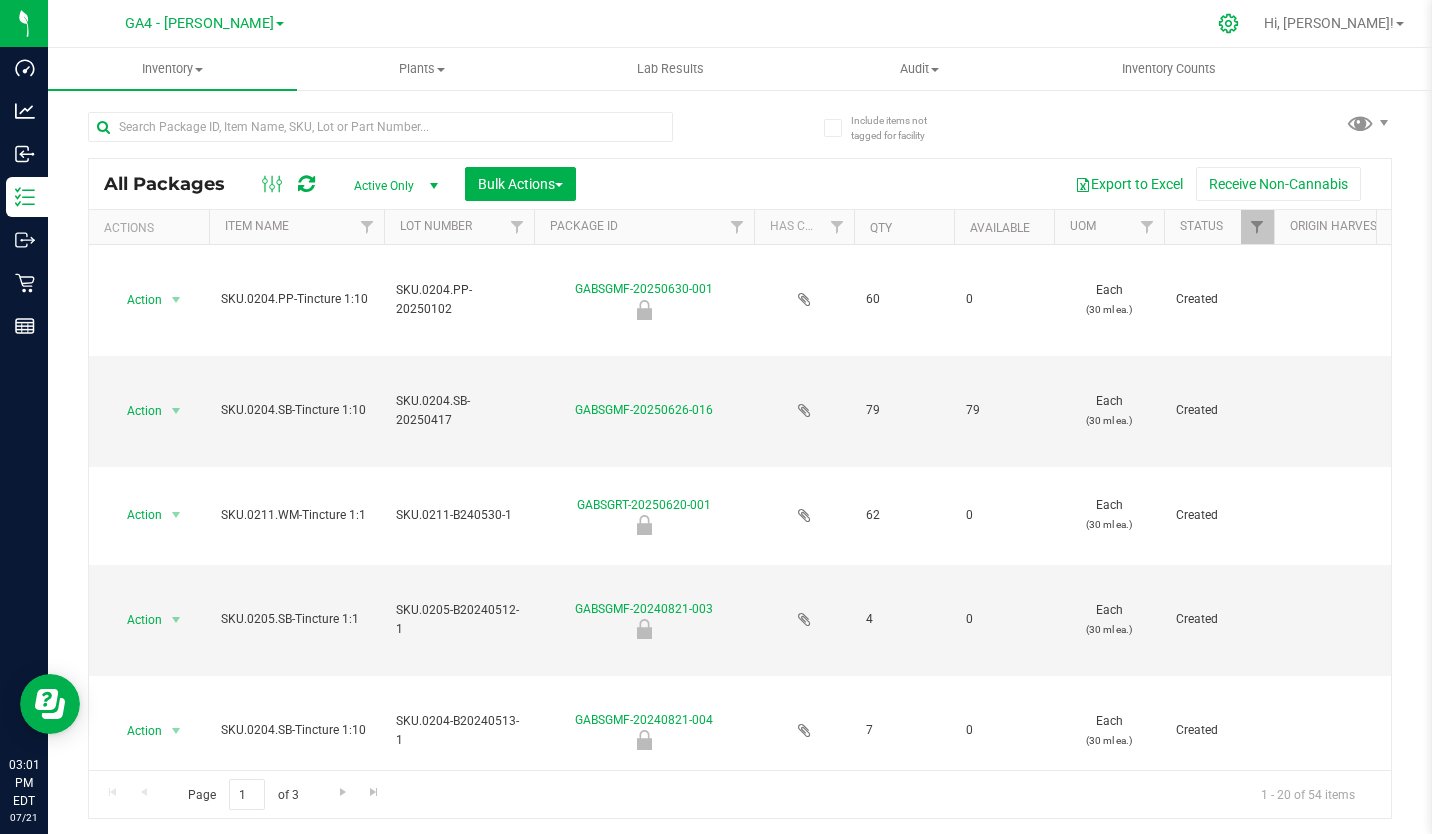 click 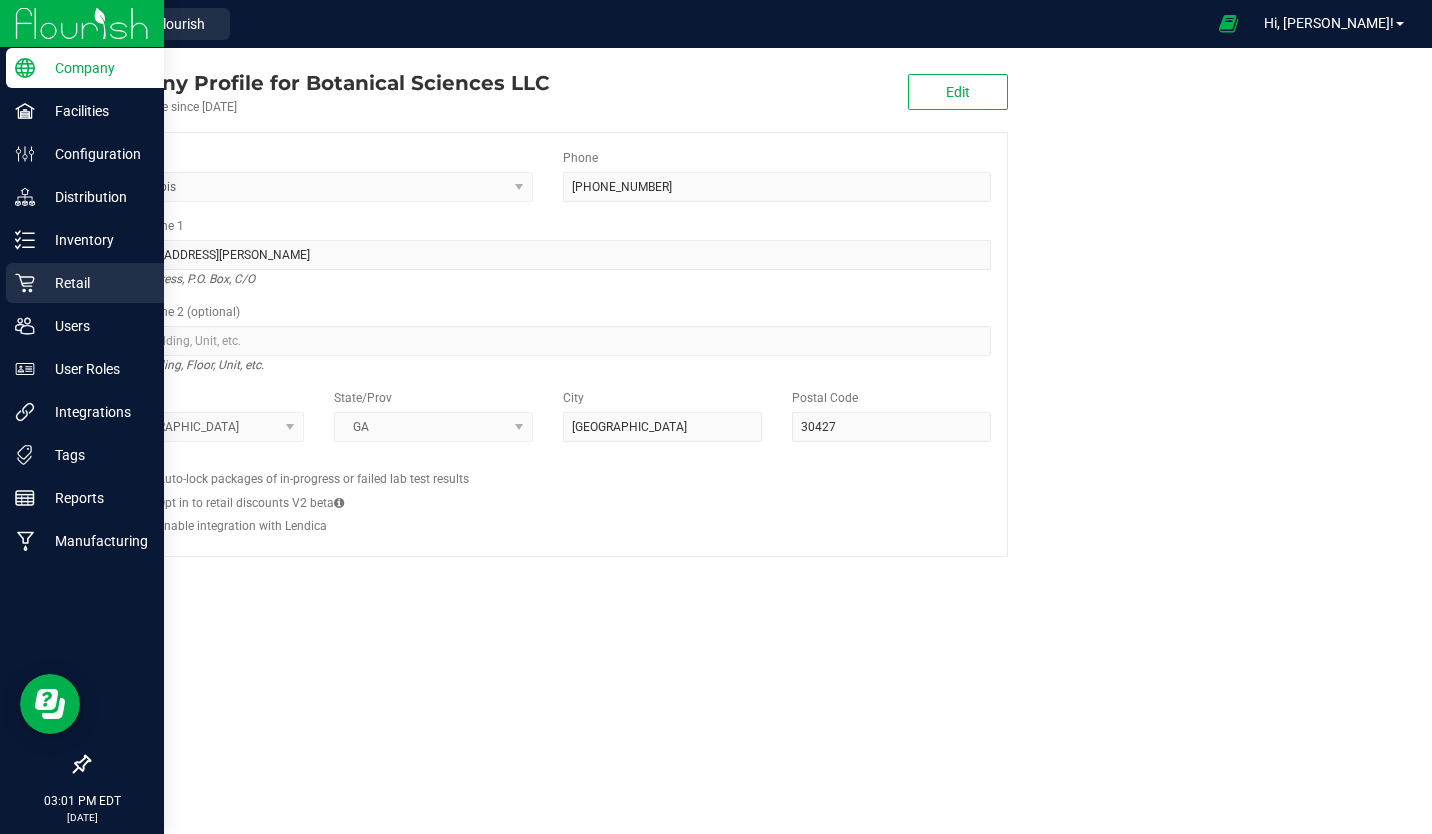 click on "Retail" at bounding box center (95, 283) 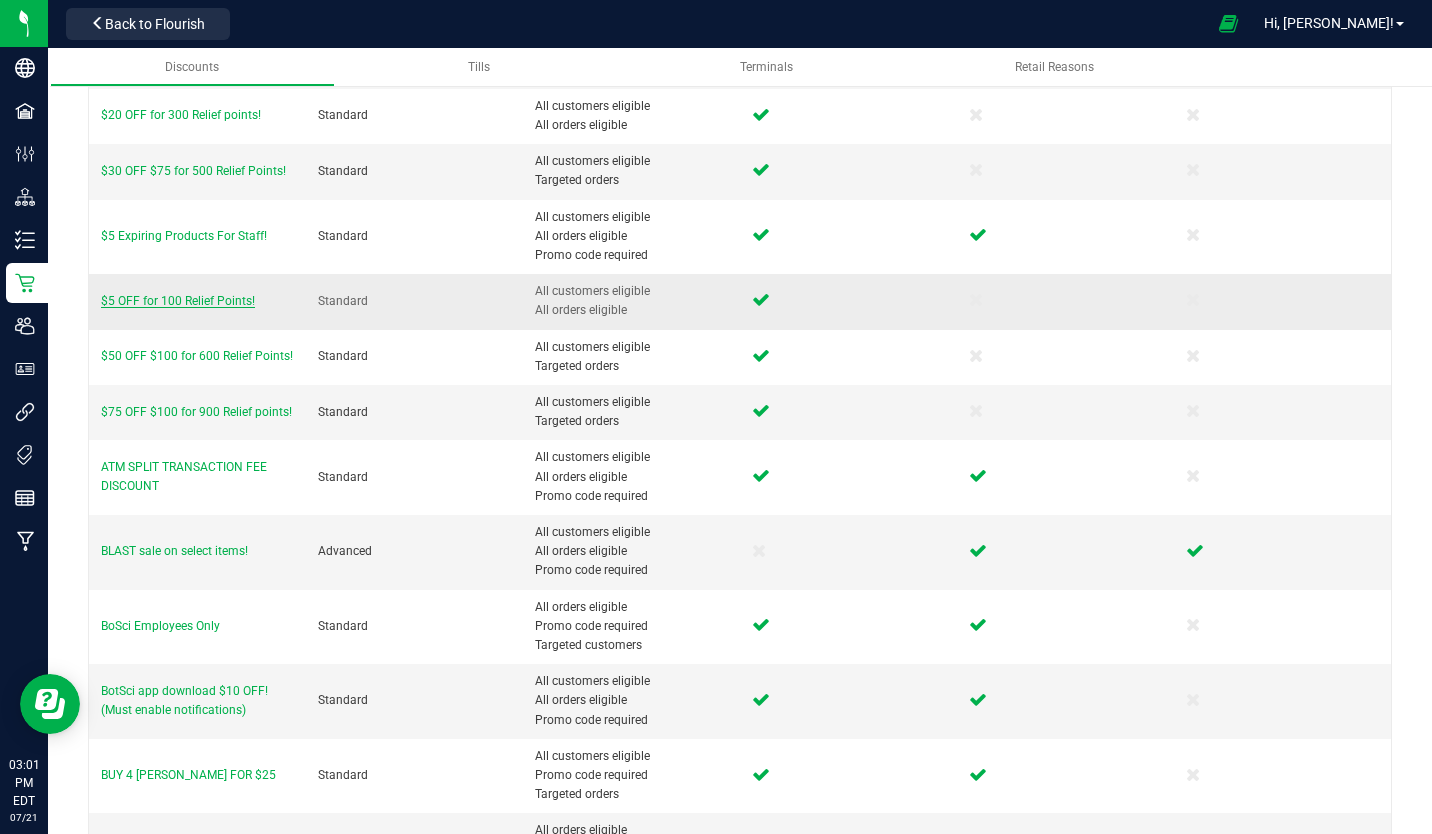 scroll, scrollTop: 253, scrollLeft: 0, axis: vertical 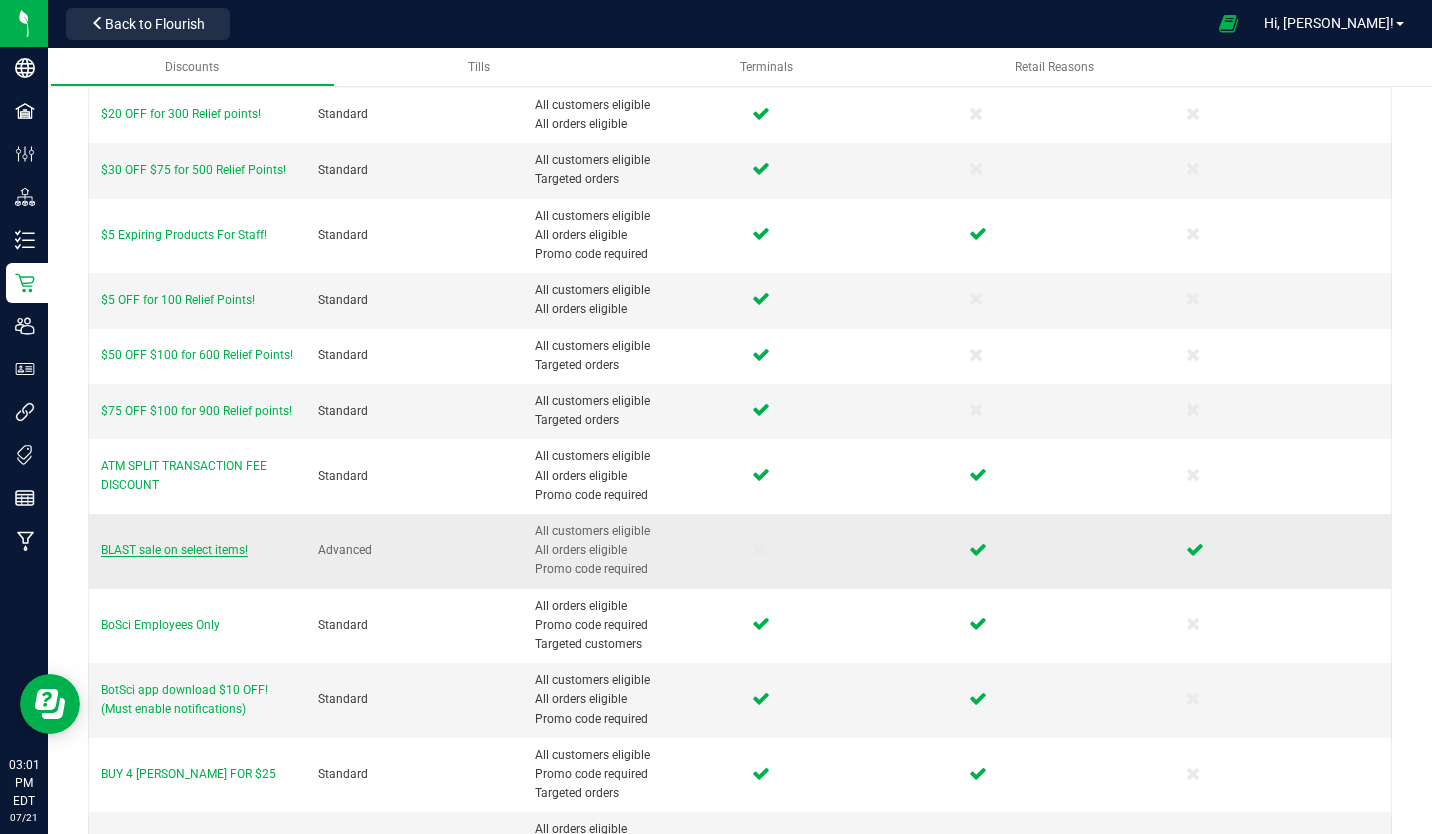 click on "BLAST sale on select items!" at bounding box center [174, 550] 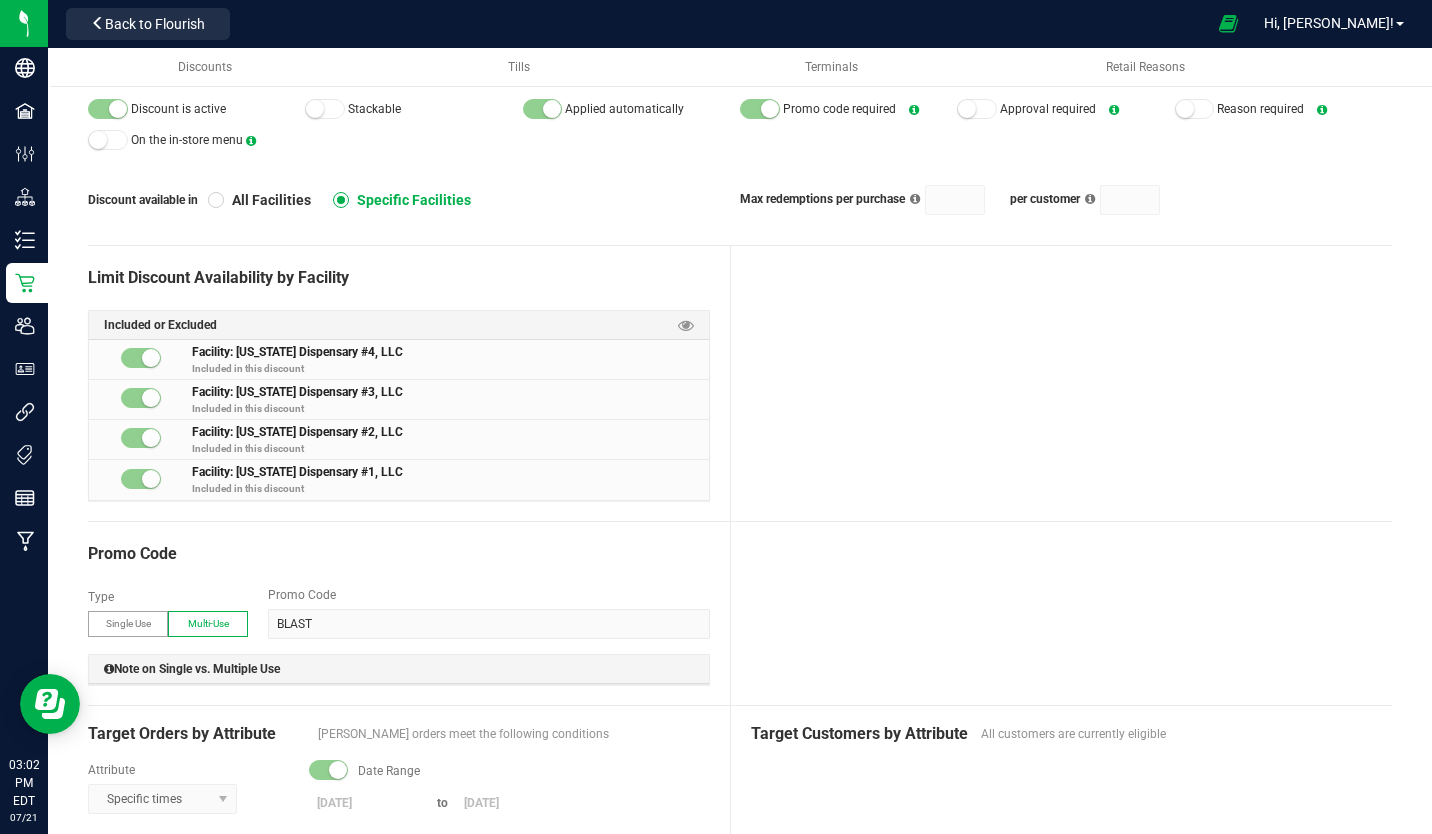 scroll, scrollTop: 0, scrollLeft: 0, axis: both 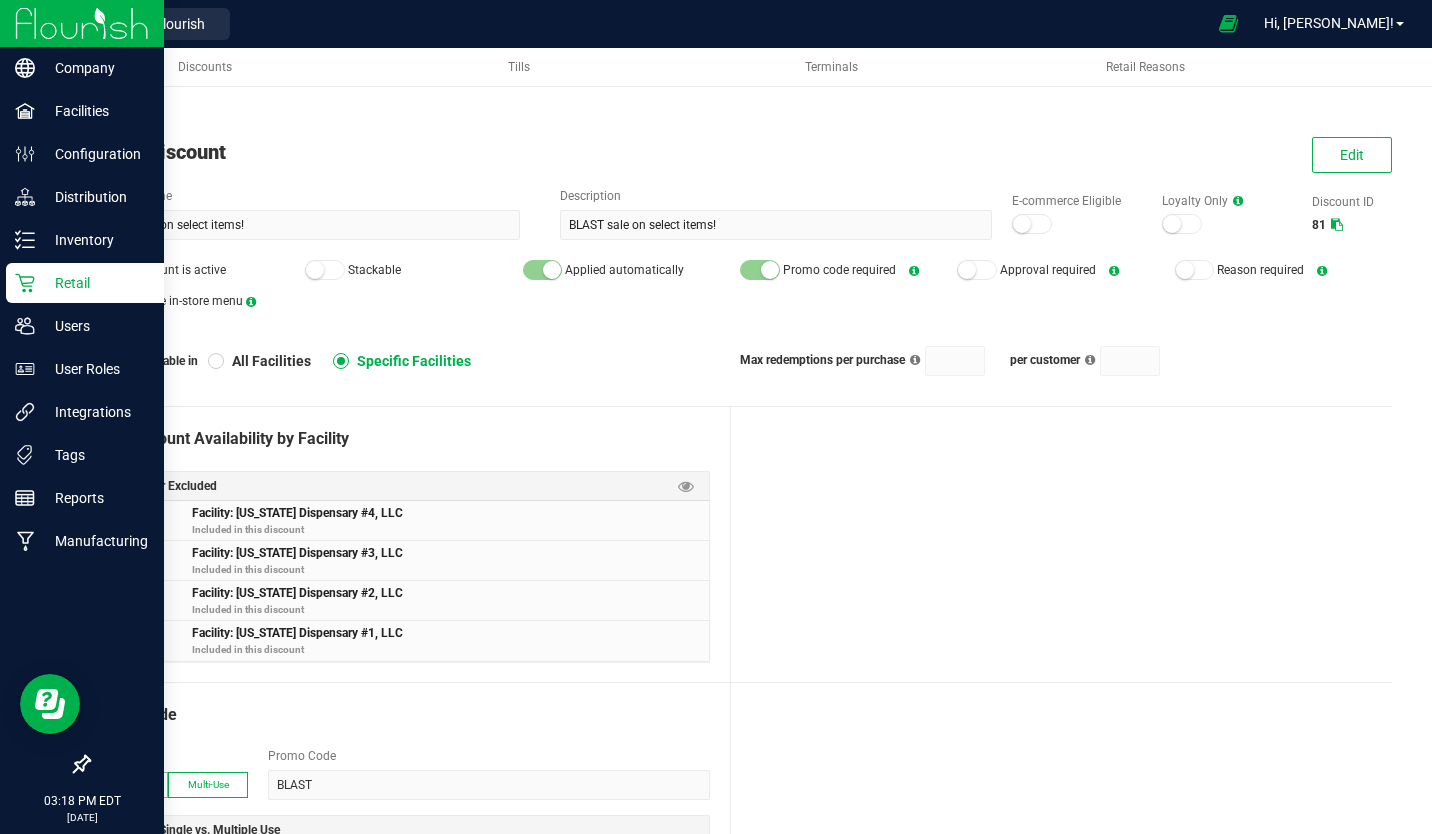 click at bounding box center (82, 23) 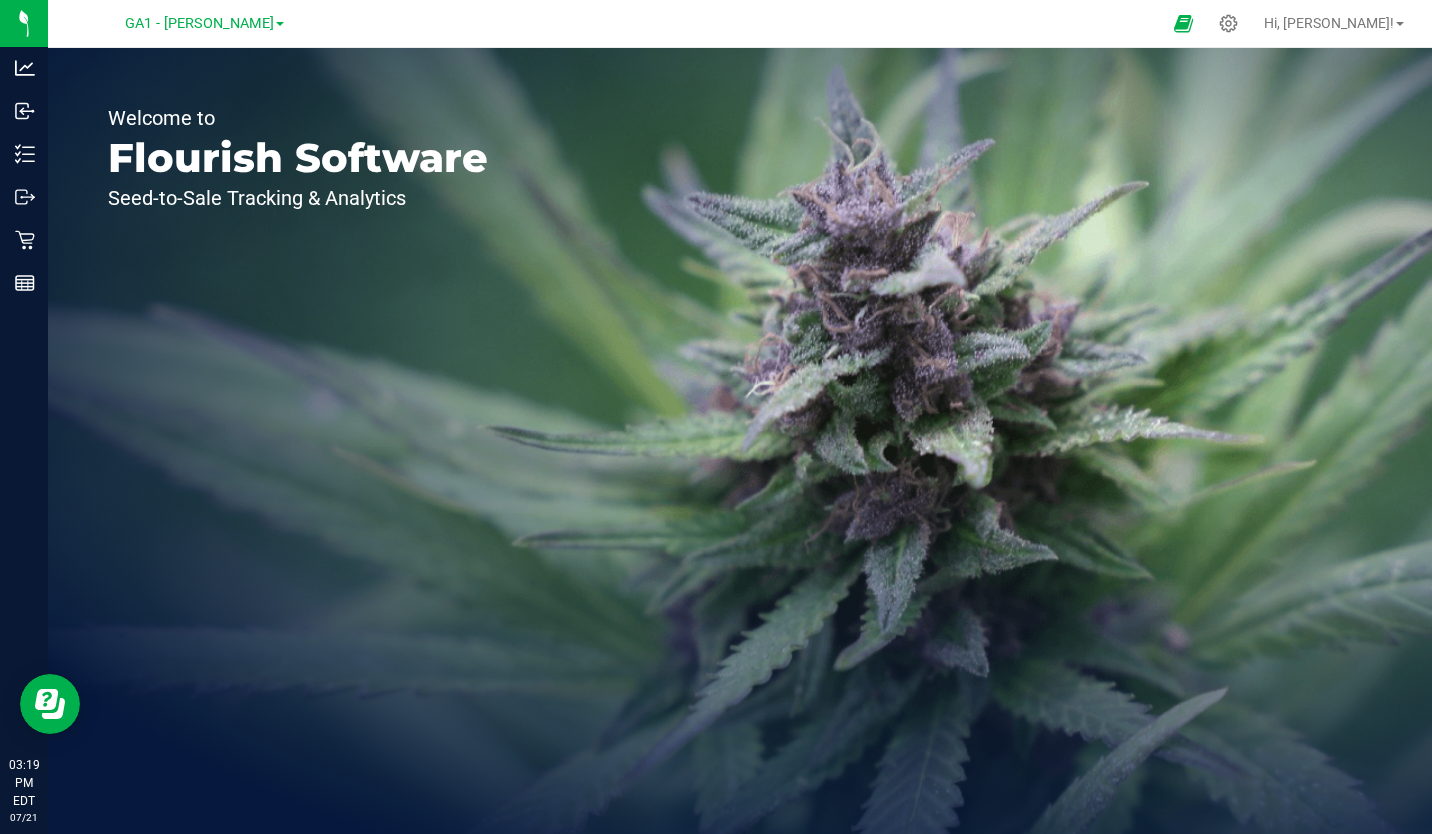 click on "GA1 - [PERSON_NAME]" at bounding box center [204, 22] 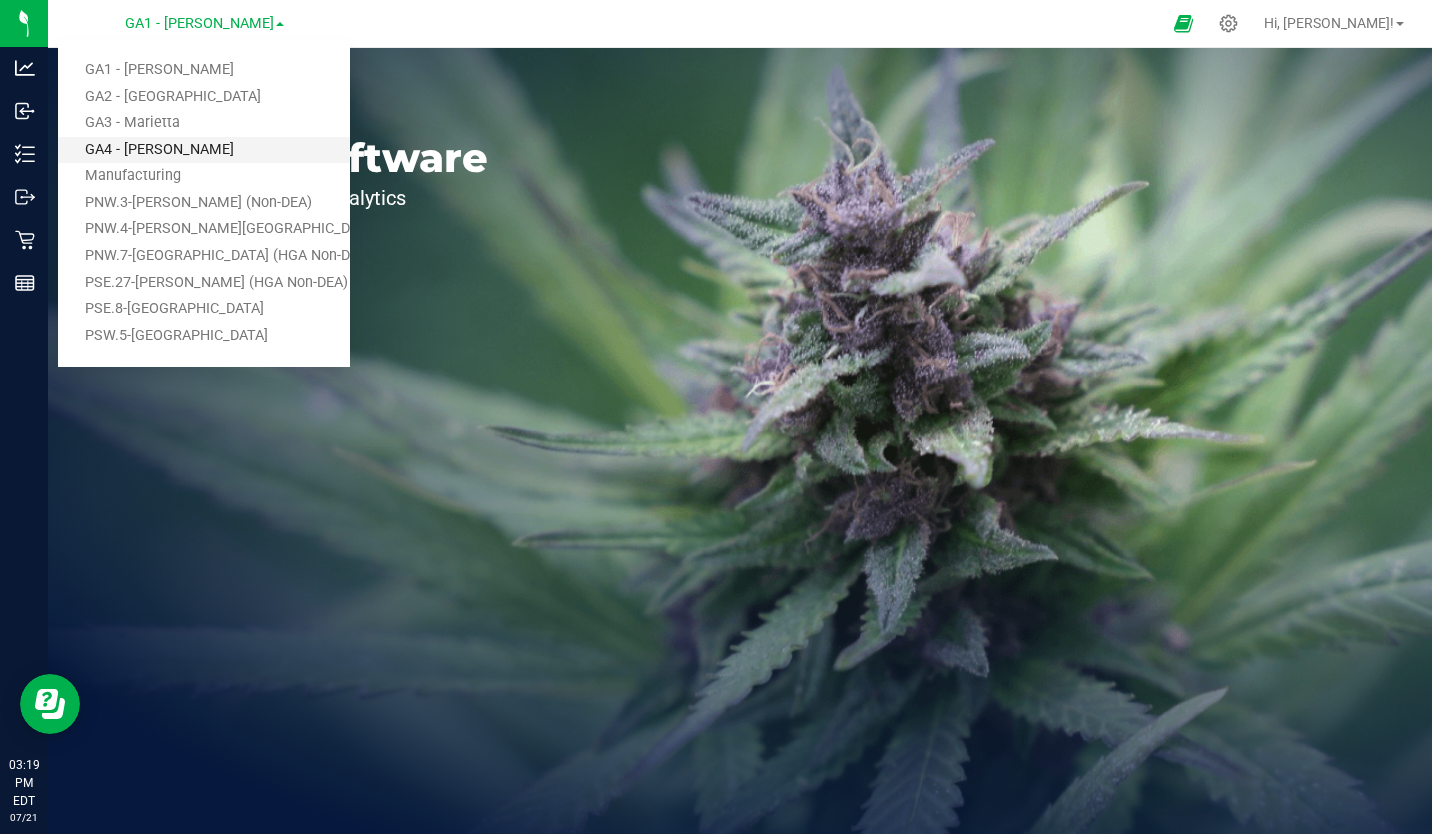click on "GA4 - [PERSON_NAME]" at bounding box center [204, 150] 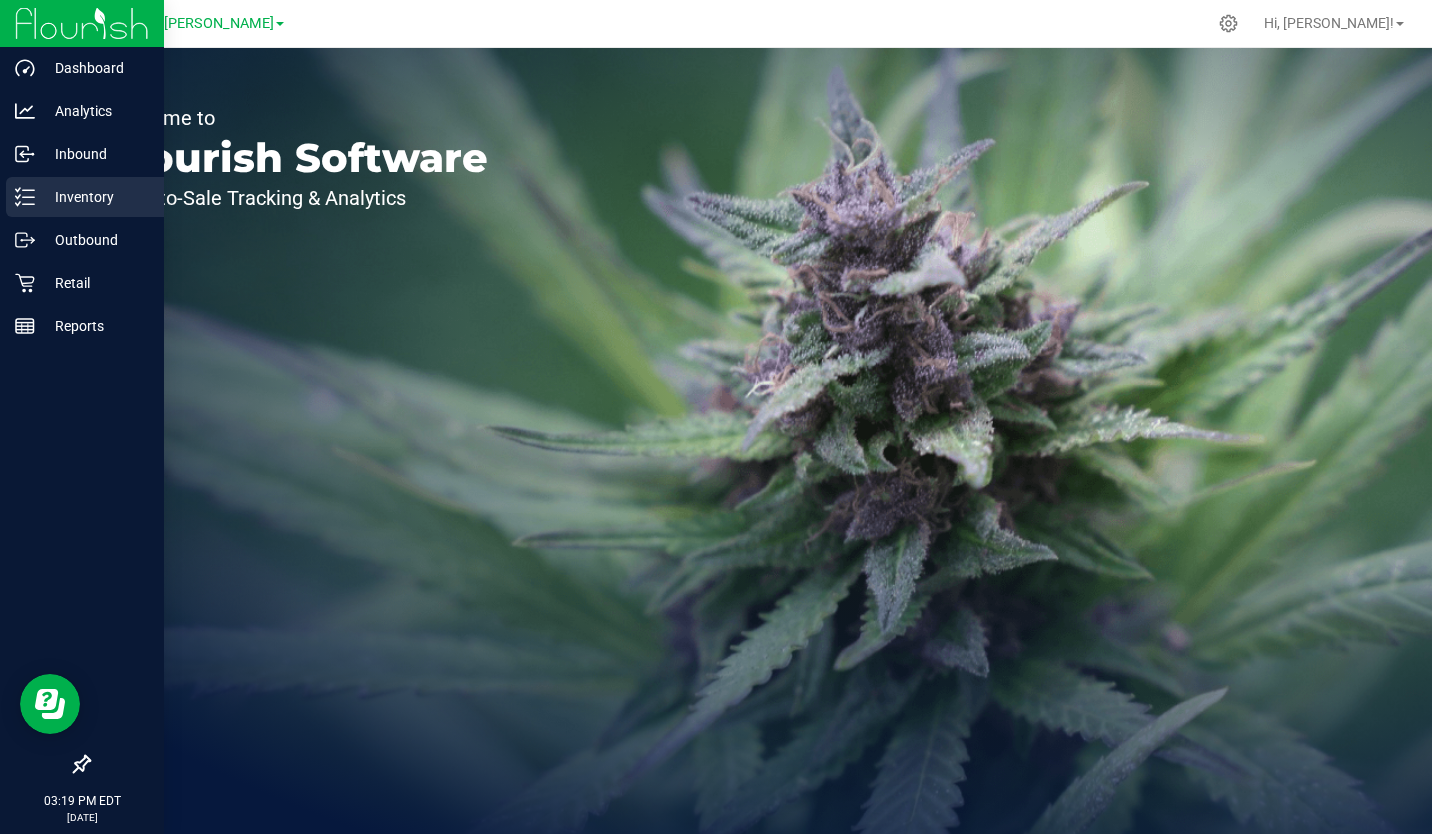 click on "Inventory" at bounding box center (95, 197) 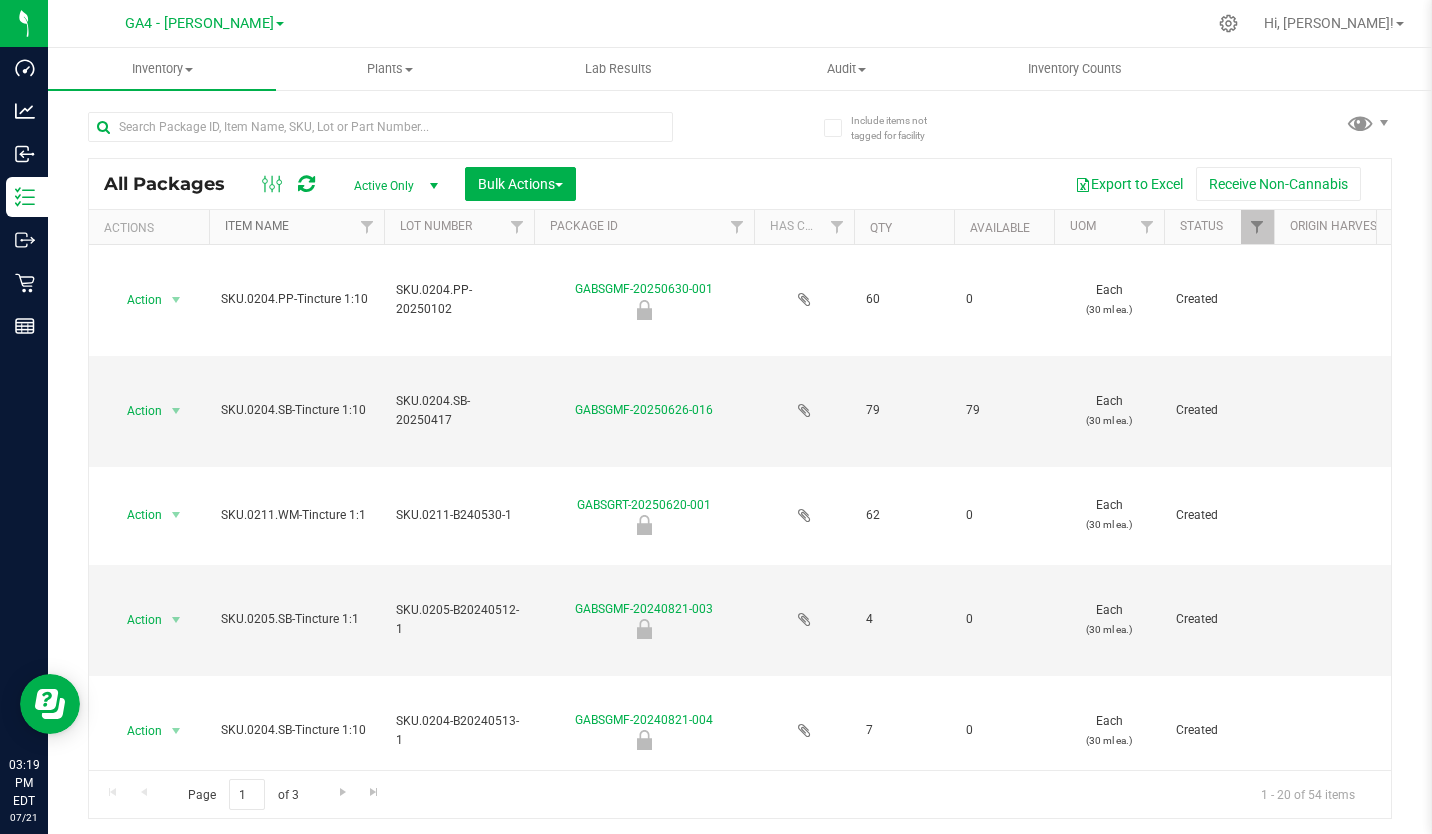 click on "Item Name" at bounding box center (257, 226) 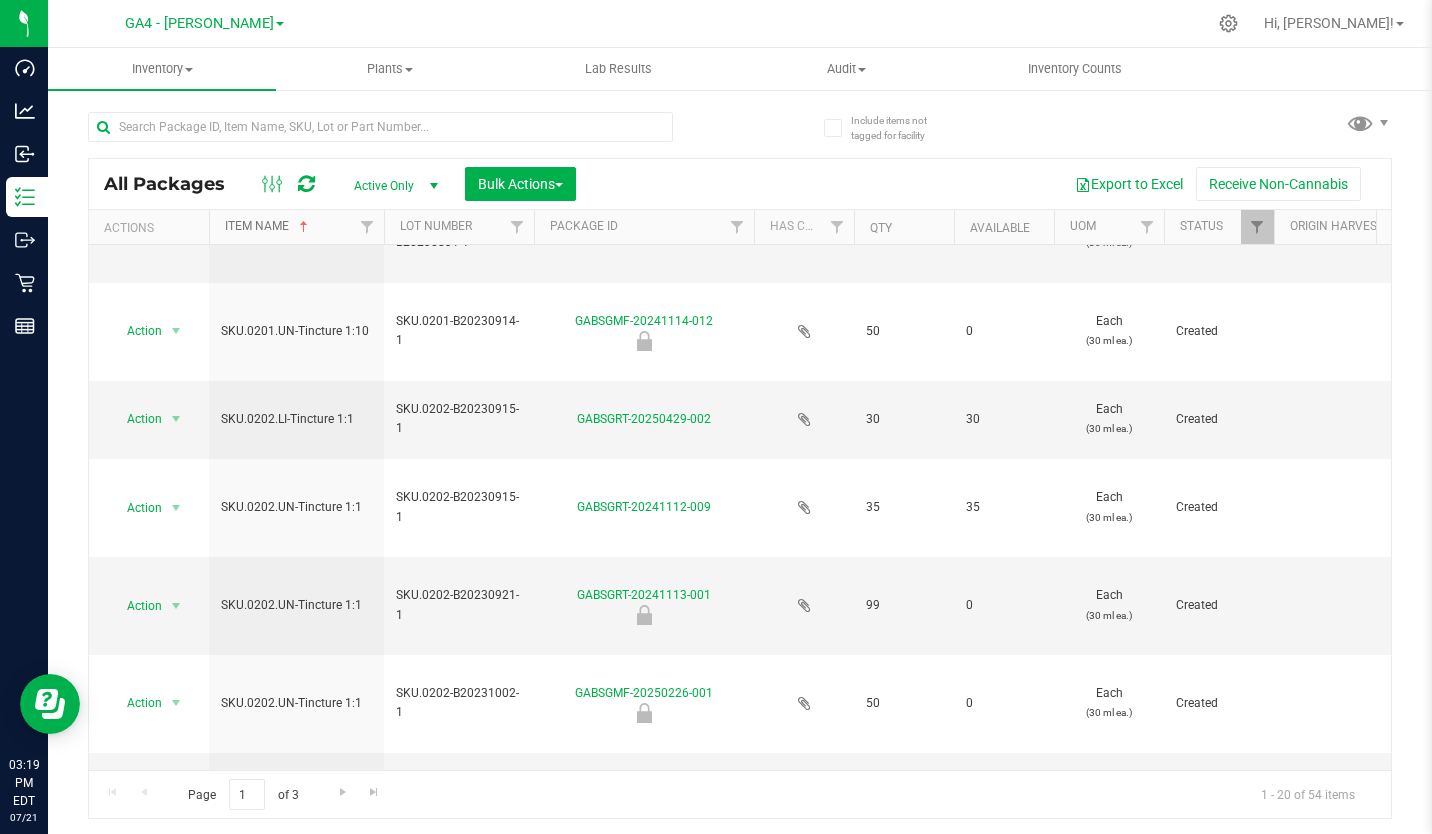scroll, scrollTop: 0, scrollLeft: 0, axis: both 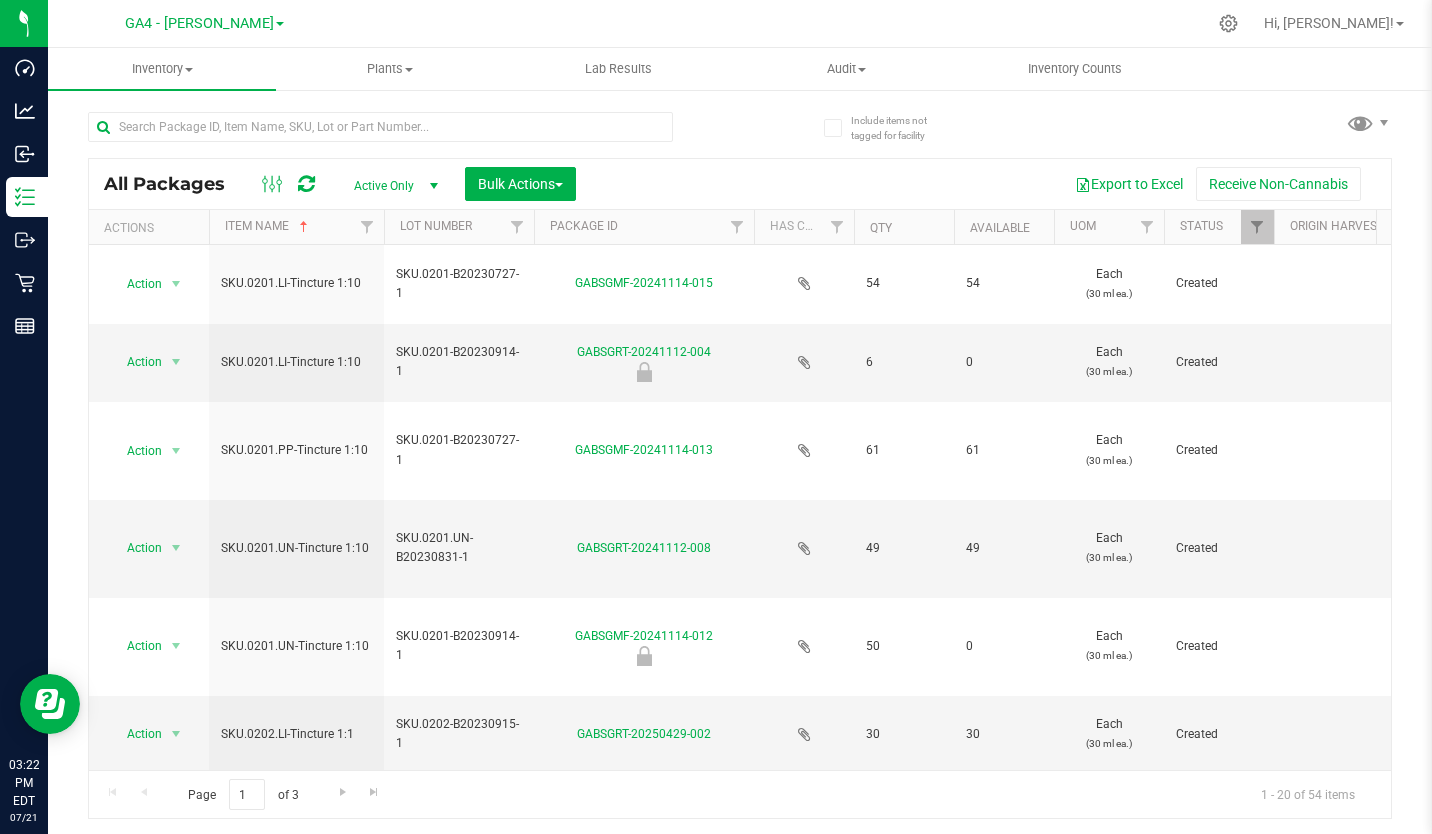 click on "GA4 - [PERSON_NAME]" at bounding box center [204, 22] 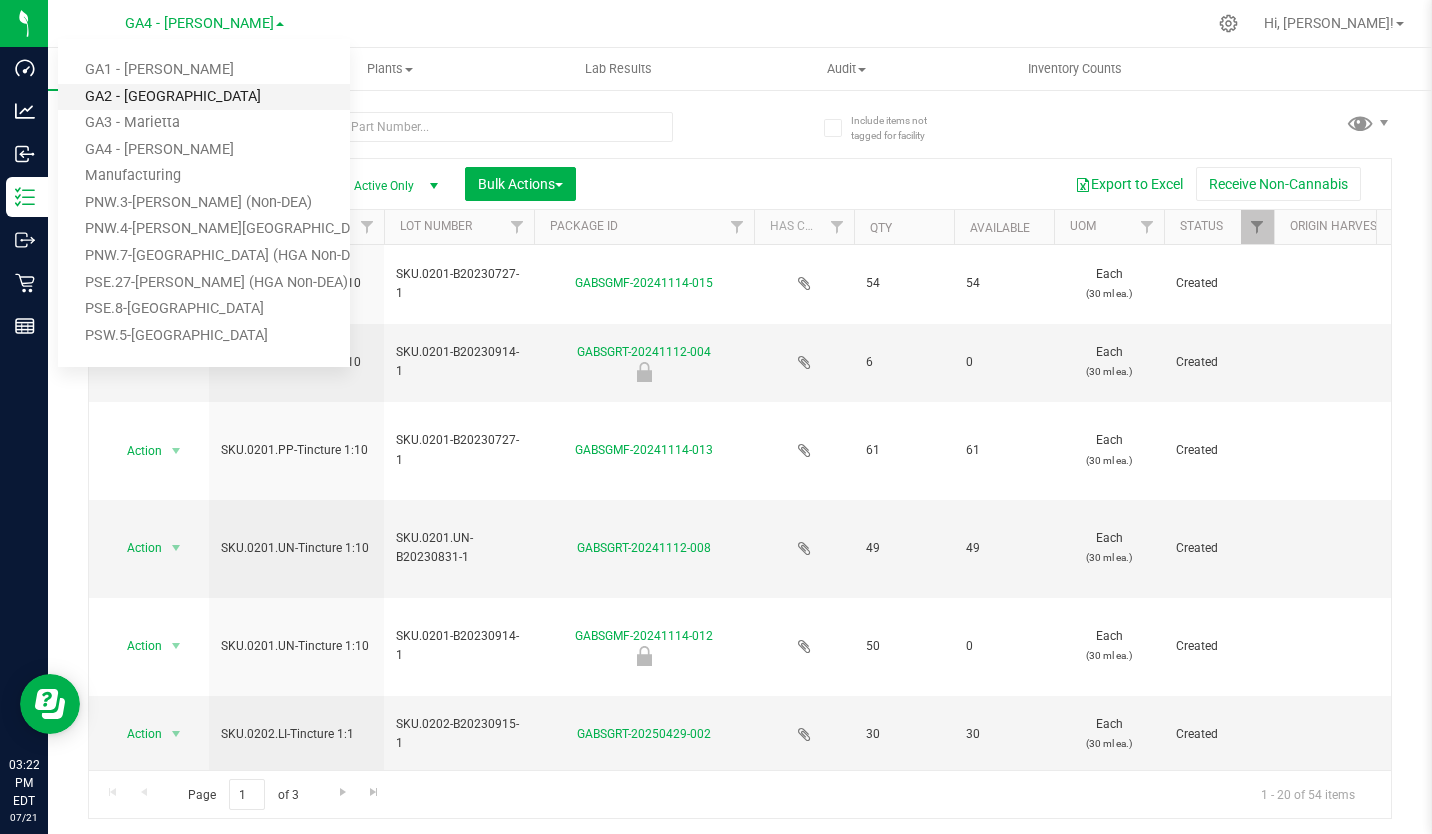 click on "GA2 - [GEOGRAPHIC_DATA]" at bounding box center (204, 97) 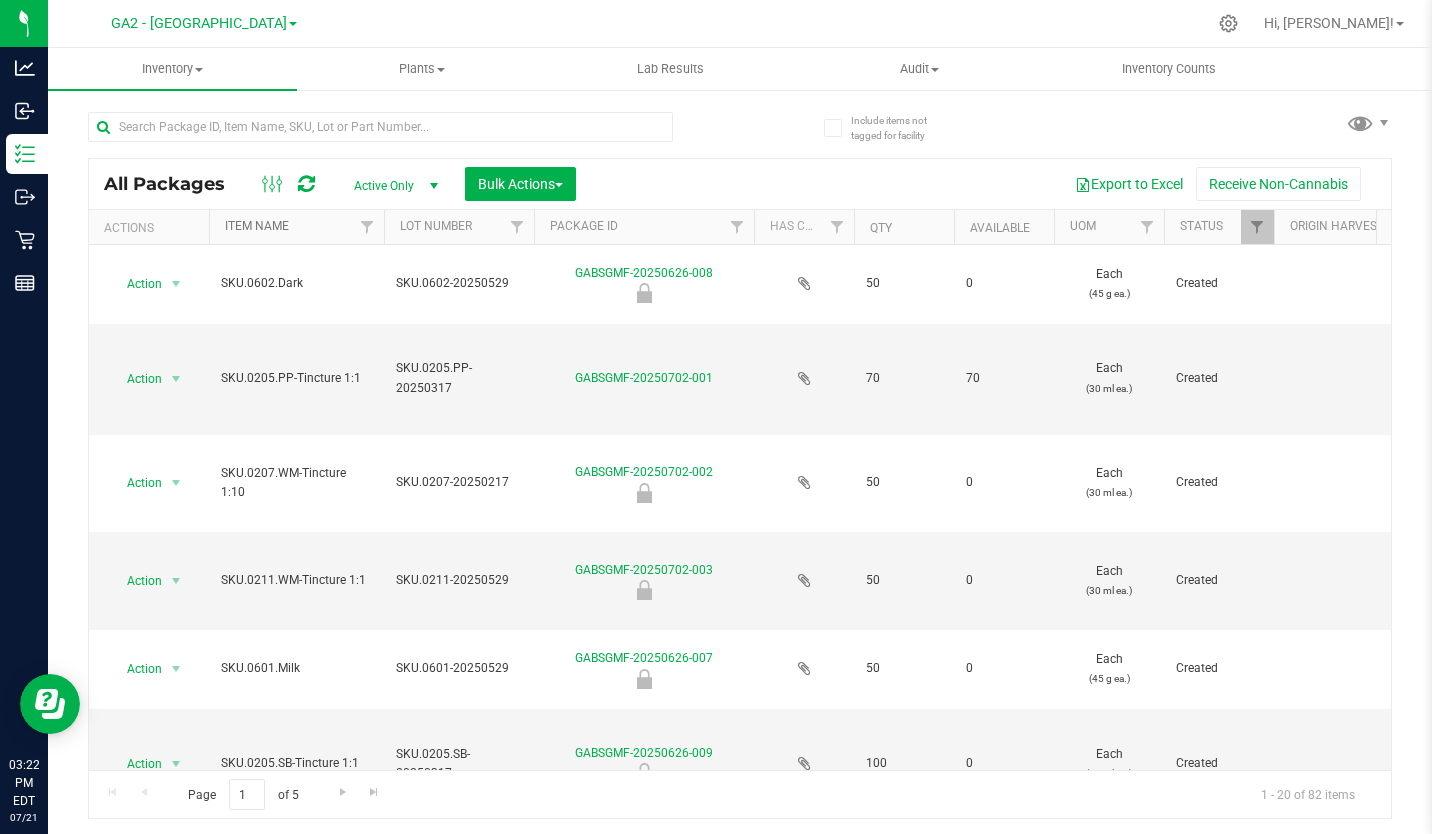 click on "Item Name" at bounding box center (257, 226) 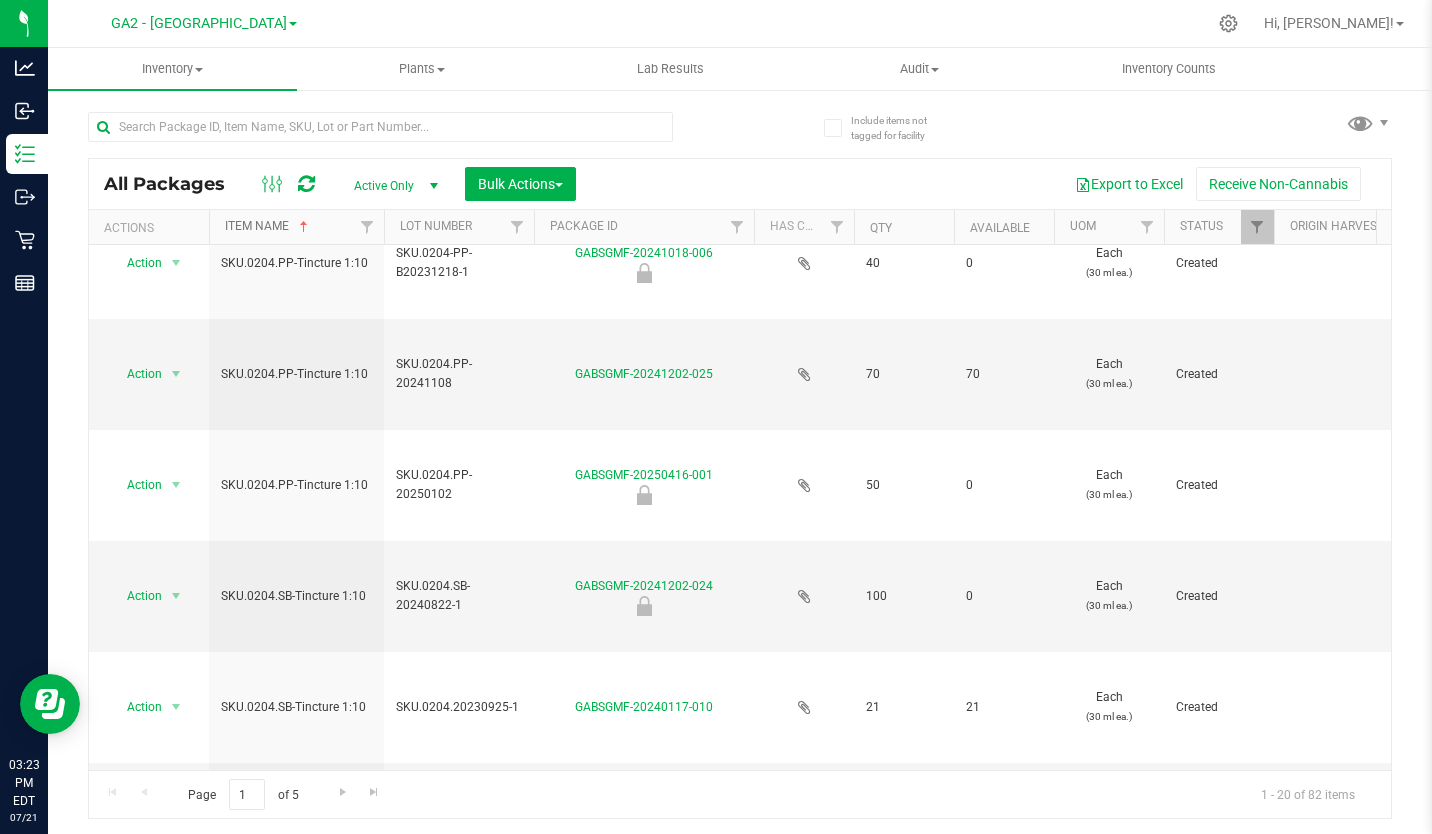 scroll, scrollTop: 1323, scrollLeft: 0, axis: vertical 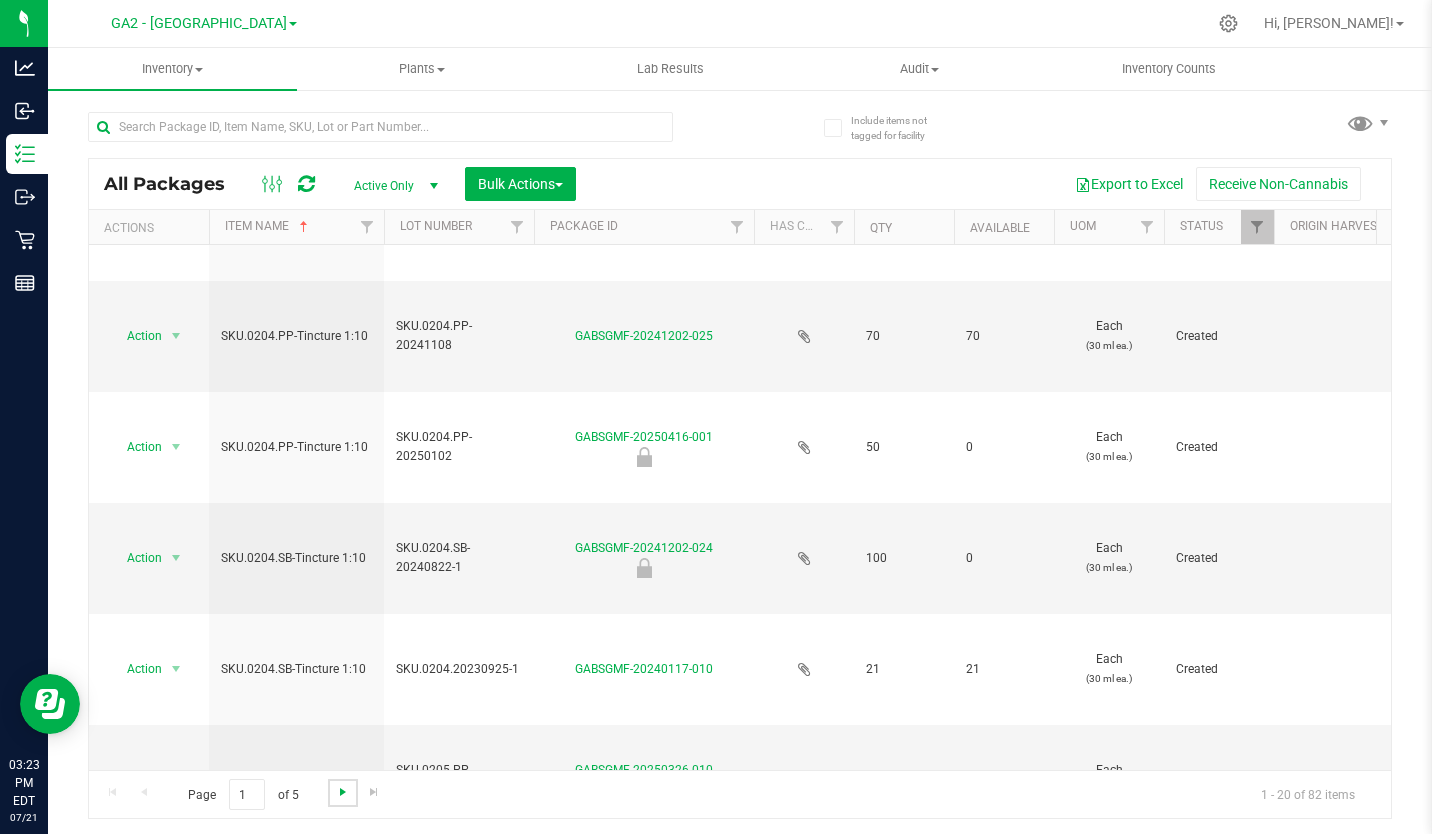 click at bounding box center (343, 792) 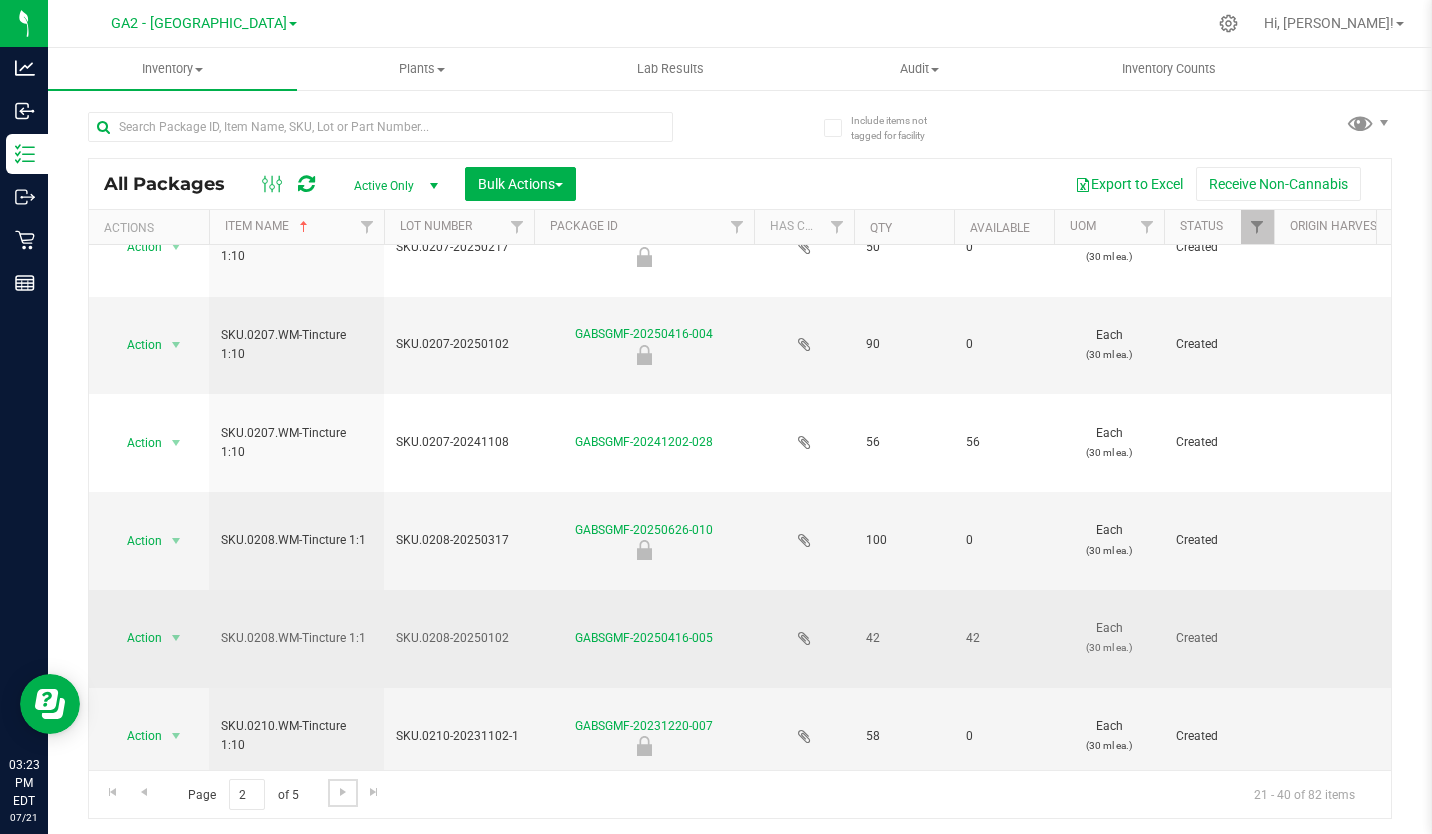 scroll, scrollTop: 796, scrollLeft: 0, axis: vertical 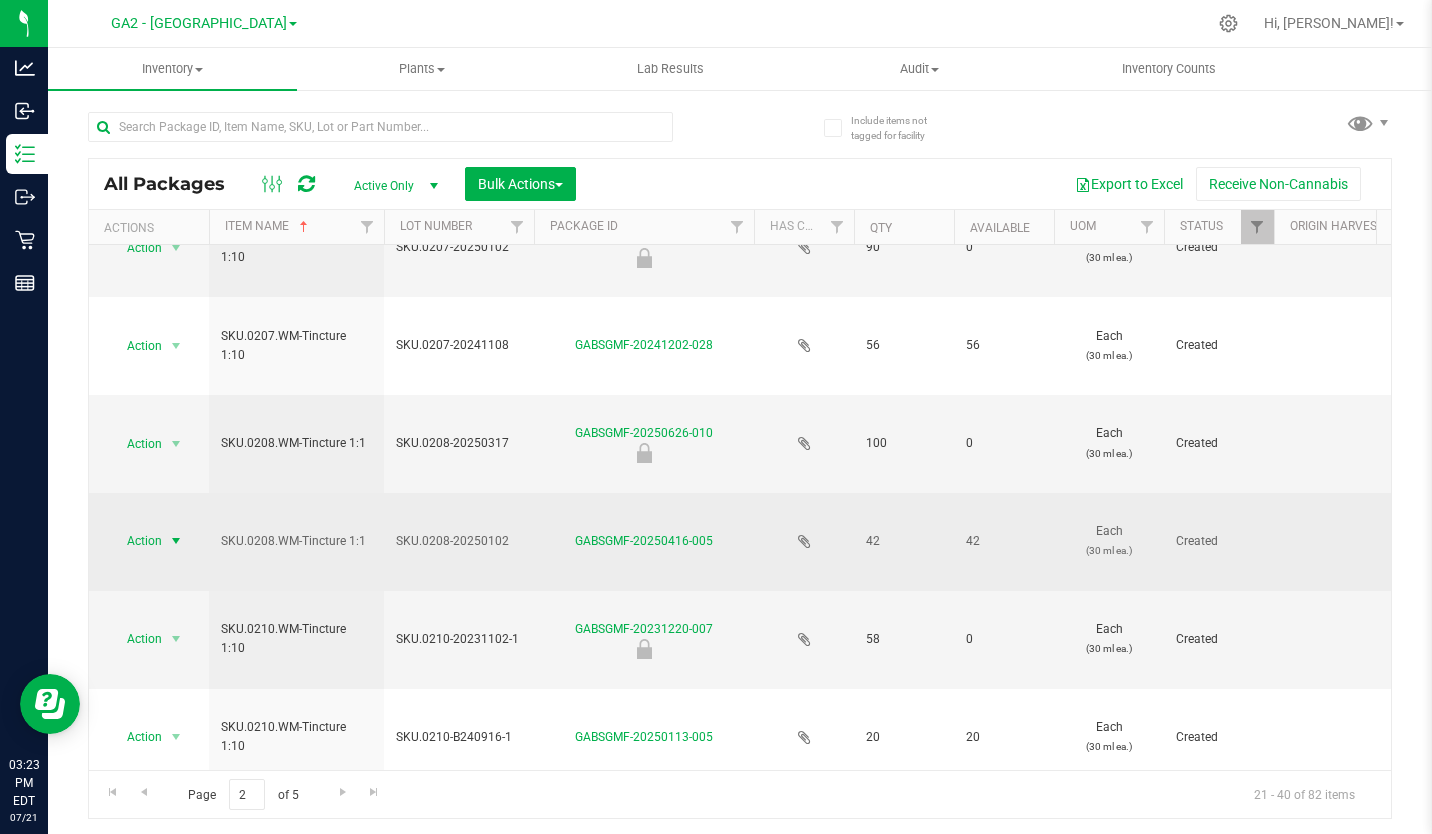 click at bounding box center (176, 541) 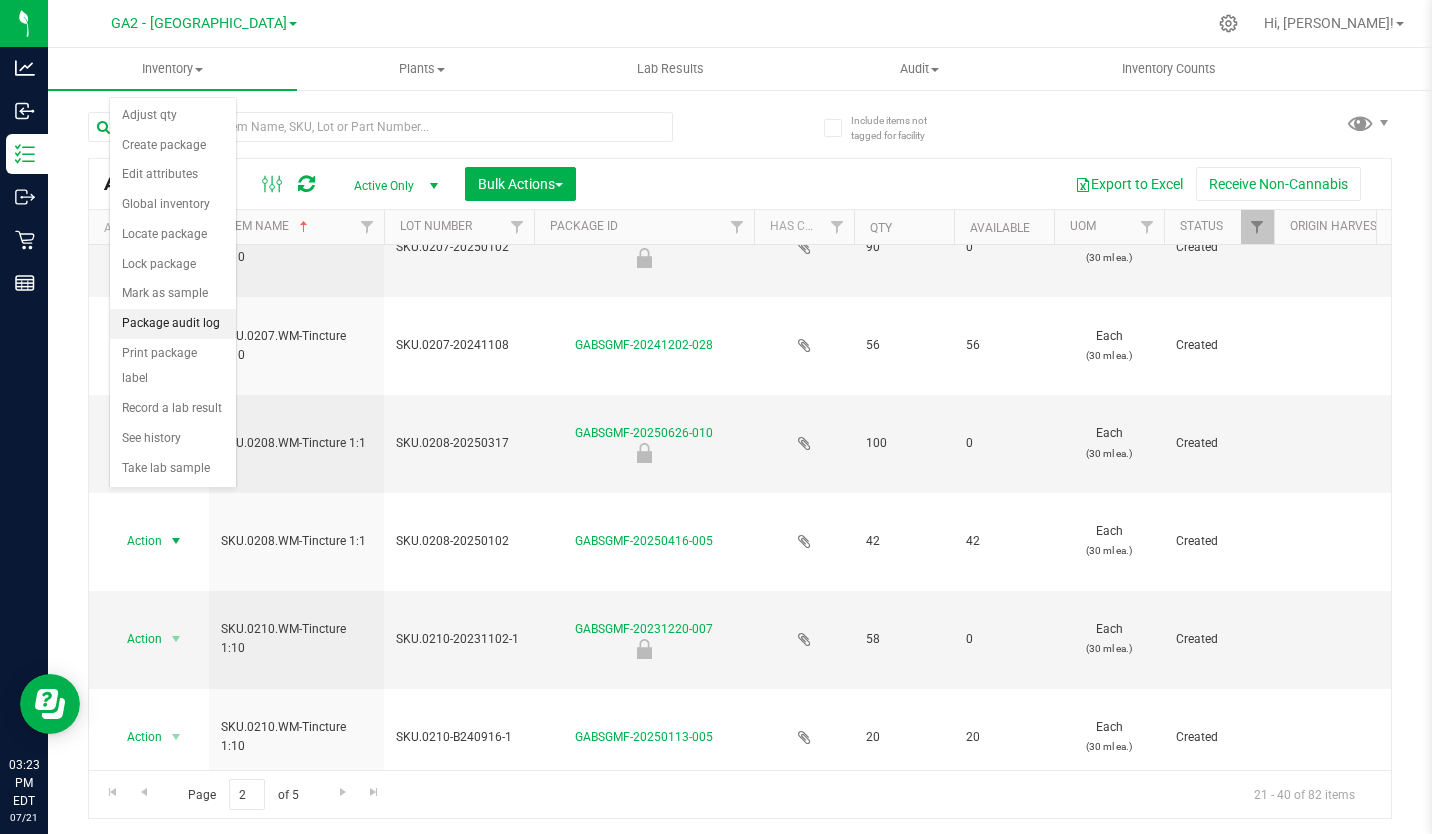 click on "Package audit log" at bounding box center (173, 324) 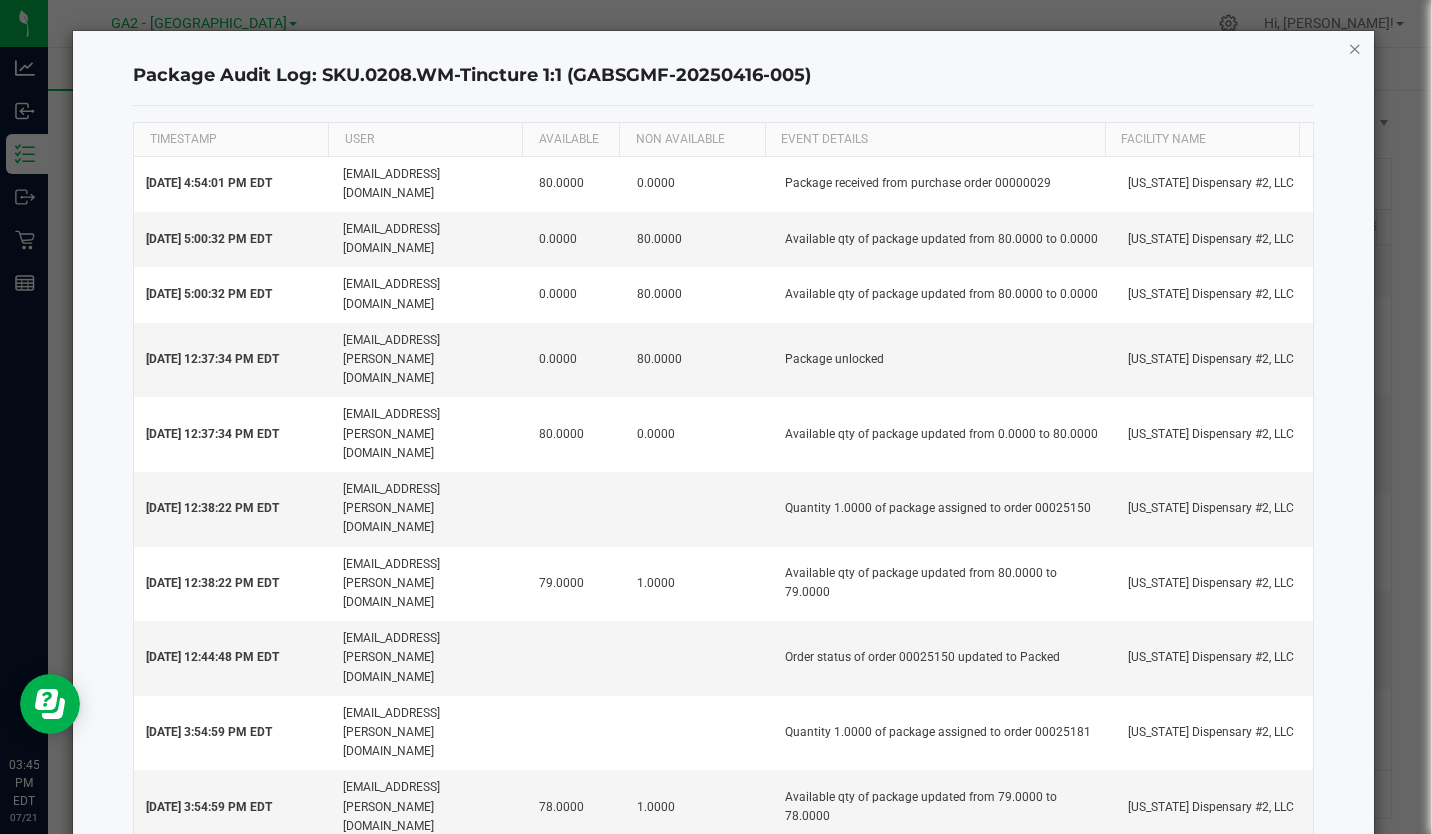 click 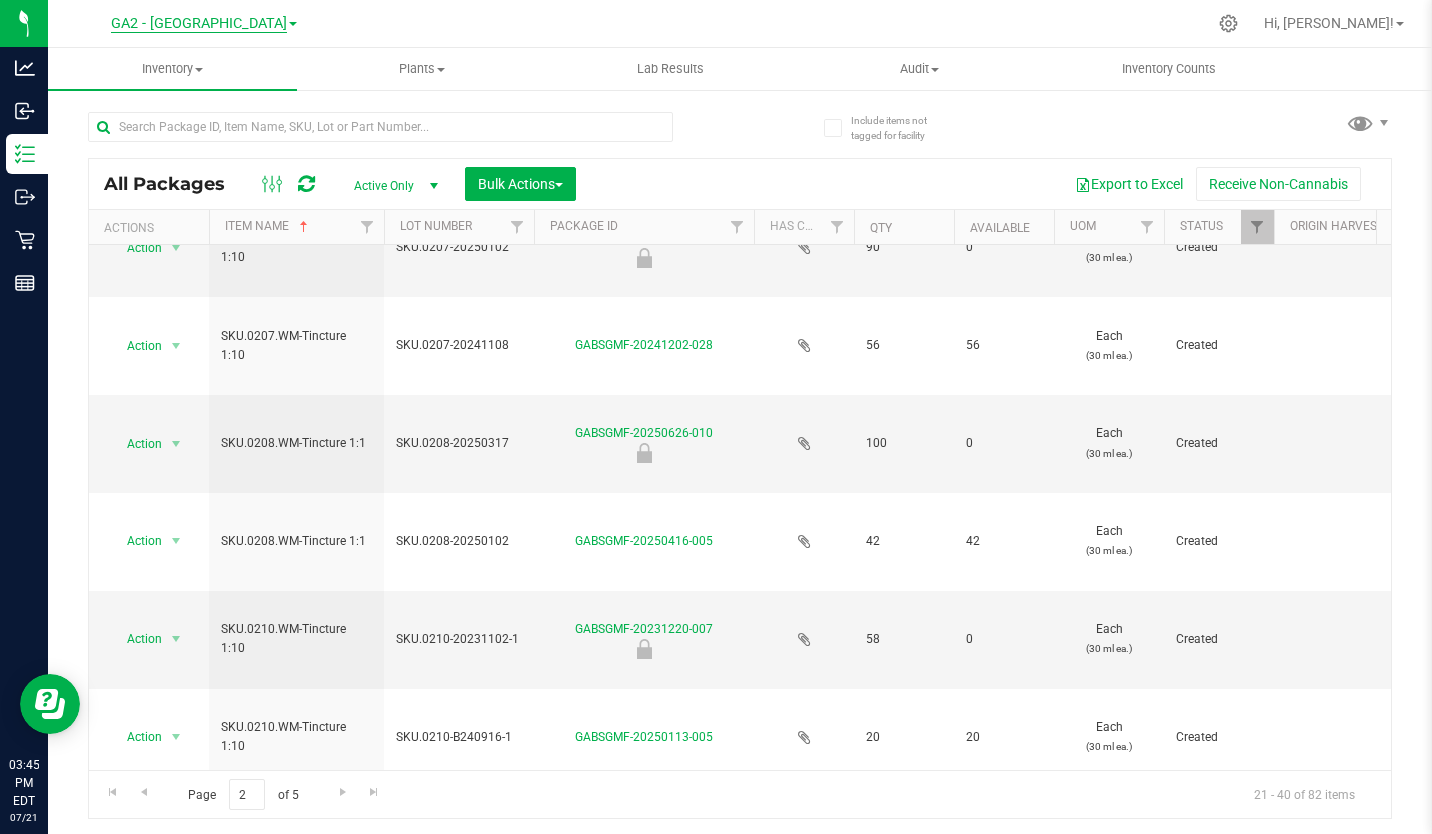 click on "GA2 - [GEOGRAPHIC_DATA]" at bounding box center [199, 24] 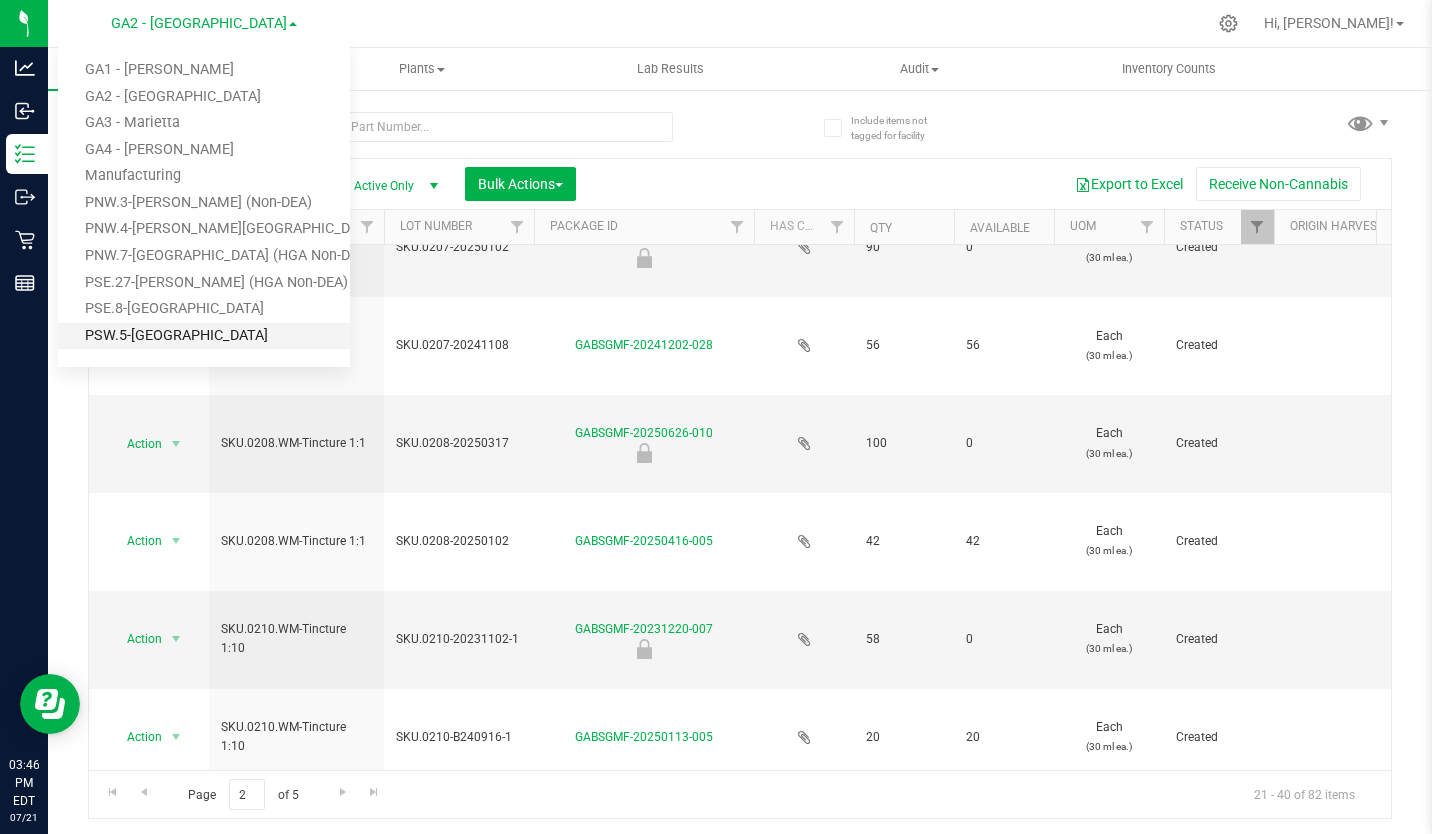 click on "PSW.5-[GEOGRAPHIC_DATA]" at bounding box center [204, 336] 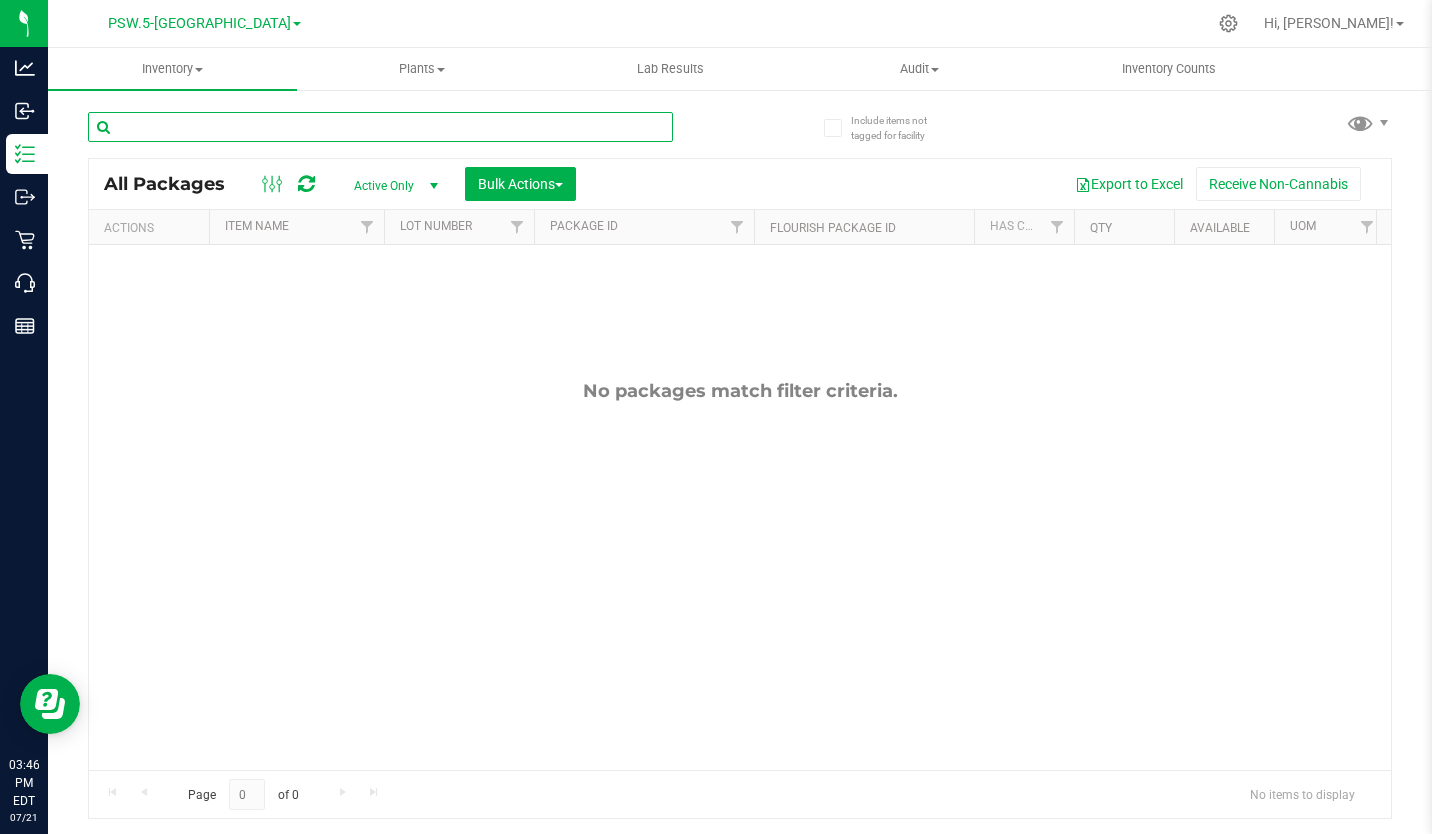 click at bounding box center [380, 127] 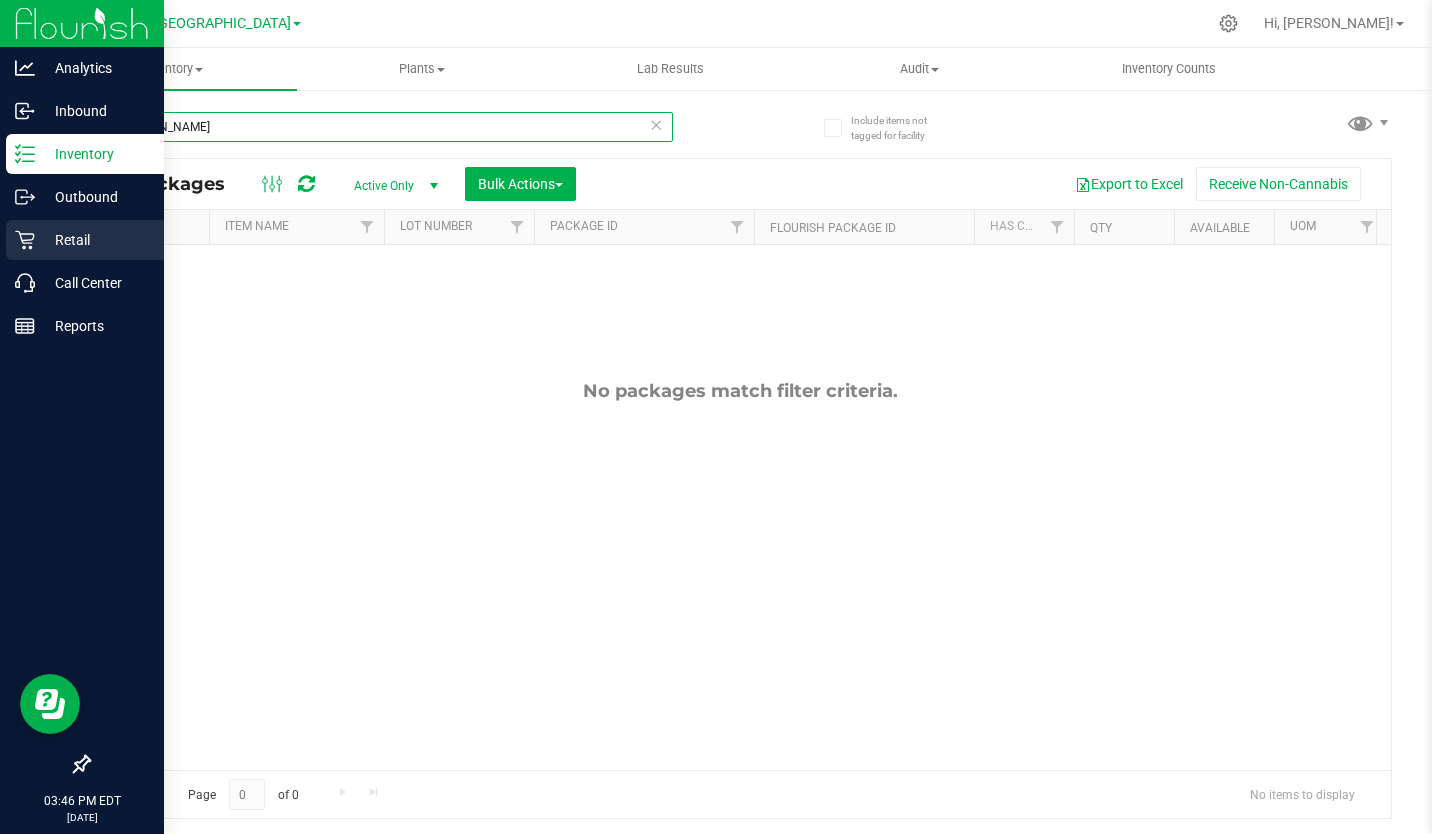 type on "cherie" 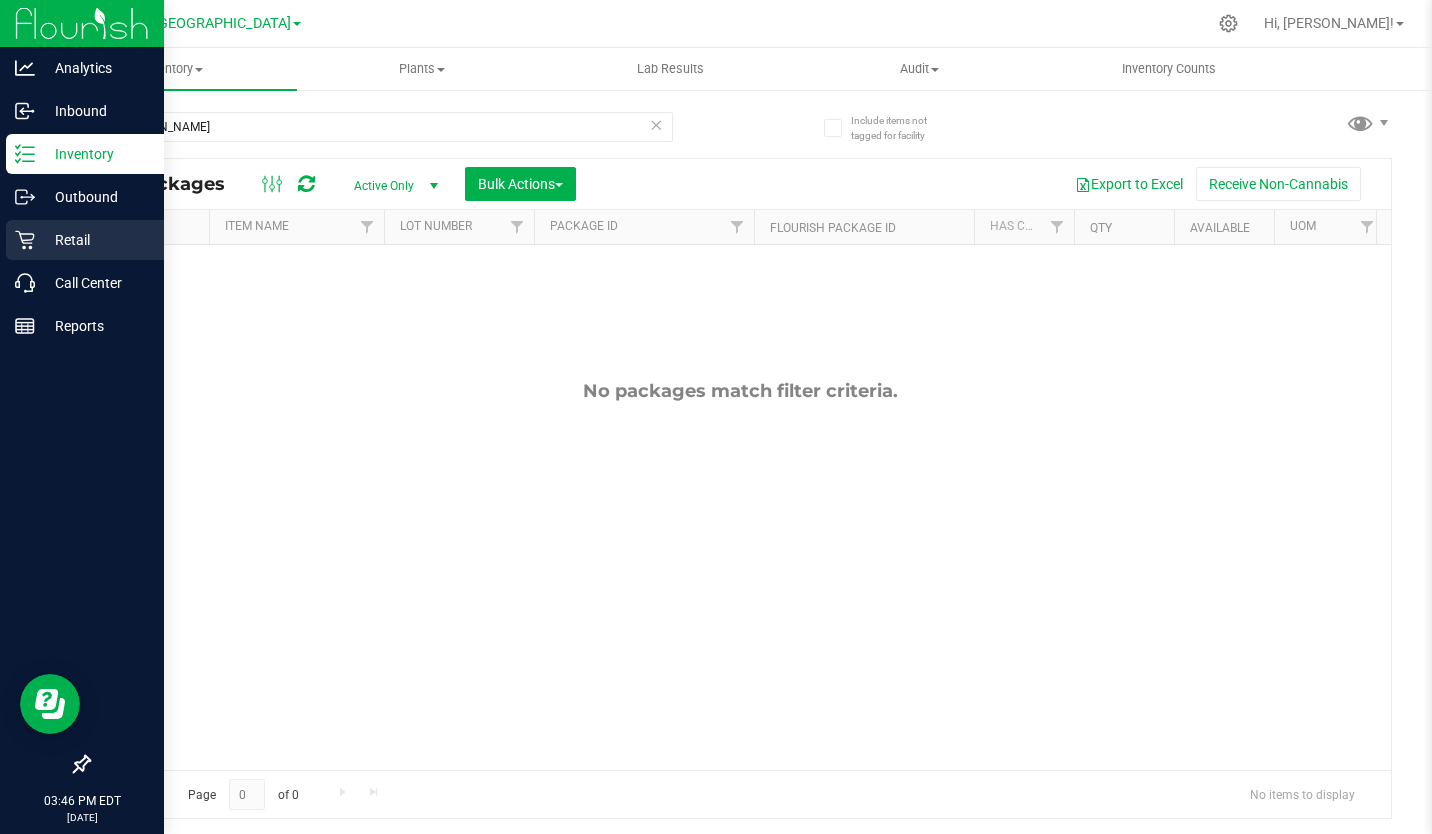 click on "Retail" at bounding box center [95, 240] 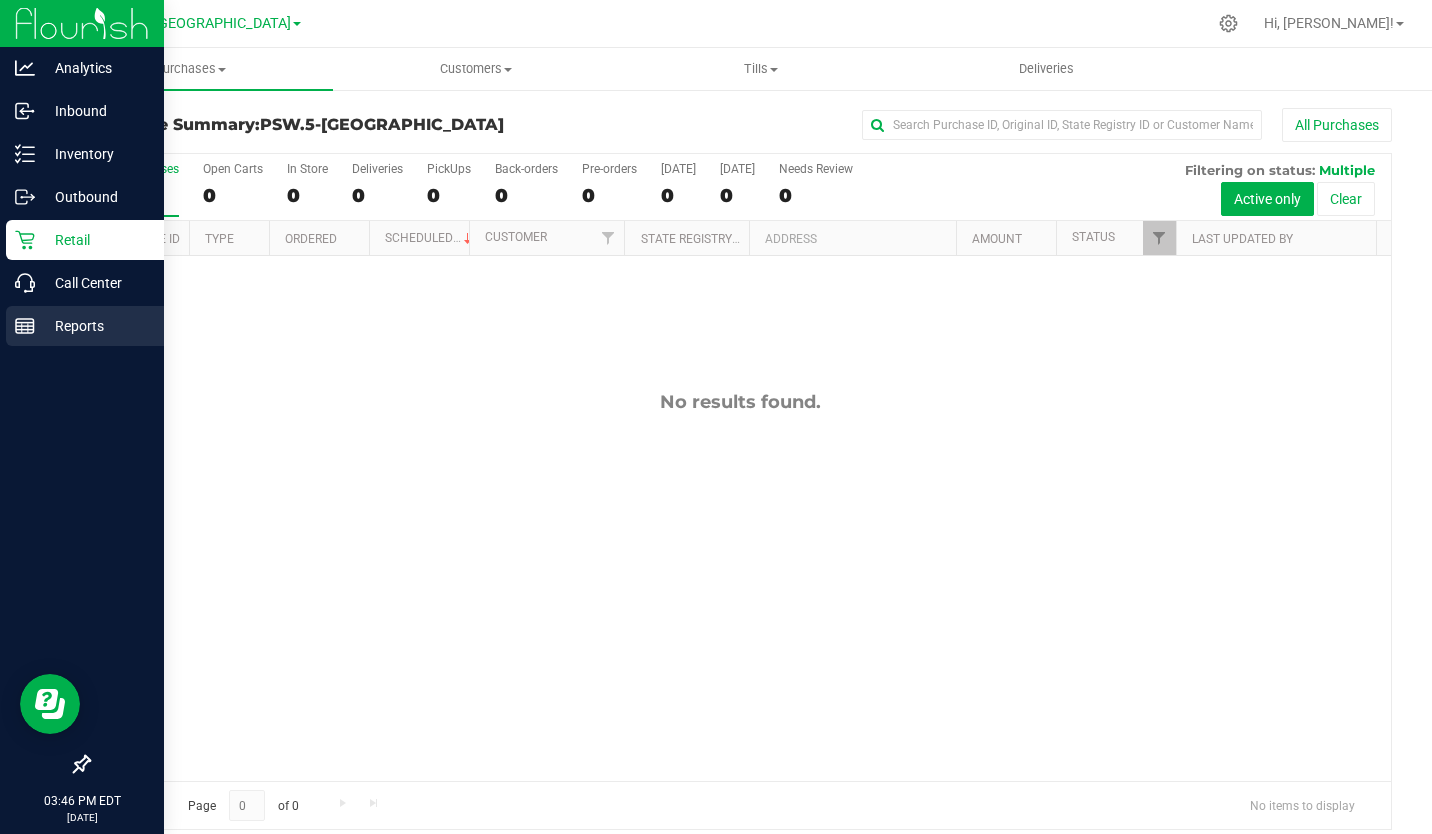click on "Reports" at bounding box center (95, 326) 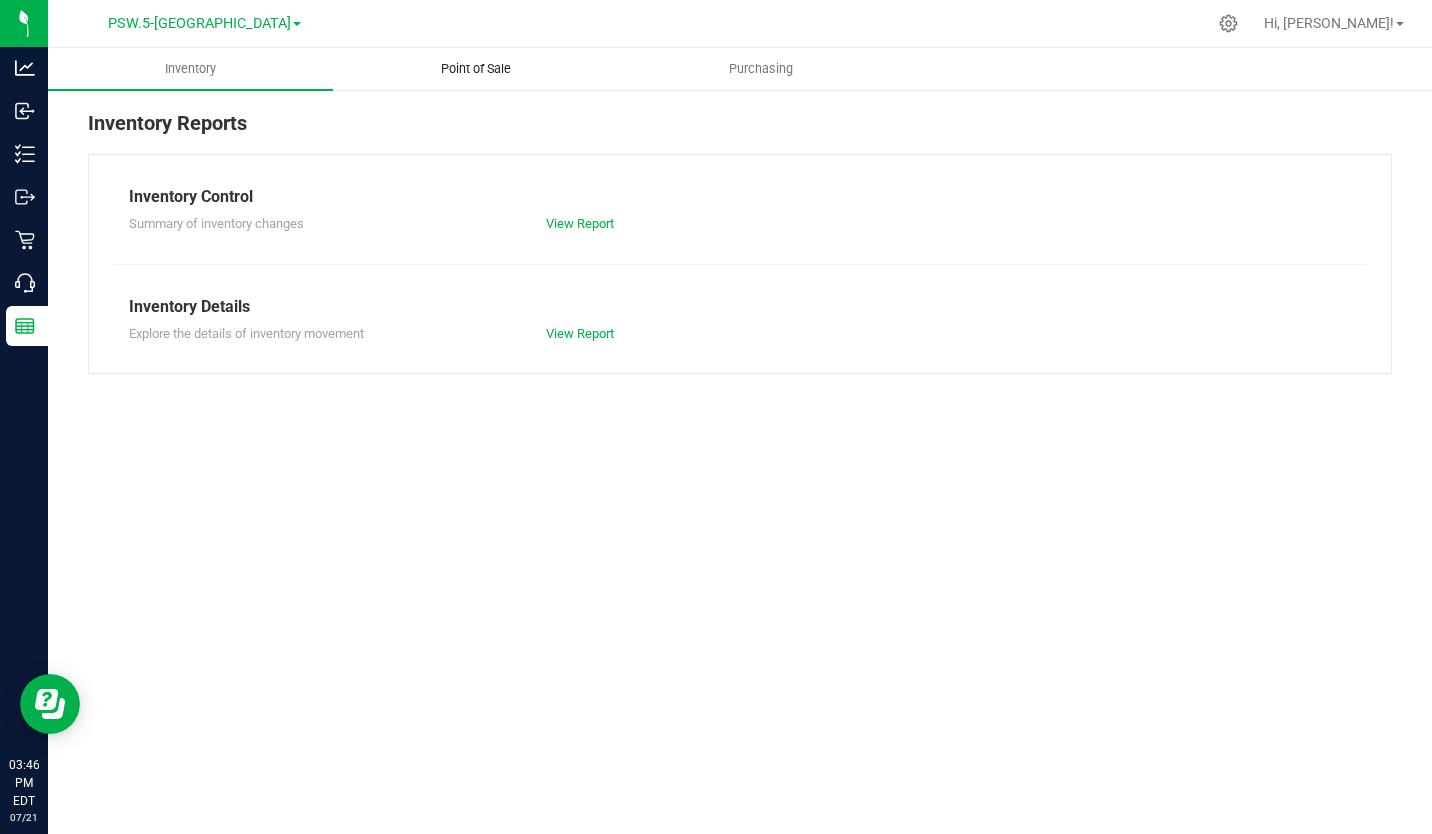 click on "Point of Sale" at bounding box center [476, 69] 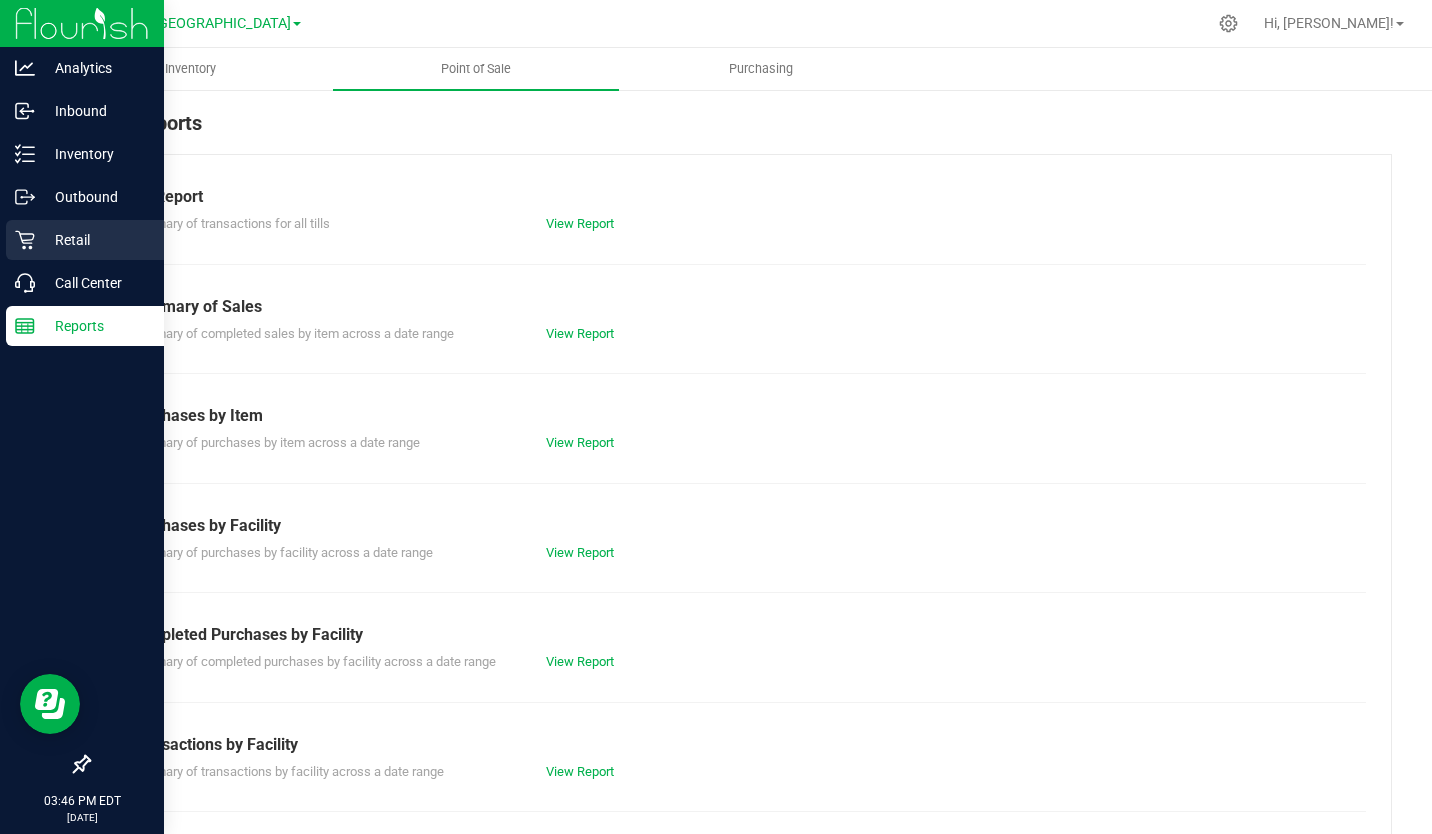 click on "Retail" at bounding box center (95, 240) 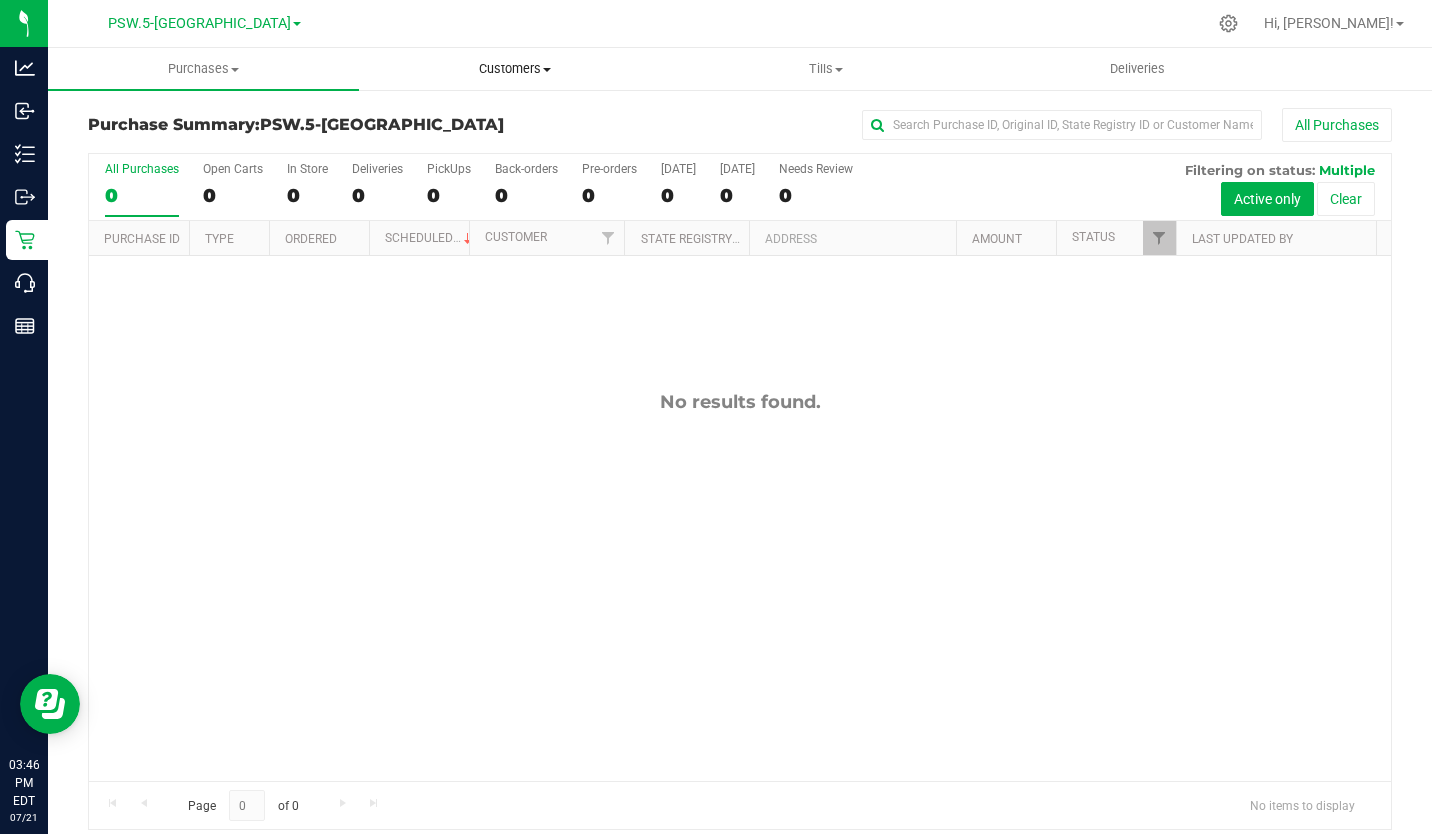 click on "Customers" at bounding box center [514, 69] 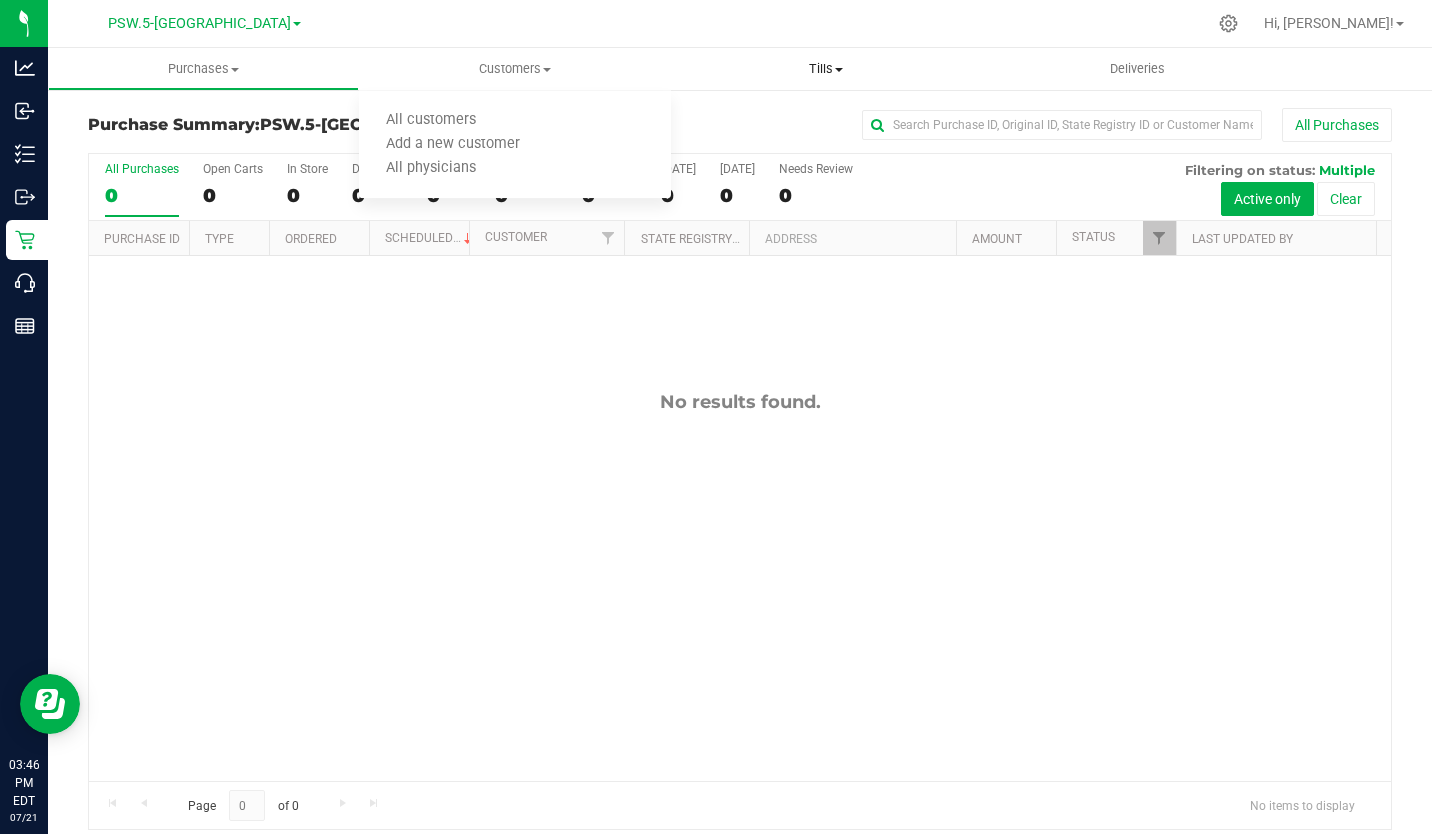 click on "Tills" at bounding box center [826, 69] 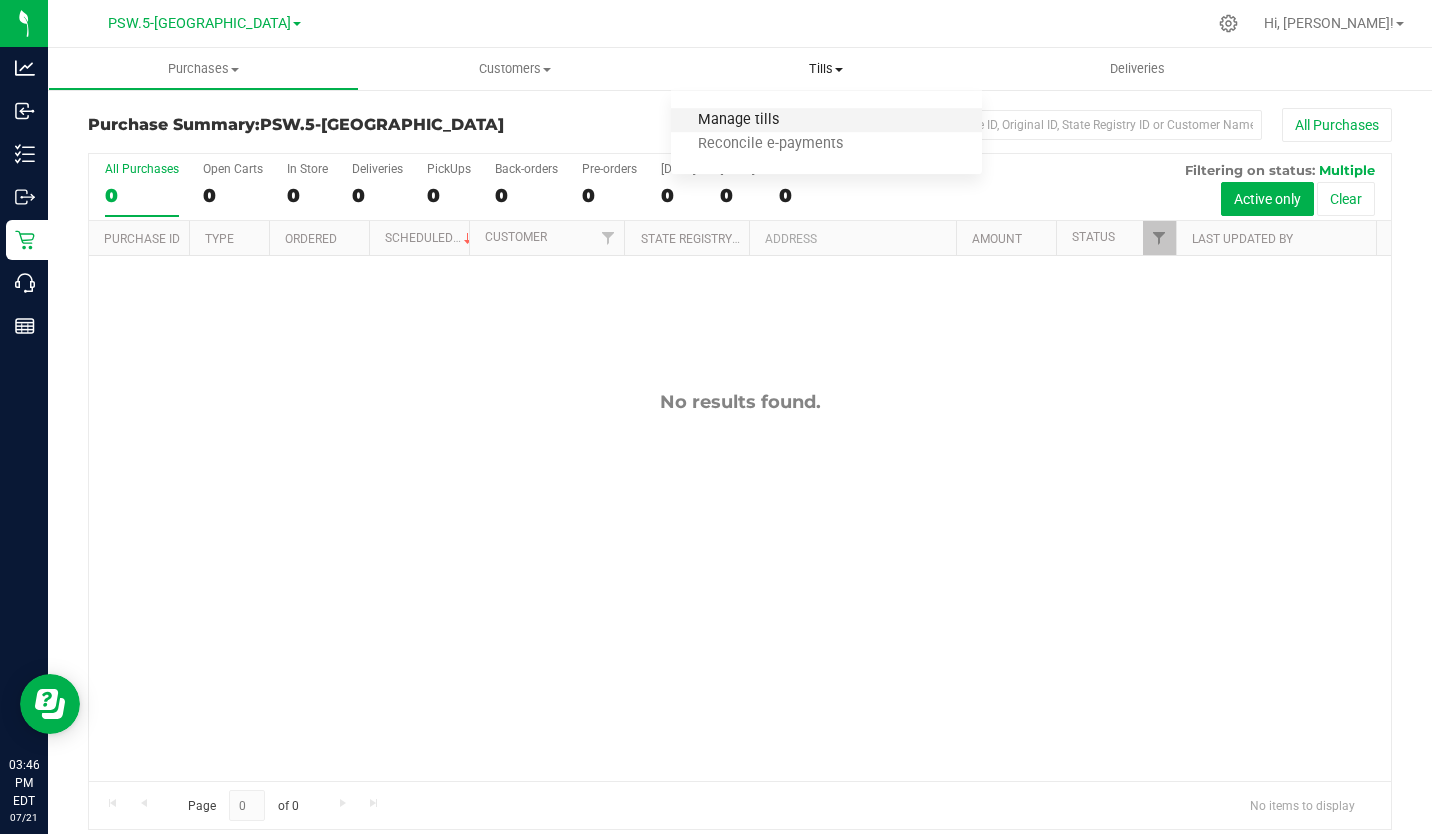 click on "Manage tills" at bounding box center (738, 120) 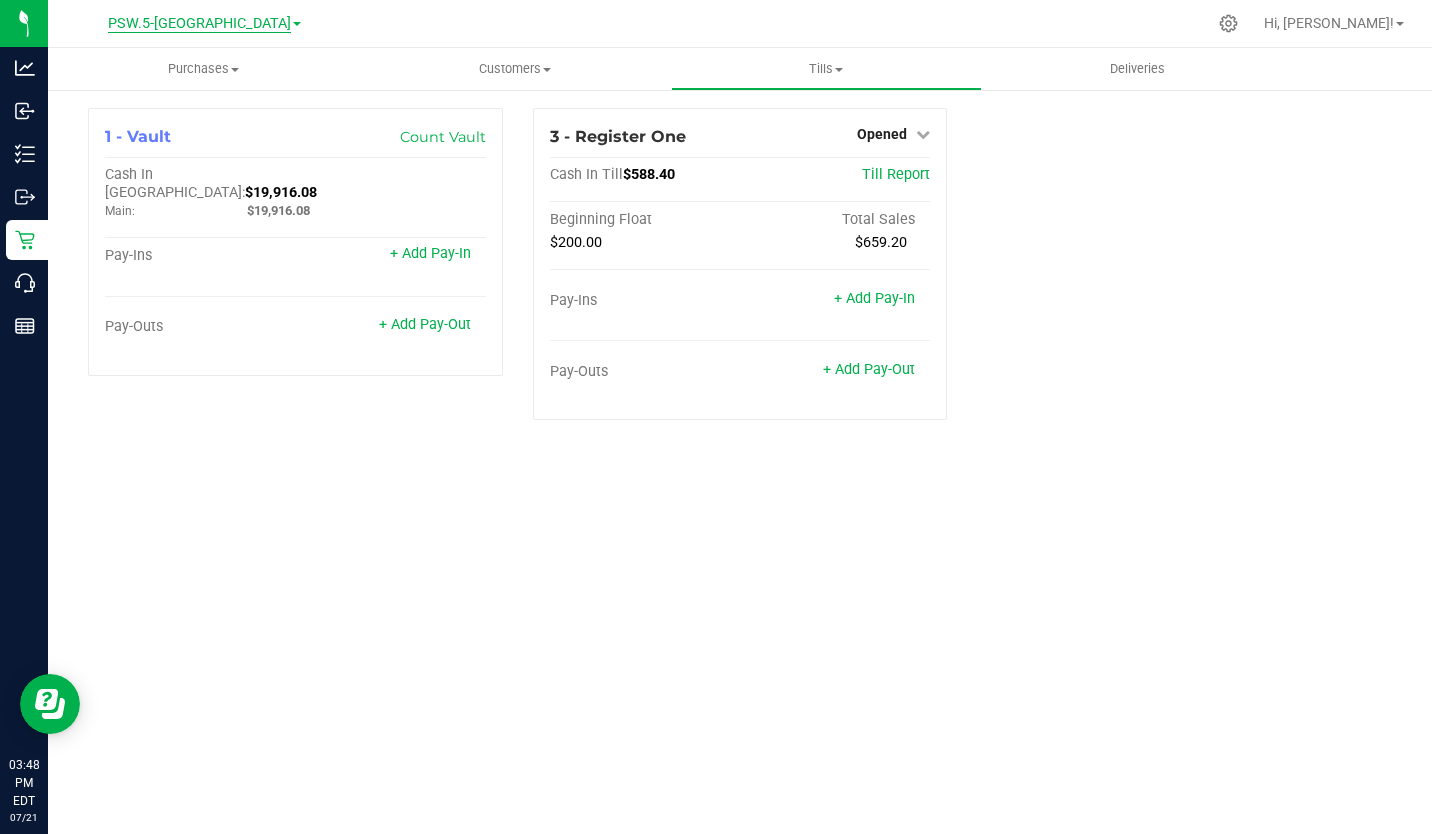 click on "PSW.5-[GEOGRAPHIC_DATA]" at bounding box center (199, 24) 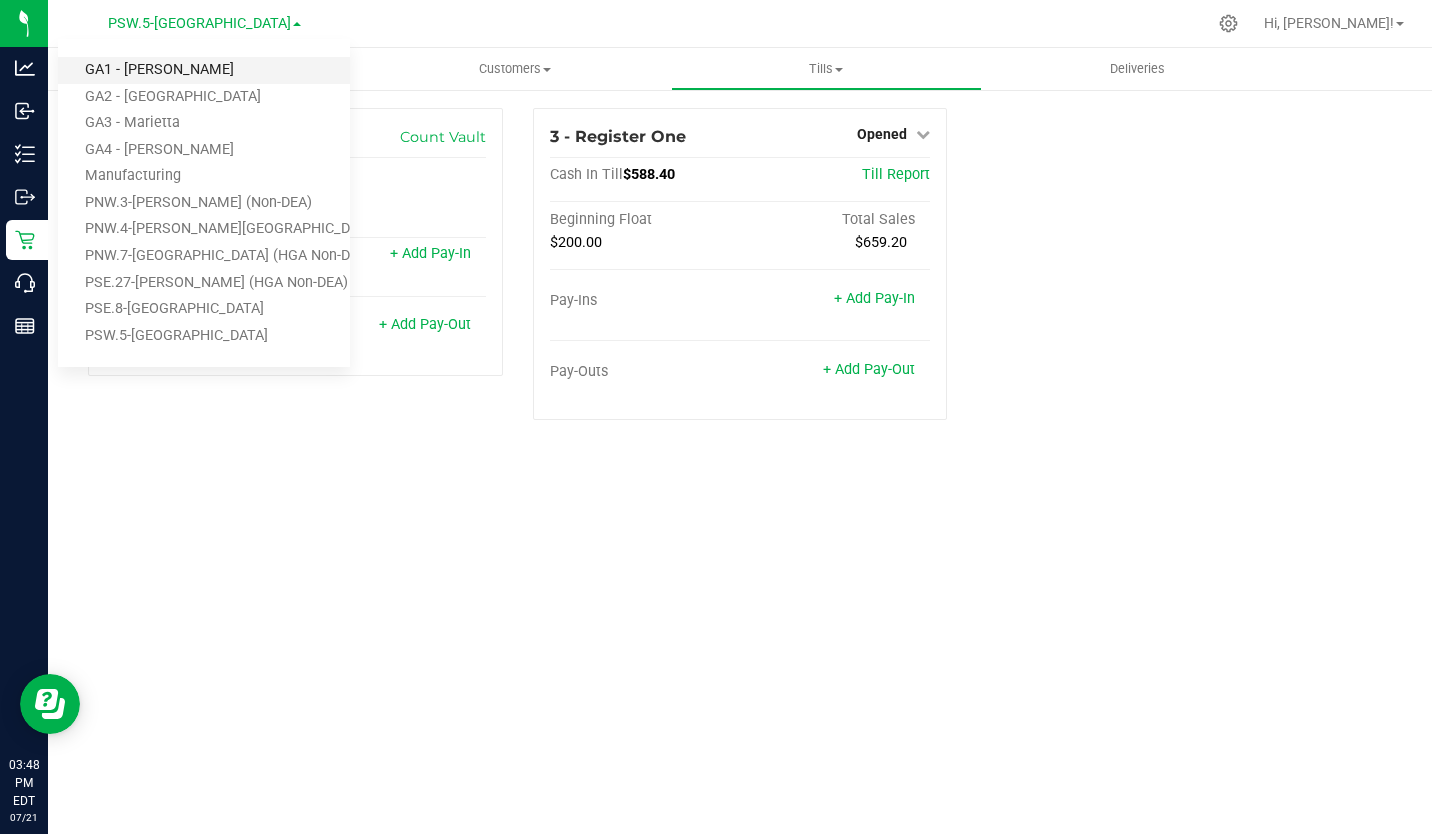 click on "GA1 - [PERSON_NAME]" at bounding box center (204, 70) 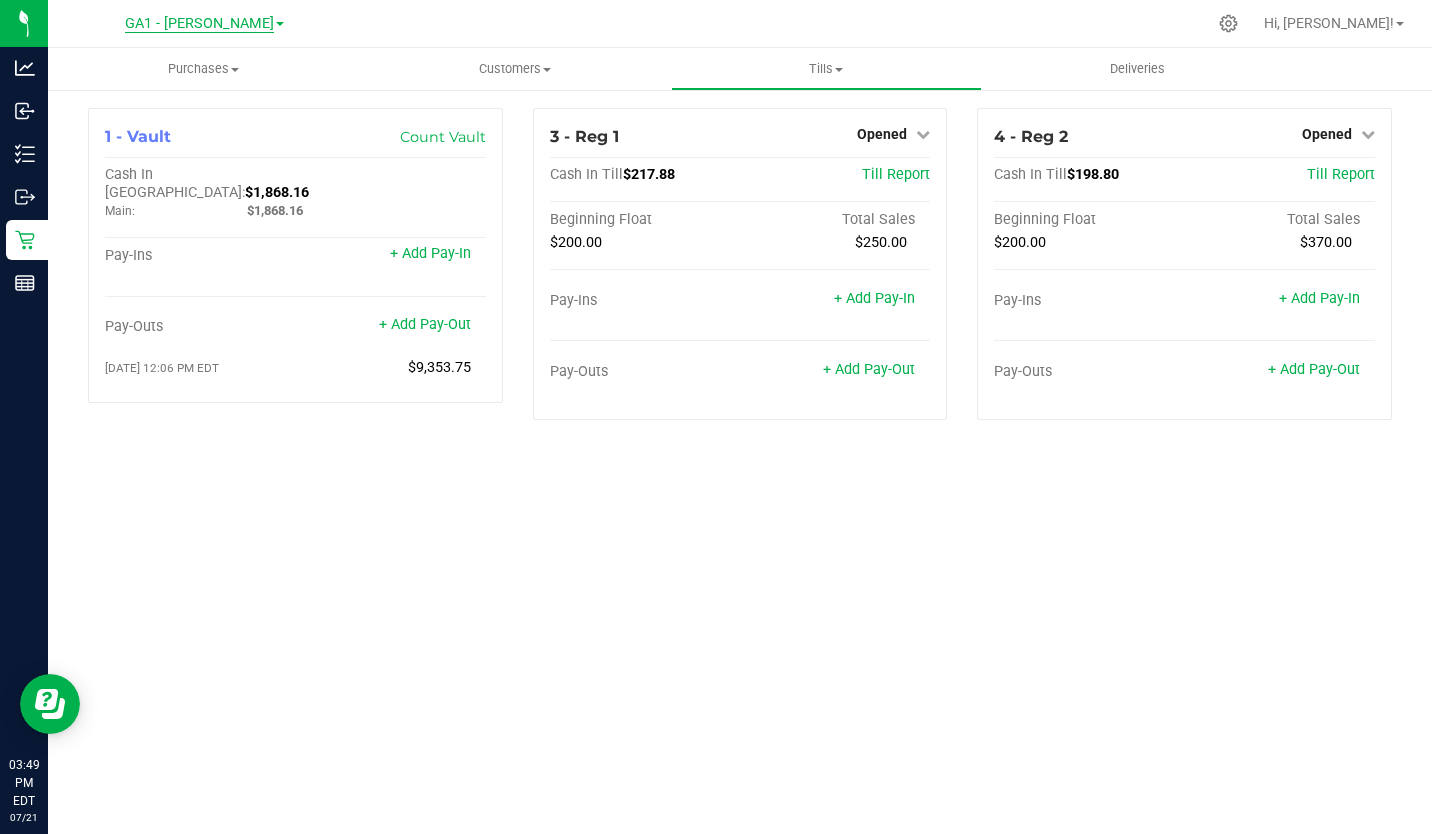 click on "GA1 - [PERSON_NAME]" at bounding box center (199, 24) 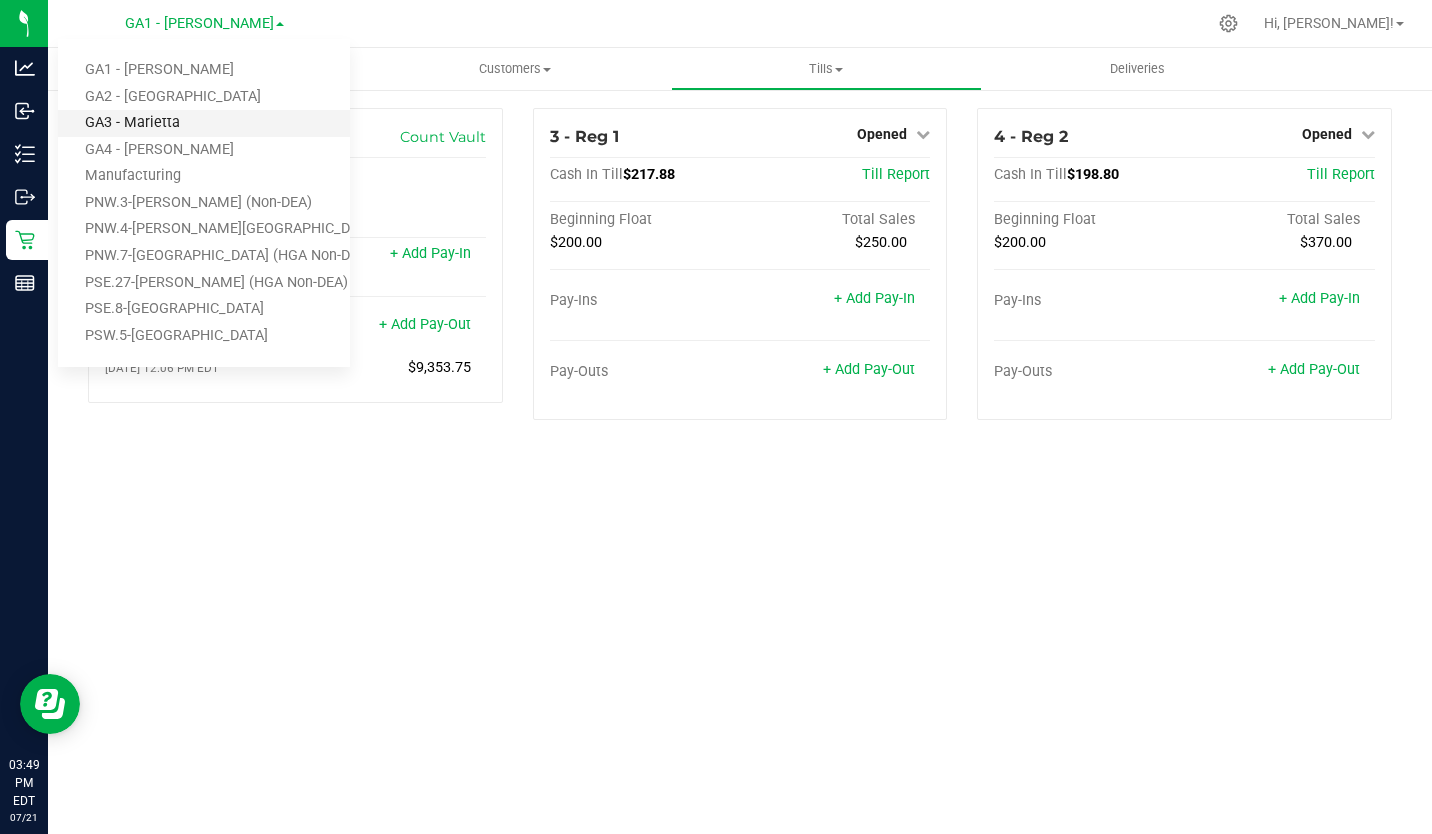click on "GA3 - Marietta" at bounding box center [204, 123] 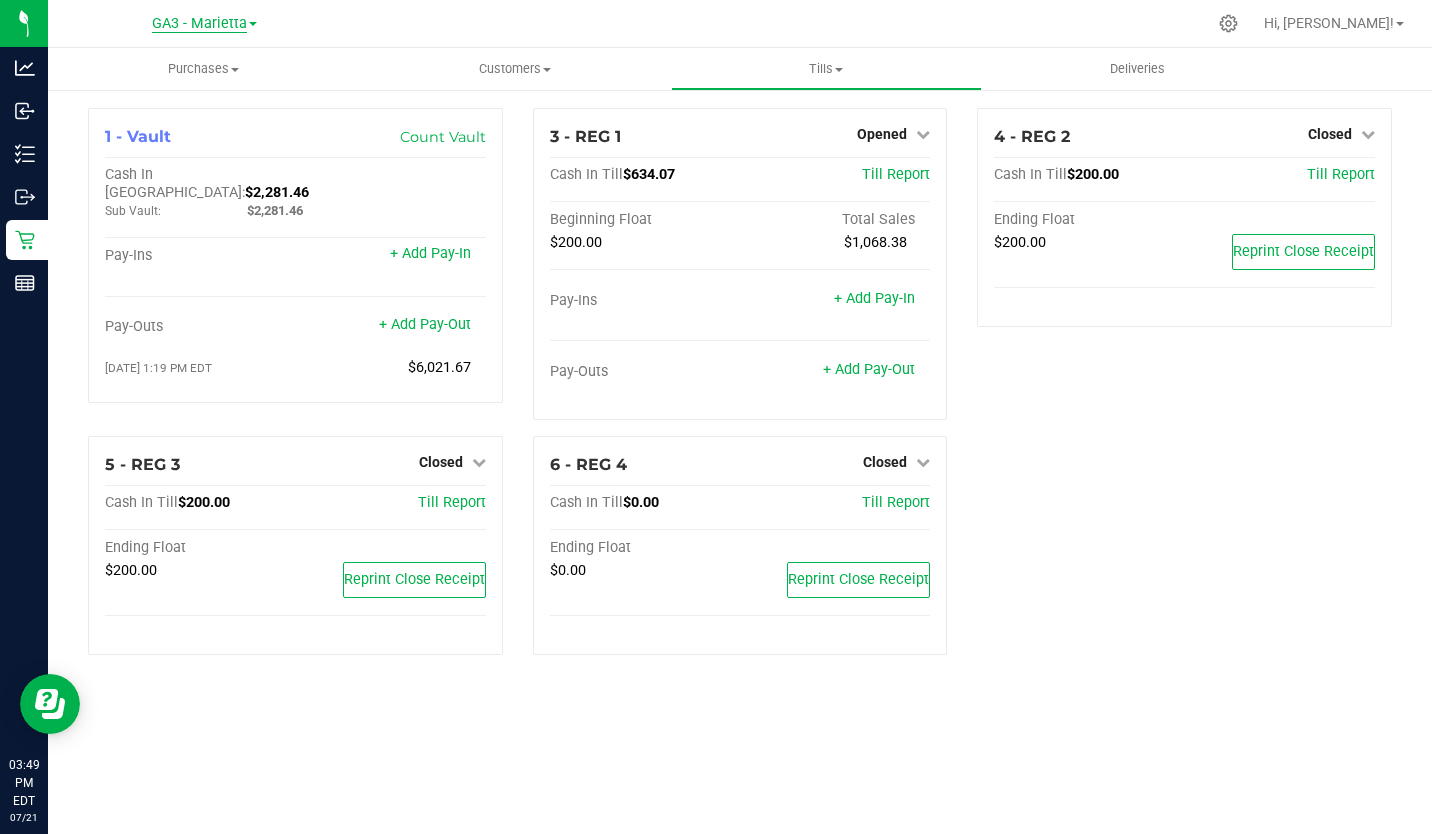 click on "GA3 - Marietta" at bounding box center [199, 24] 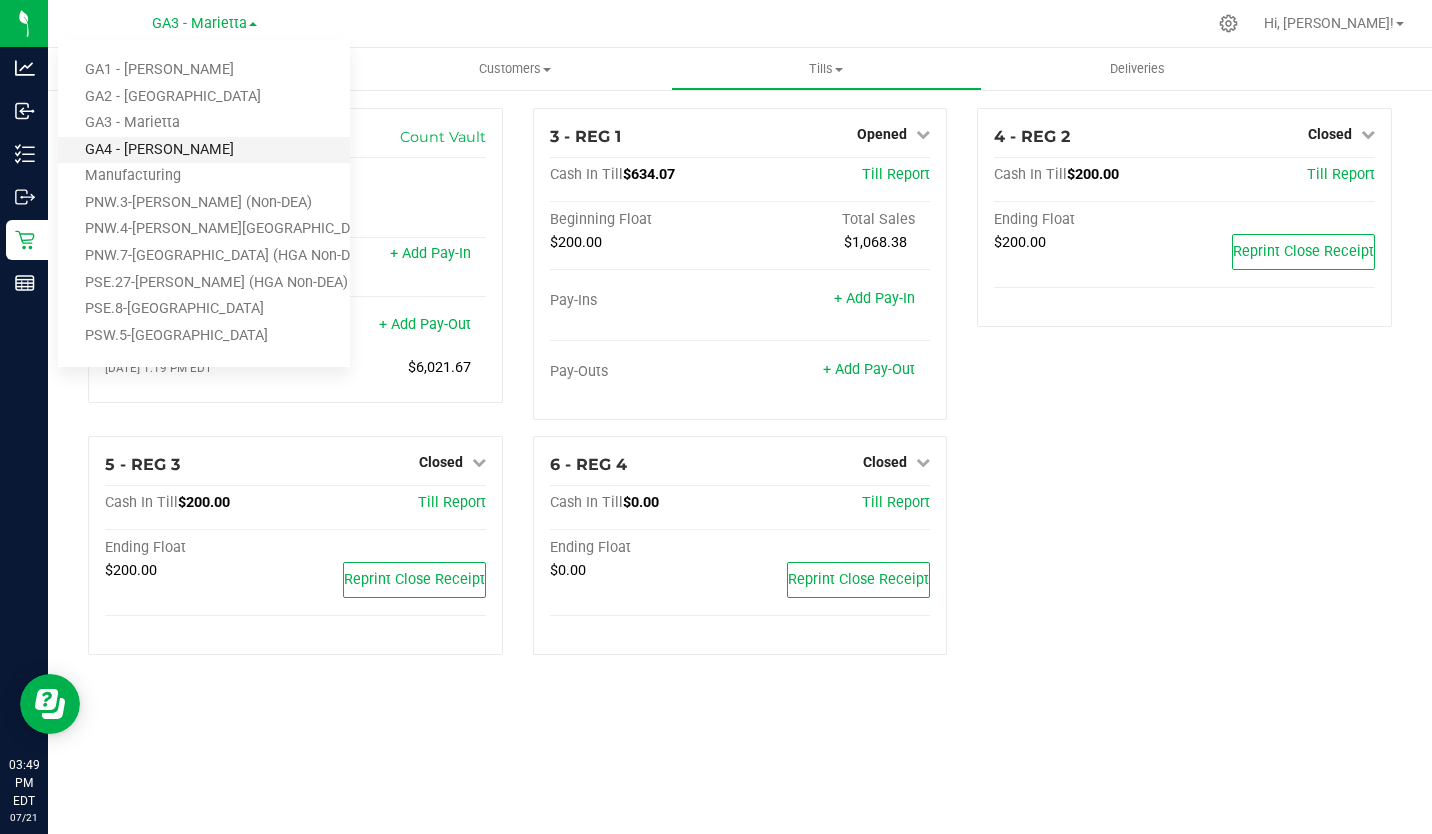 click on "GA4 - [PERSON_NAME]" at bounding box center (204, 150) 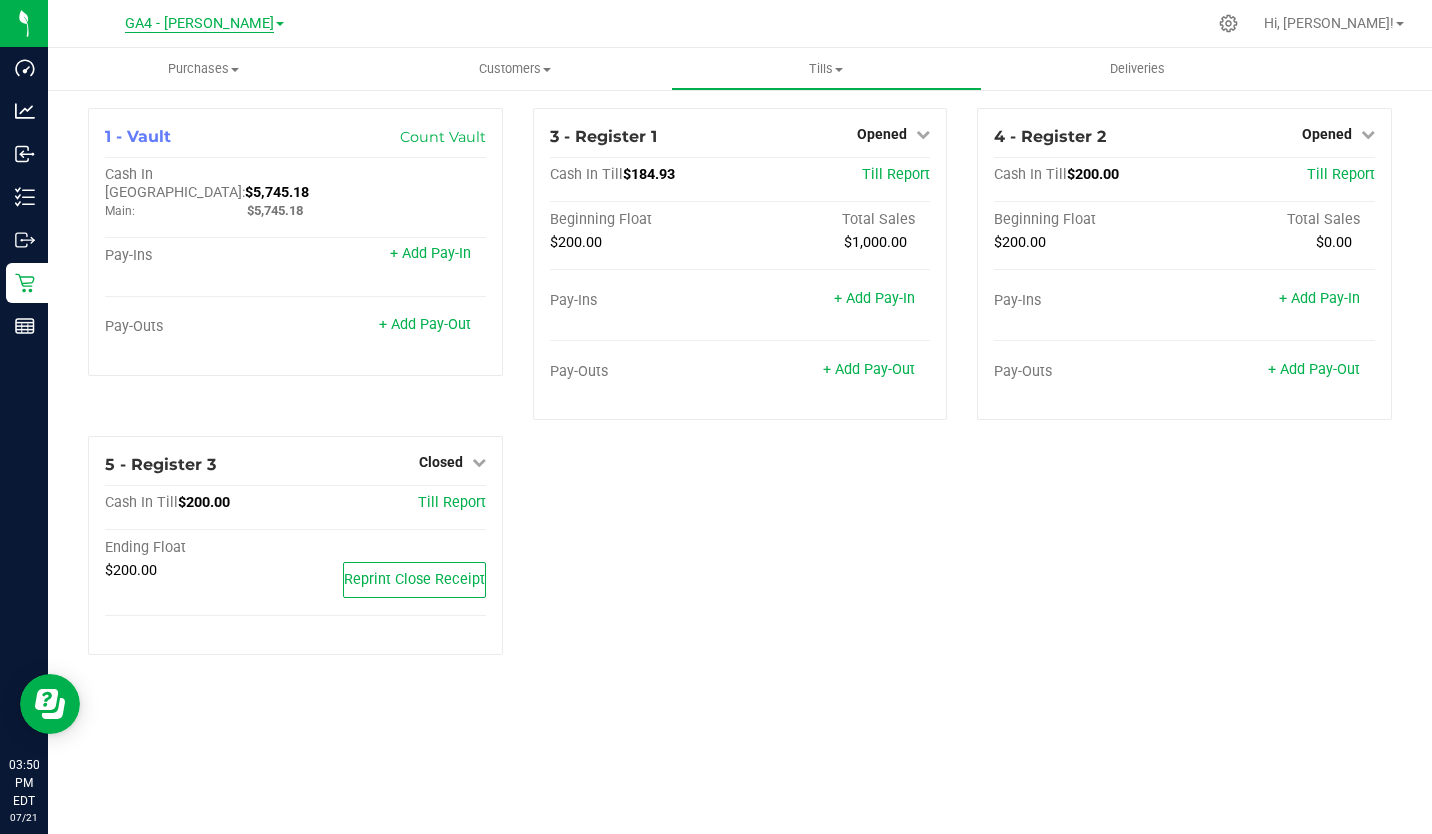 click on "GA4 - [PERSON_NAME]" at bounding box center [199, 24] 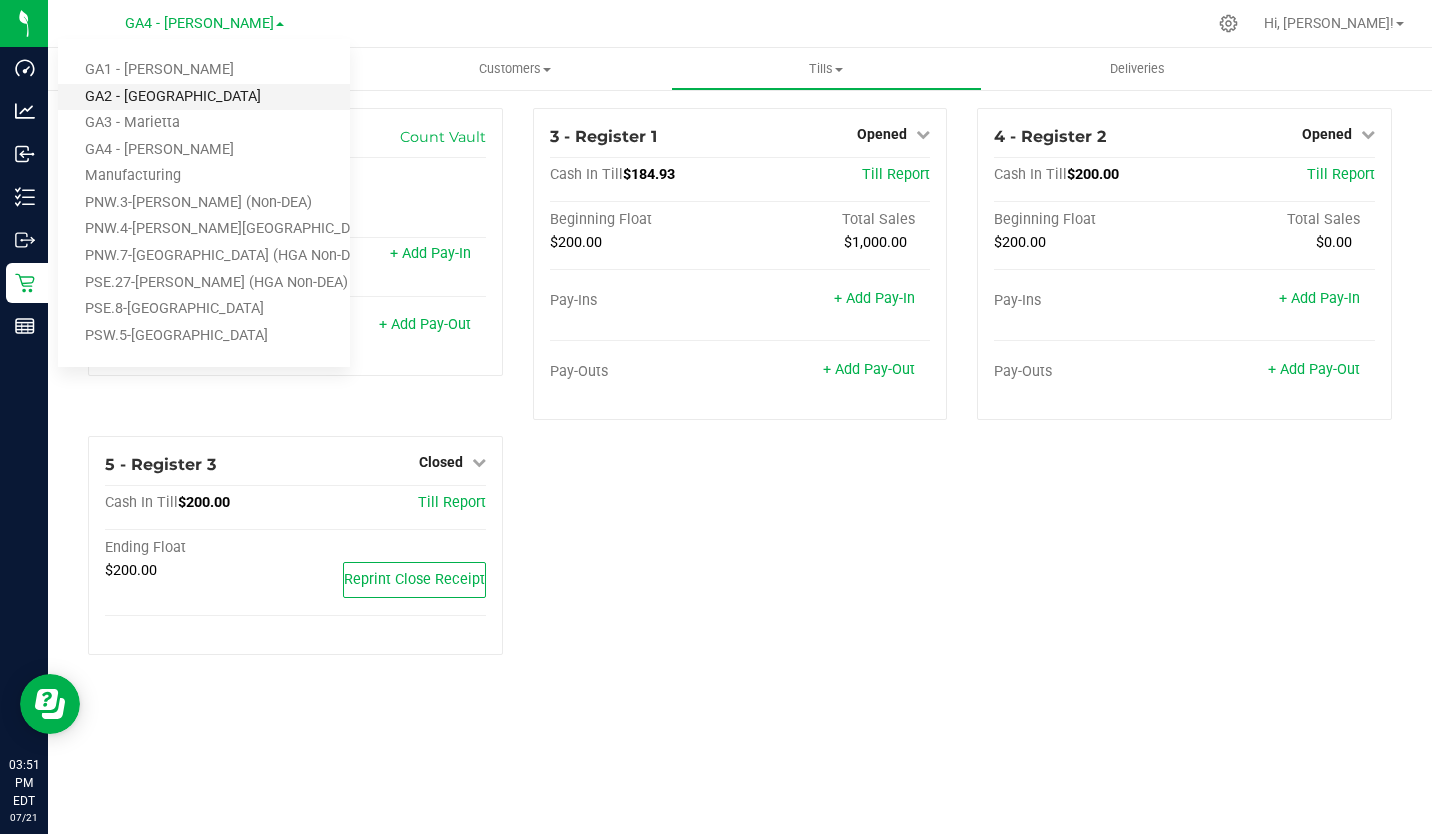 click on "GA2 - [GEOGRAPHIC_DATA]" at bounding box center (204, 97) 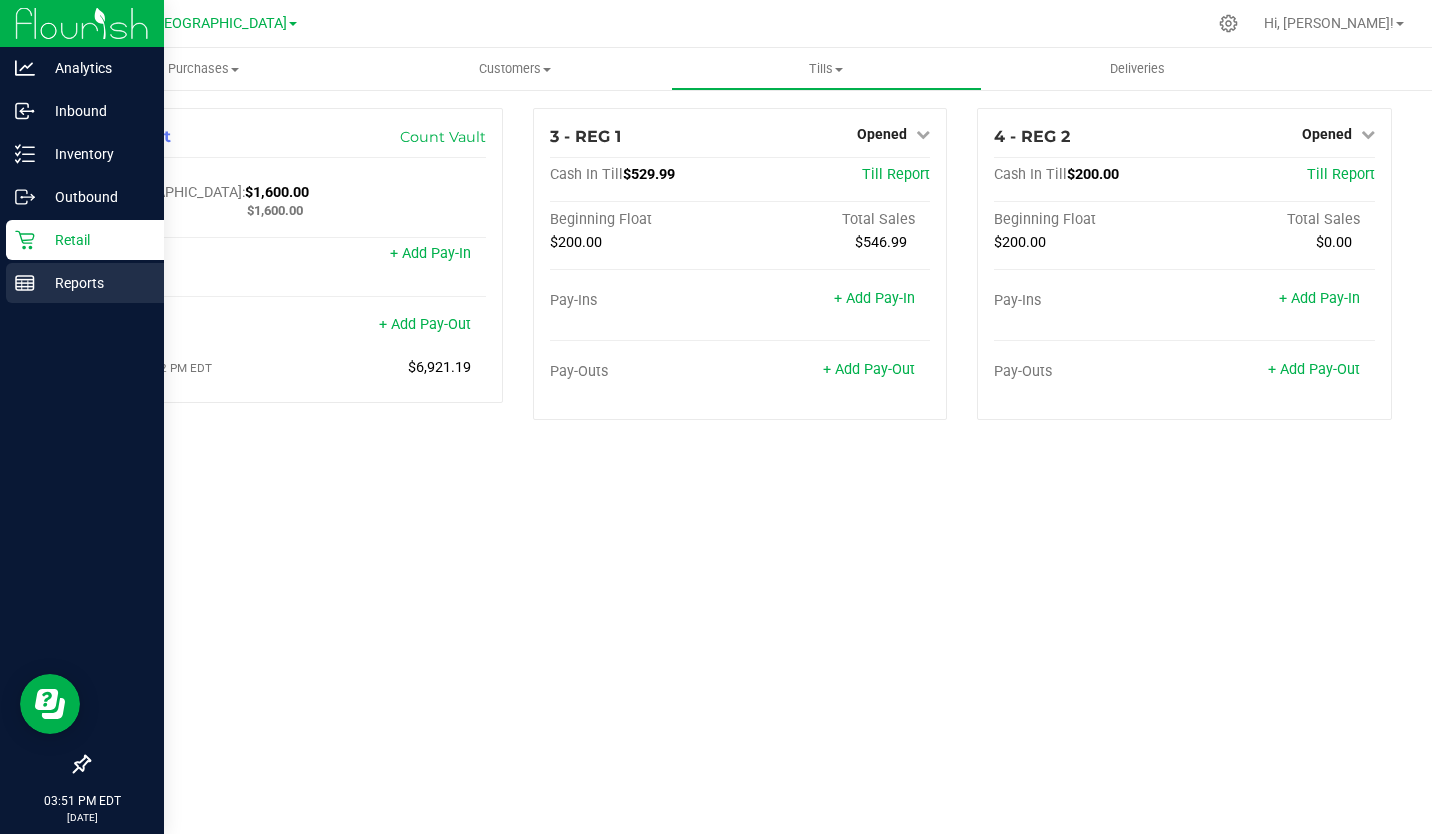 click on "Reports" at bounding box center [95, 283] 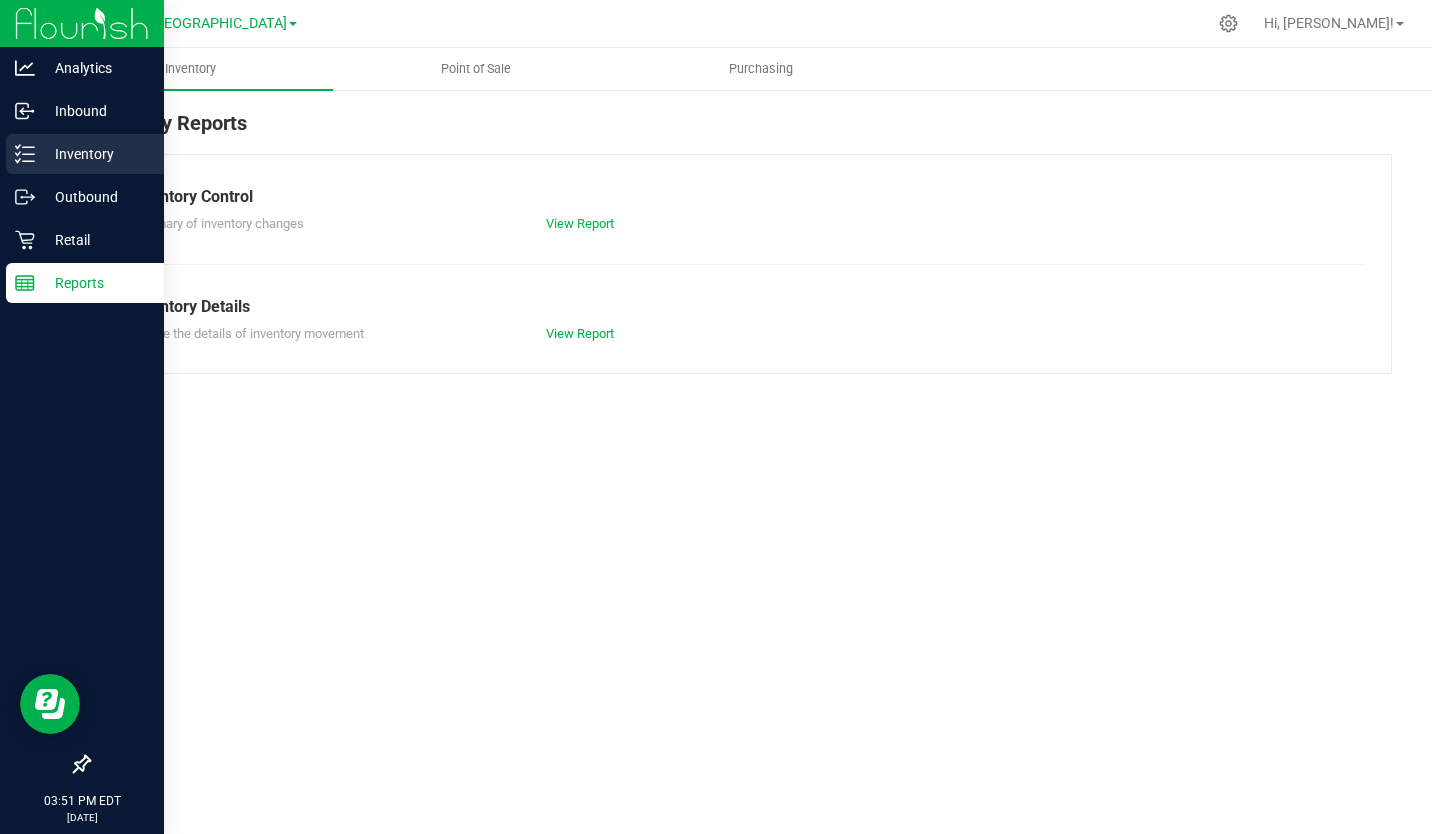 click on "Inventory" at bounding box center [95, 154] 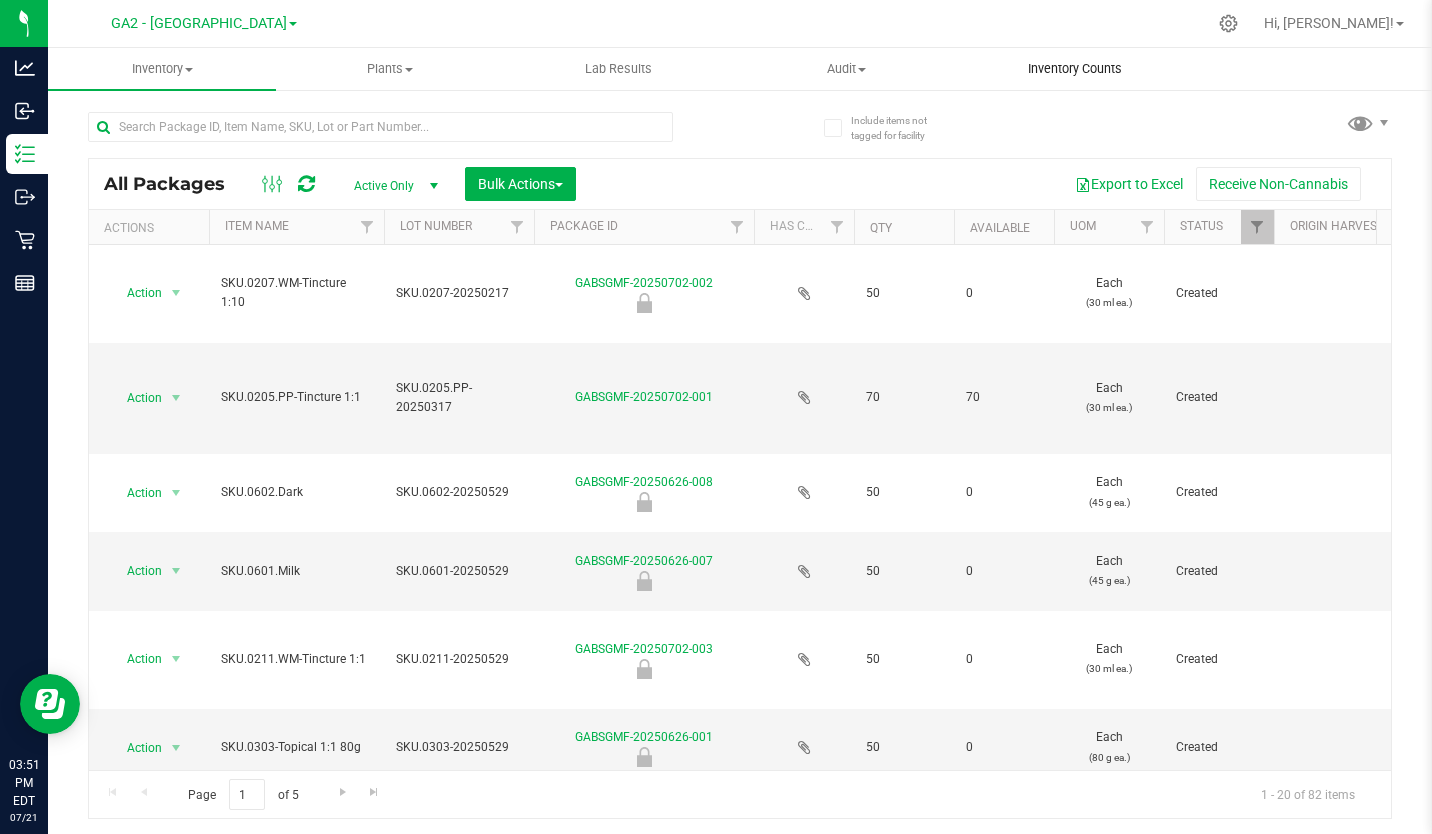 click on "Inventory Counts" at bounding box center (1075, 69) 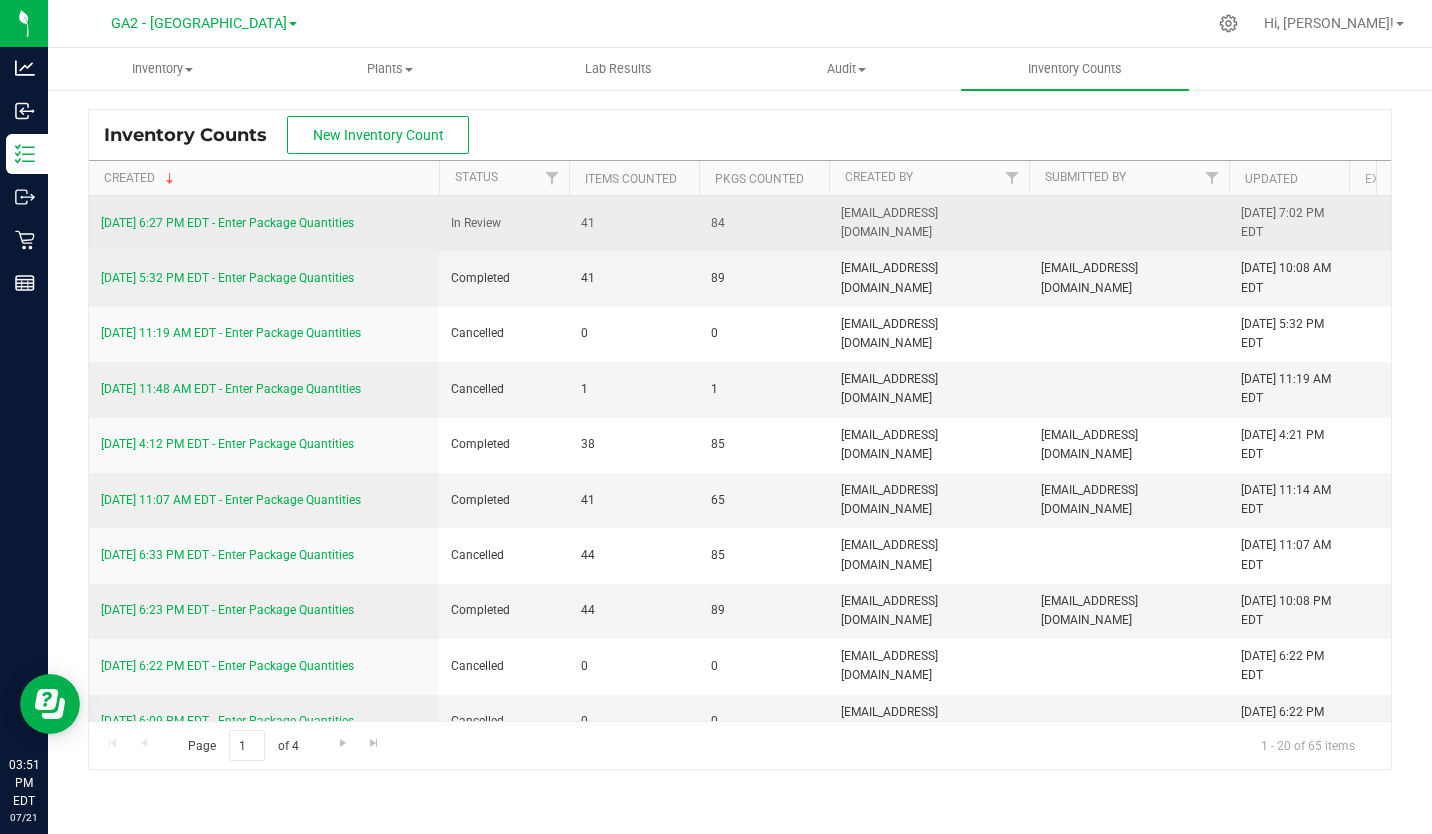 click on "7/18/25 6:27 PM EDT - Enter Package Quantities" at bounding box center [227, 223] 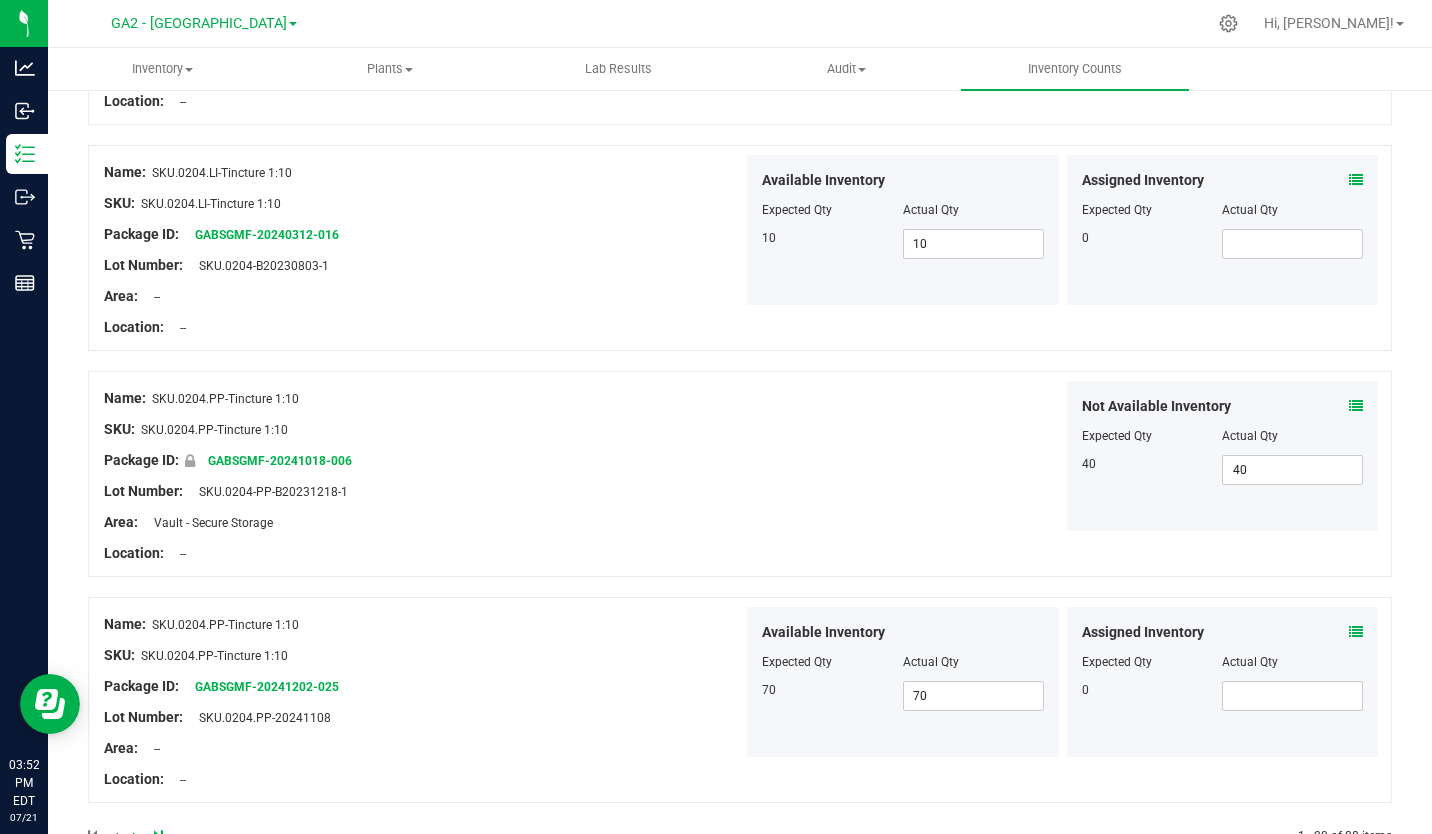 scroll, scrollTop: 4038, scrollLeft: 0, axis: vertical 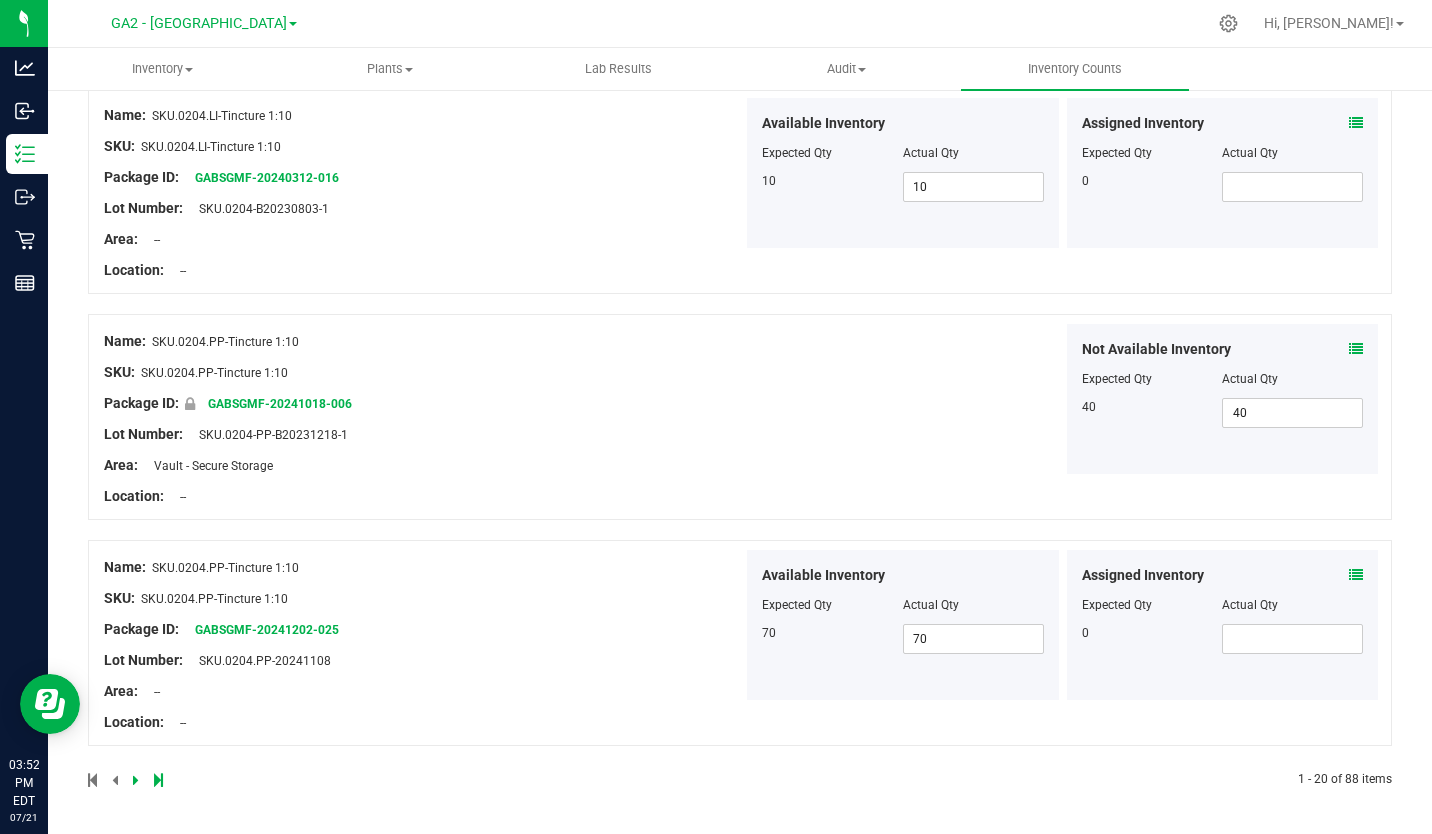 click at bounding box center [136, 780] 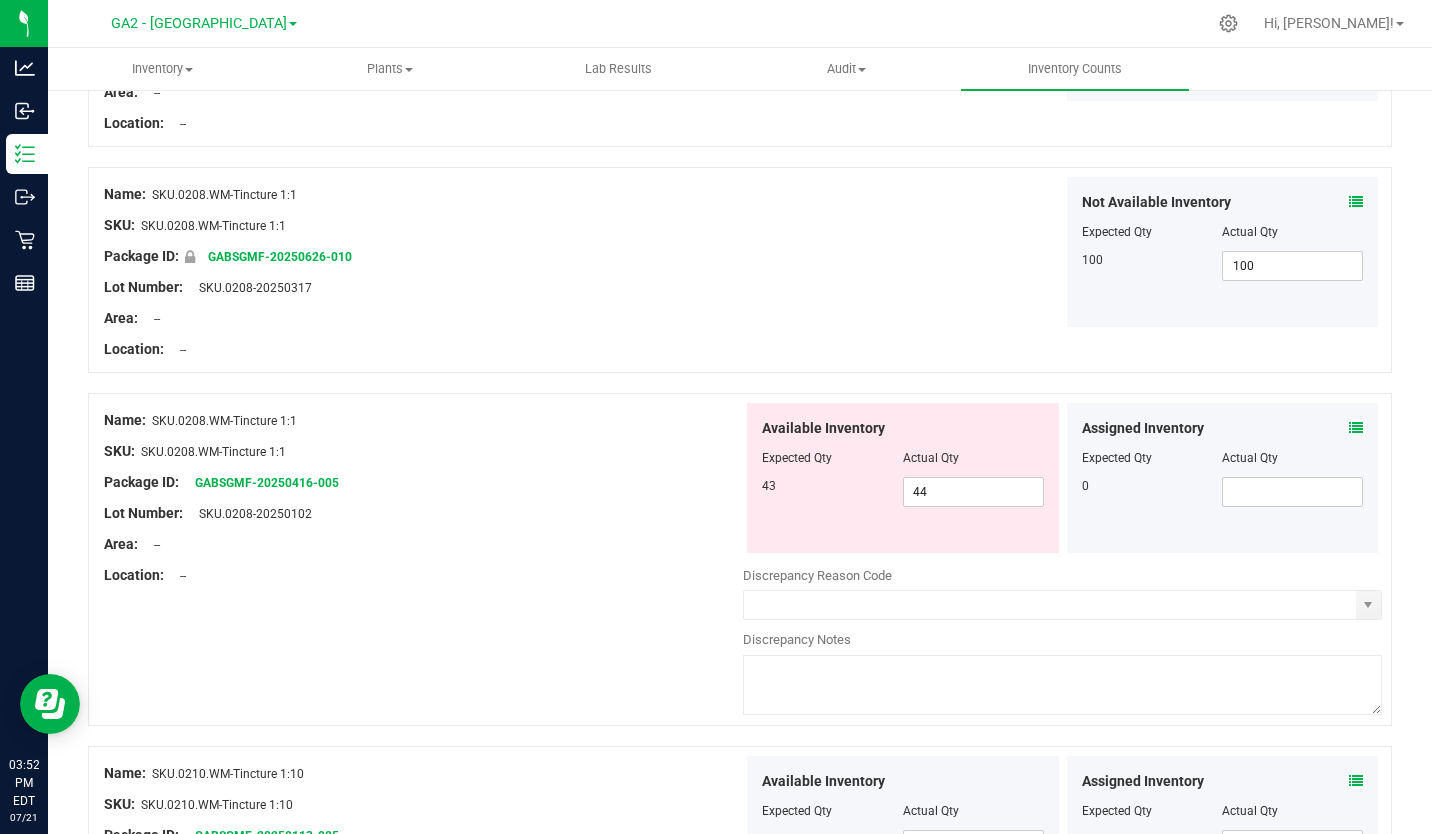 scroll, scrollTop: 3283, scrollLeft: 0, axis: vertical 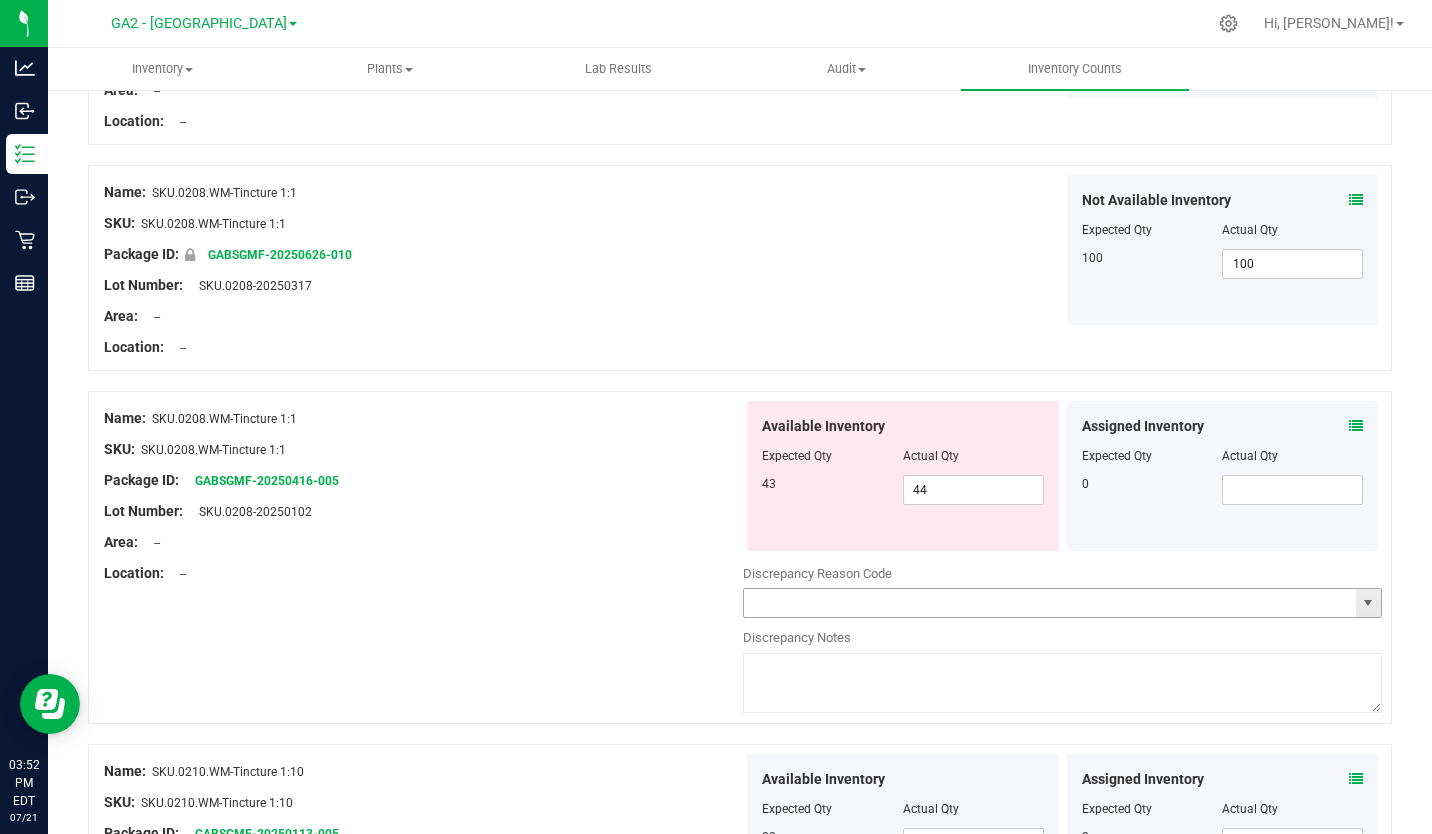 click at bounding box center (1368, 603) 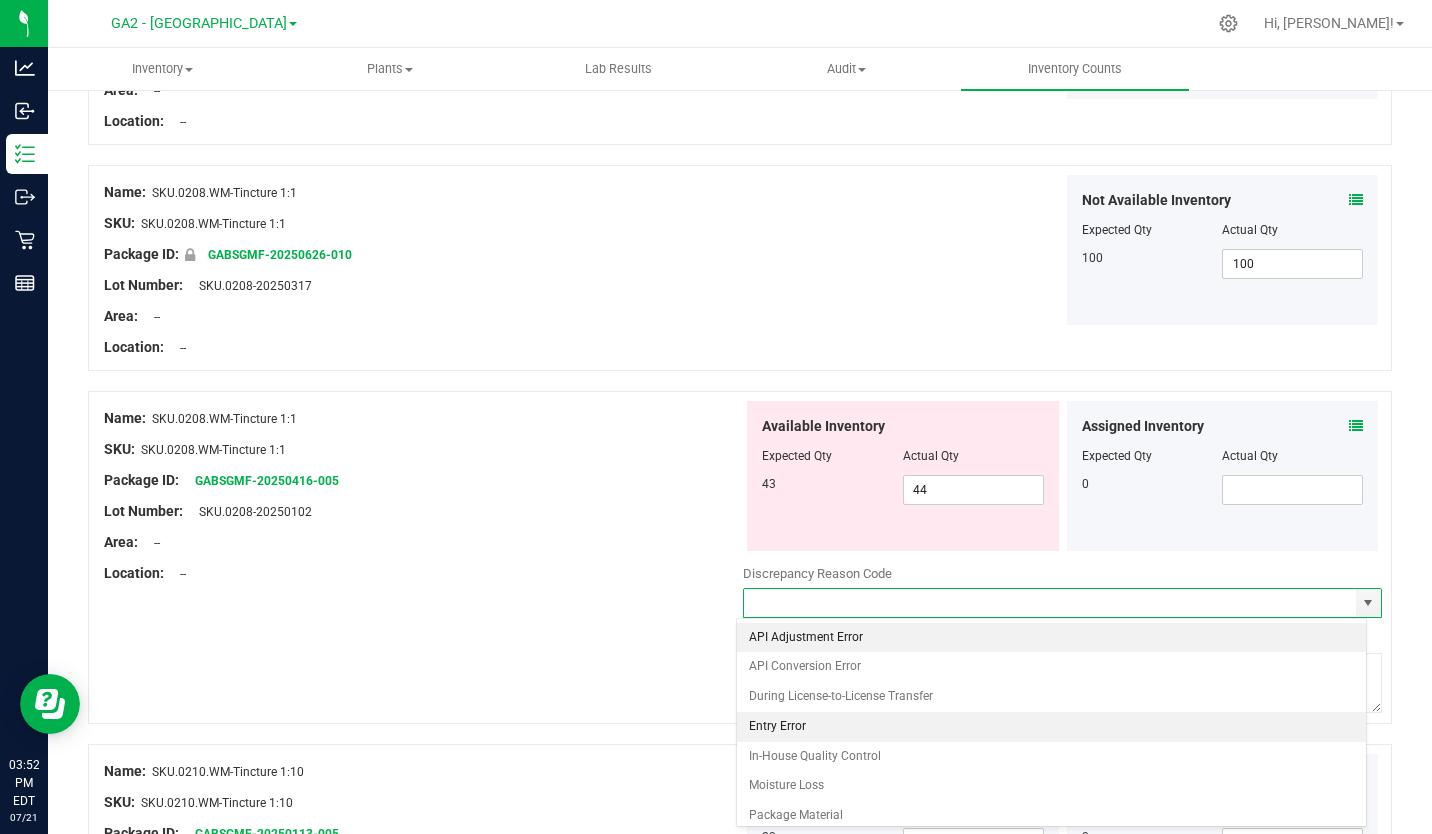 click on "Entry Error" at bounding box center (1052, 727) 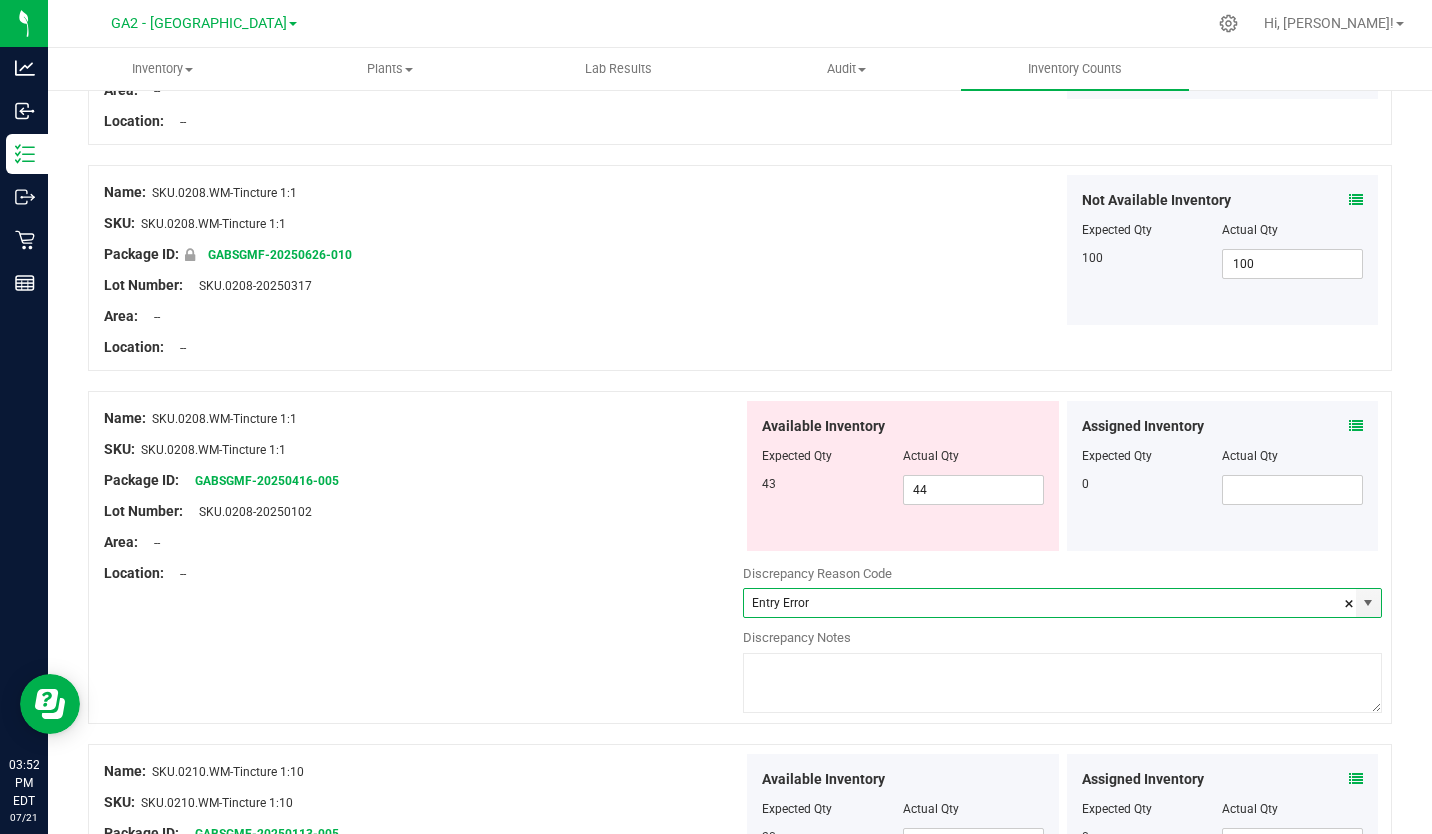 click on "Name:
SKU.0208.WM-Tincture 1:1
SKU:
SKU.0208.WM-Tincture 1:1
Package ID:
GABSGMF-20250416-005
Lot Number:
SKU.0208-20250102
Area:
--
Location:" at bounding box center (740, 557) 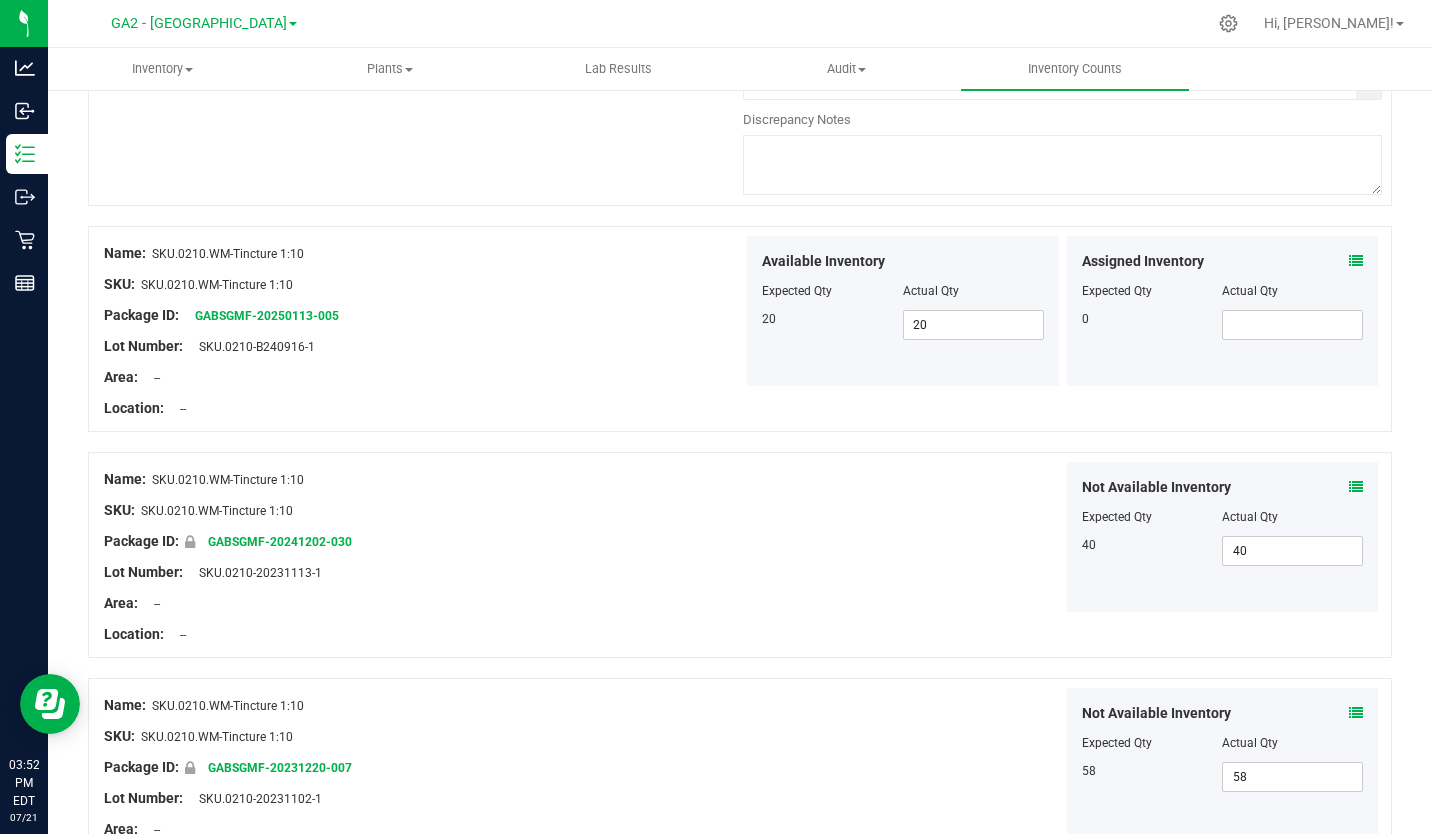 scroll, scrollTop: 4165, scrollLeft: 0, axis: vertical 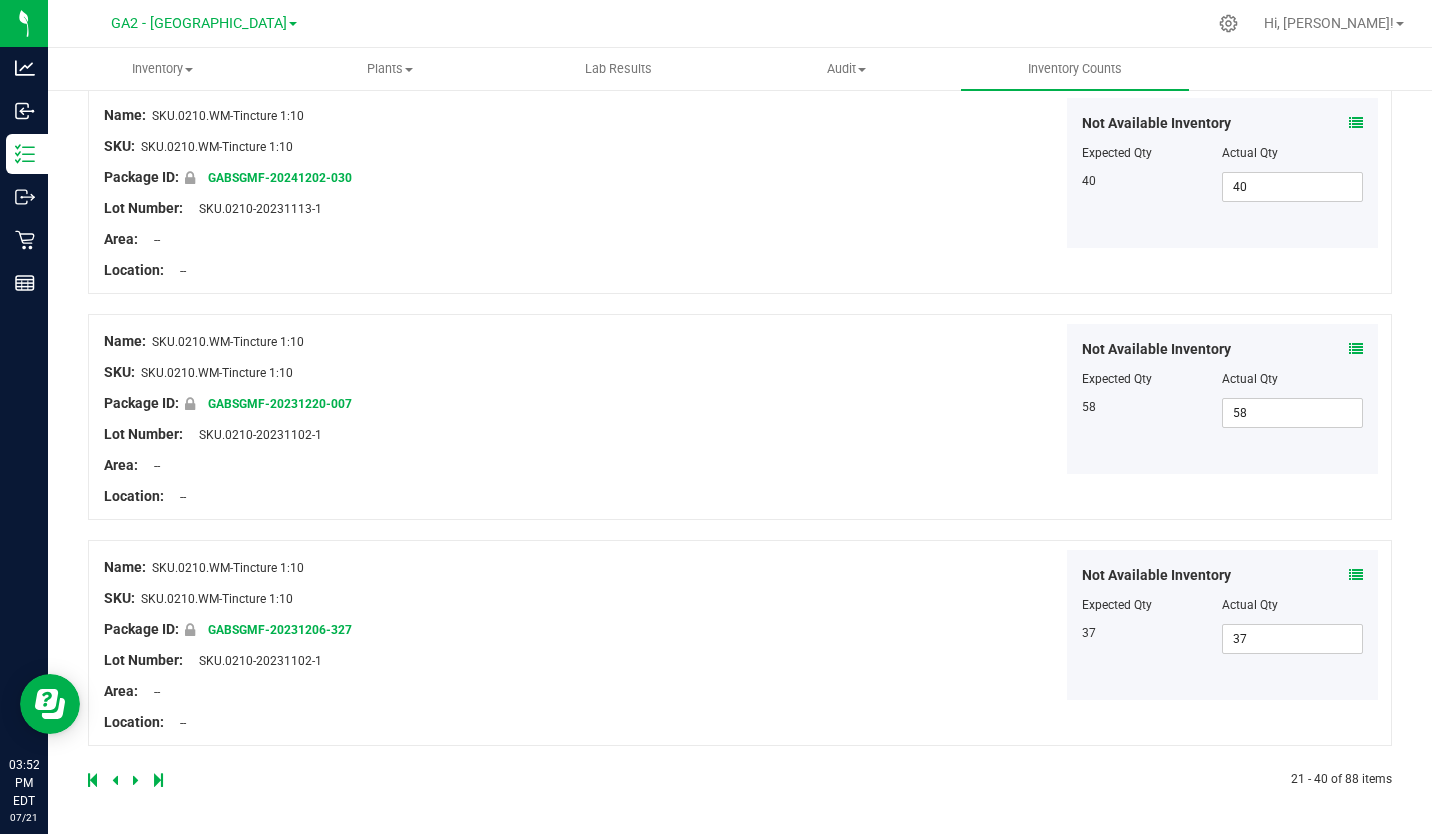 click at bounding box center [136, 780] 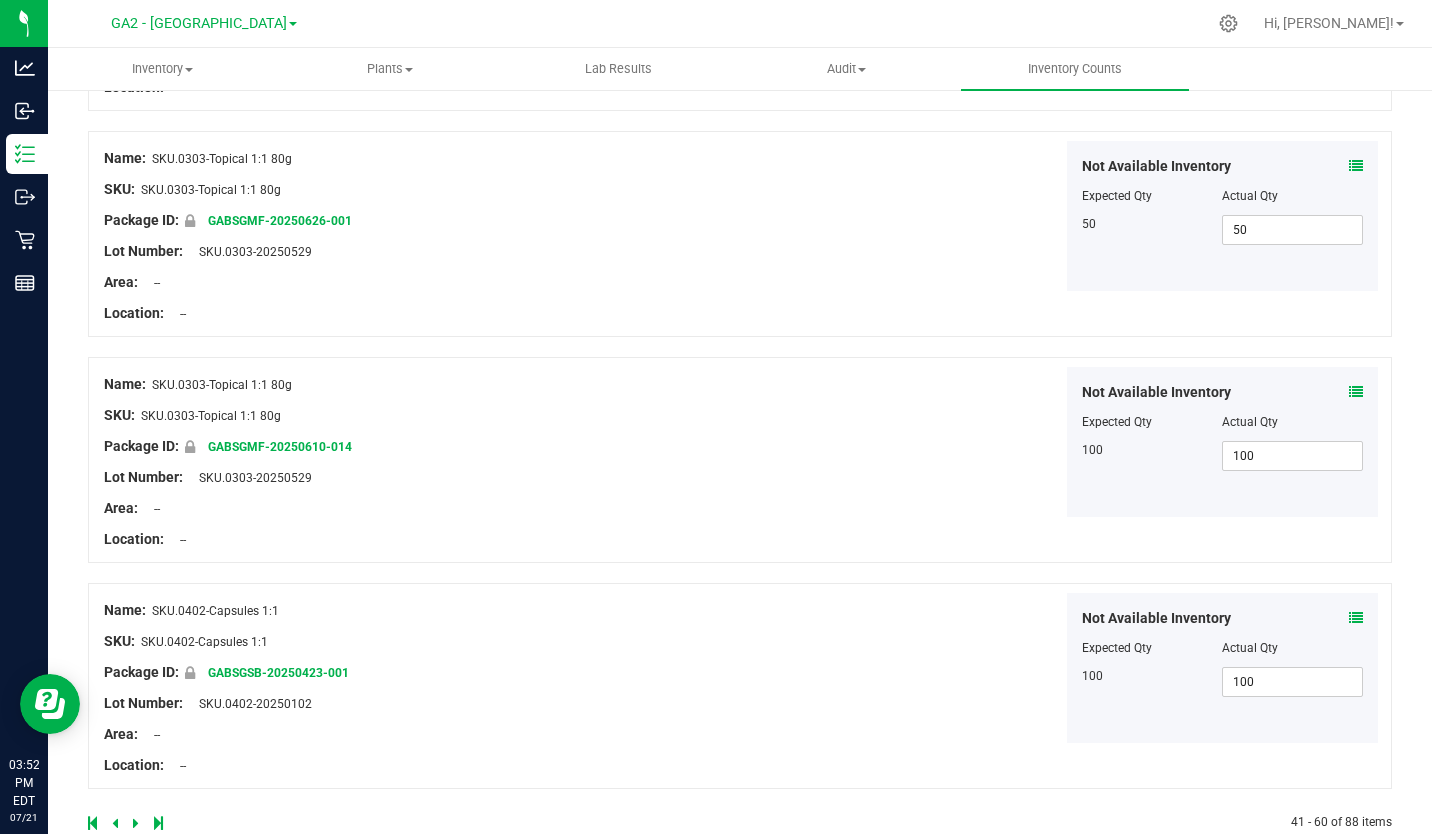 scroll, scrollTop: 4038, scrollLeft: 0, axis: vertical 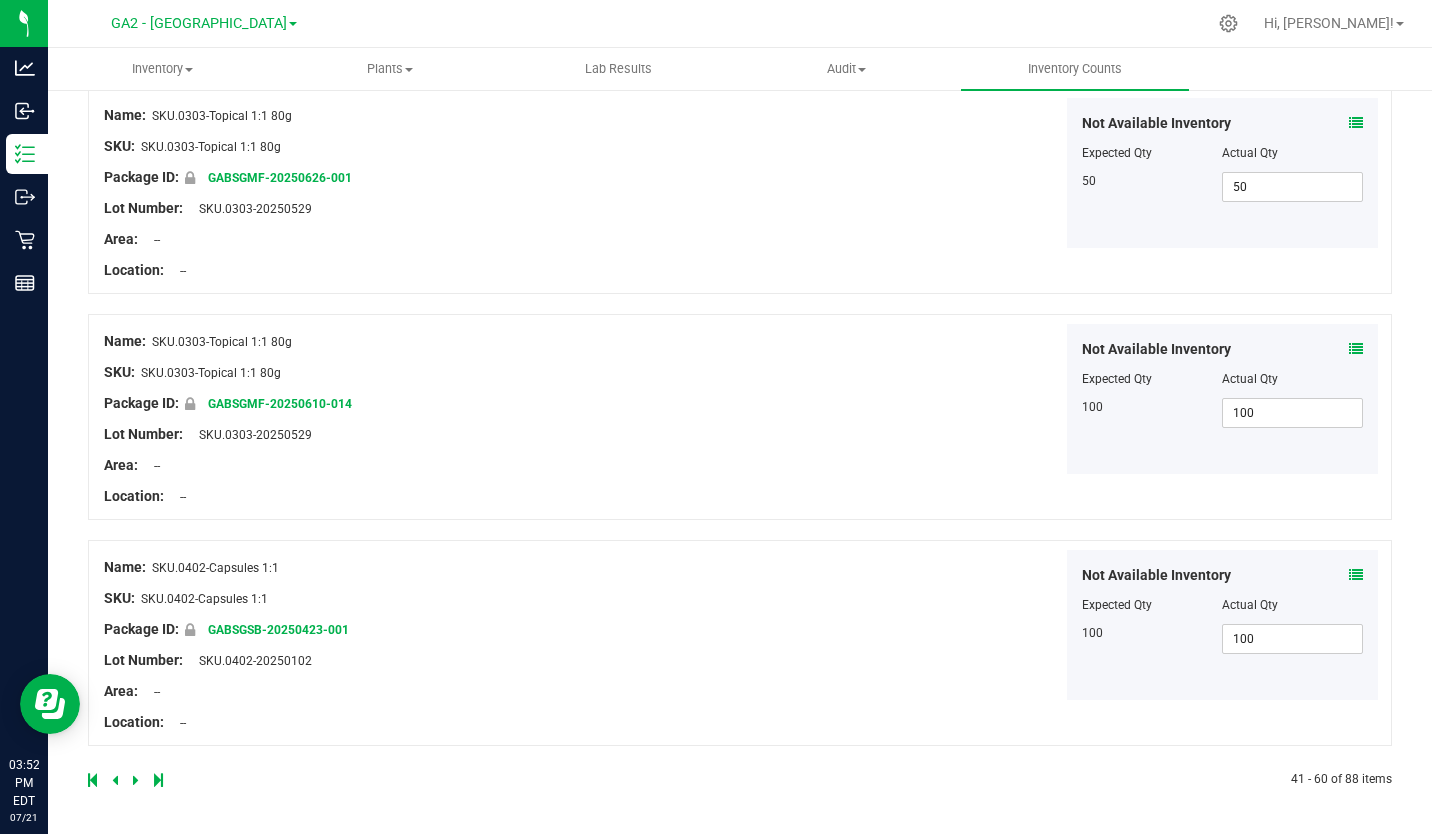 click at bounding box center (136, 780) 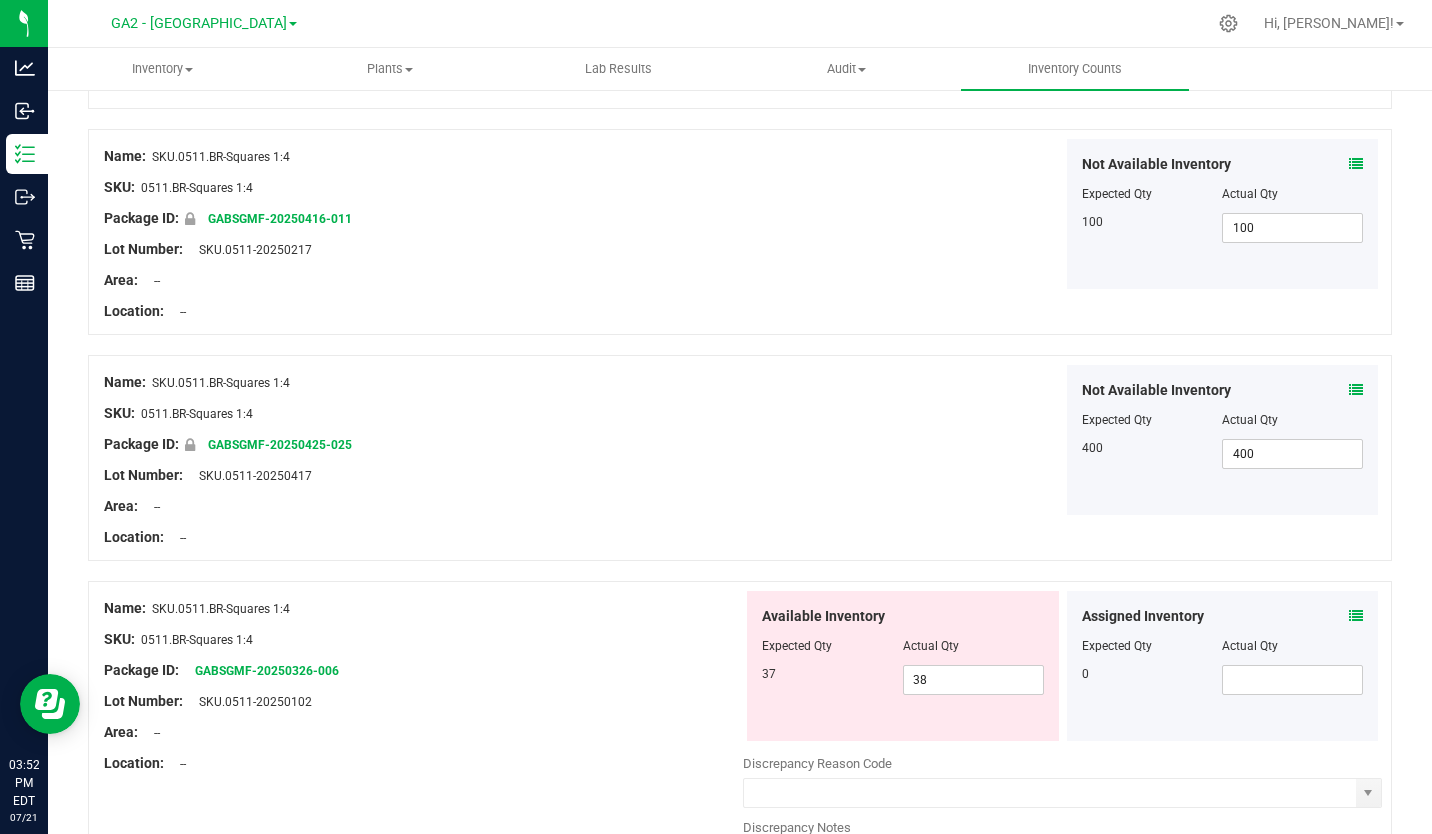 scroll, scrollTop: 4165, scrollLeft: 0, axis: vertical 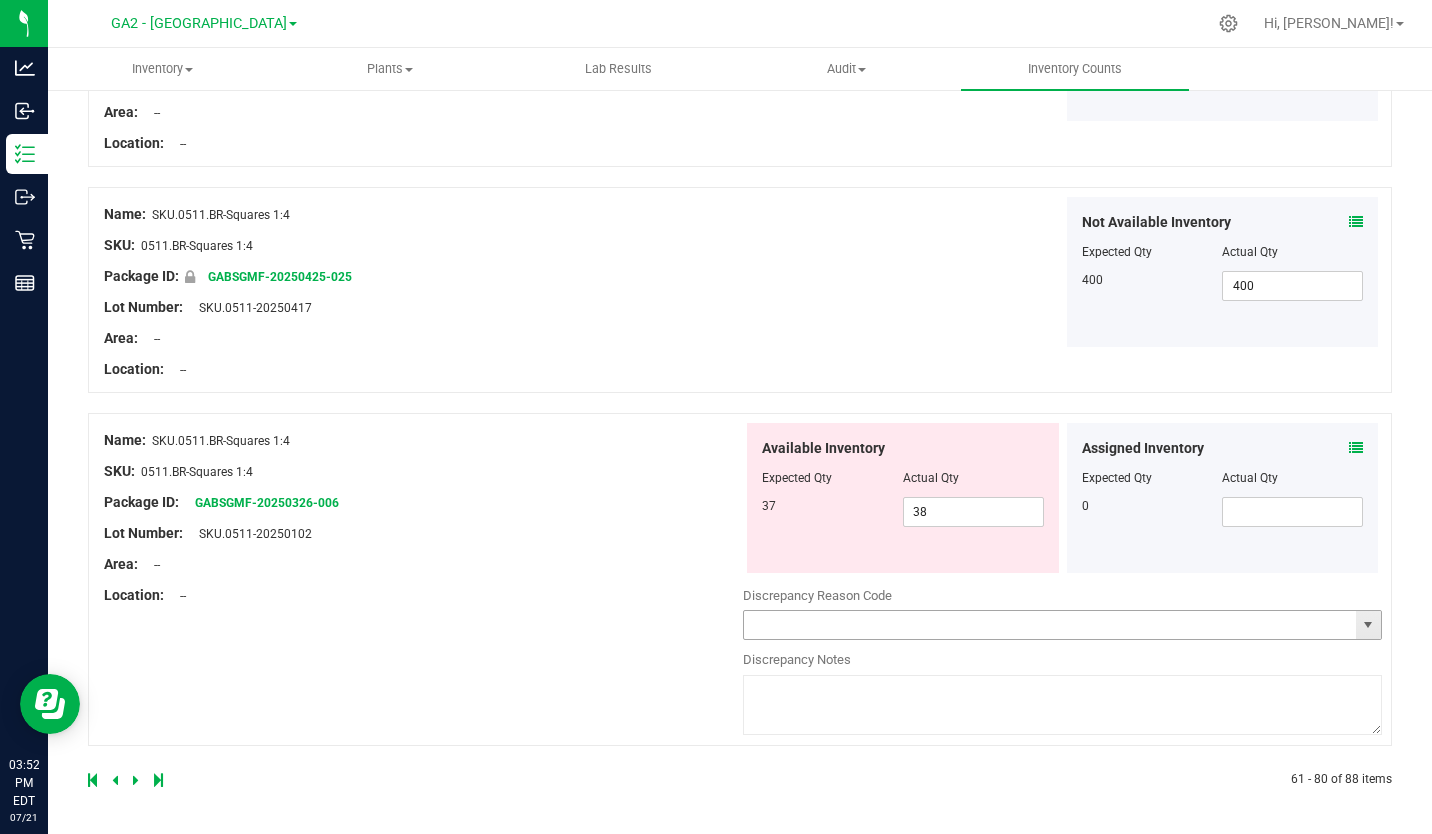 click at bounding box center (1050, 625) 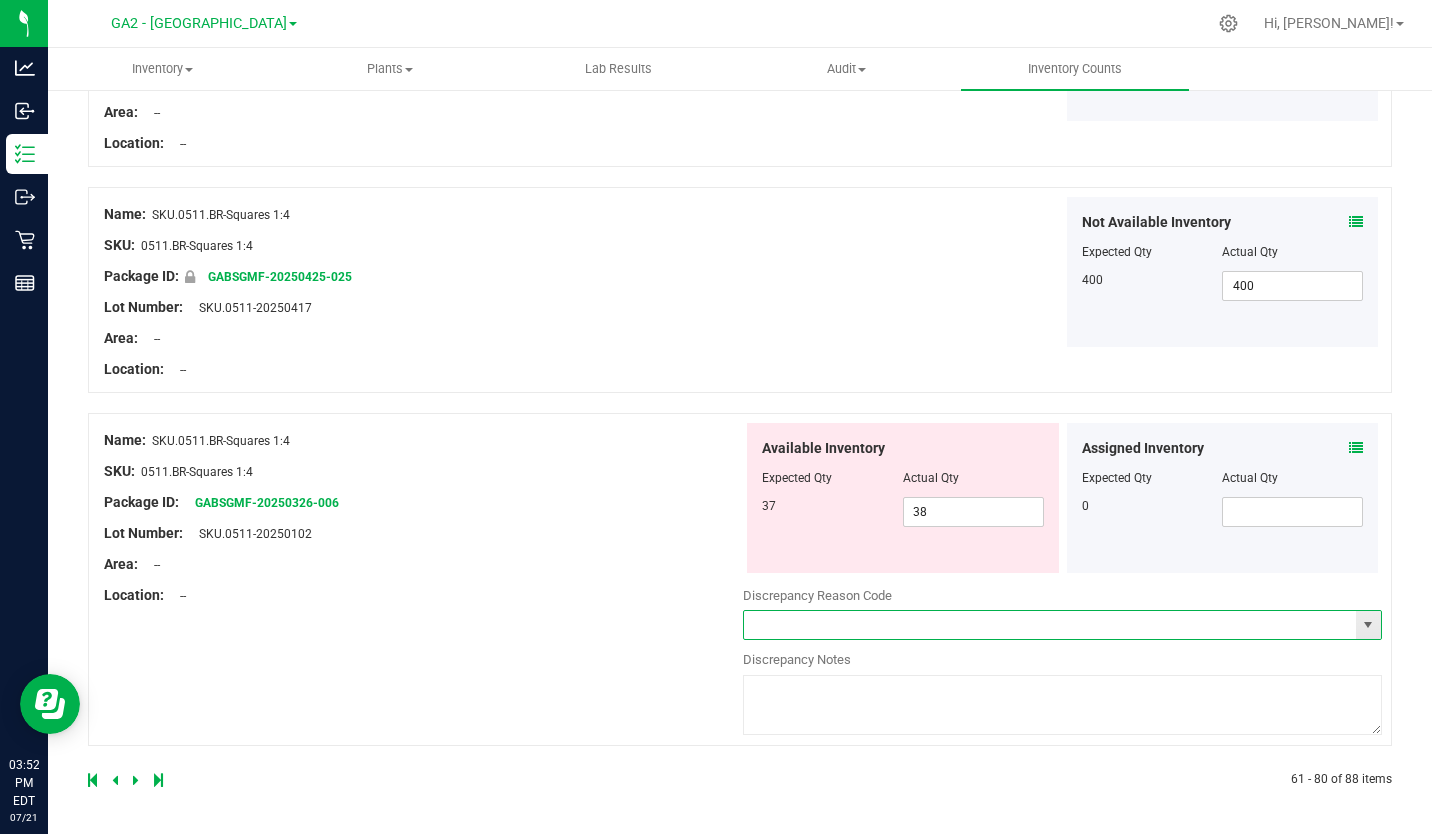 click at bounding box center (1368, 625) 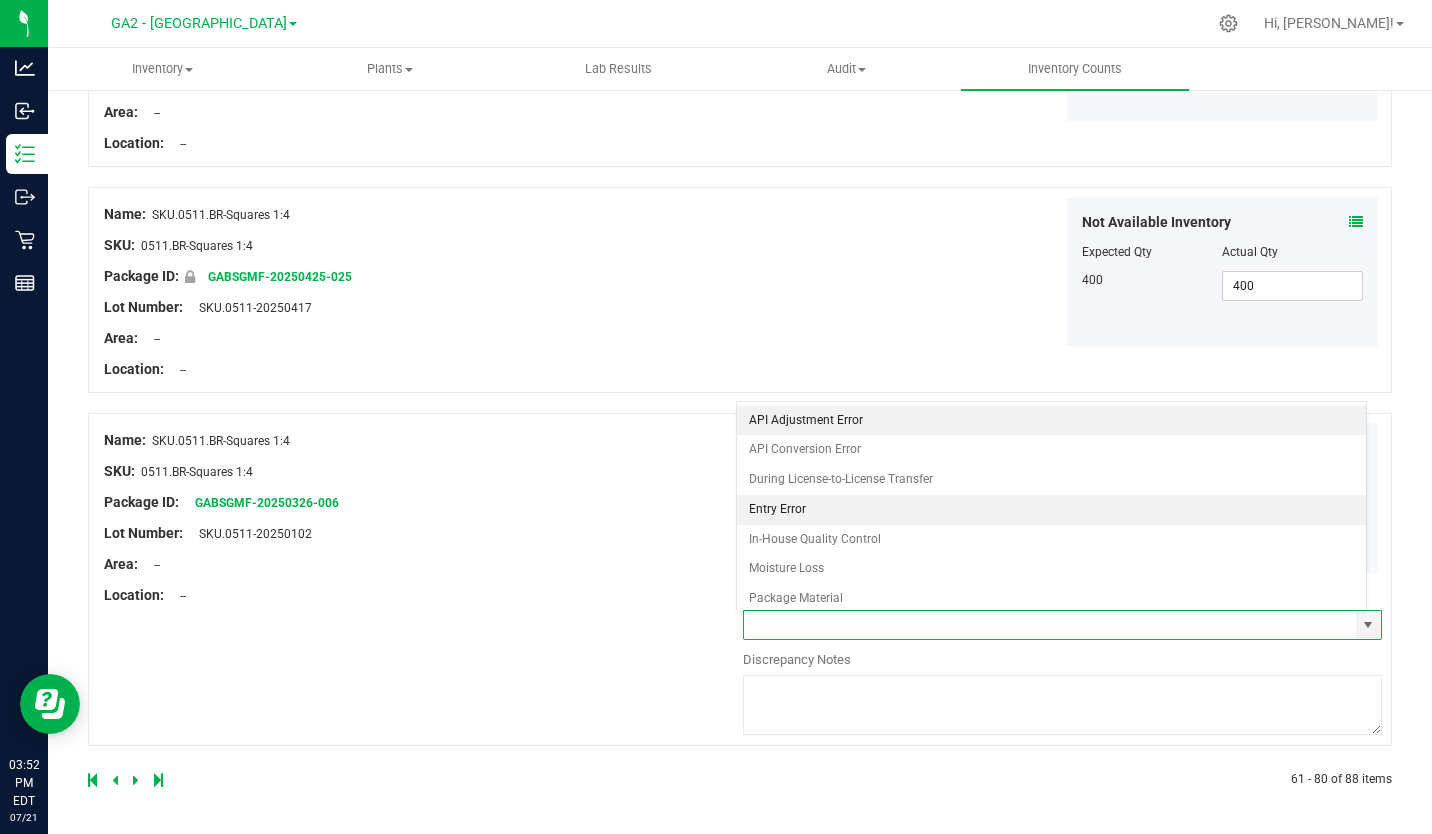 click on "Entry Error" at bounding box center (1052, 510) 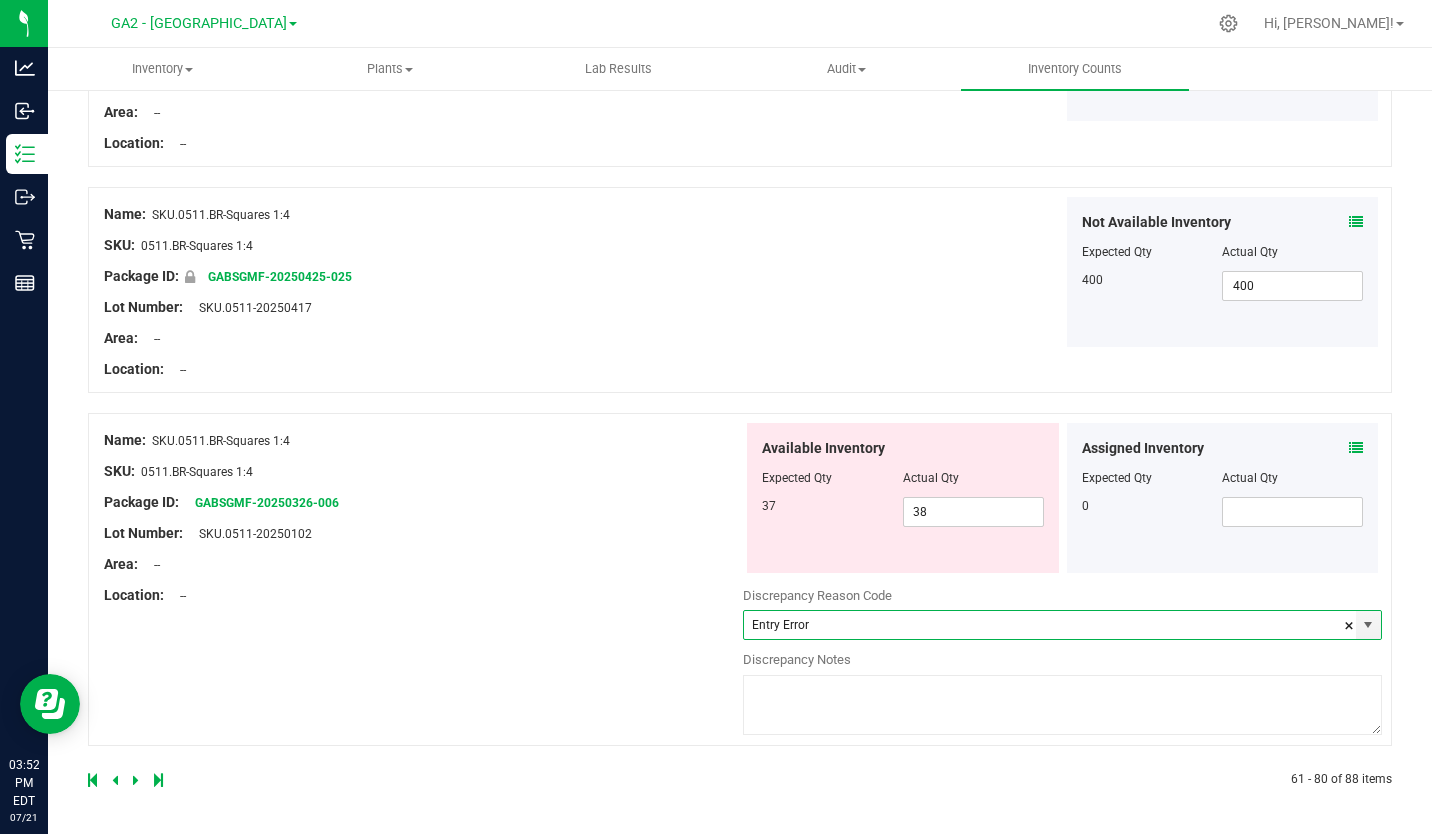 click on "Location:
--" at bounding box center [423, 595] 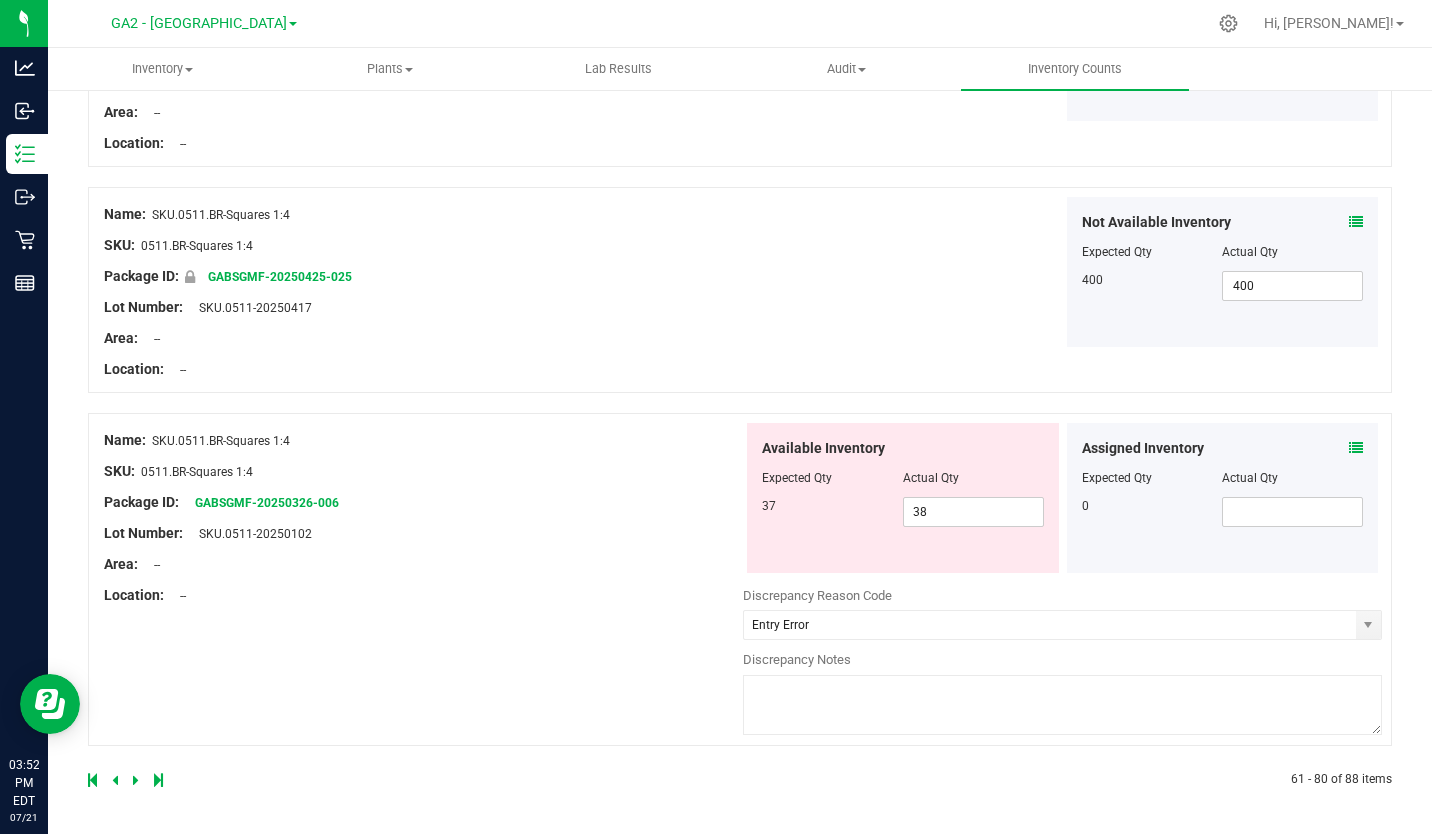 click at bounding box center [136, 780] 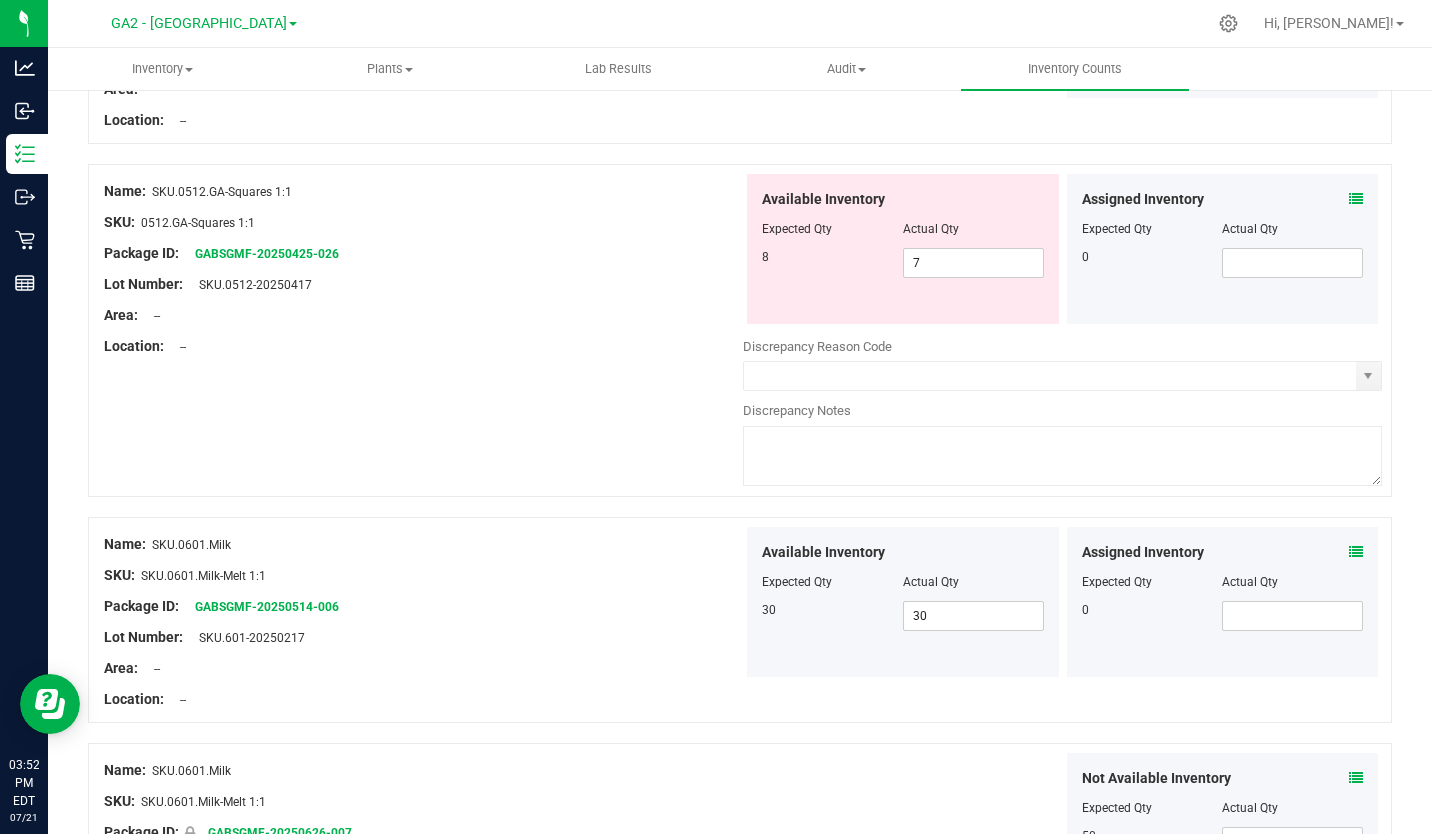 scroll, scrollTop: 347, scrollLeft: 0, axis: vertical 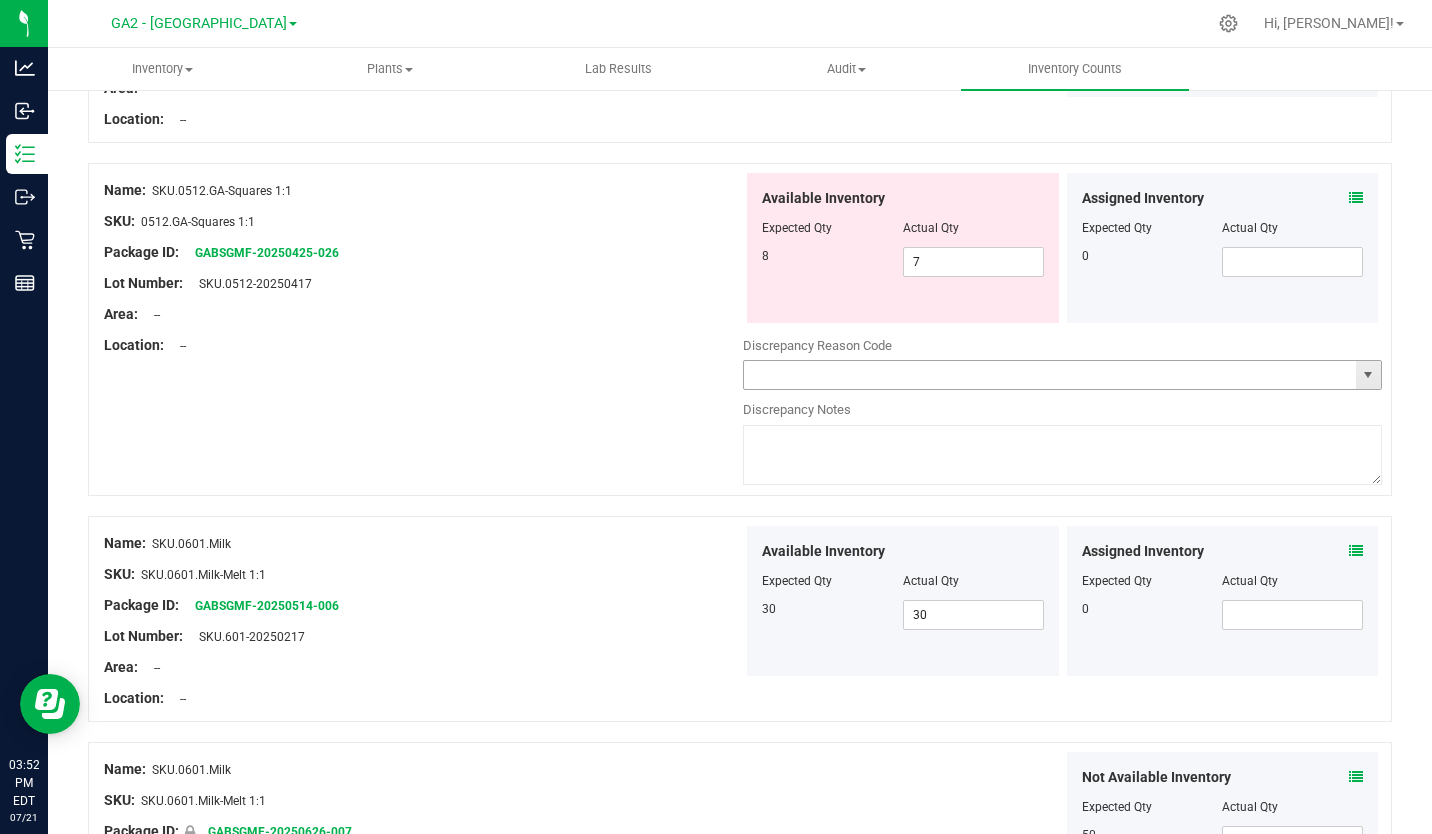 click at bounding box center (1368, 375) 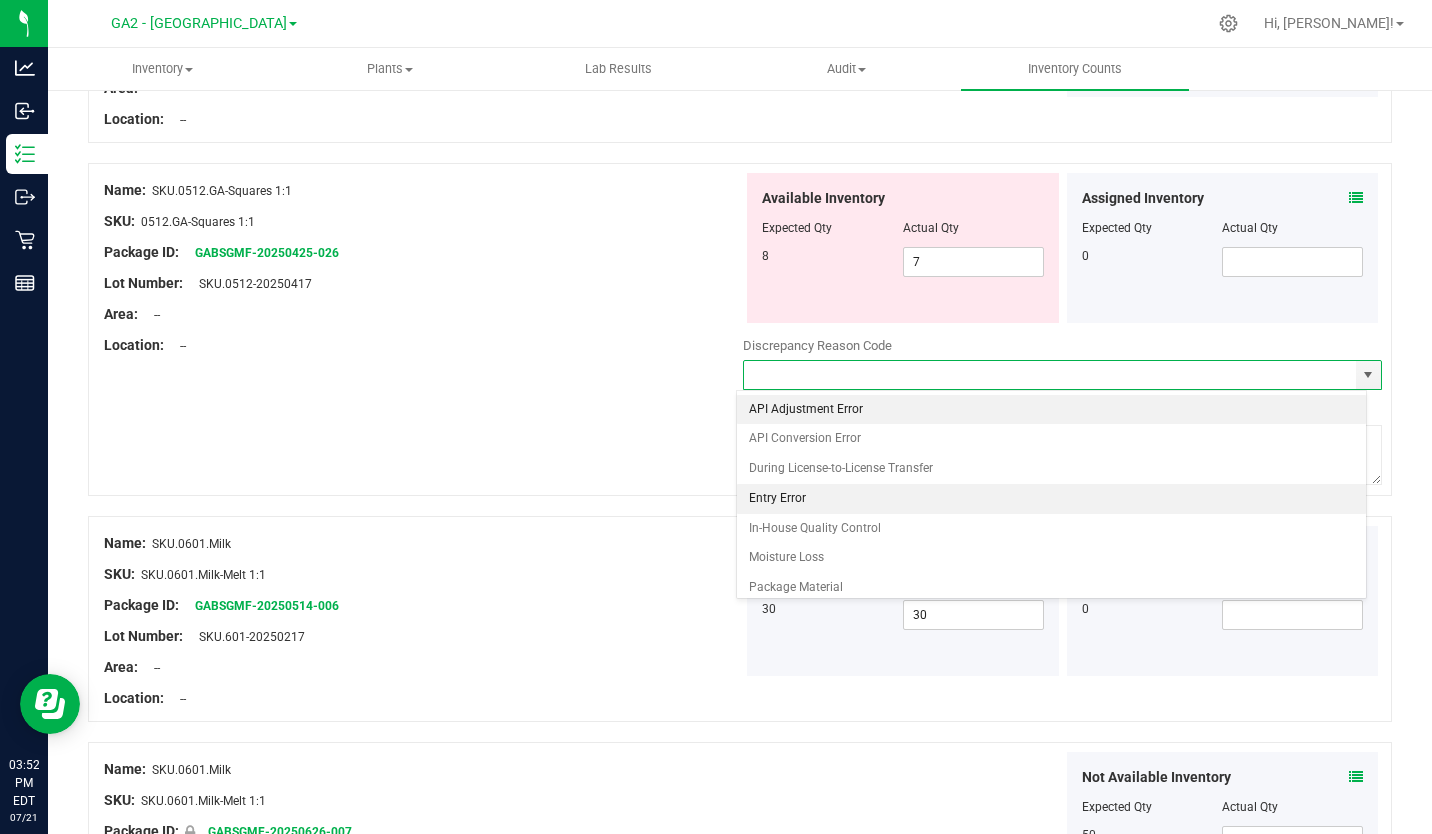 click on "Entry Error" at bounding box center [1052, 499] 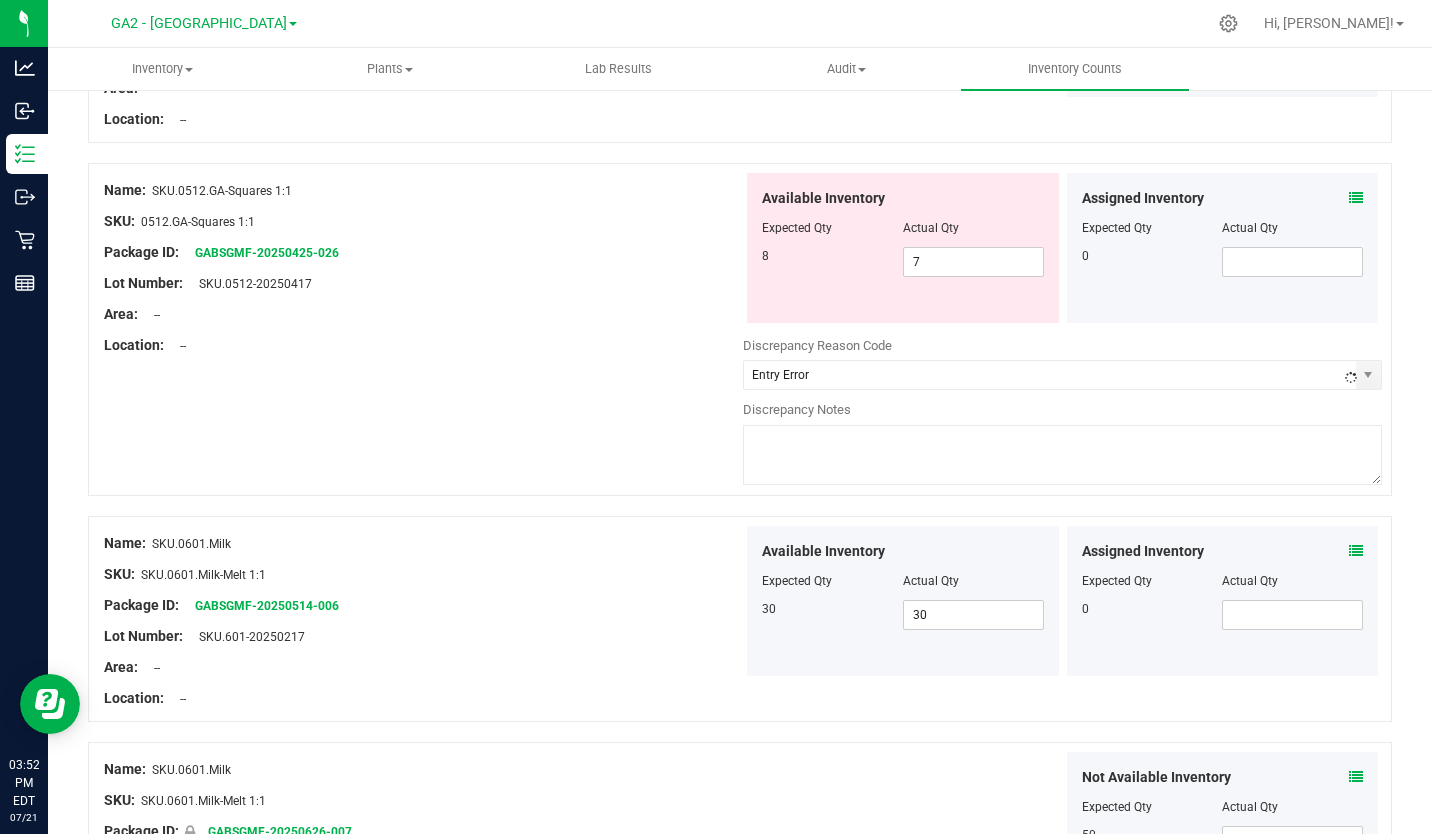 click on "Name:
SKU.0512.GA-Squares 1:1
SKU:
0512.GA-Squares 1:1
Package ID:
GABSGMF-20250425-026
Lot Number:
SKU.0512-20250417
Area:
--
Location:
7 7 13" at bounding box center (740, 329) 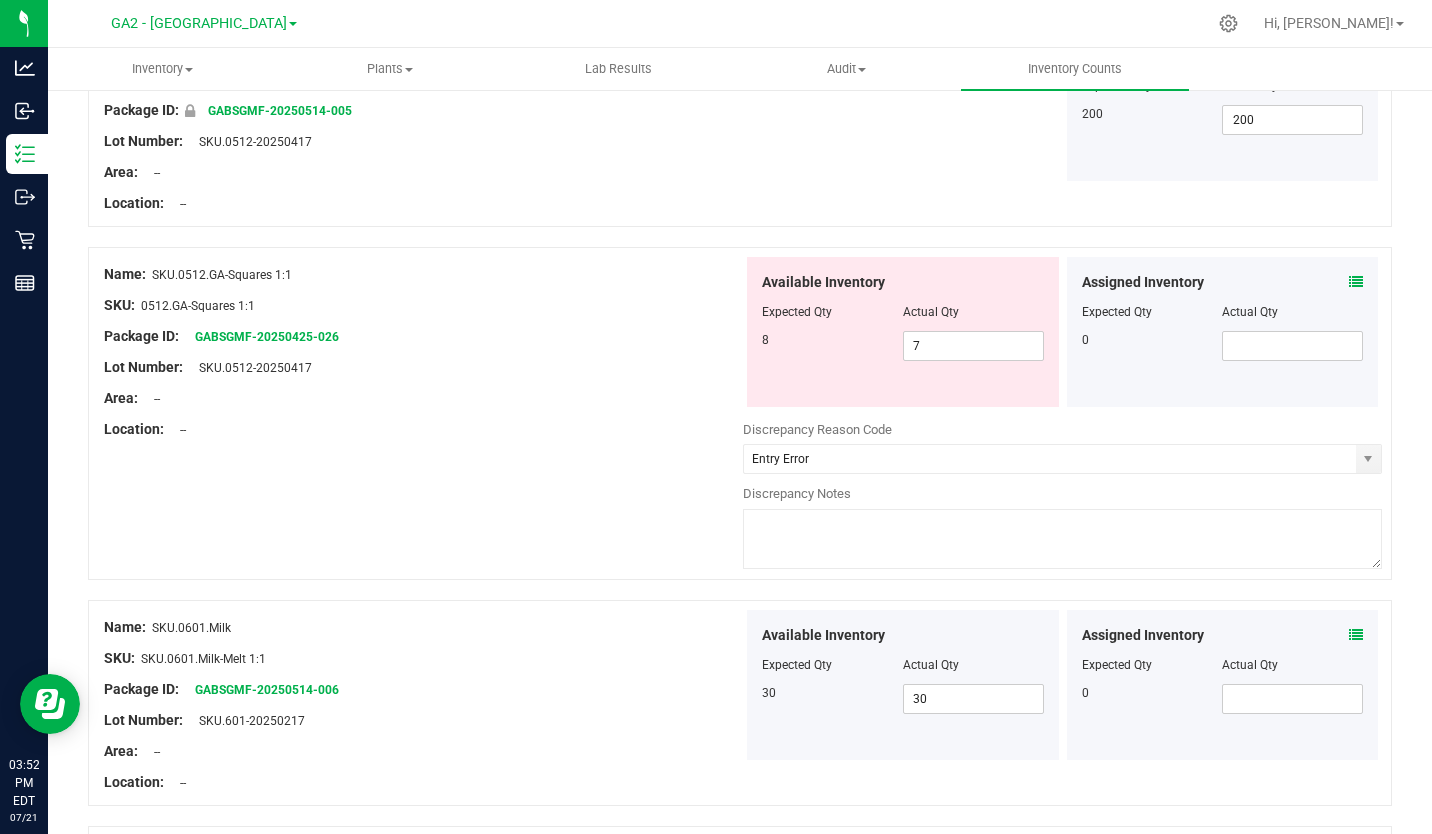scroll, scrollTop: 0, scrollLeft: 0, axis: both 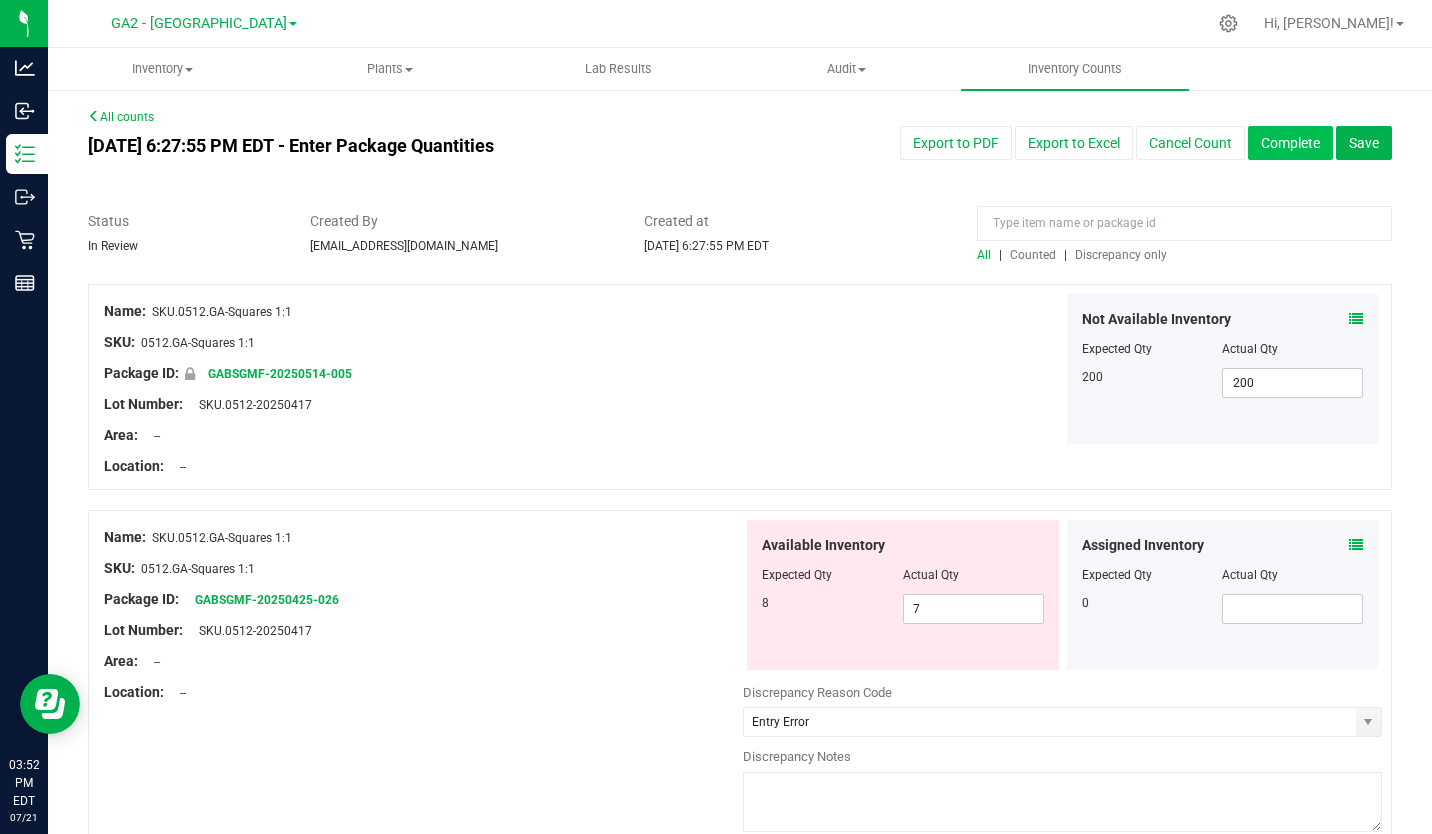 click on "Complete" at bounding box center (1290, 143) 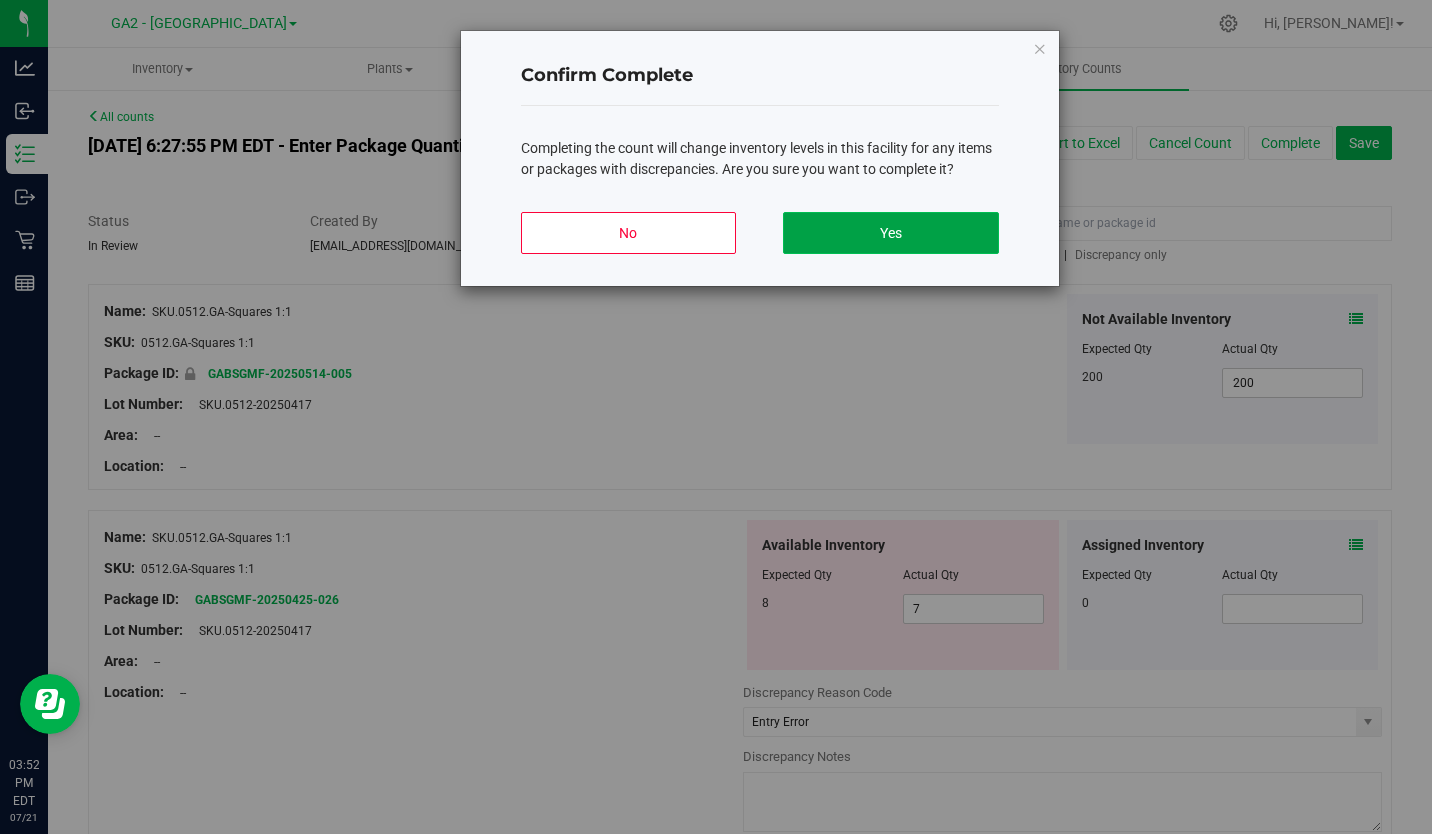 click on "Yes" at bounding box center [890, 233] 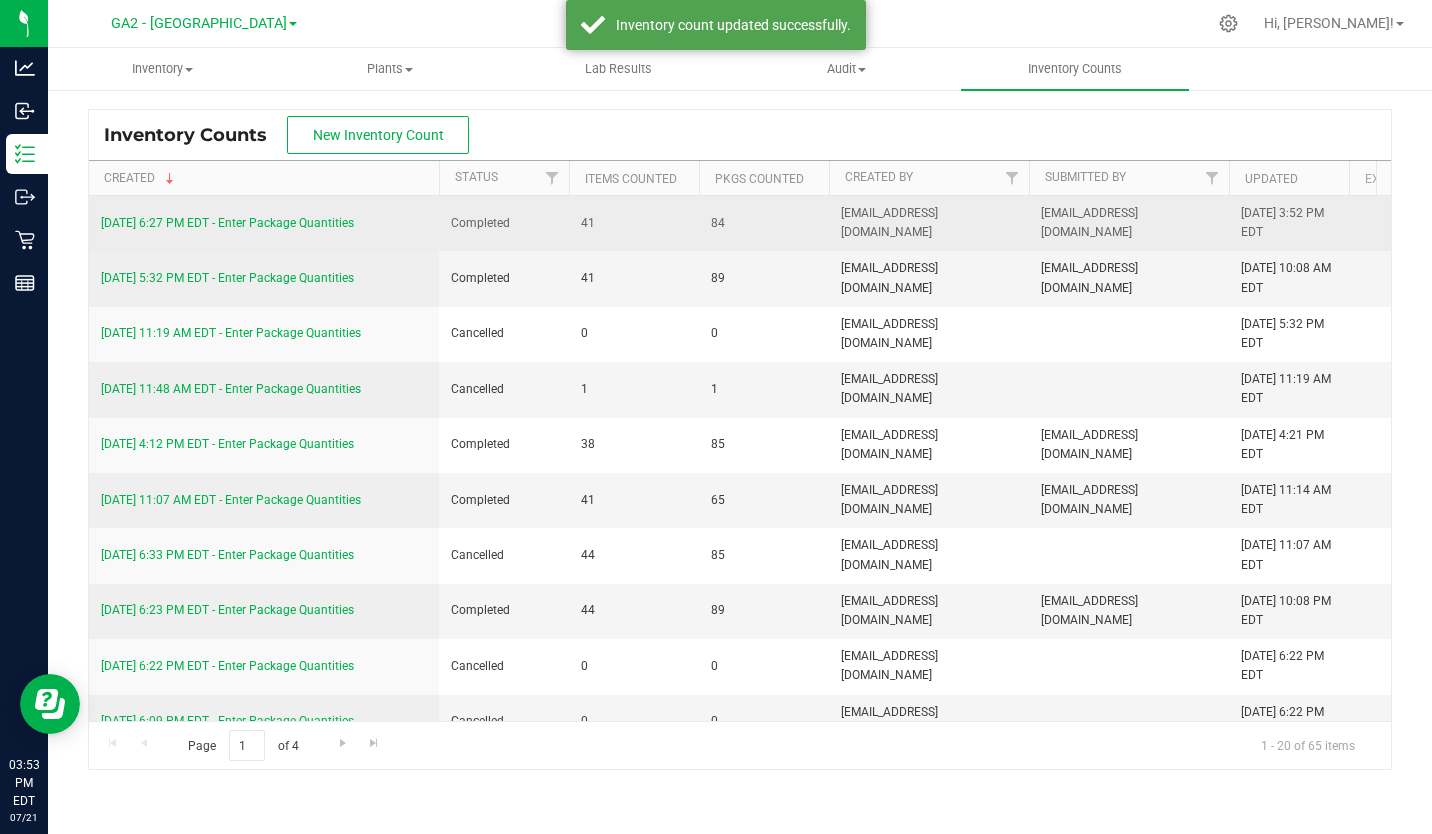 click on "7/18/25 6:27 PM EDT - Enter Package Quantities" at bounding box center [227, 223] 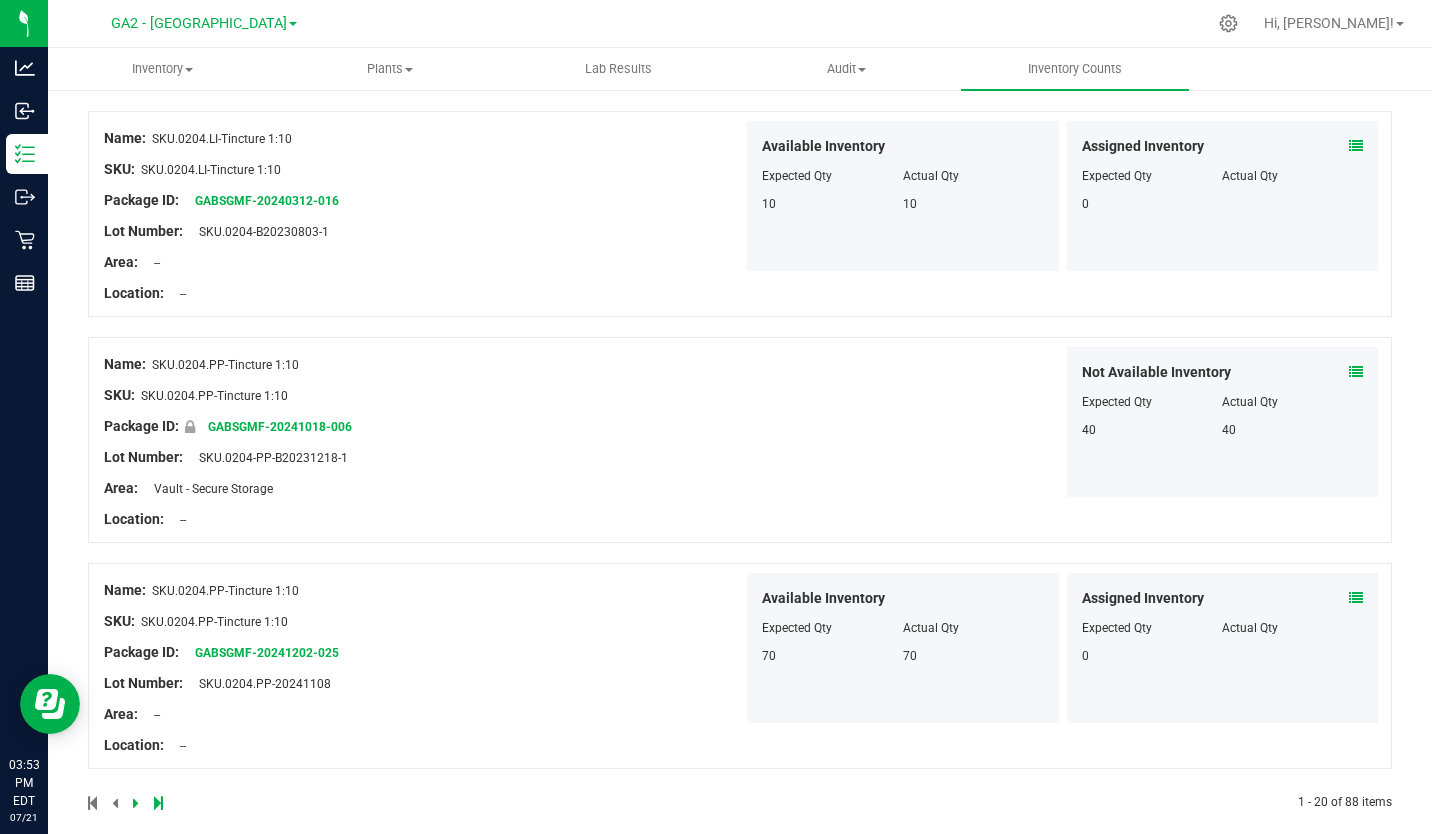 scroll, scrollTop: 4038, scrollLeft: 0, axis: vertical 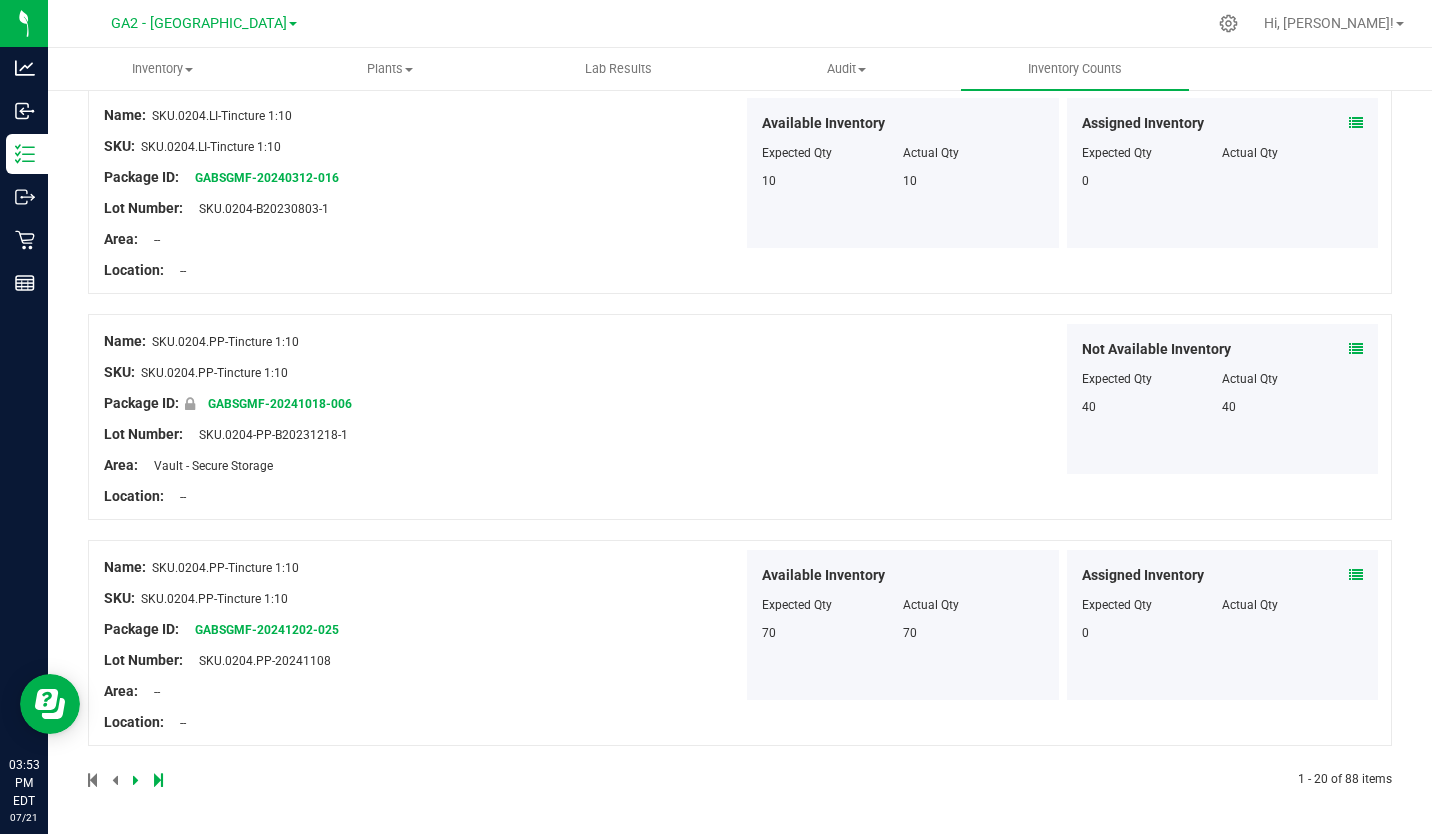 click at bounding box center (414, 780) 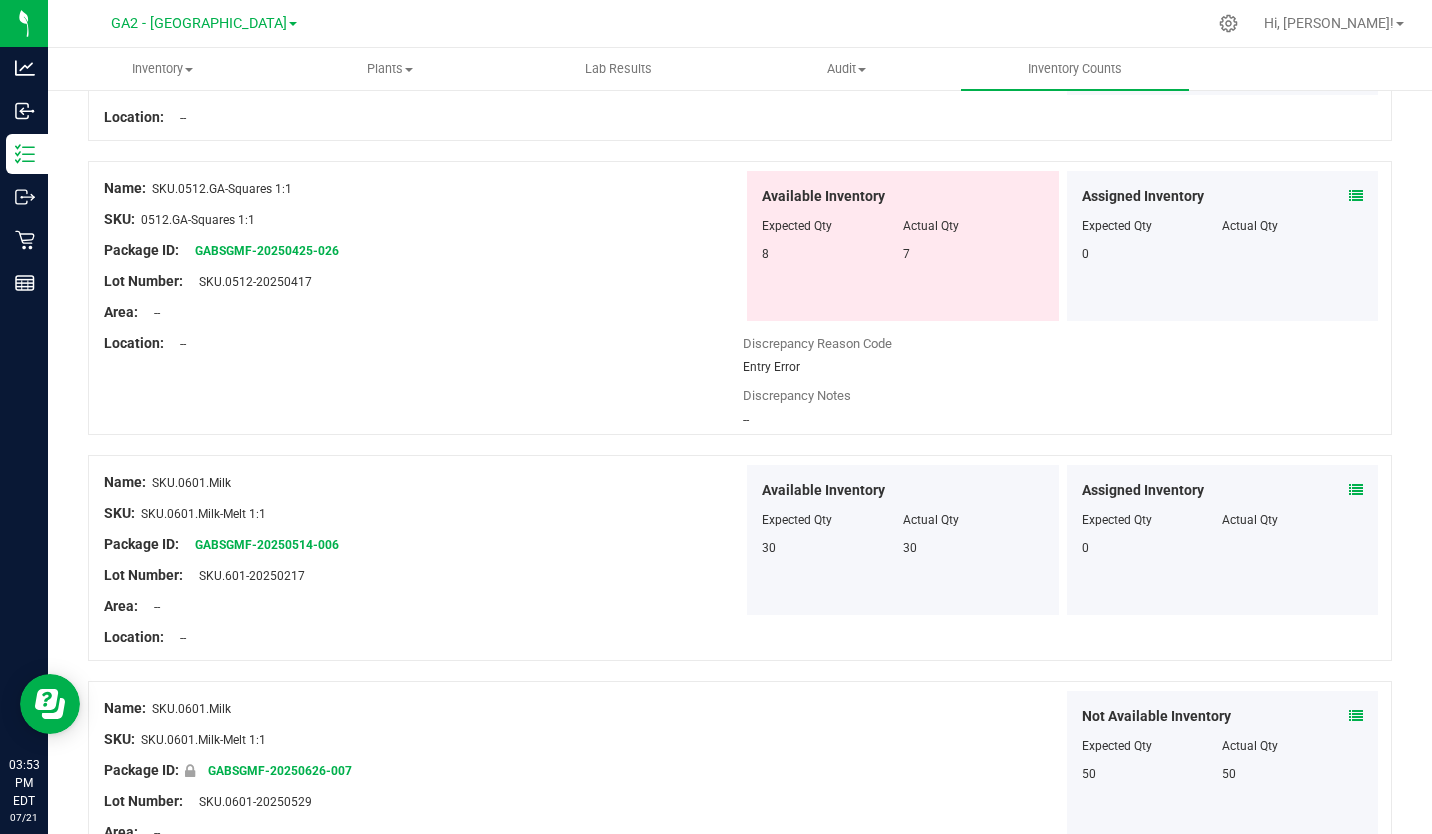 scroll, scrollTop: 348, scrollLeft: 0, axis: vertical 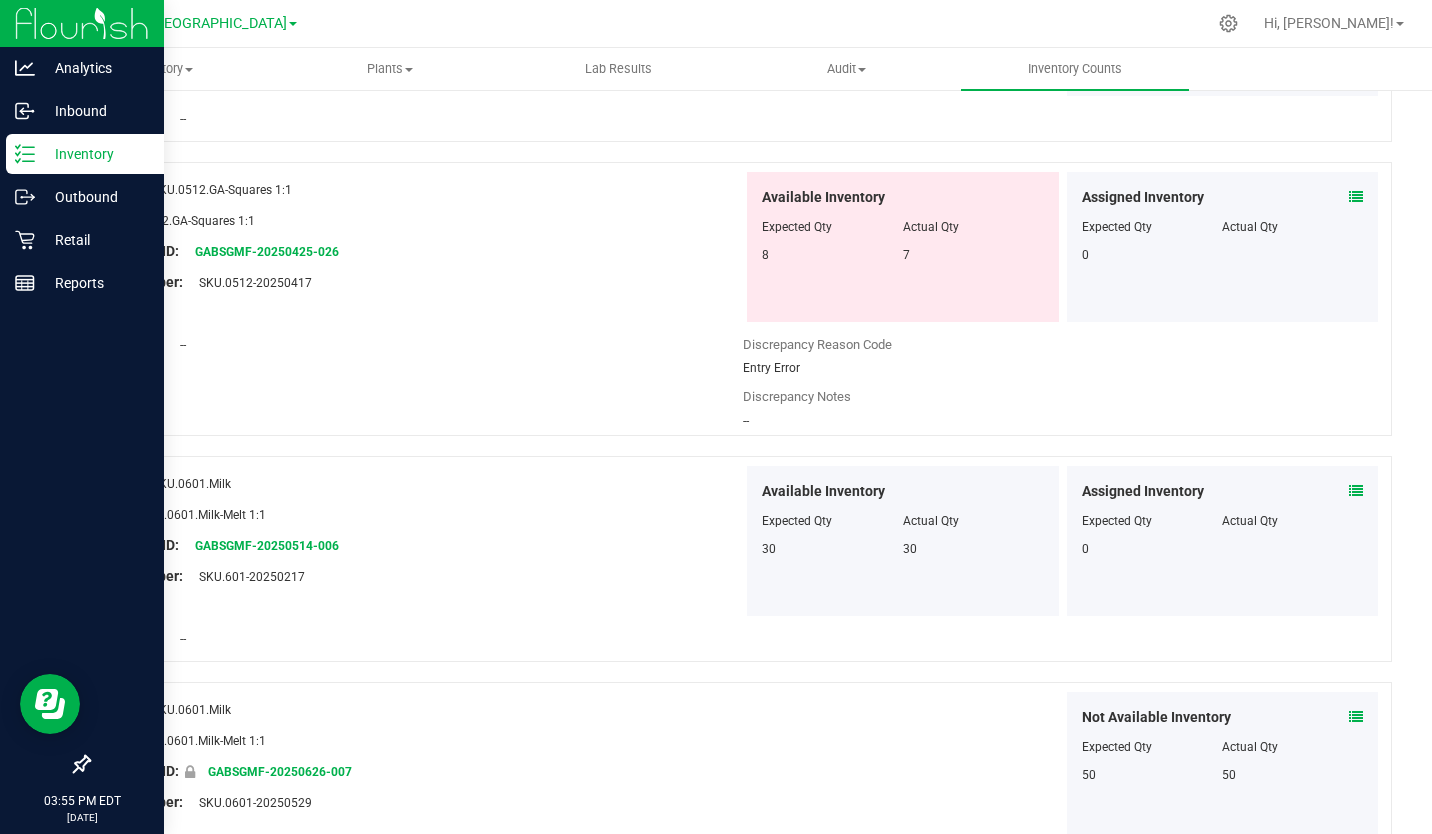 click on "Inventory" at bounding box center [95, 154] 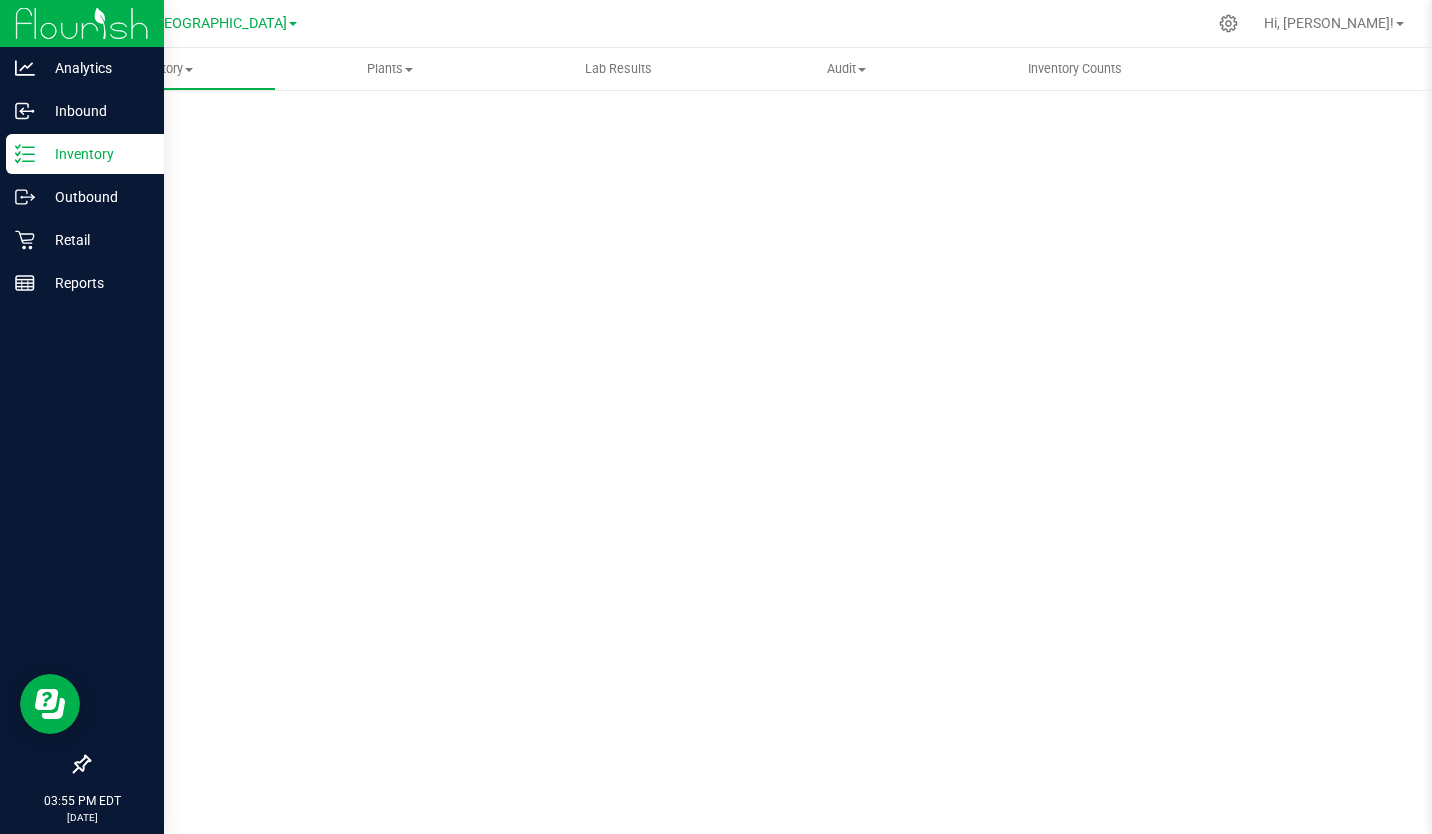 scroll, scrollTop: 0, scrollLeft: 0, axis: both 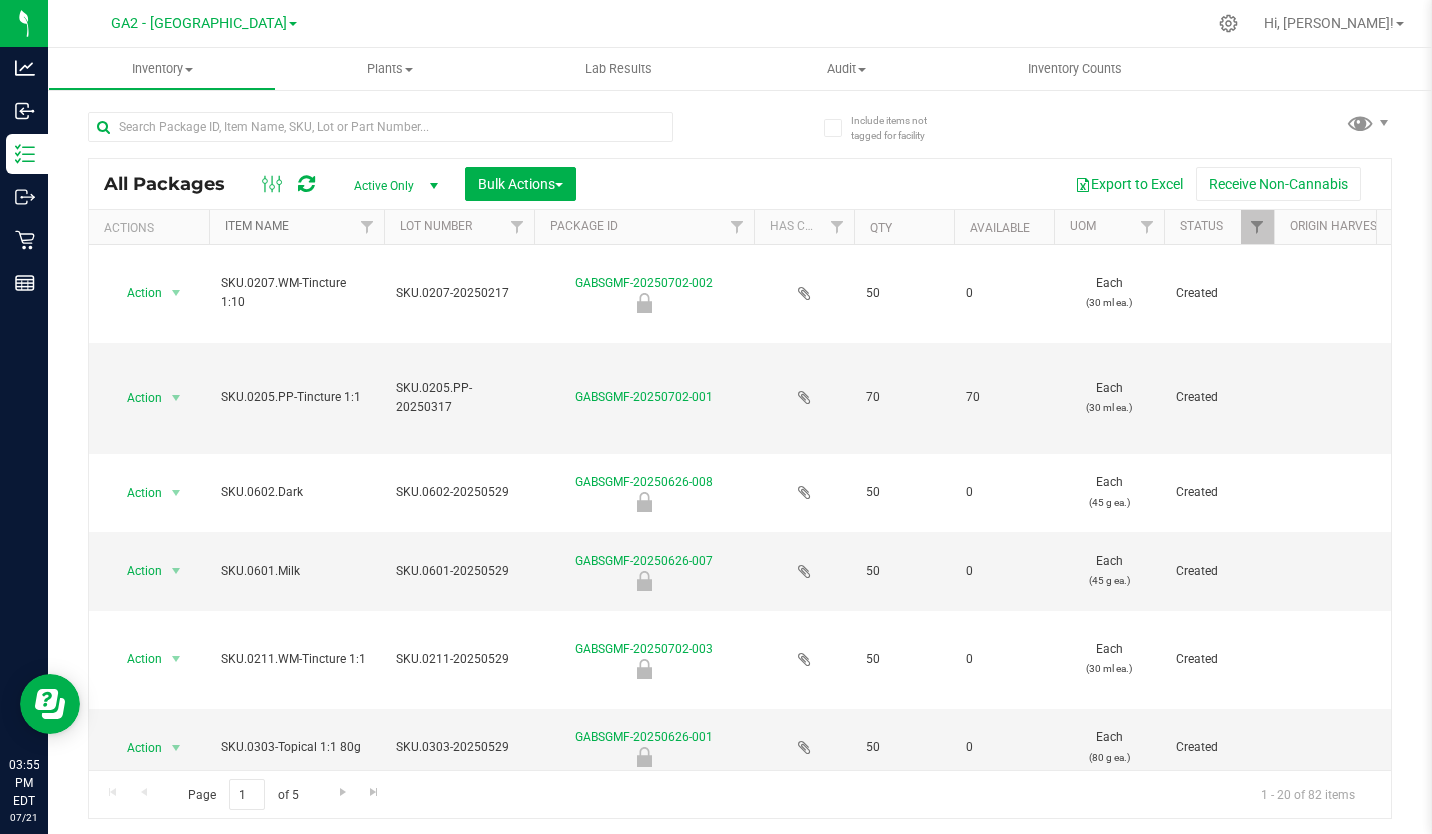 click on "Item Name" at bounding box center (257, 226) 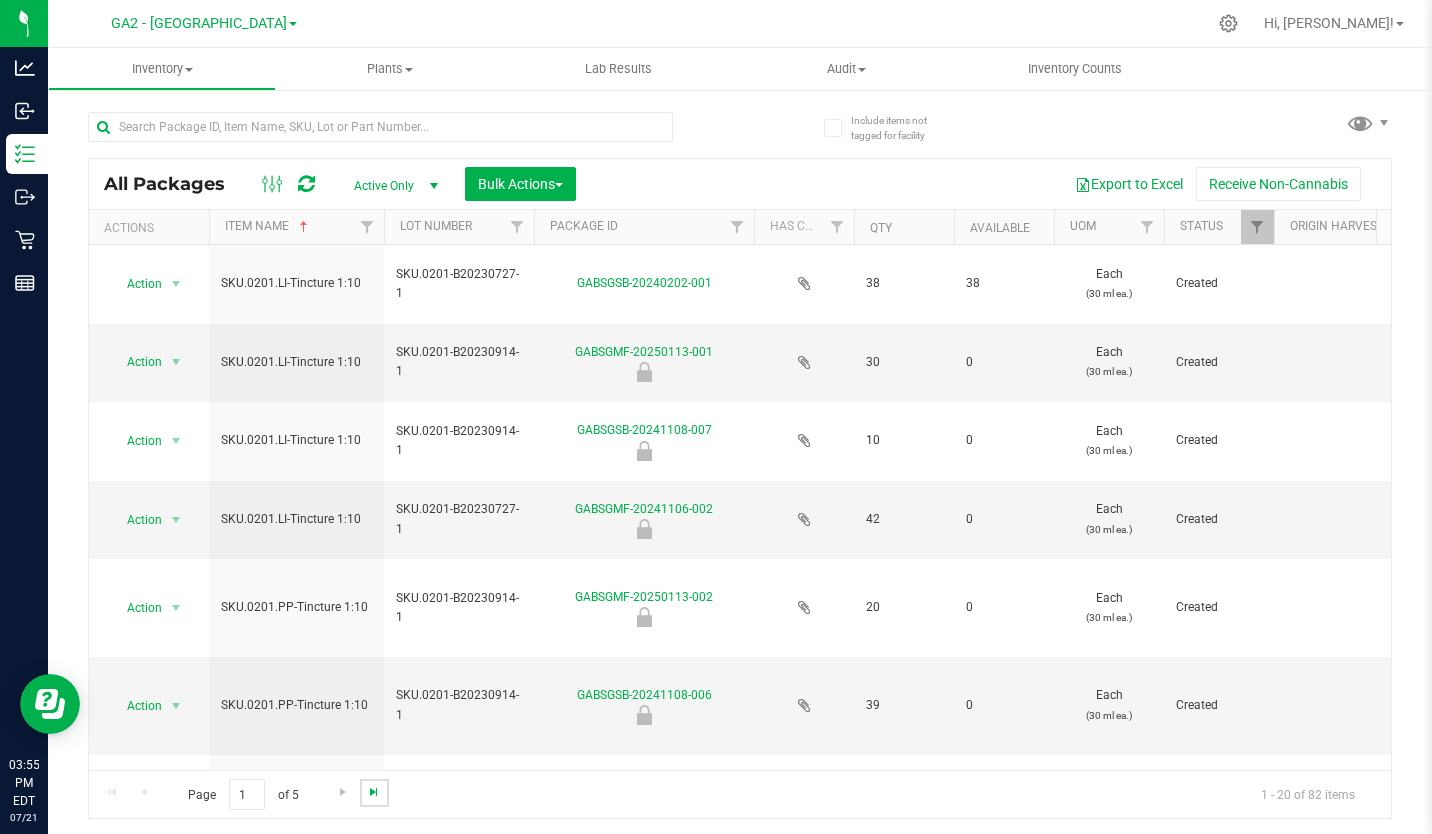 click at bounding box center [374, 792] 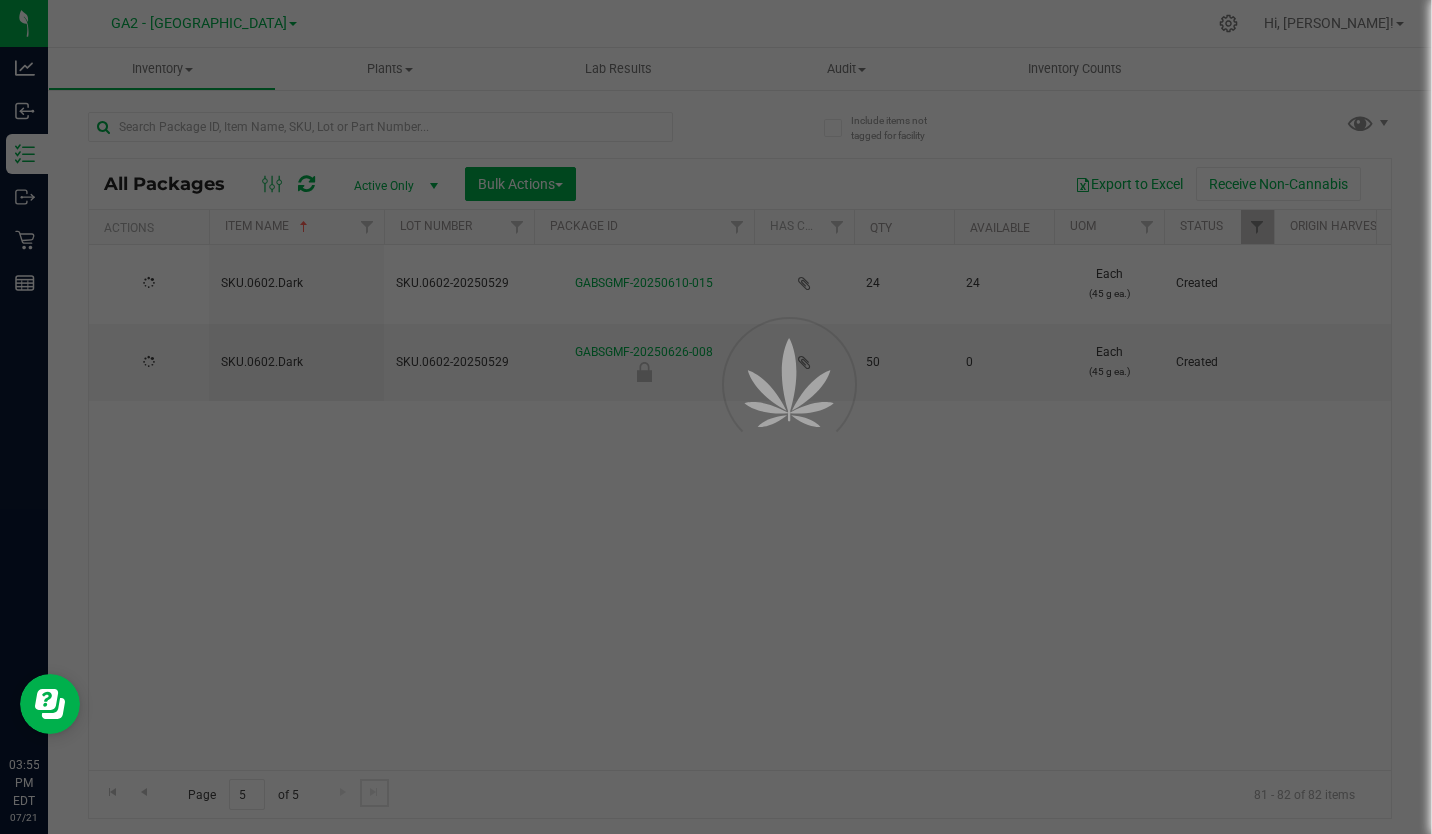 type on "2025-05-29" 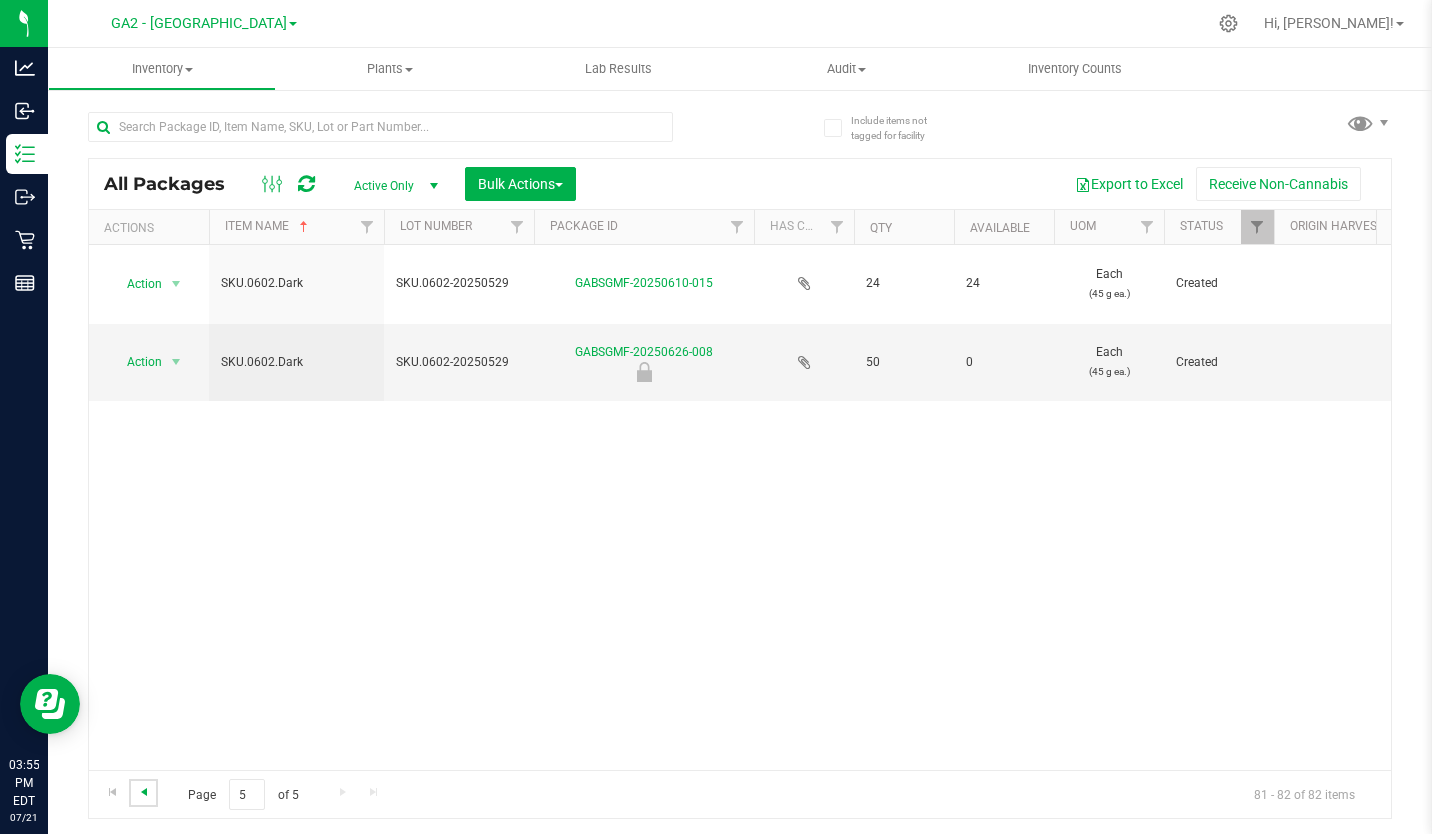 click at bounding box center [144, 792] 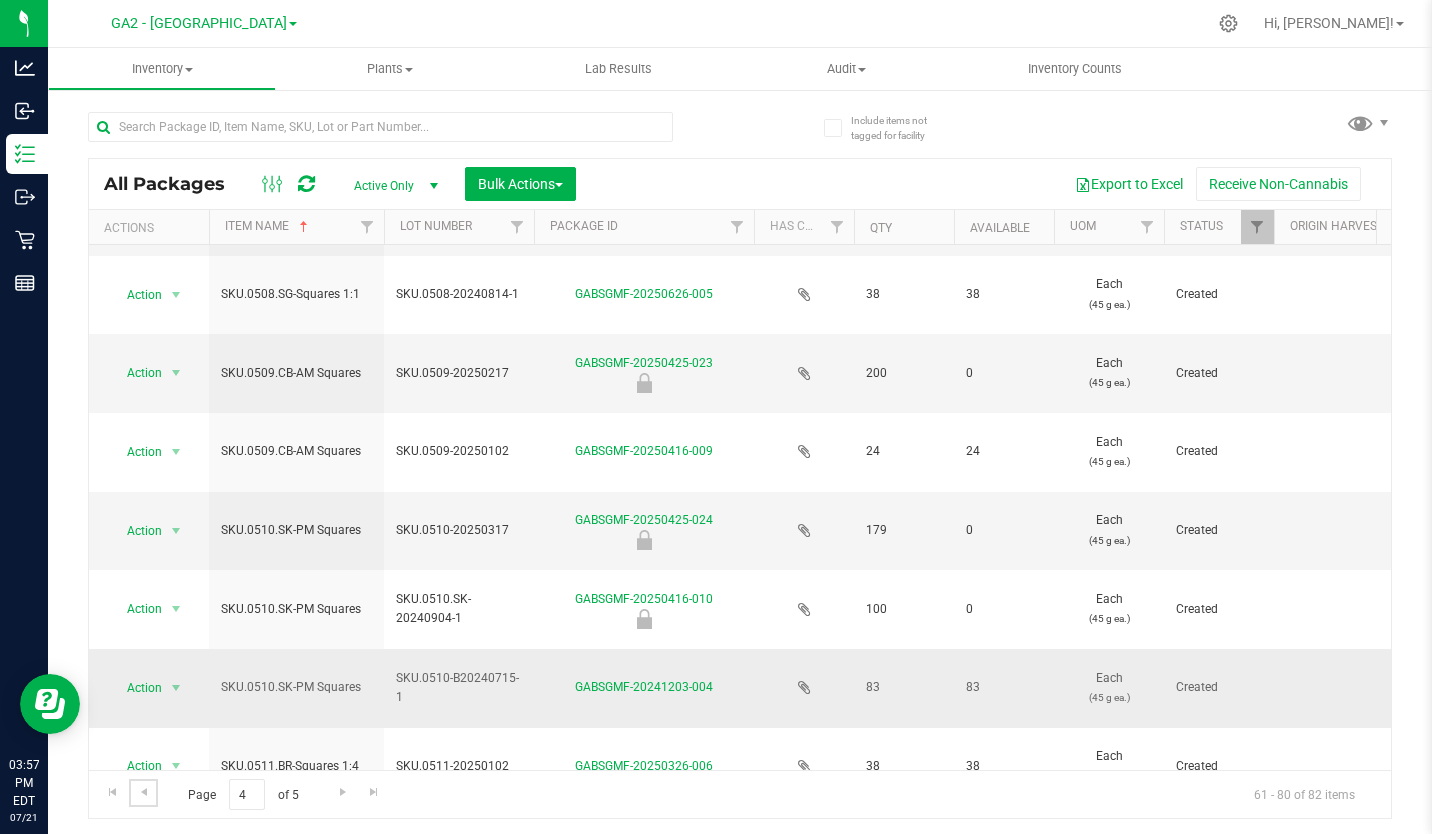 scroll, scrollTop: 467, scrollLeft: 0, axis: vertical 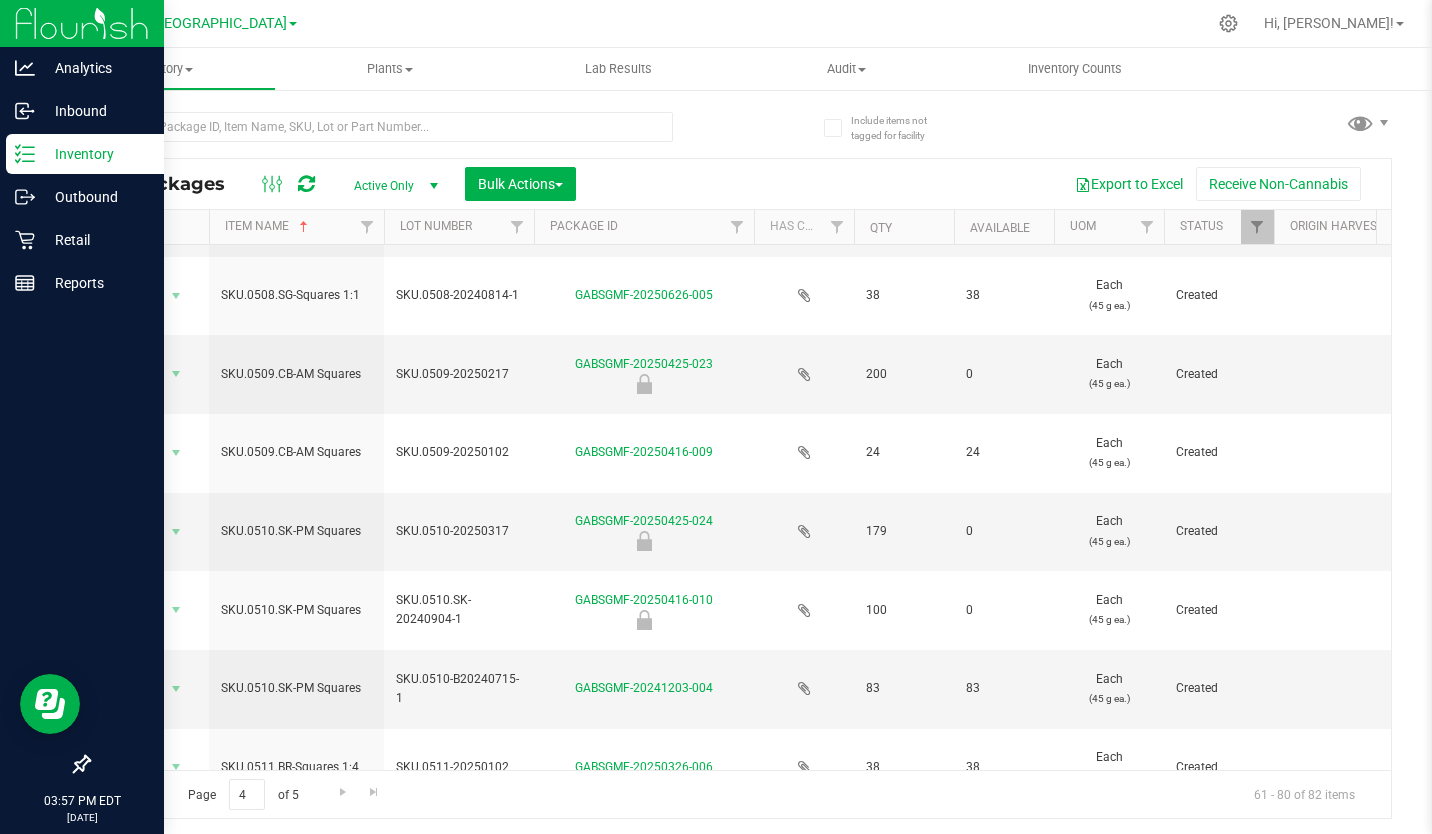 click on "Inventory" at bounding box center (95, 154) 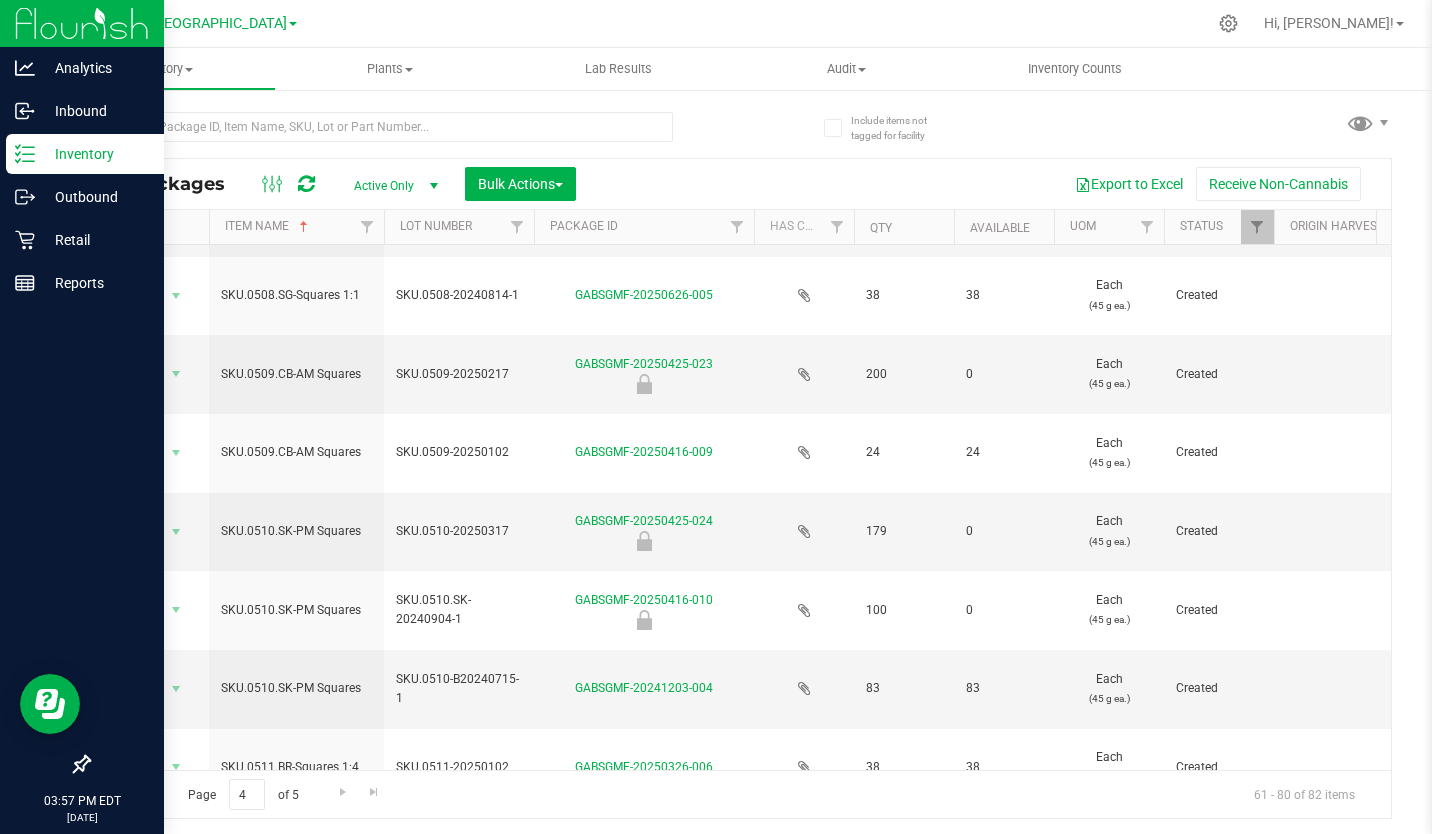 click on "Inventory" at bounding box center (95, 154) 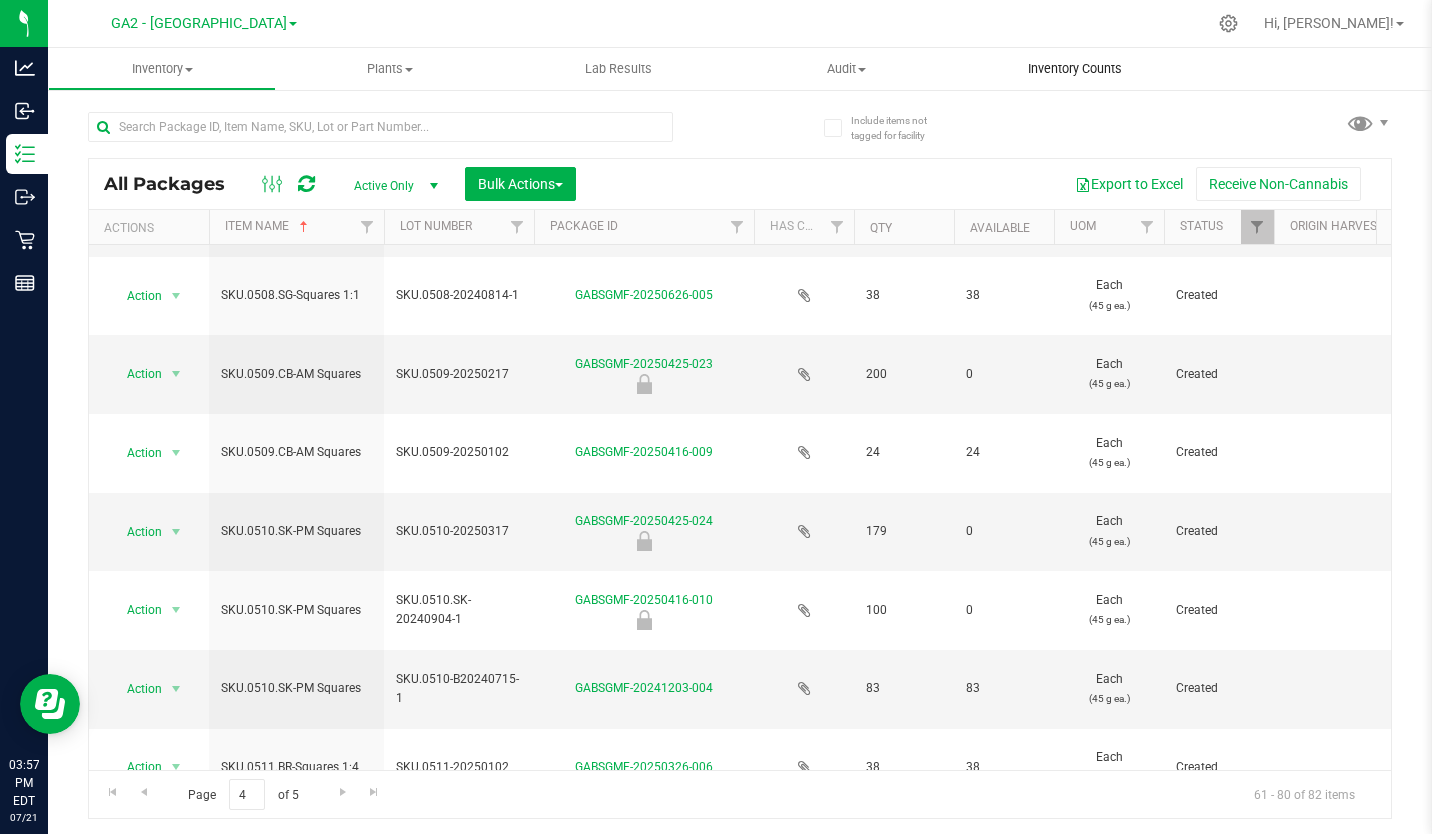 click on "Inventory Counts" at bounding box center (1075, 69) 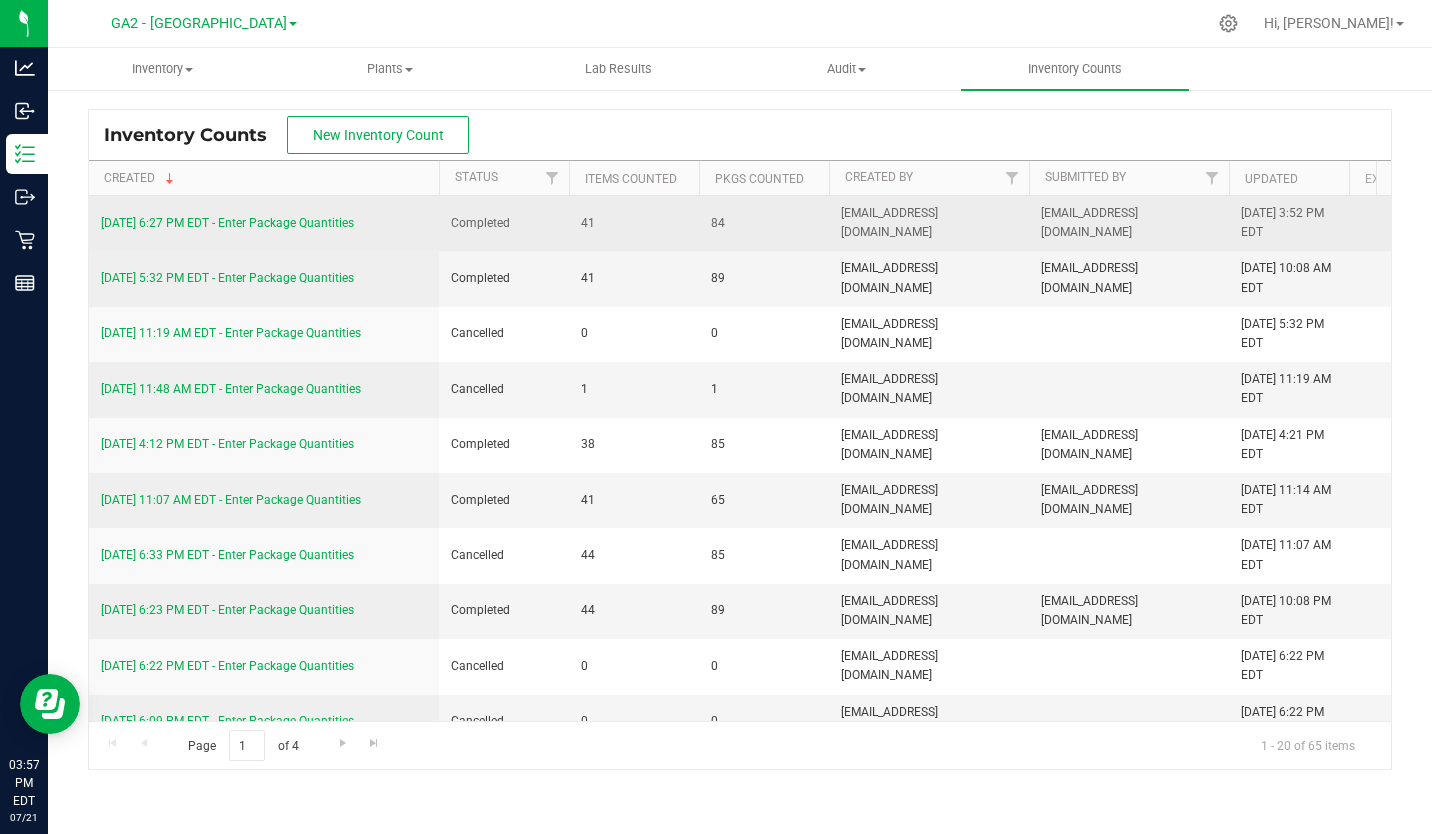 click on "7/18/25 6:27 PM EDT - Enter Package Quantities" at bounding box center (227, 223) 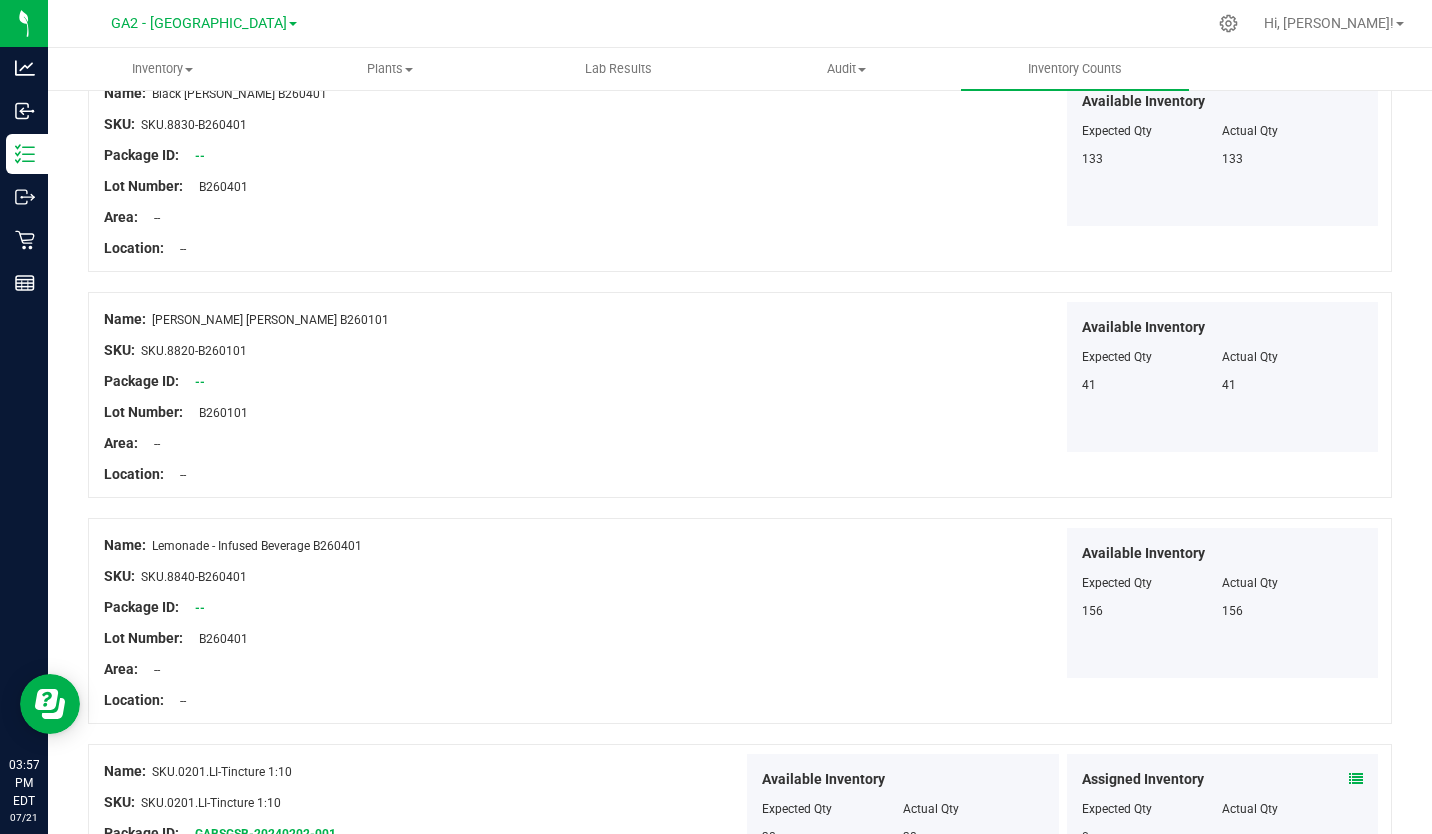 scroll, scrollTop: 0, scrollLeft: 0, axis: both 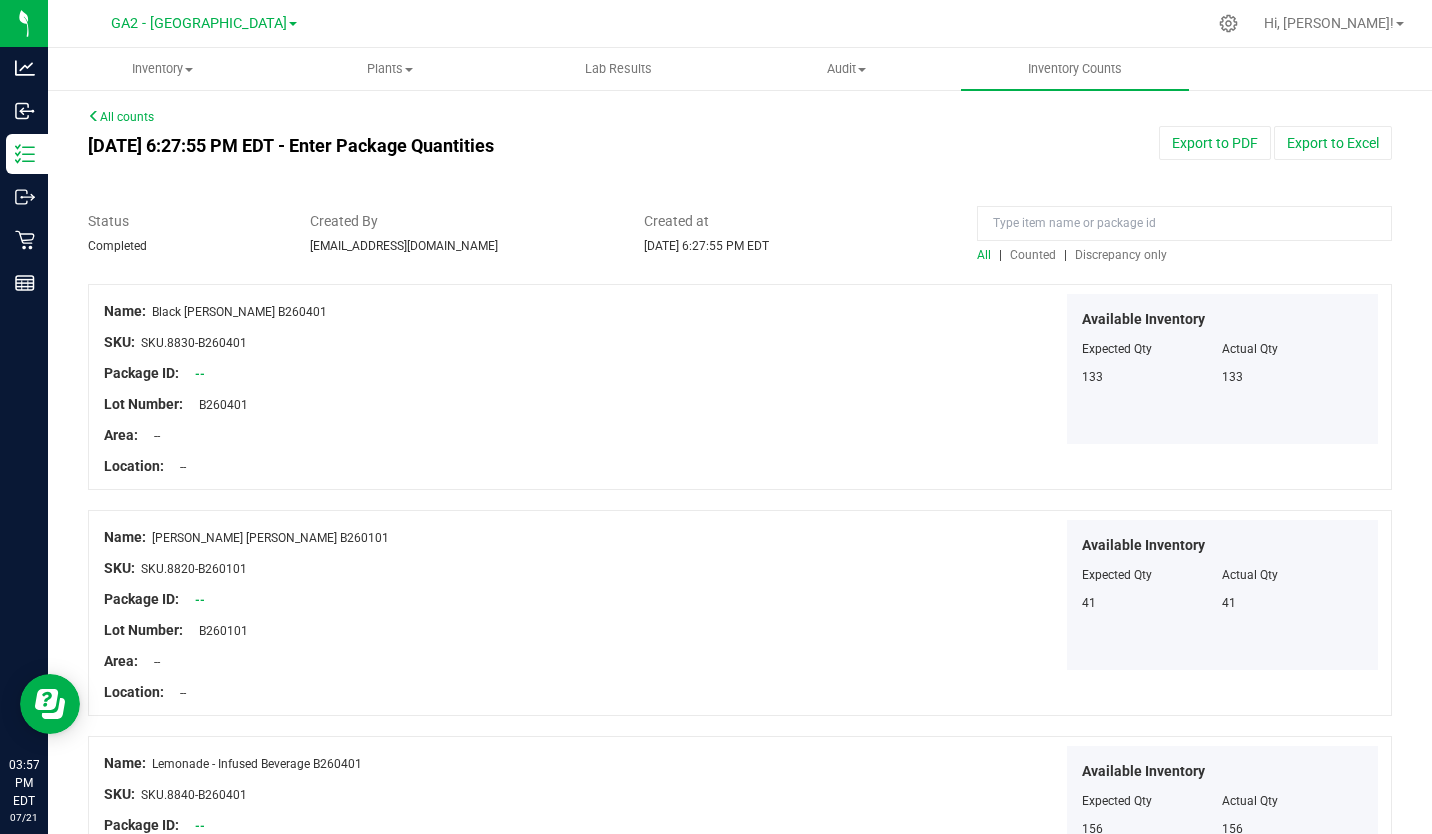 click on "All counts
Jul 18, 2025 6:27:55 PM EDT - Enter Package Quantities
Export to PDF
Export to Excel
Status
Completed
Created By
sydneybrowning23@gmail.com
Created at
Jul 18, 2025 6:27:55 PM EDT
All
|
Counted
|
Discrepancy only
Name:" at bounding box center (740, 2480) 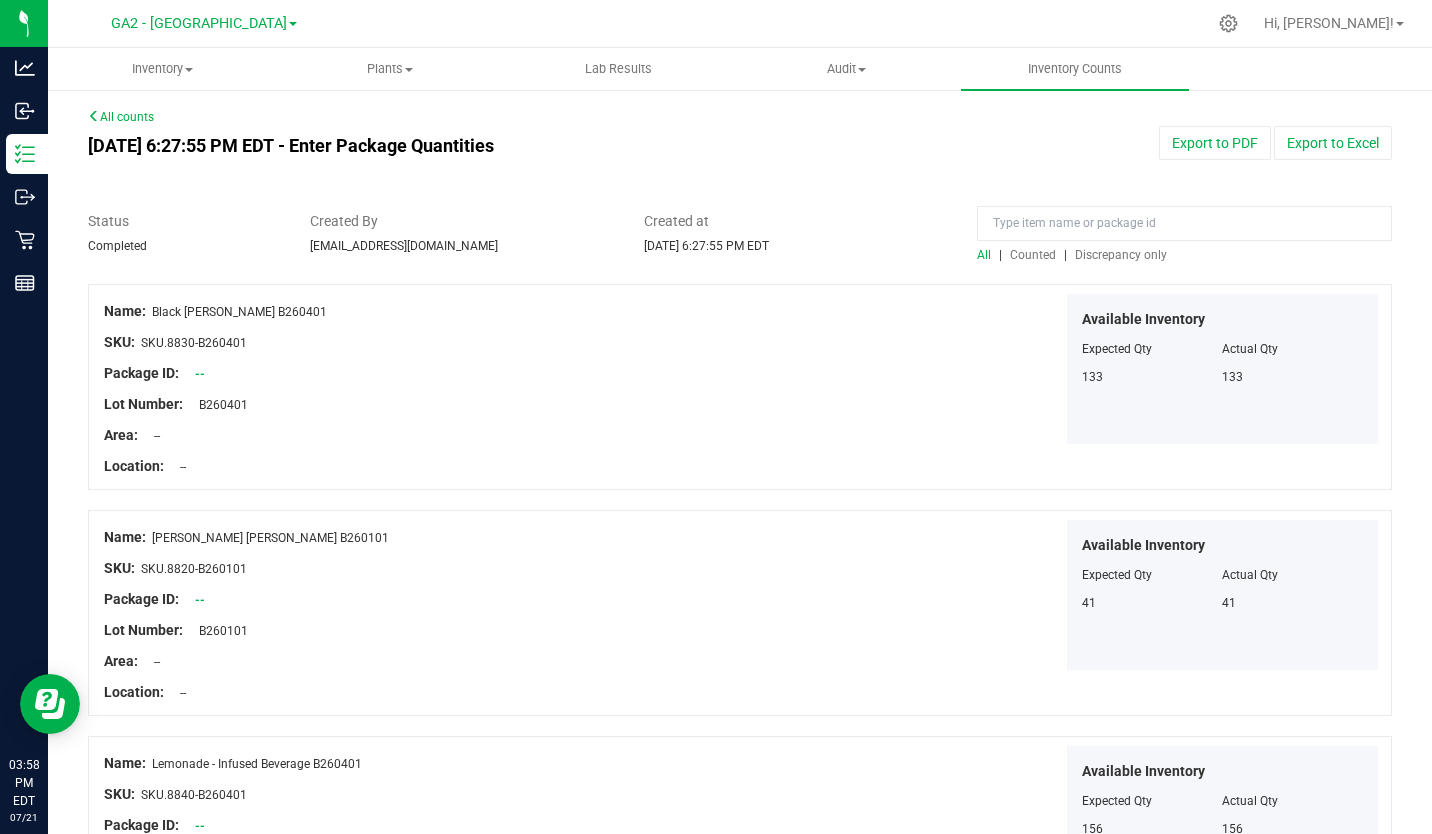 click on "All counts" at bounding box center (121, 117) 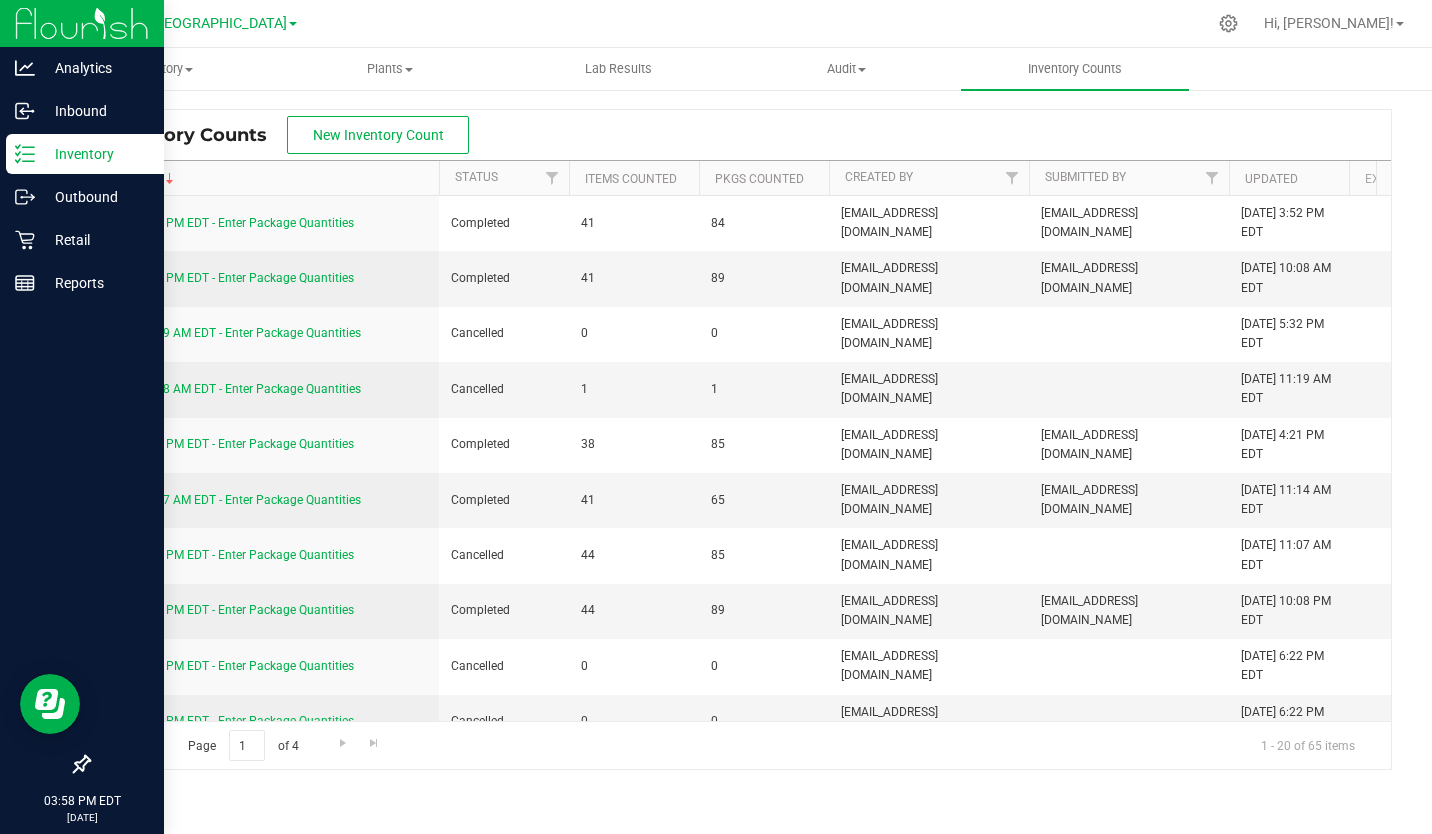 click on "Inventory" at bounding box center (95, 154) 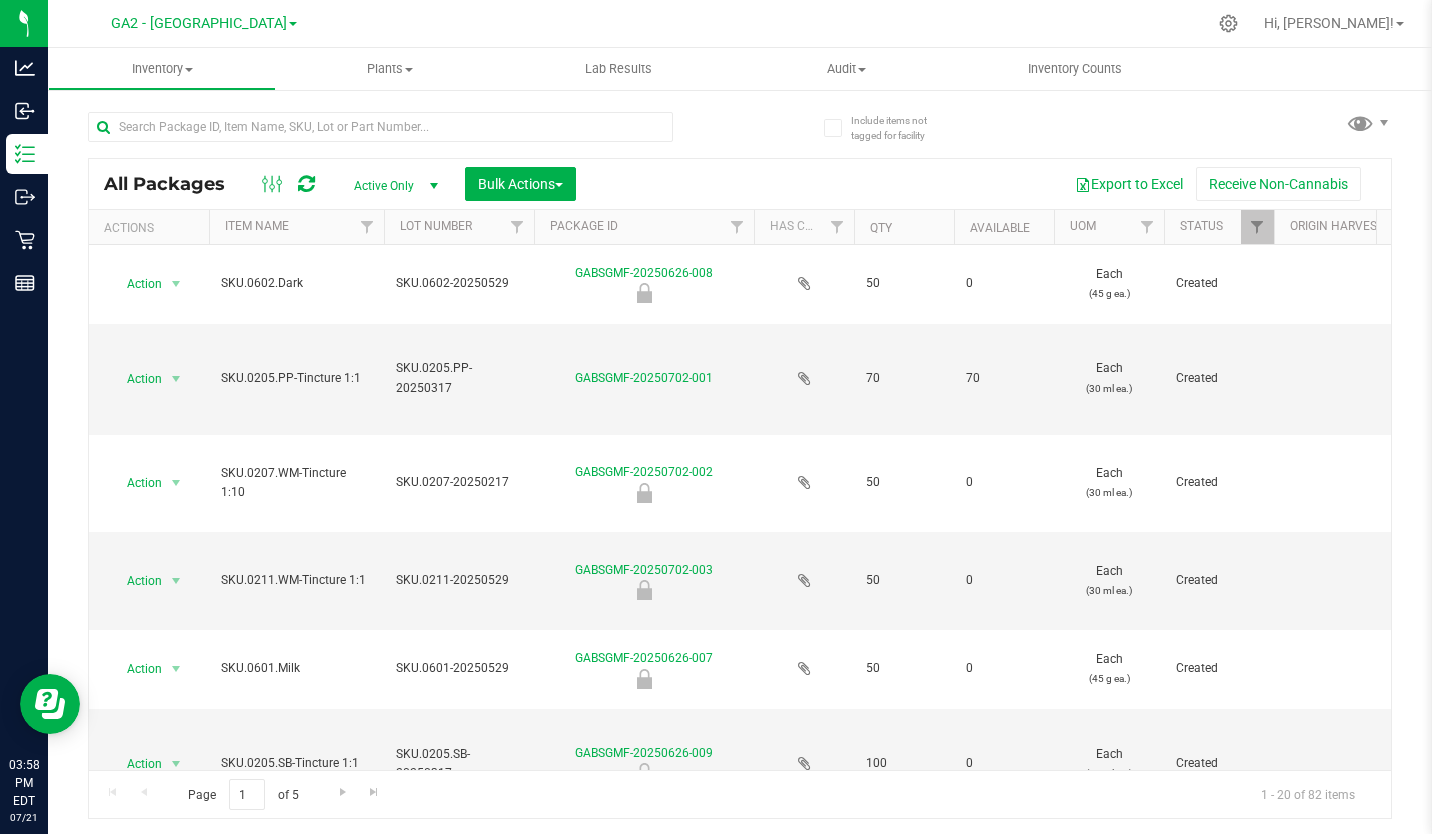 click on "Item Name" at bounding box center [296, 227] 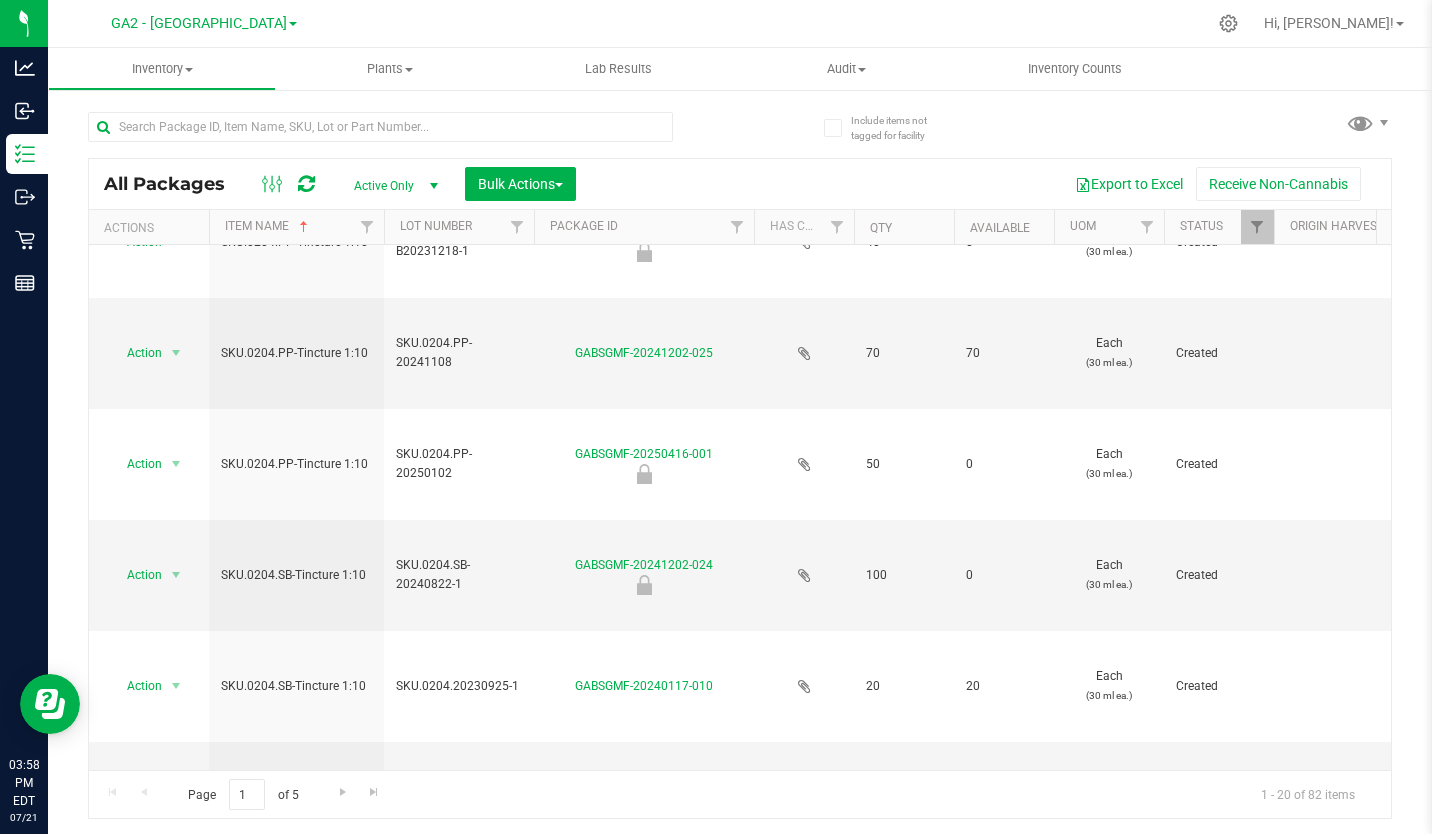 scroll, scrollTop: 1323, scrollLeft: 0, axis: vertical 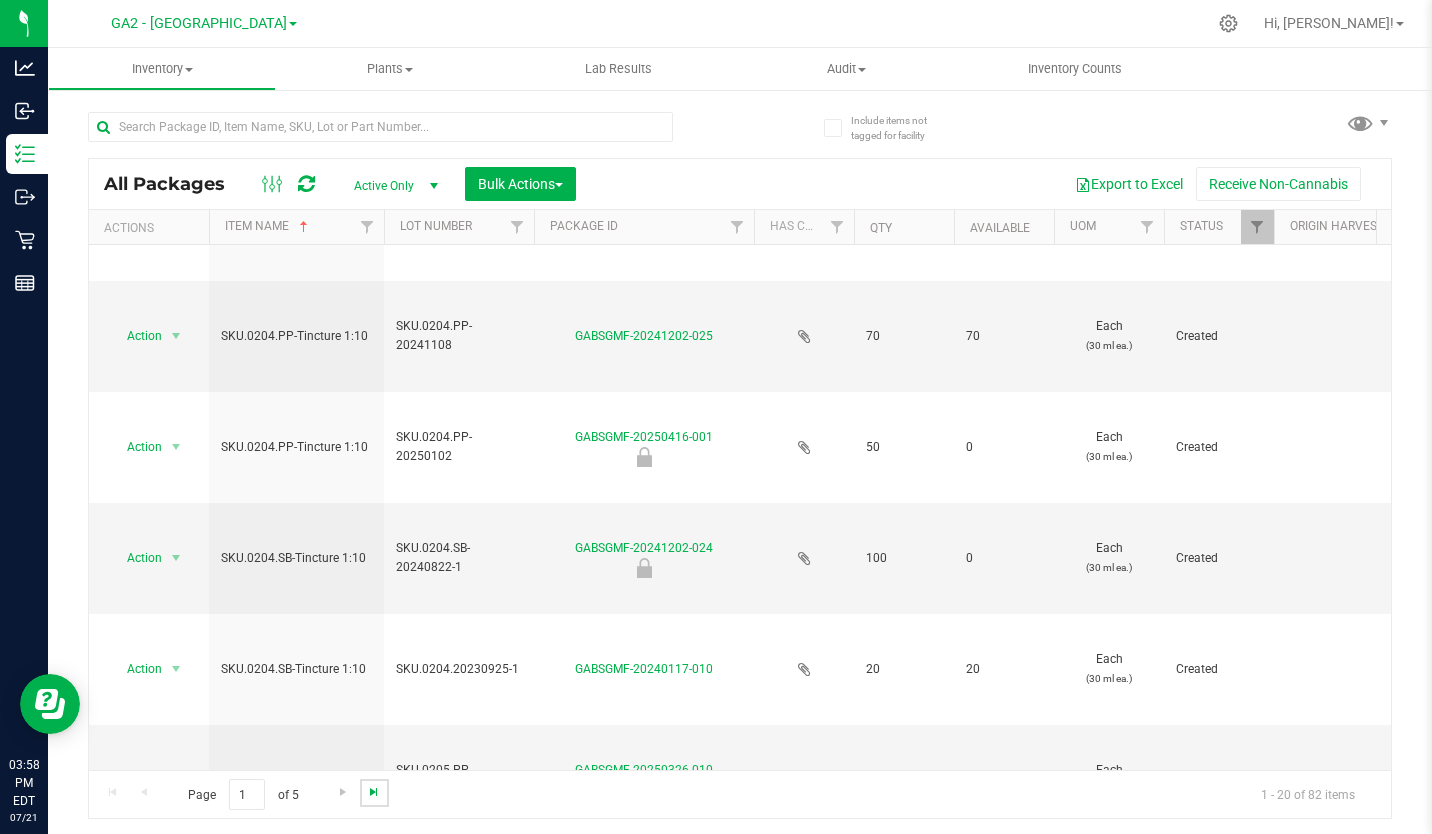 click at bounding box center [374, 792] 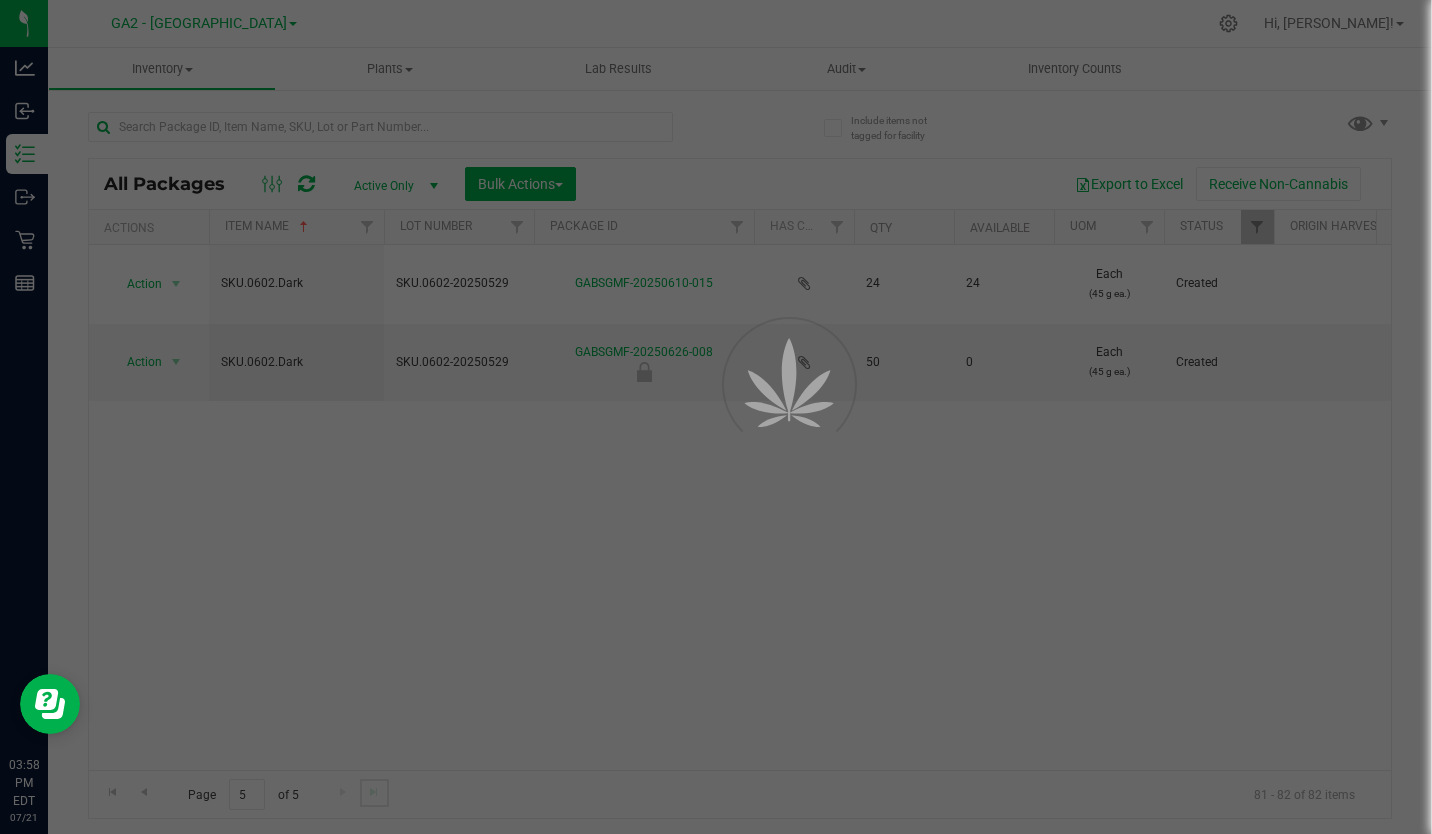 scroll, scrollTop: 0, scrollLeft: 0, axis: both 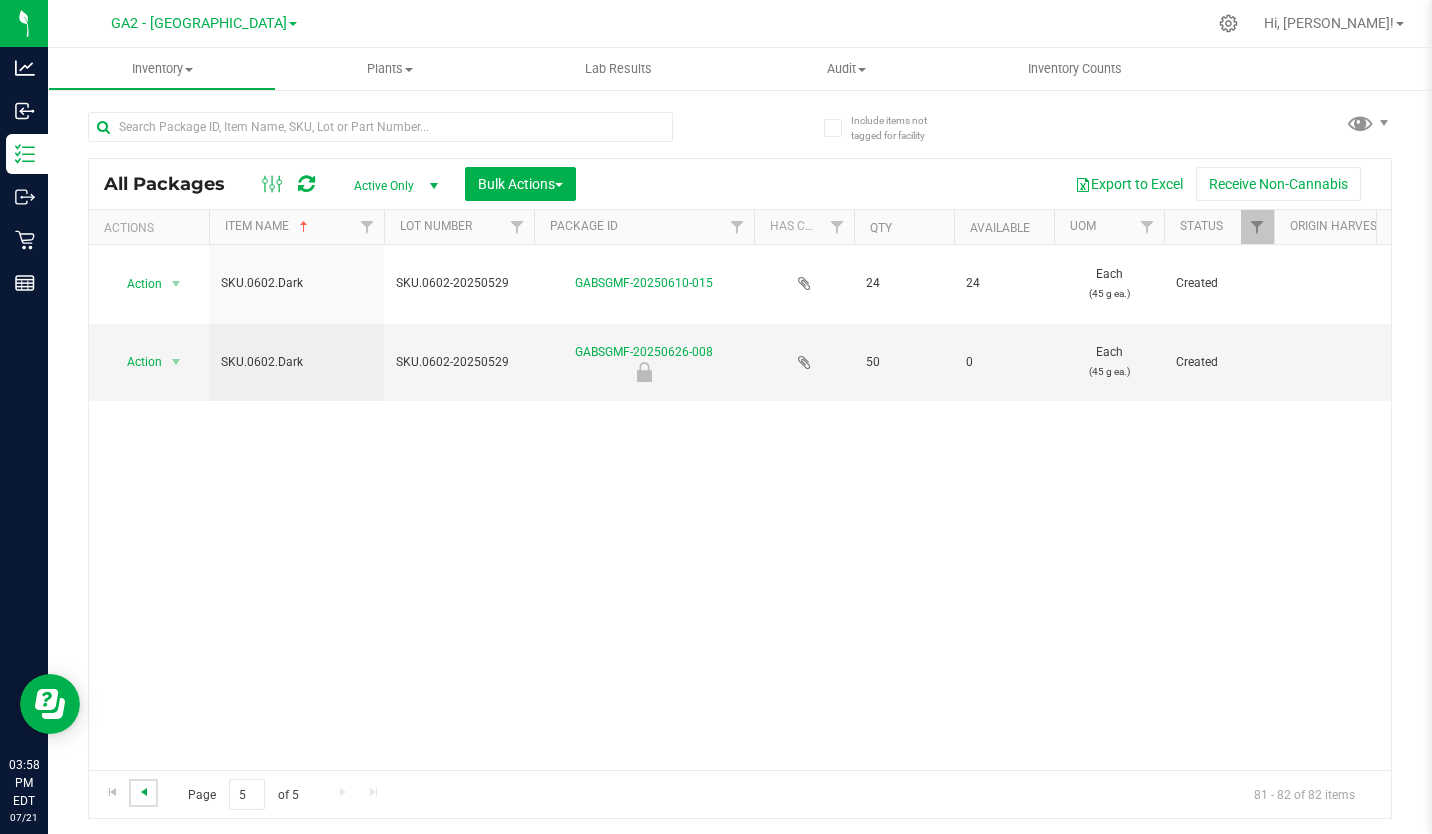 click at bounding box center [144, 792] 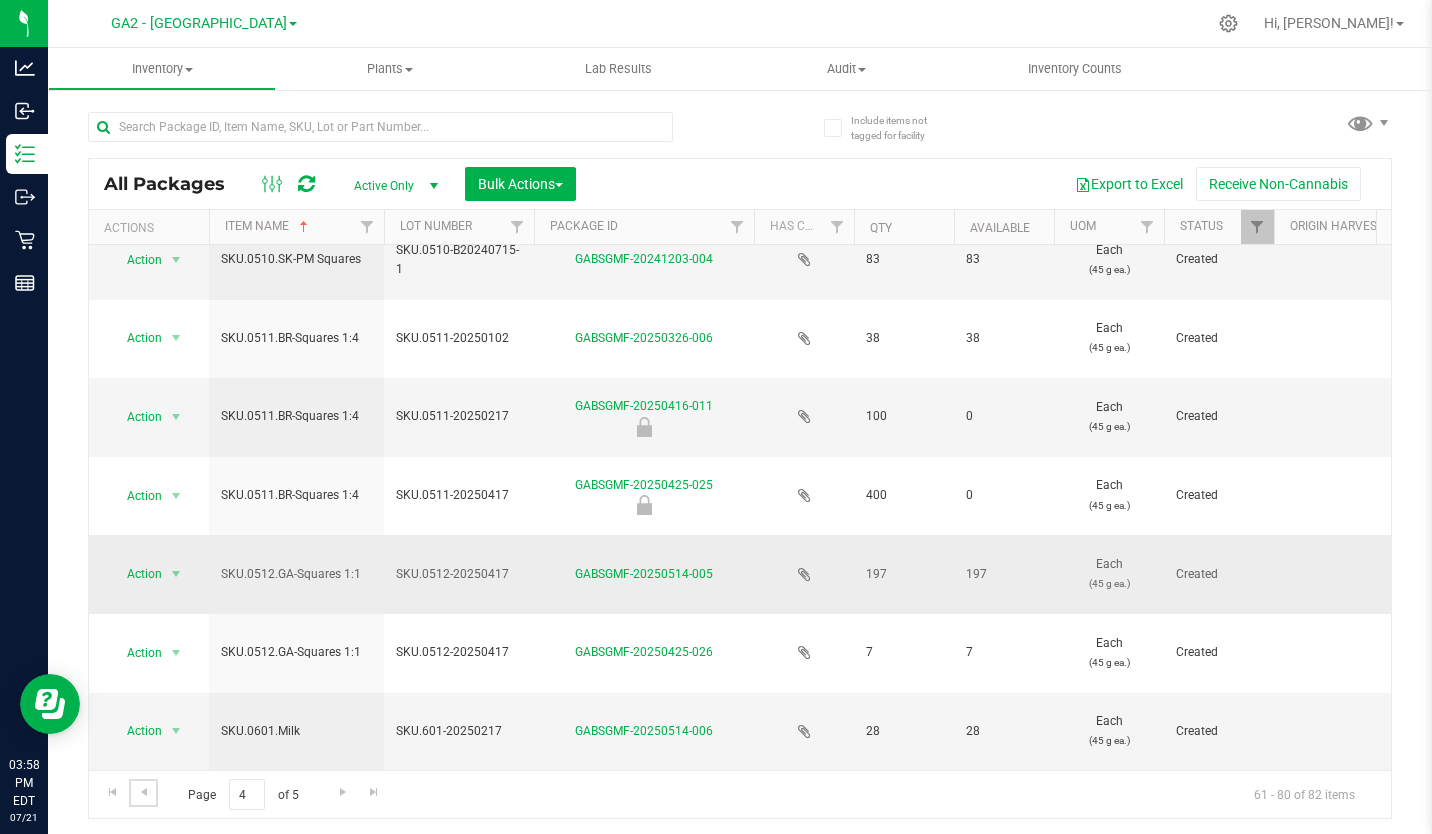scroll, scrollTop: 830, scrollLeft: 0, axis: vertical 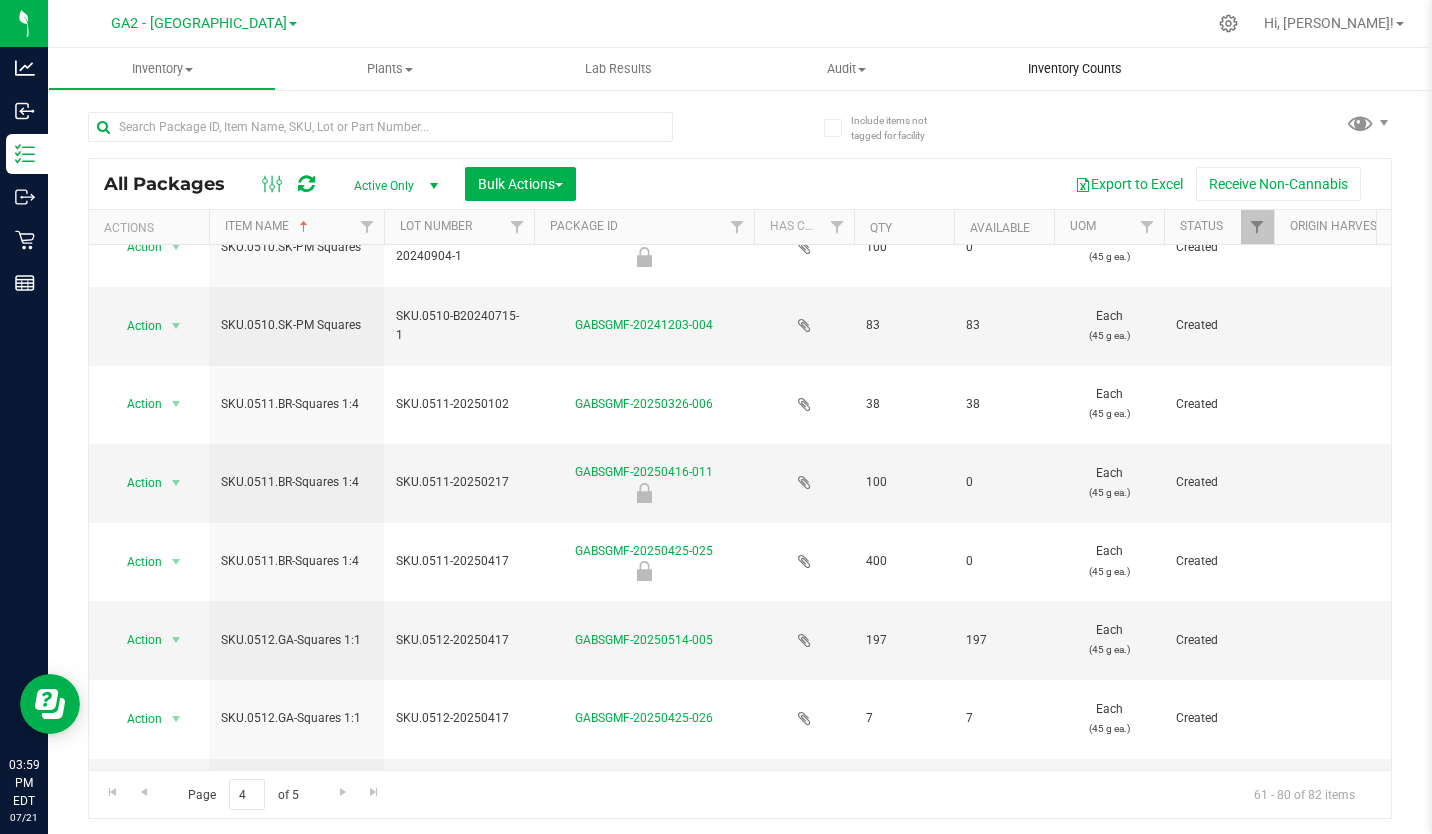 click on "Inventory Counts" at bounding box center (1075, 69) 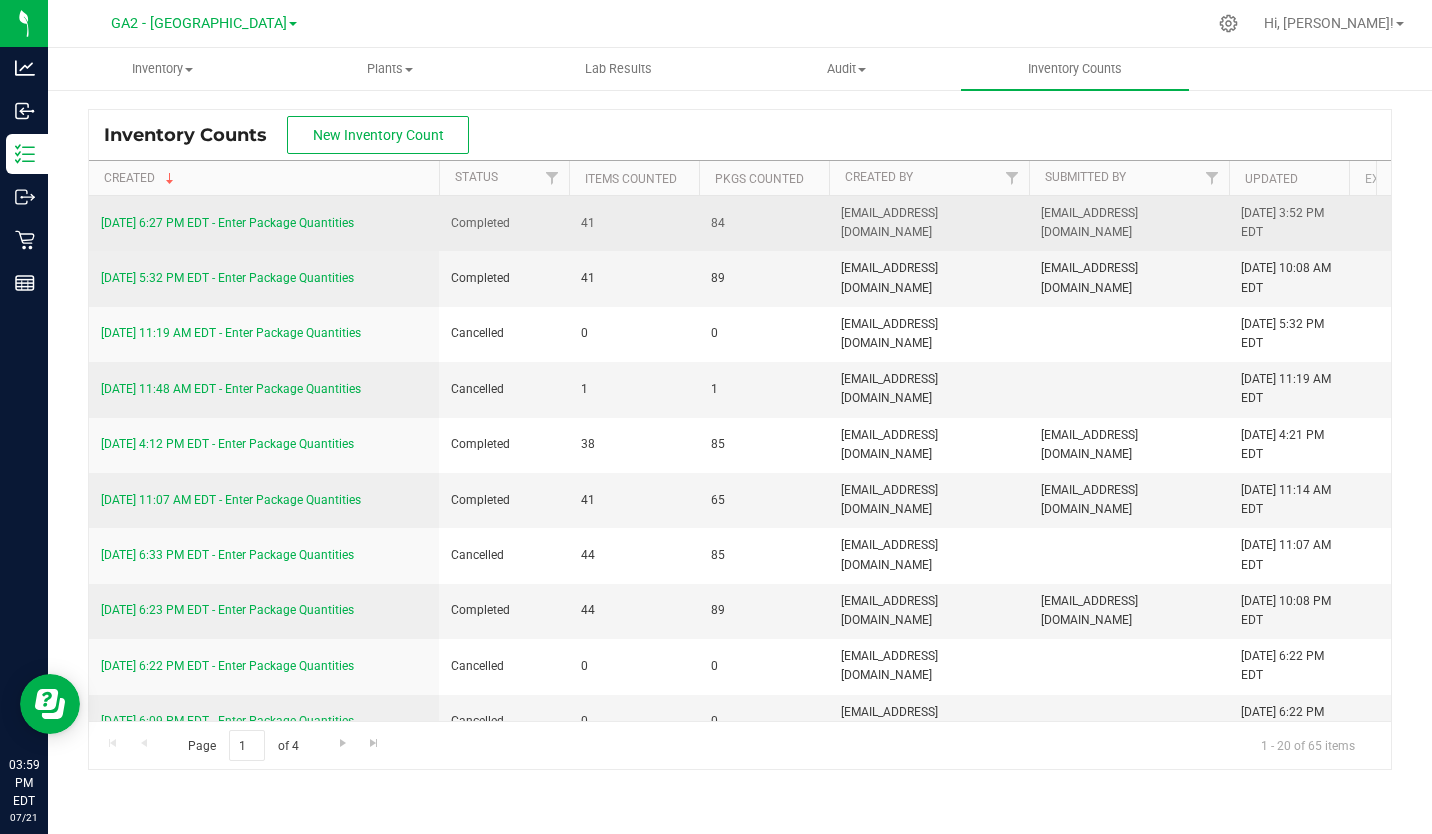 click on "7/18/25 6:27 PM EDT - Enter Package Quantities" at bounding box center [227, 223] 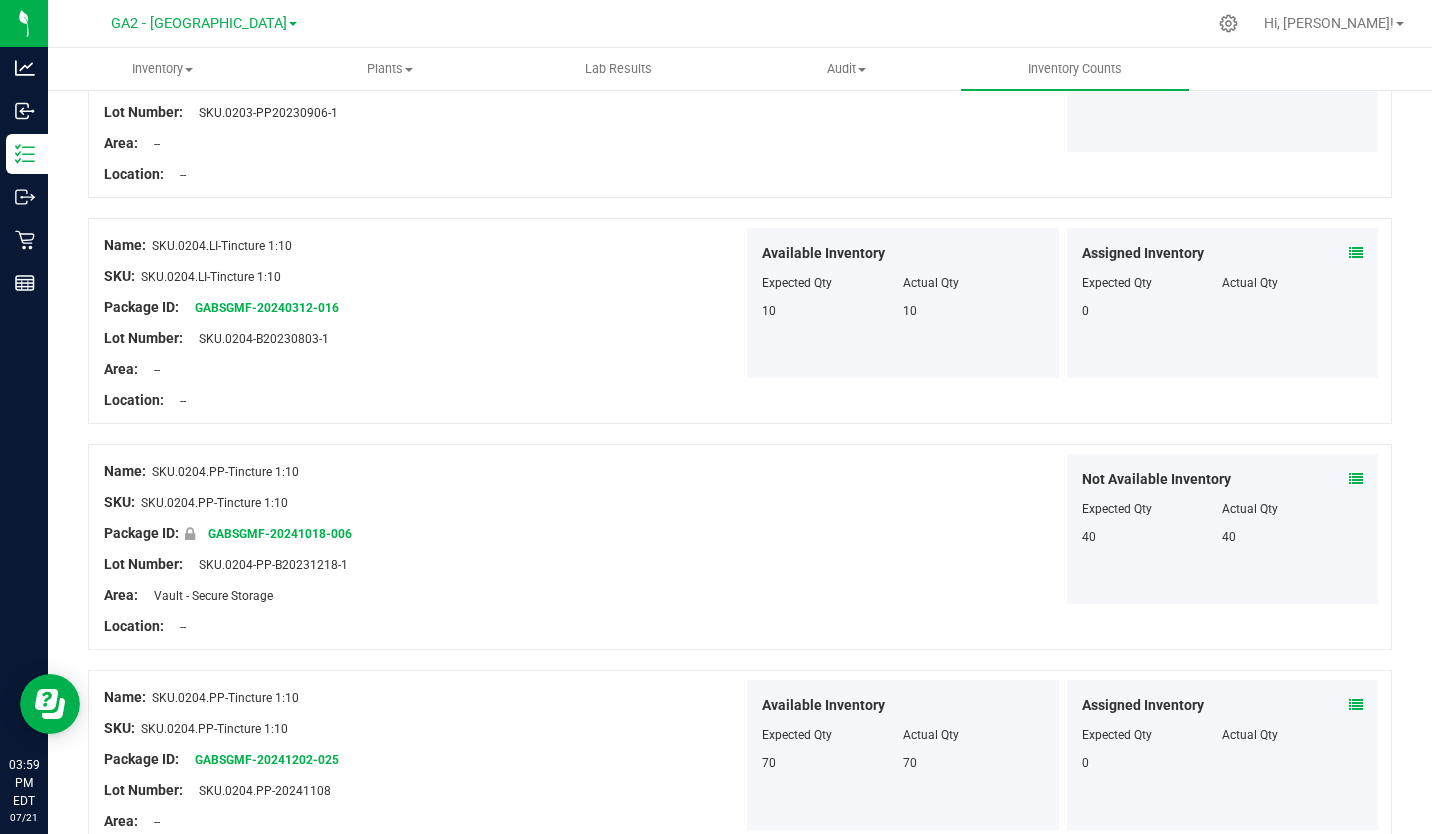 scroll, scrollTop: 4038, scrollLeft: 0, axis: vertical 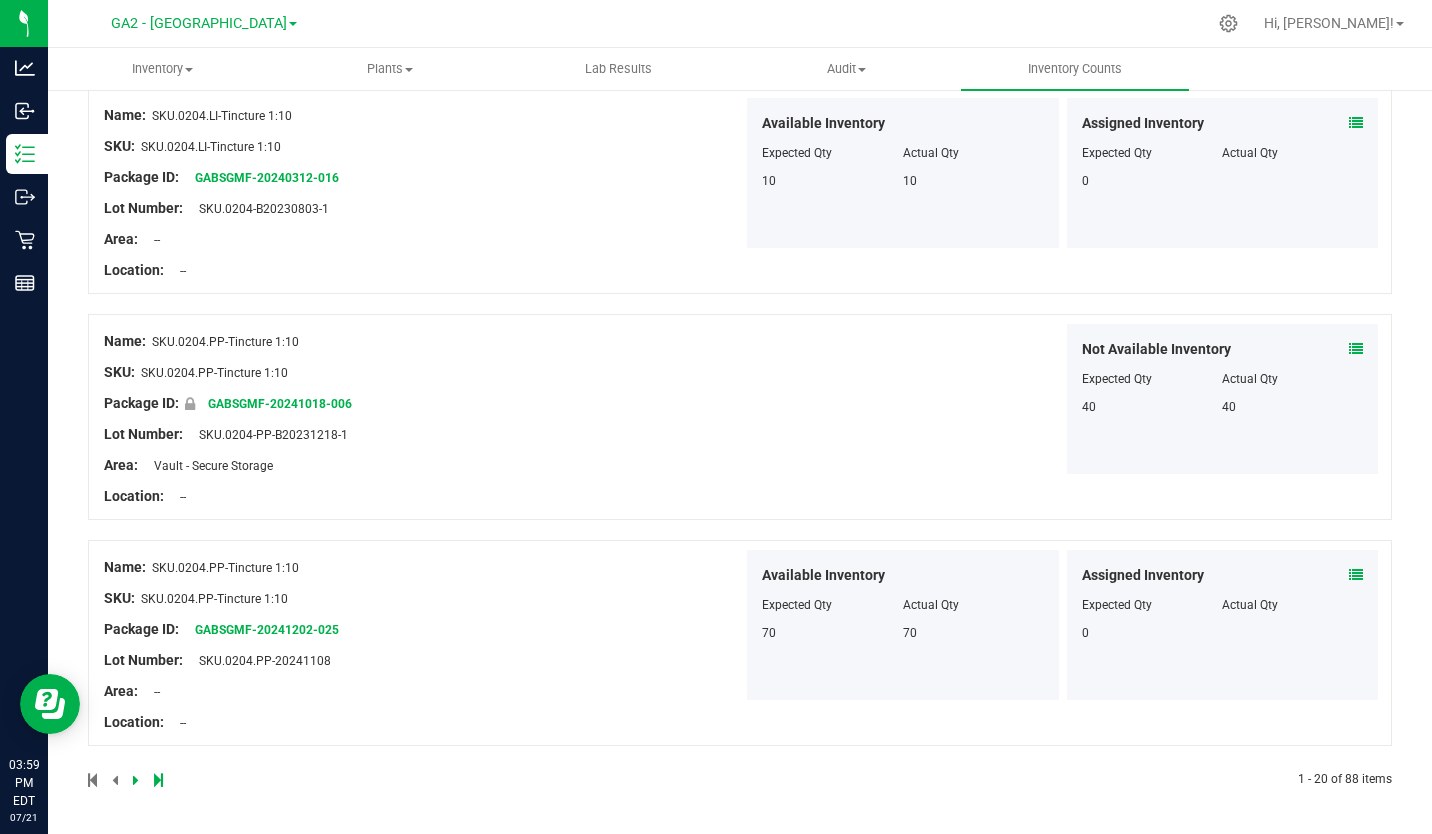 click at bounding box center [158, 780] 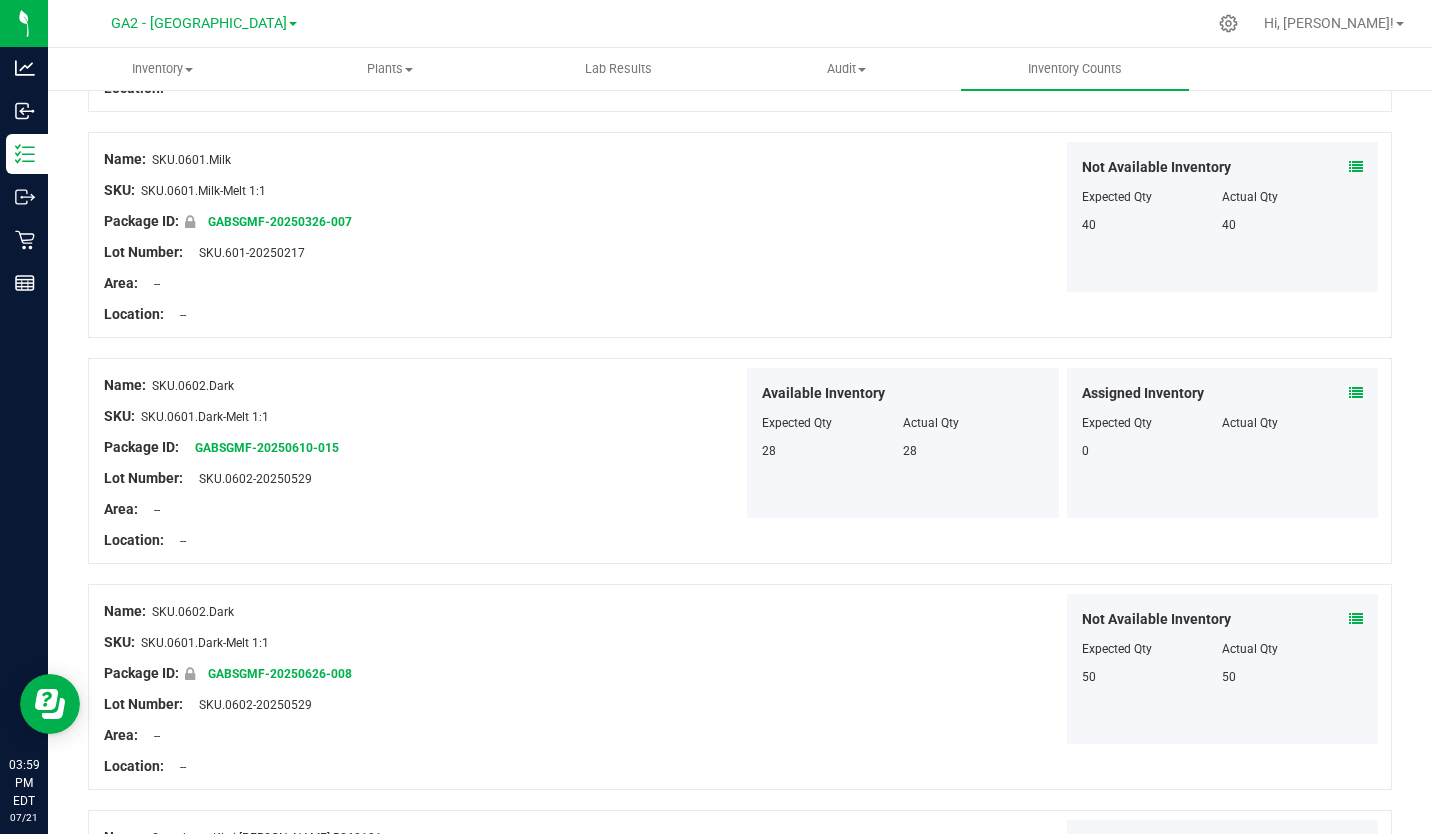 scroll, scrollTop: 1394, scrollLeft: 0, axis: vertical 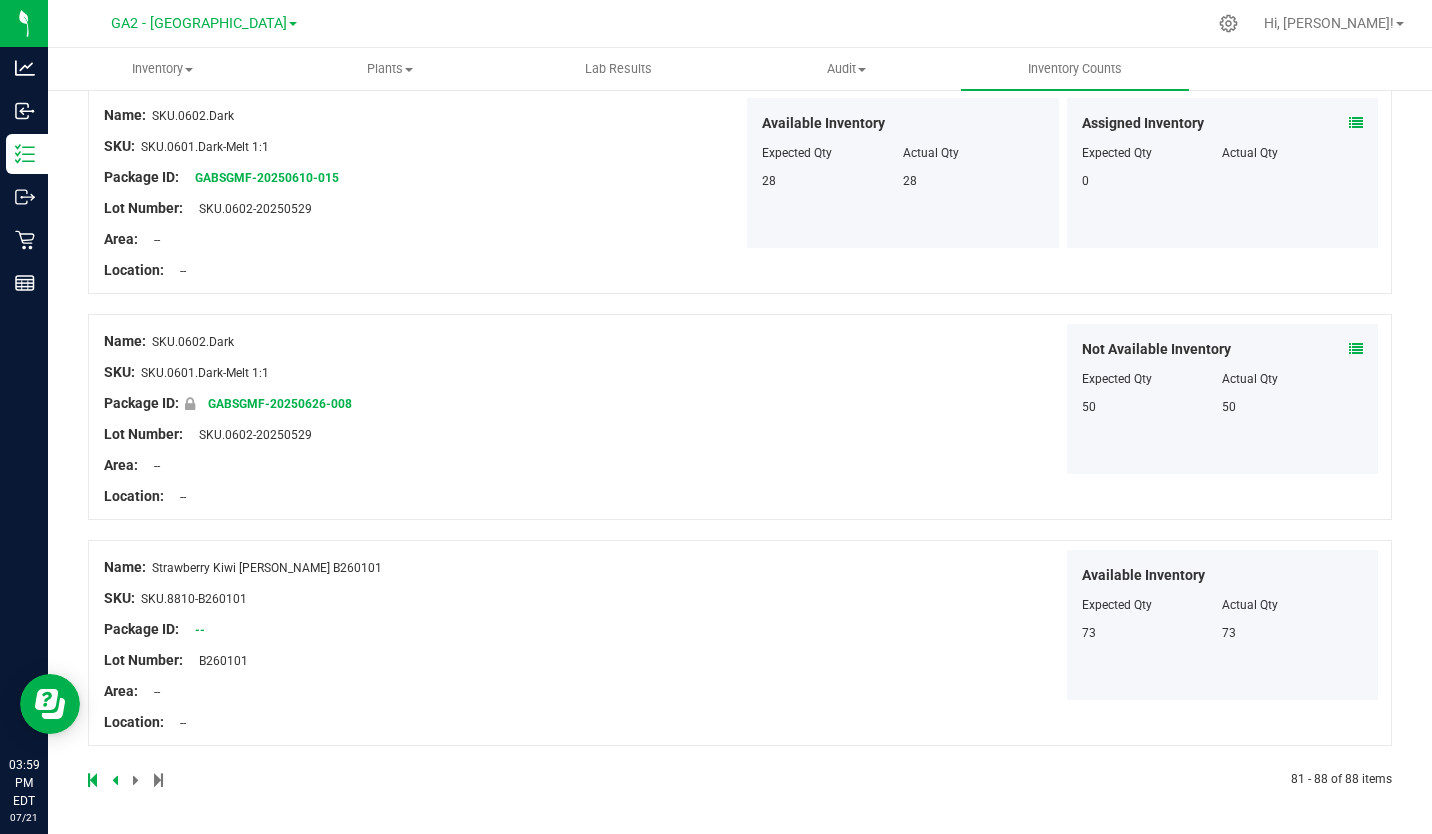 click at bounding box center [115, 780] 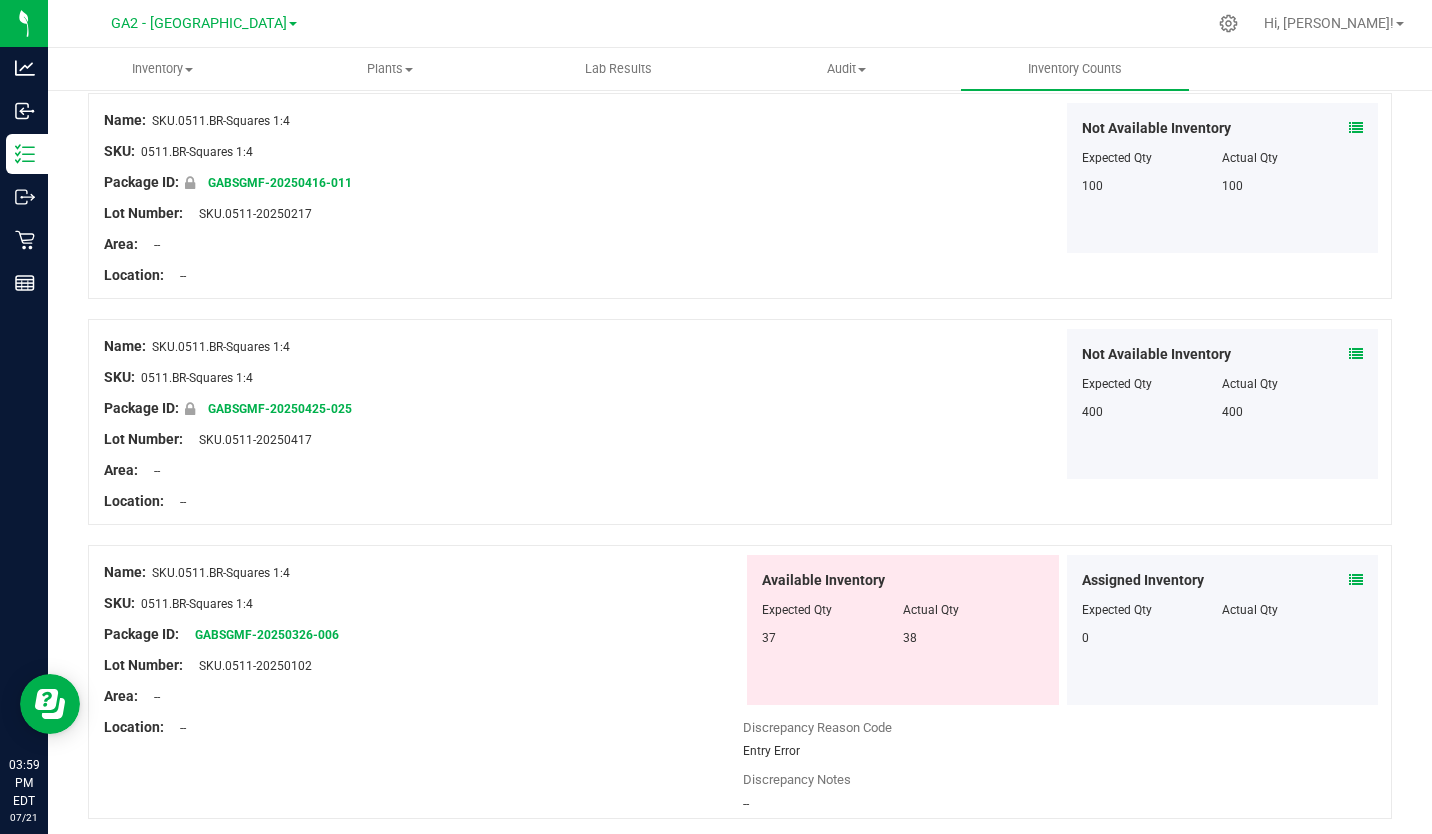 scroll, scrollTop: 4034, scrollLeft: 0, axis: vertical 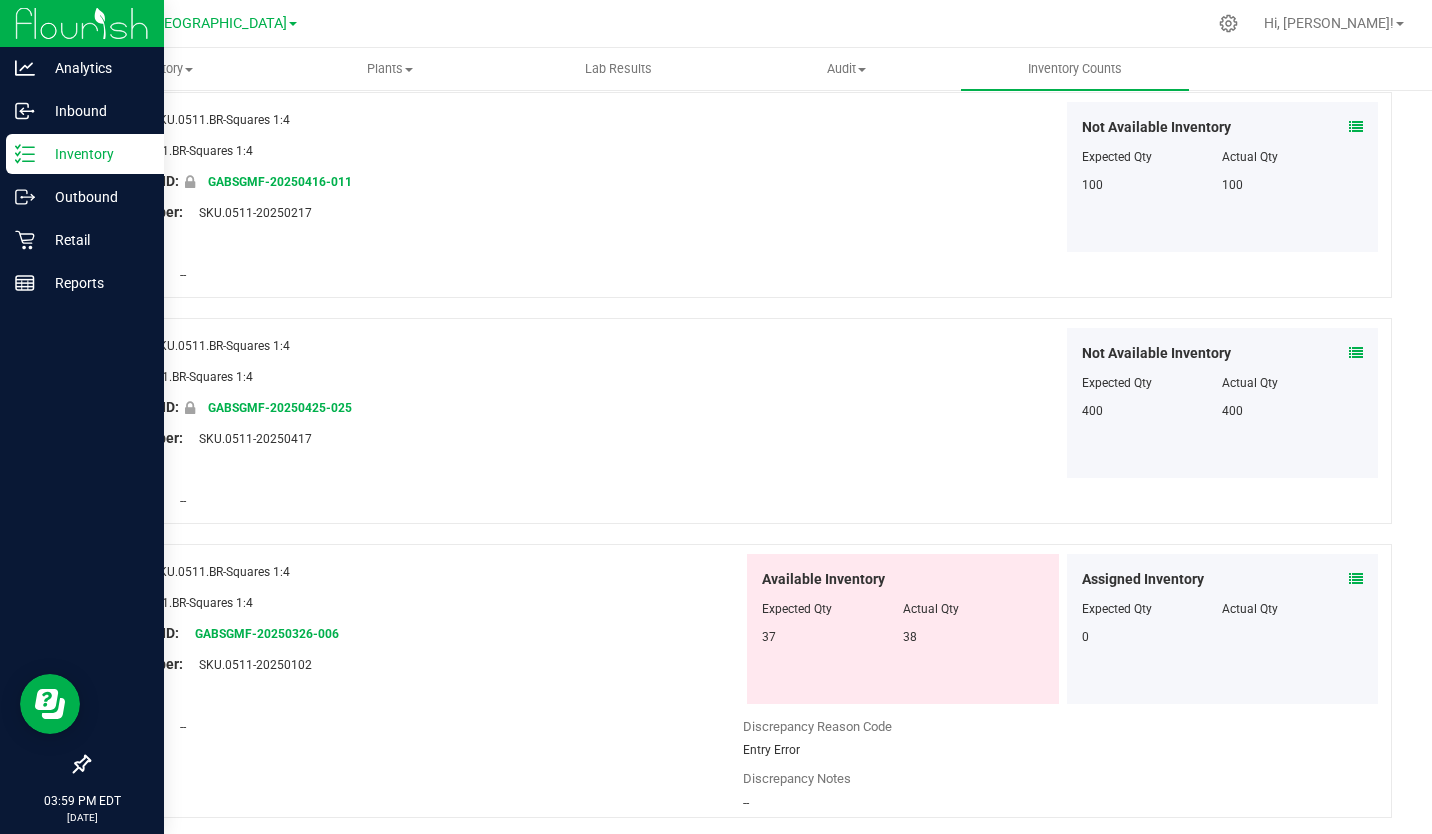 click on "Inventory" at bounding box center [95, 154] 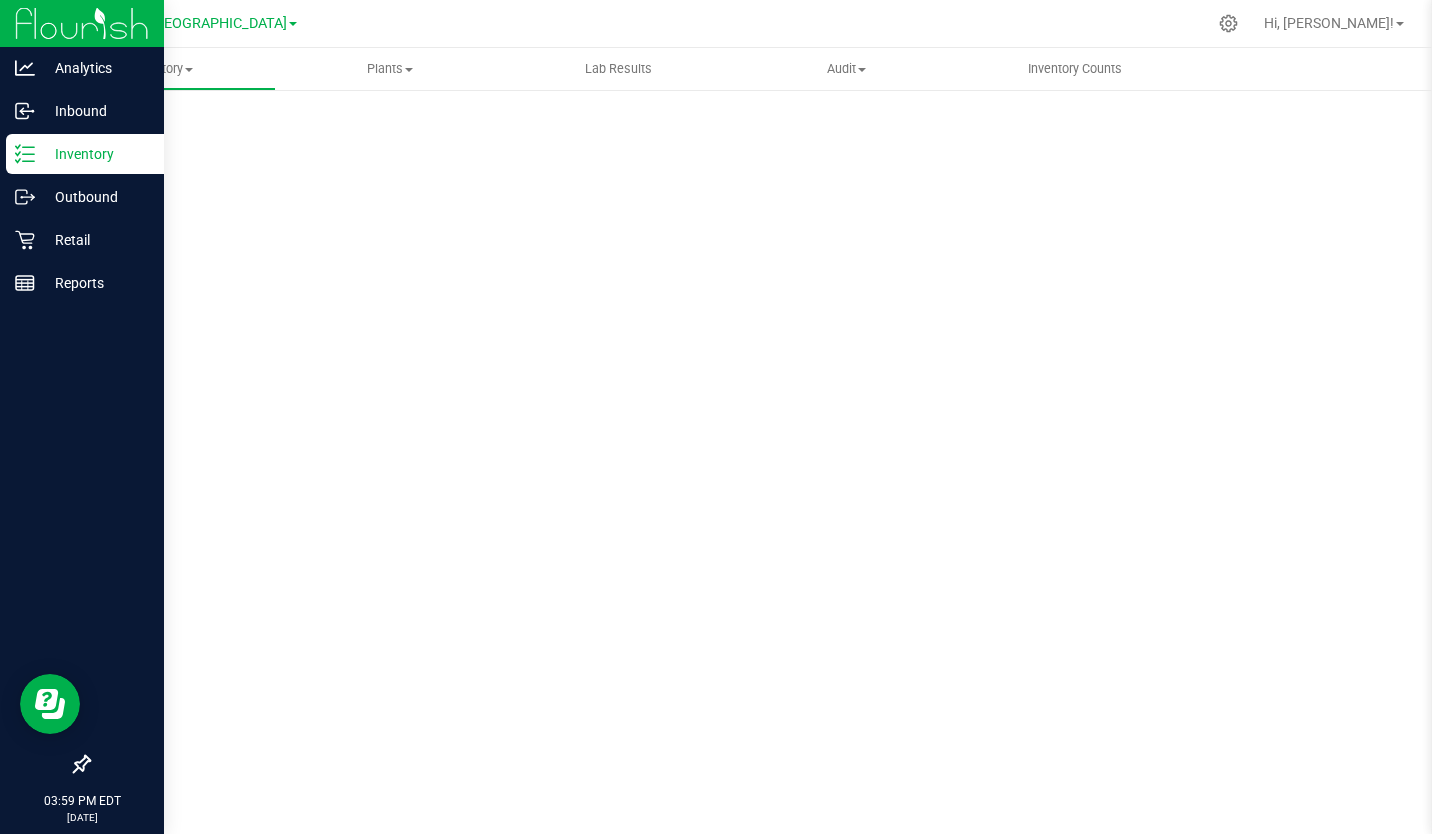 scroll, scrollTop: 0, scrollLeft: 0, axis: both 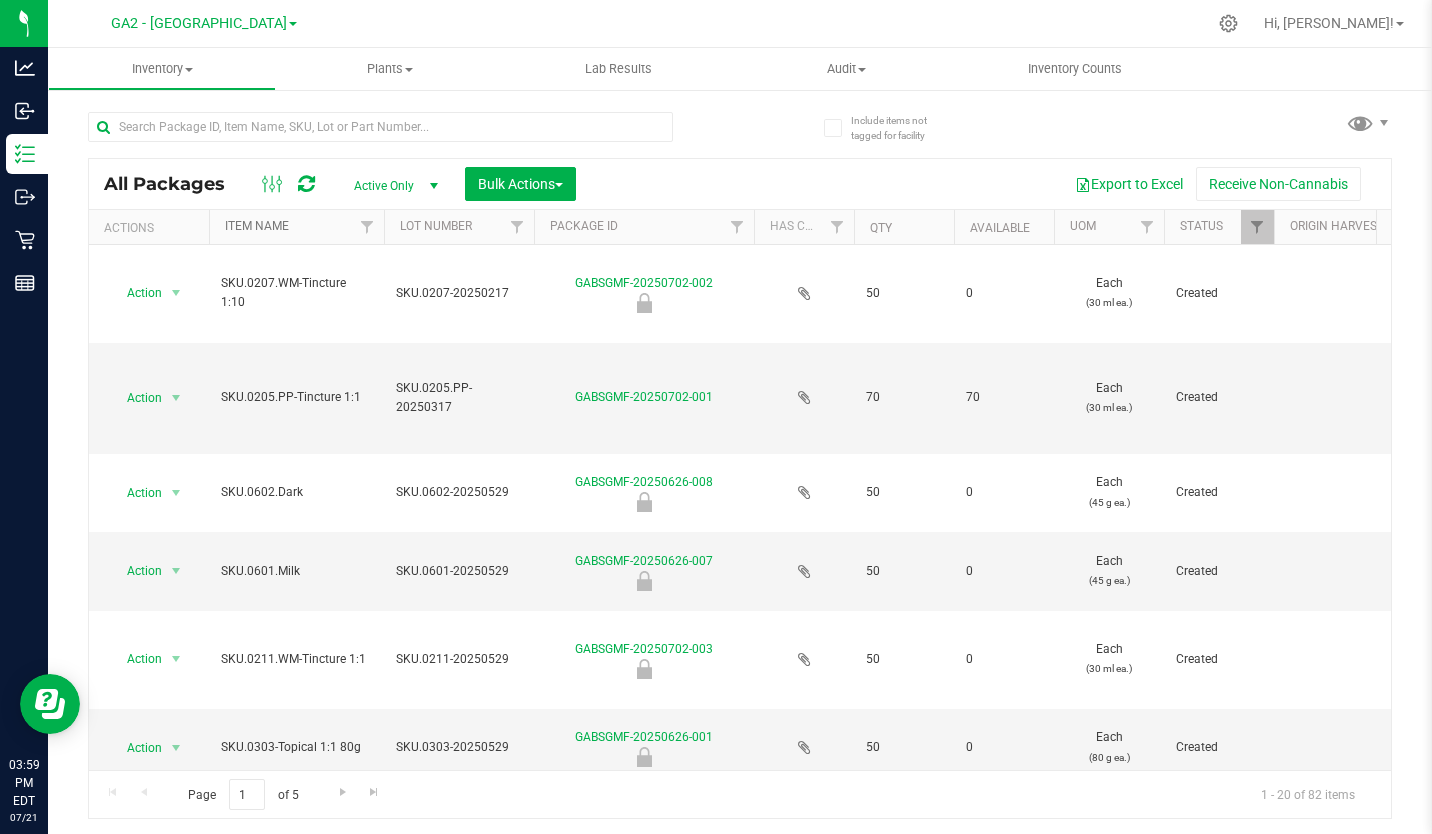 click on "Item Name" at bounding box center (257, 226) 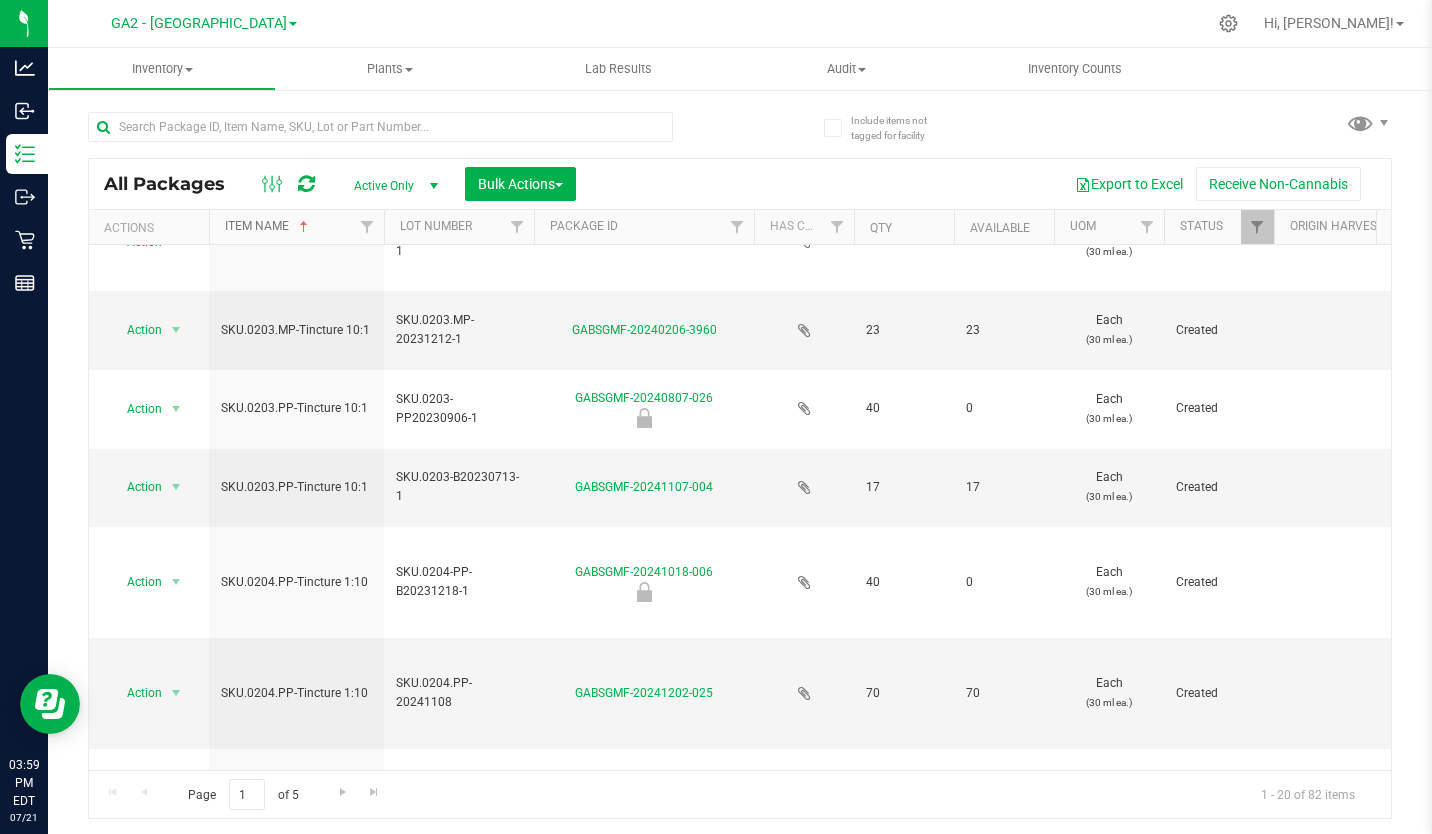 scroll, scrollTop: 1323, scrollLeft: 0, axis: vertical 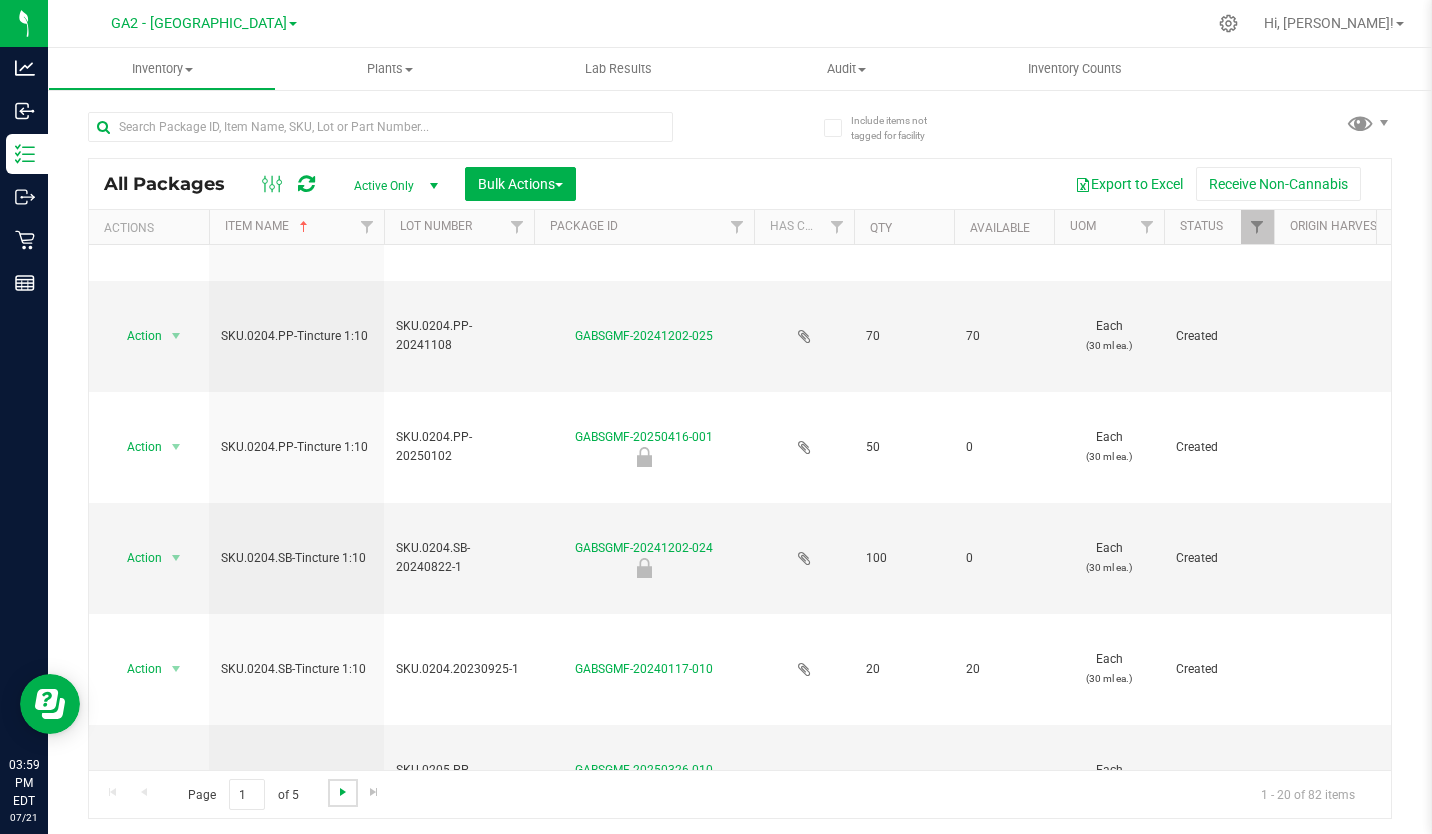 click at bounding box center (343, 792) 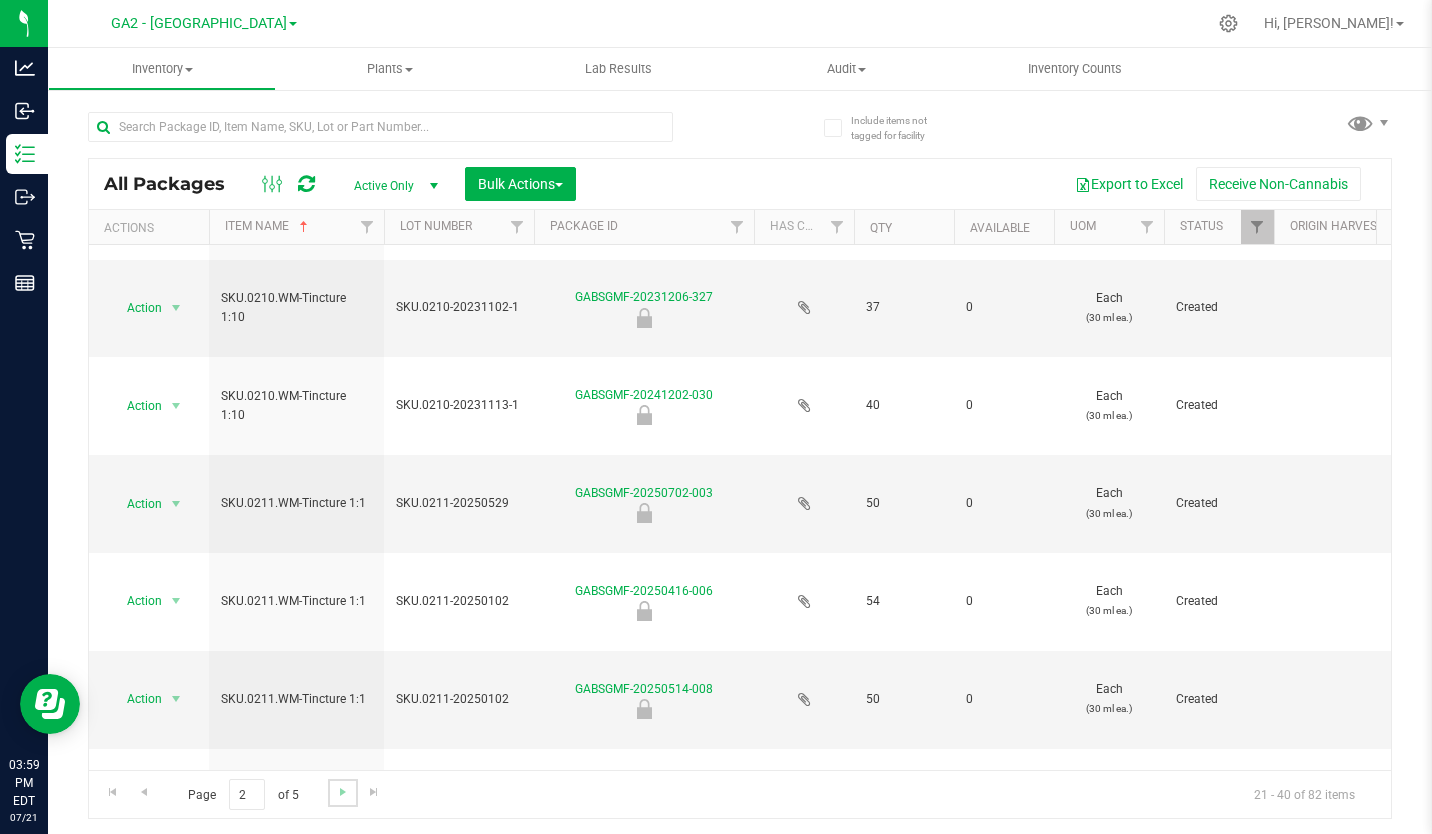 scroll, scrollTop: 0, scrollLeft: 0, axis: both 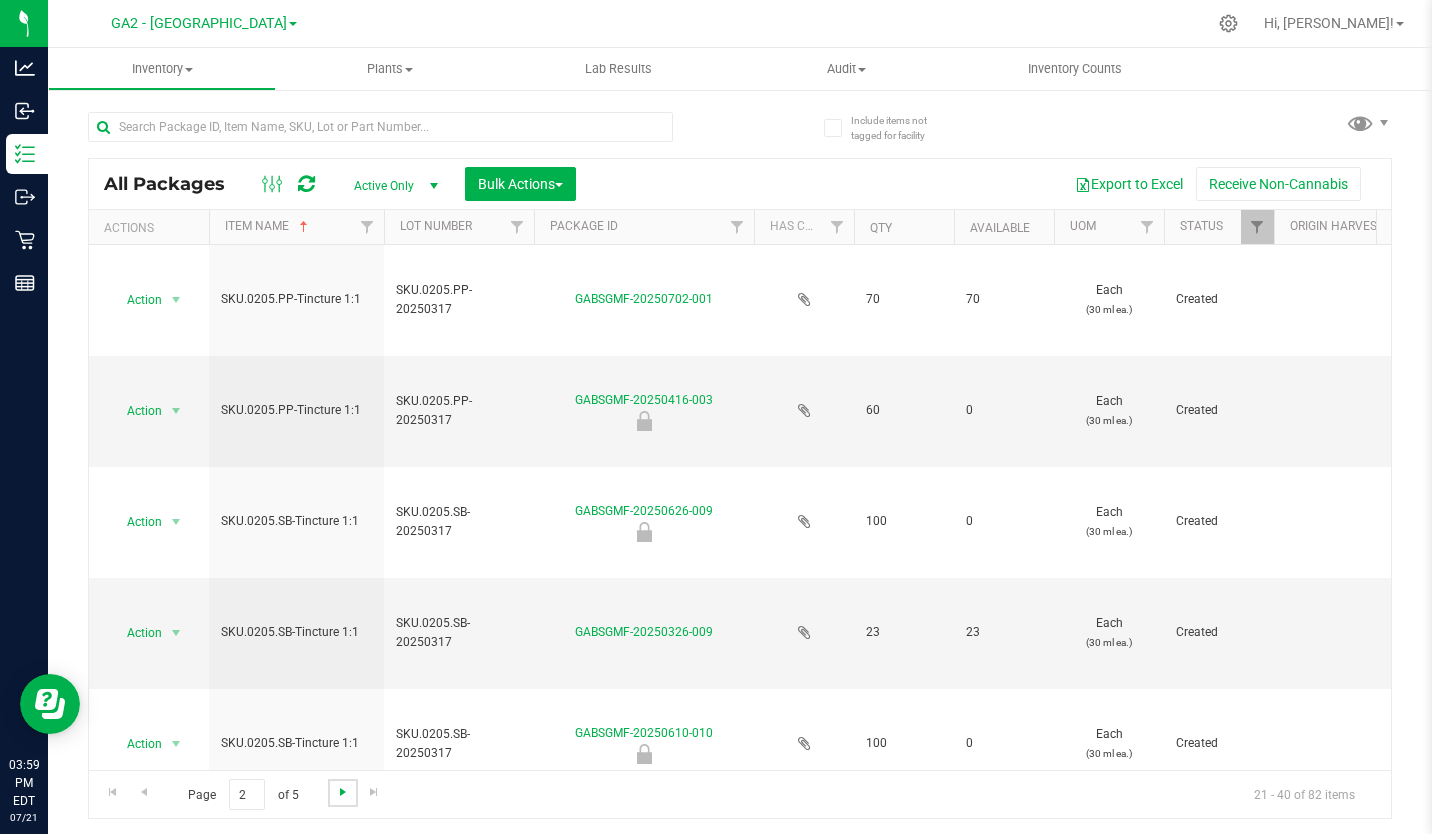click at bounding box center [343, 792] 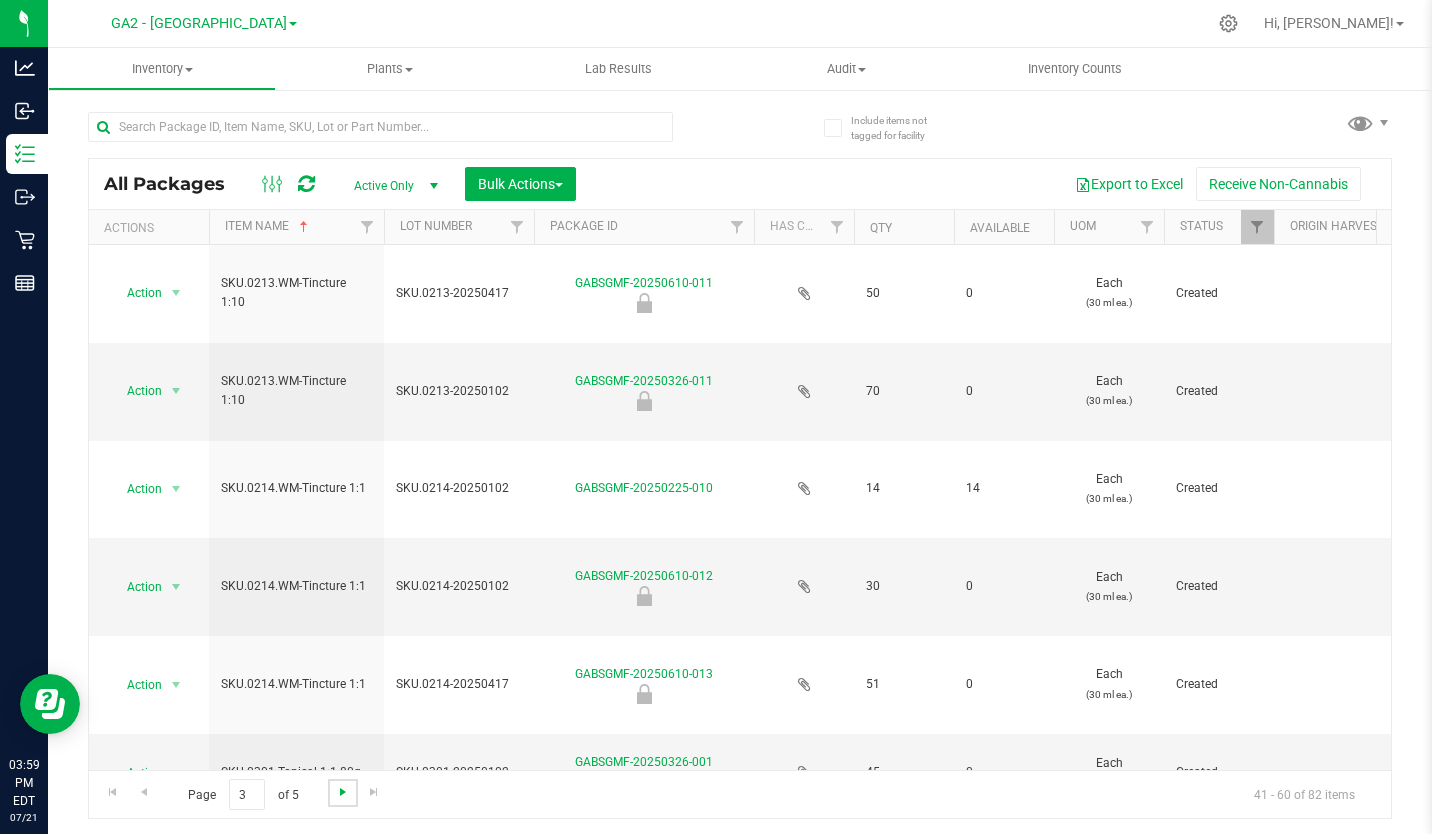 click at bounding box center (343, 792) 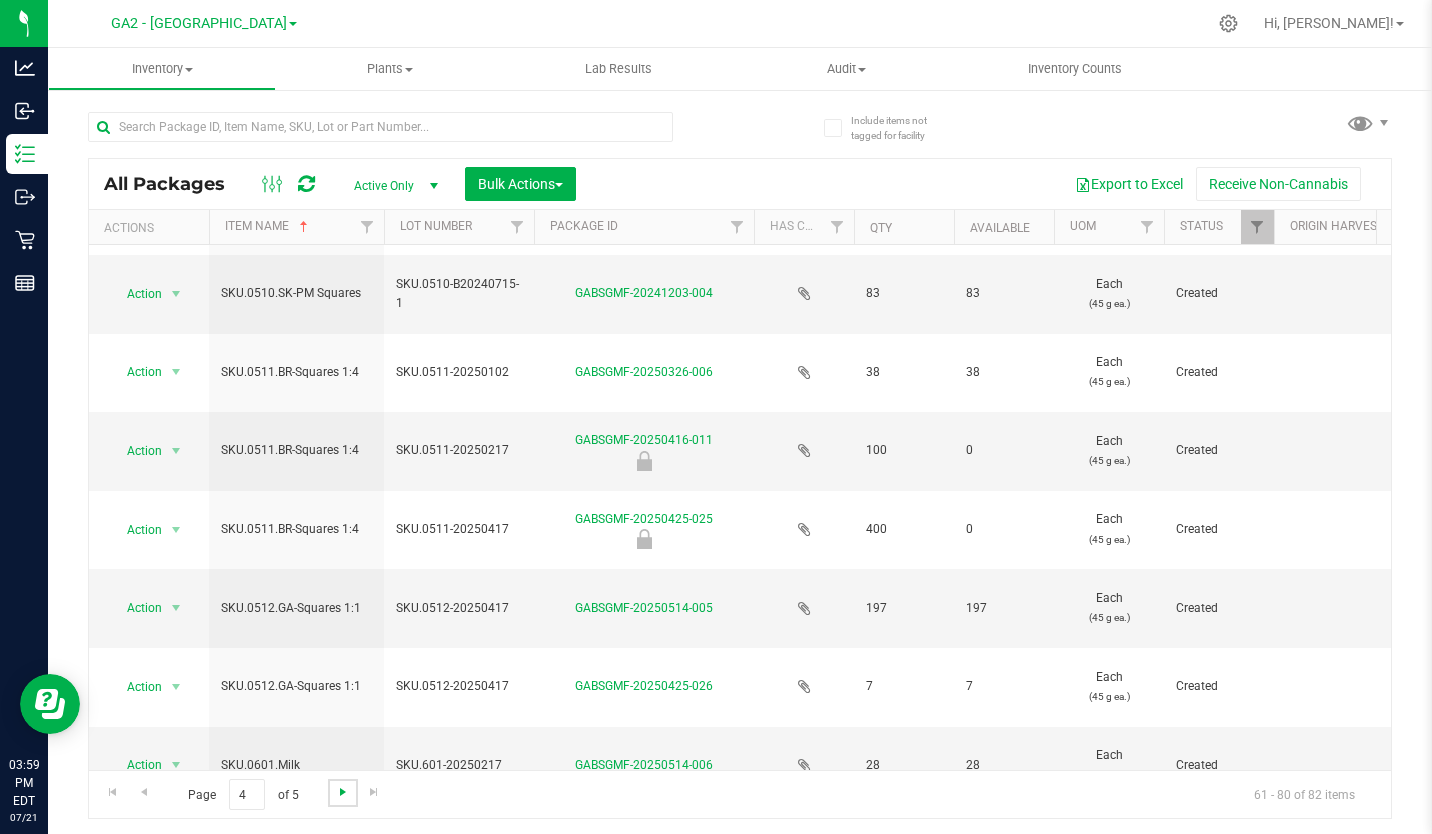 scroll, scrollTop: 863, scrollLeft: 0, axis: vertical 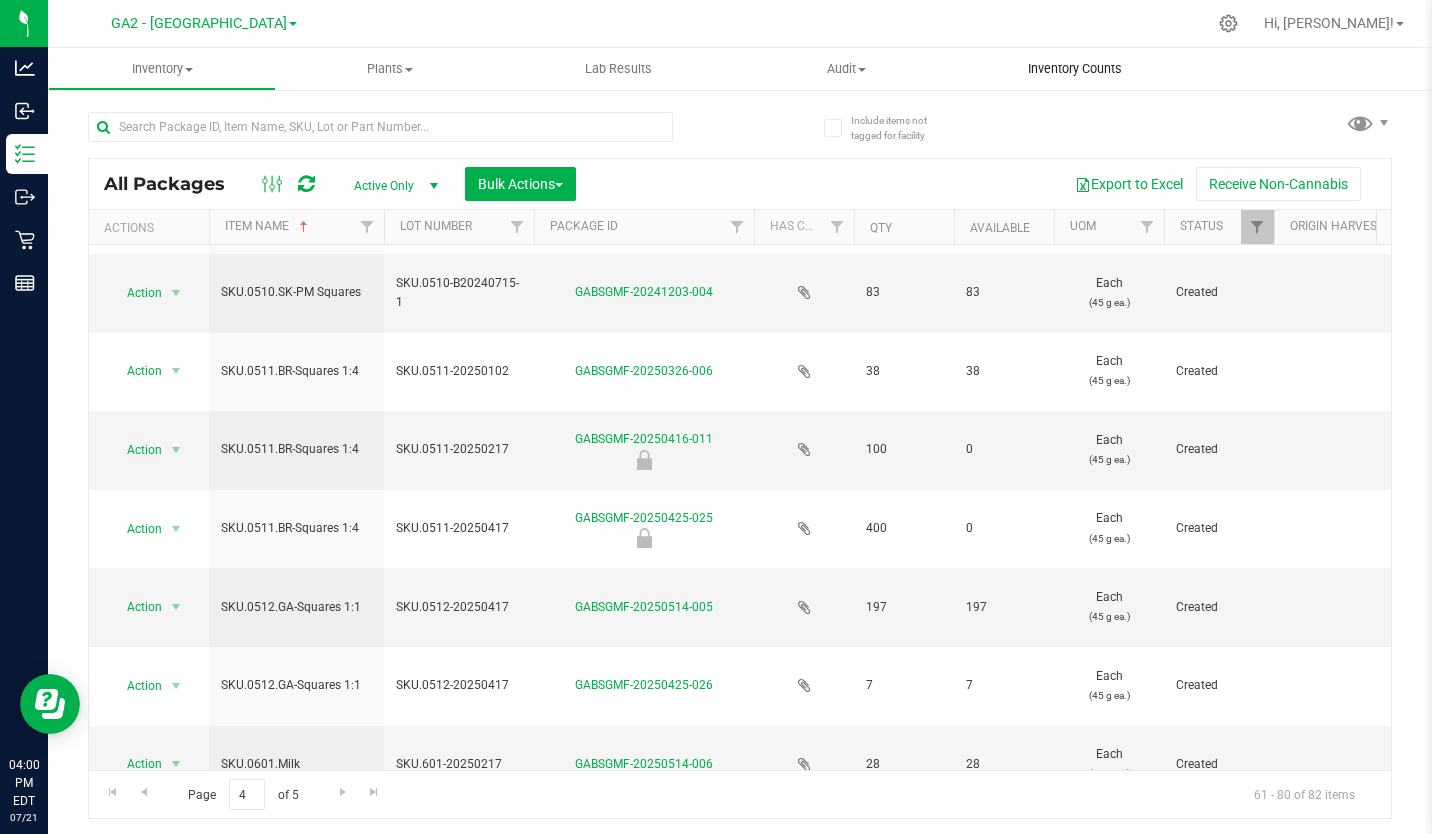 click on "Inventory Counts" at bounding box center (1075, 69) 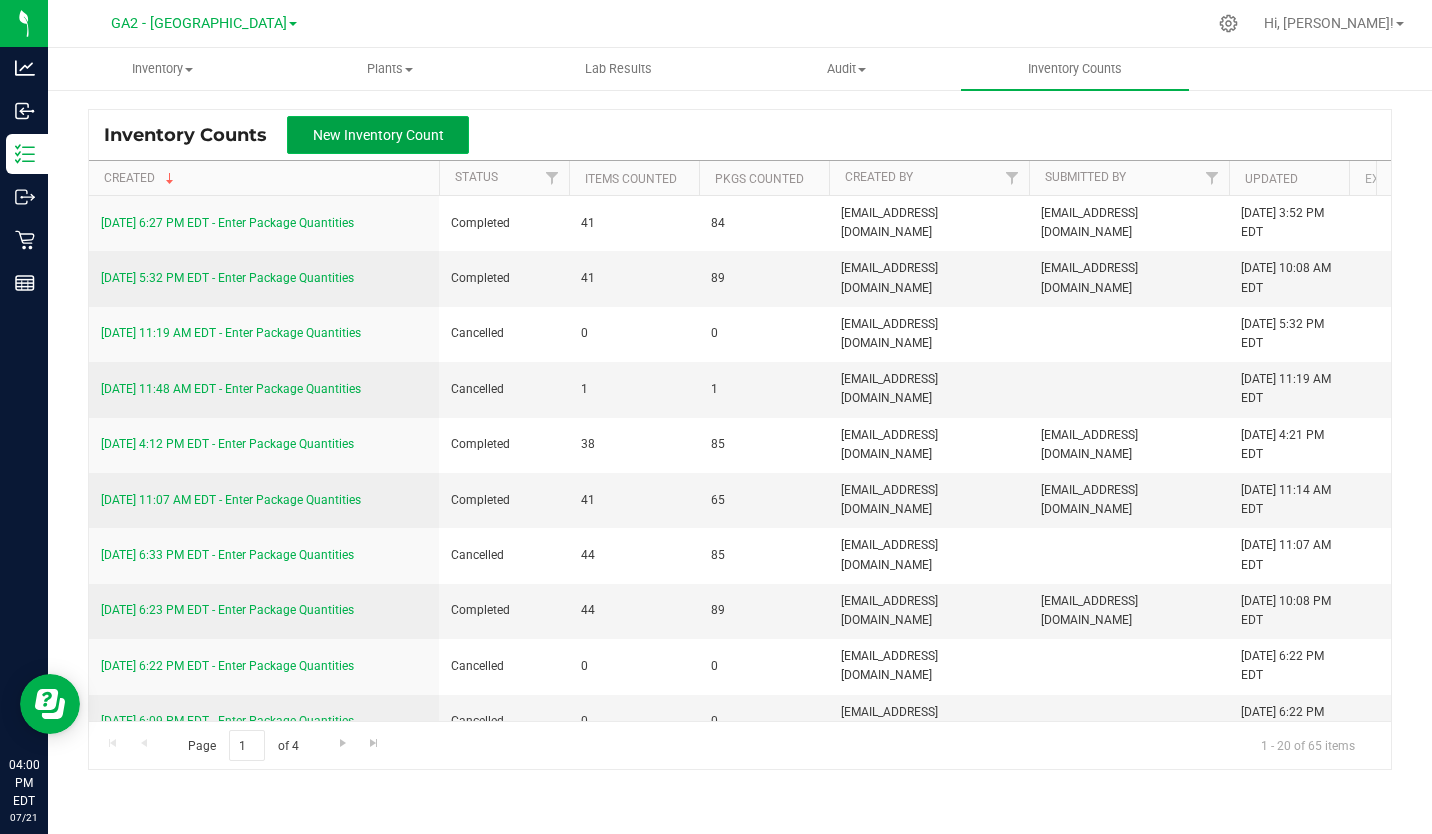 click on "New Inventory Count" at bounding box center [378, 135] 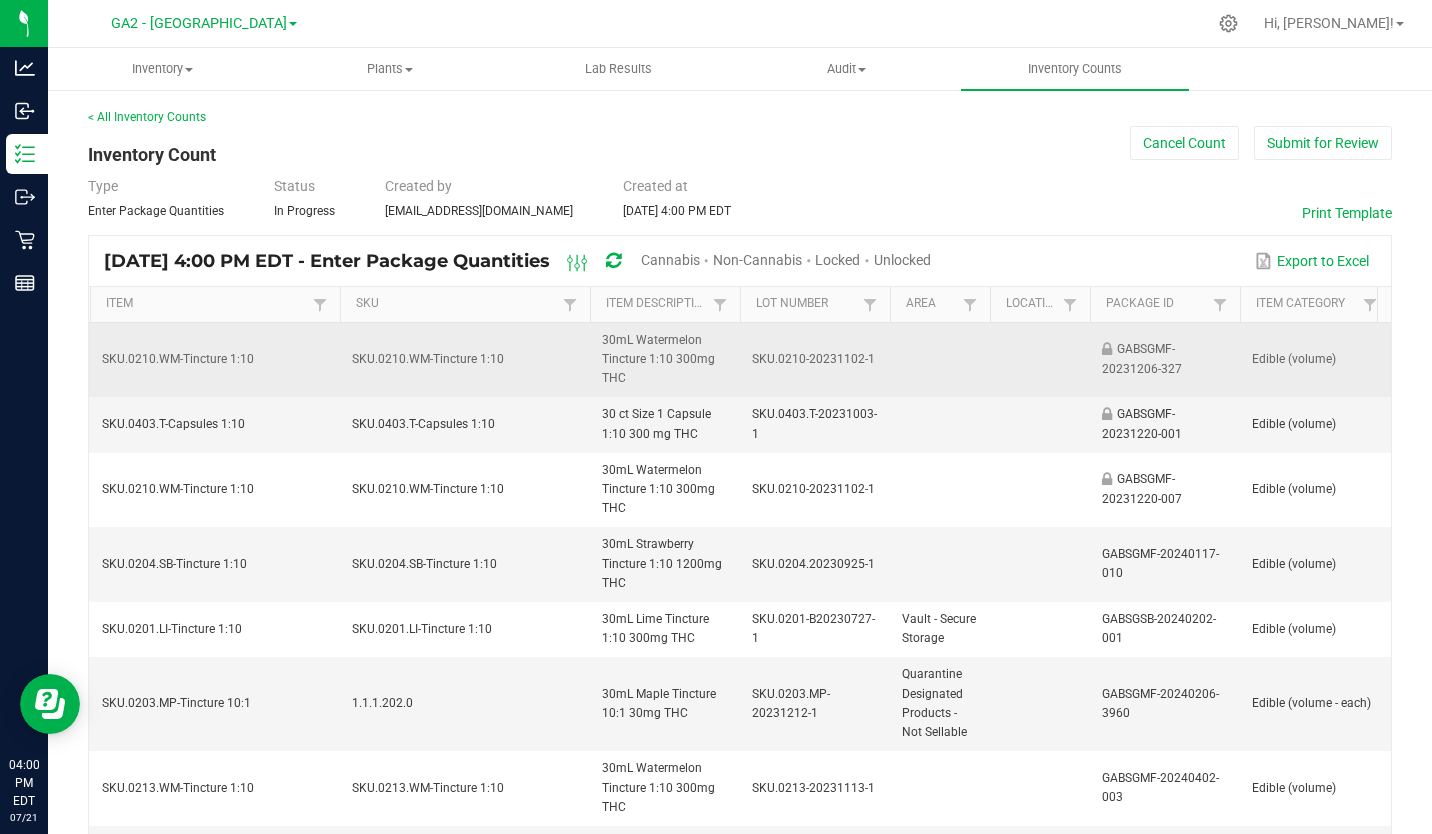 scroll, scrollTop: 0, scrollLeft: 143, axis: horizontal 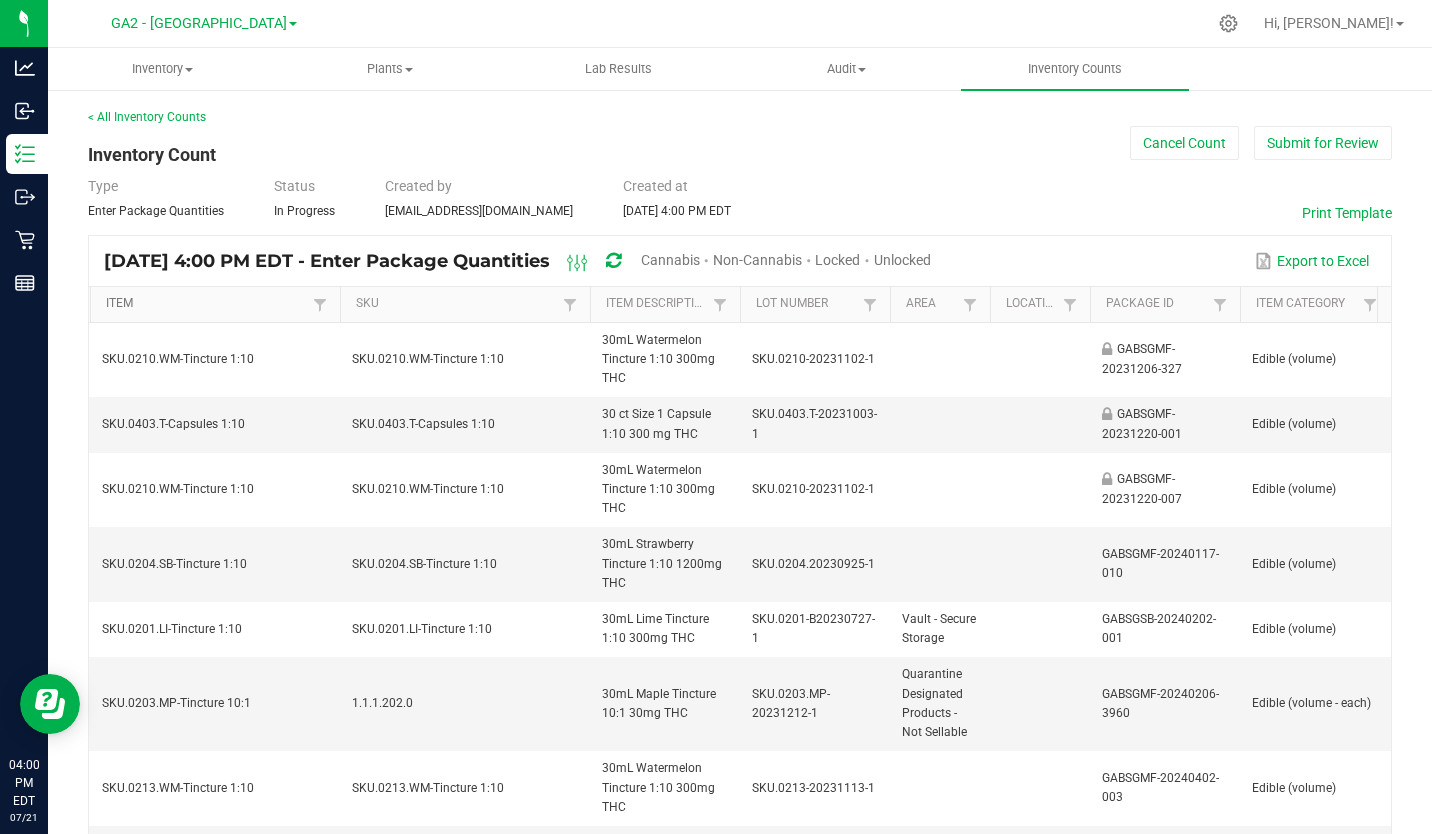 click on "Item" at bounding box center (206, 304) 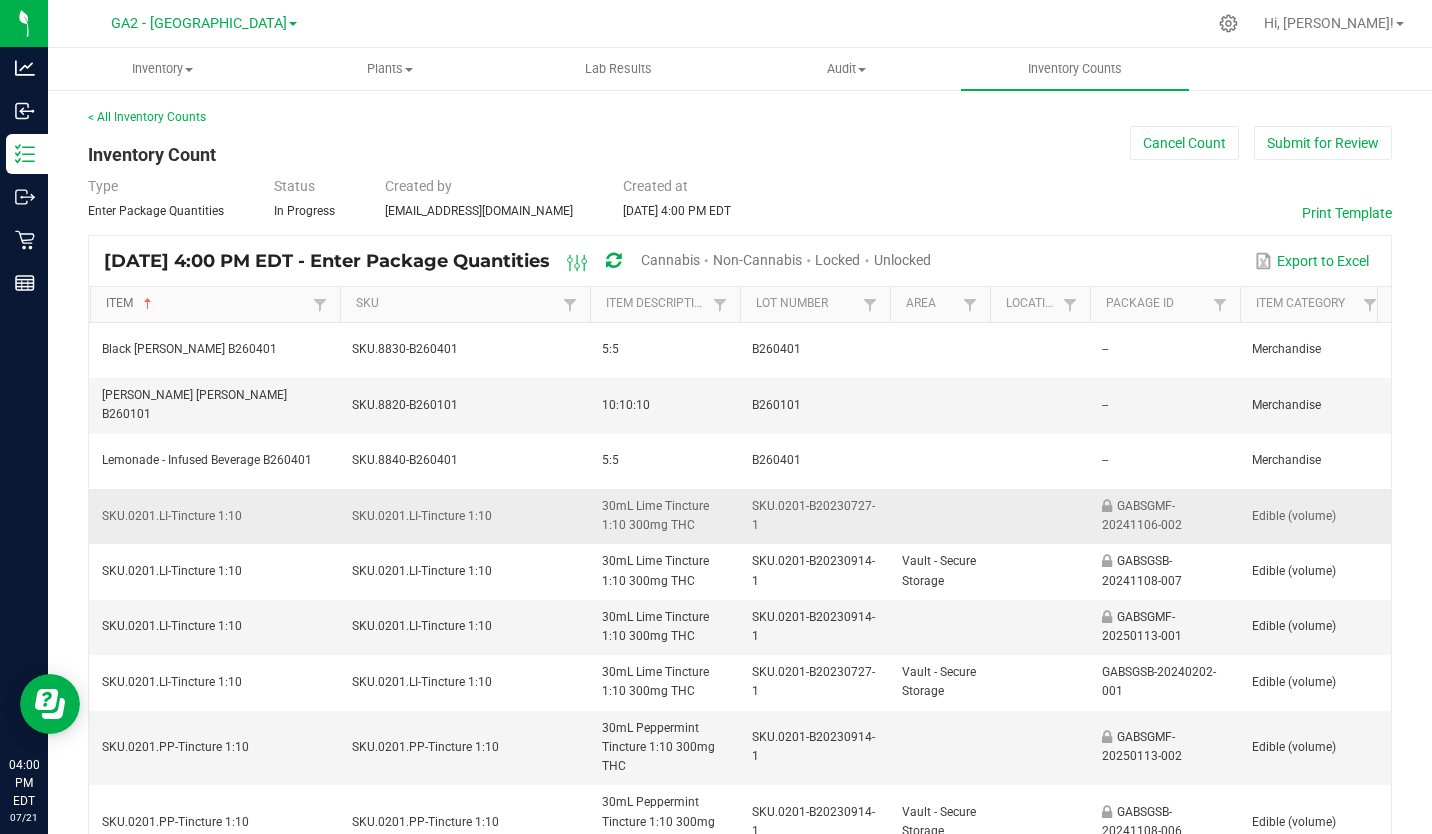 scroll, scrollTop: 0, scrollLeft: 319, axis: horizontal 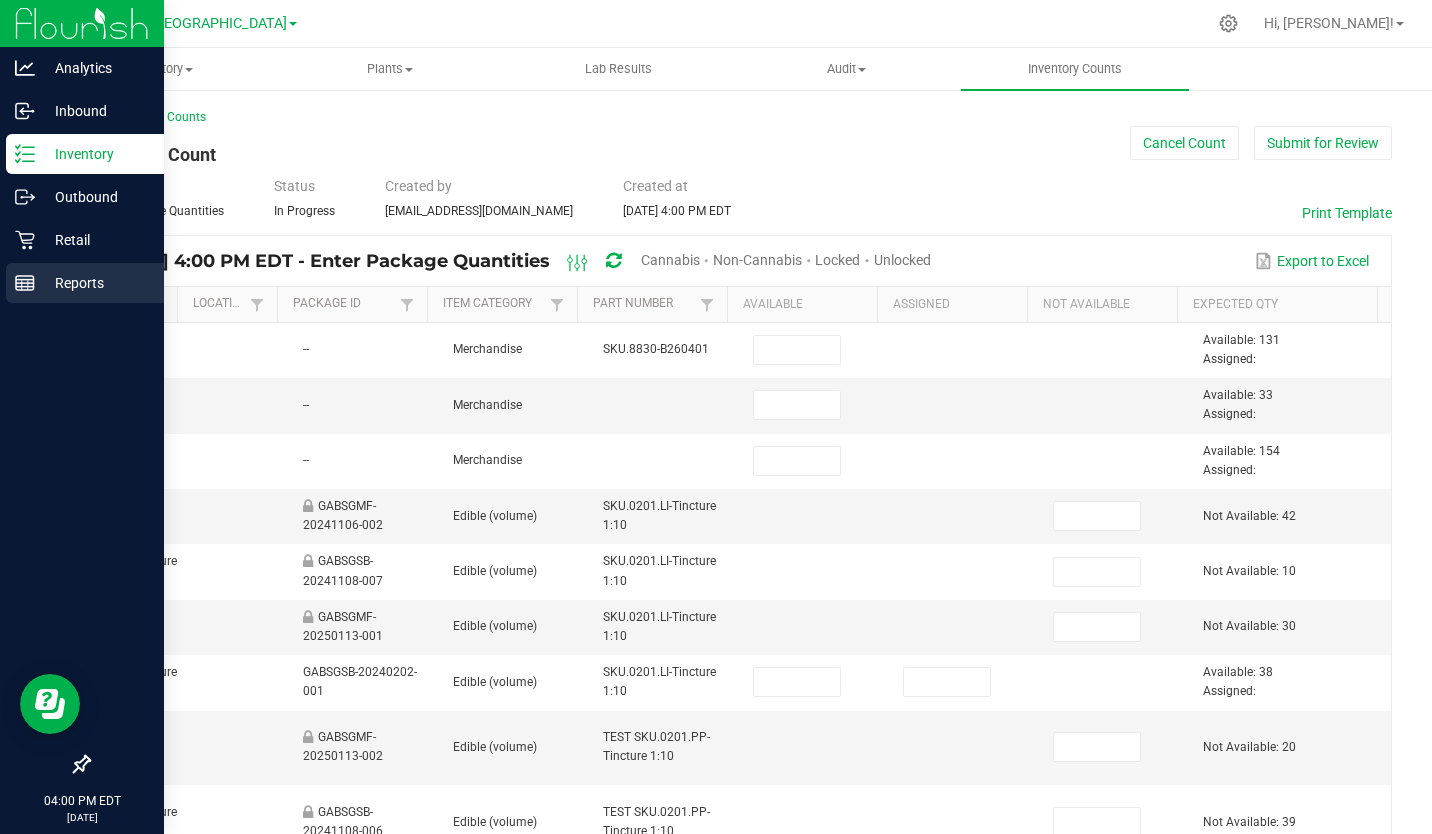 click on "Reports" at bounding box center (85, 283) 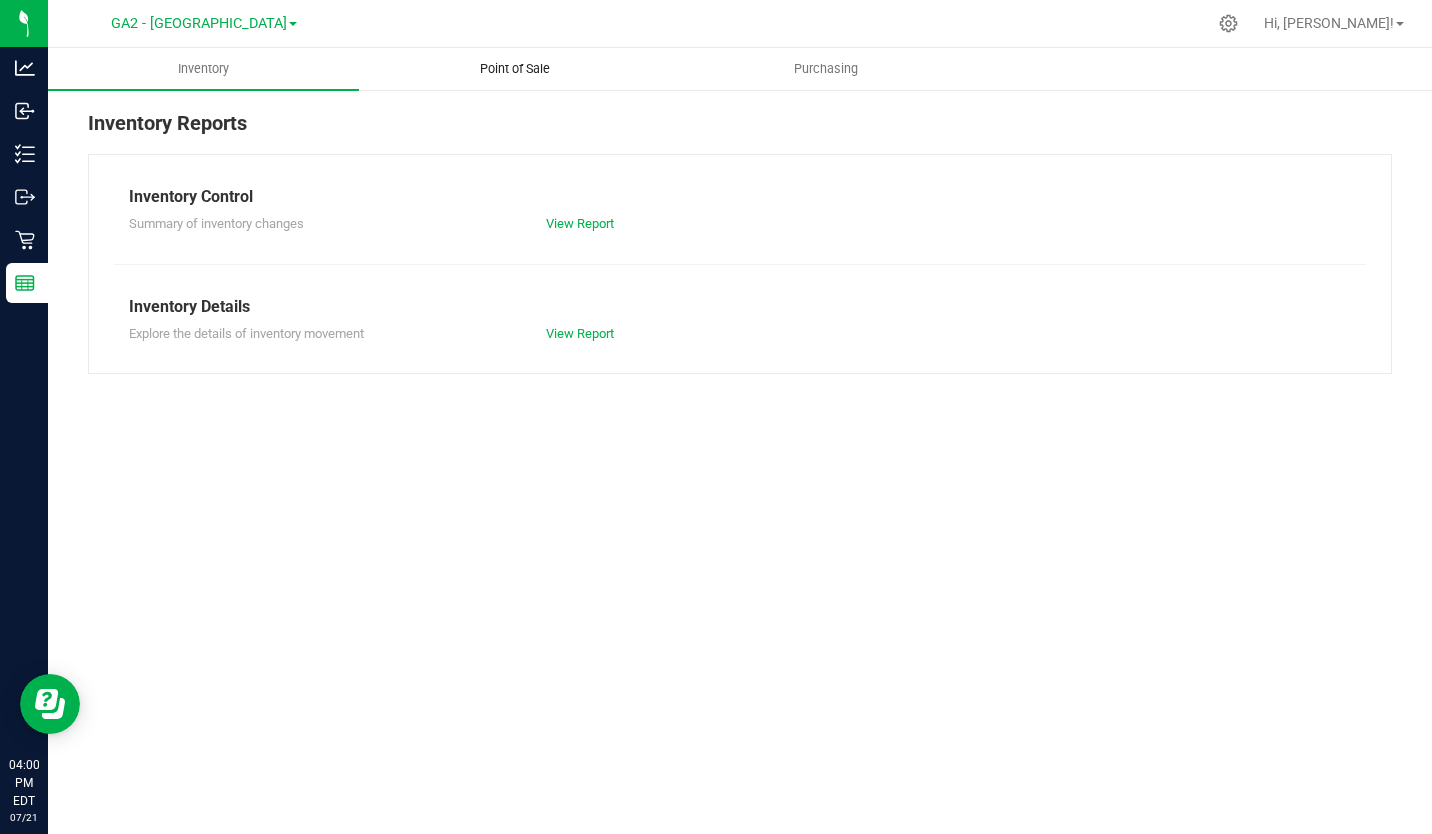 click on "Point of Sale" at bounding box center (515, 69) 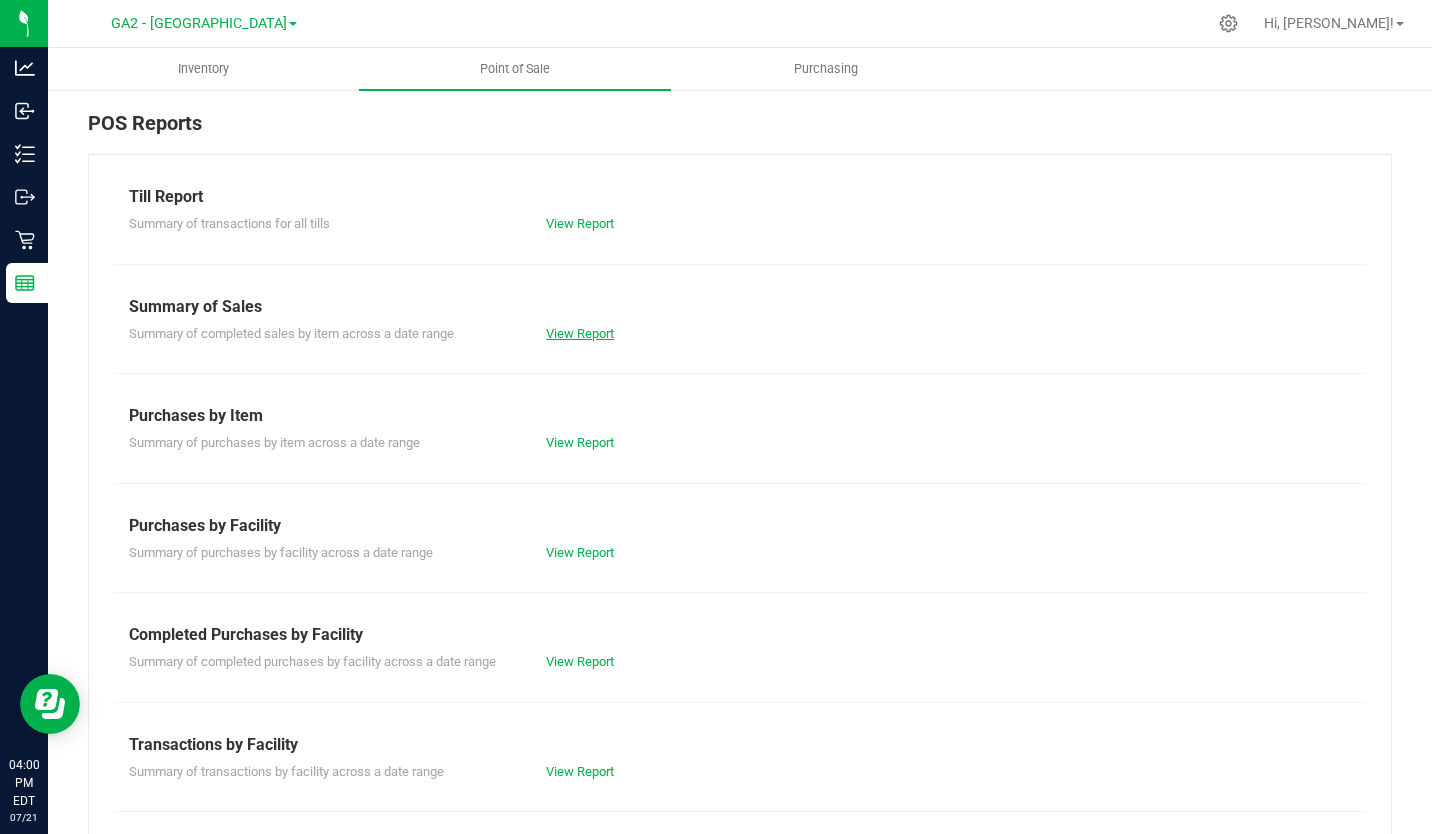 click on "View Report" at bounding box center (580, 333) 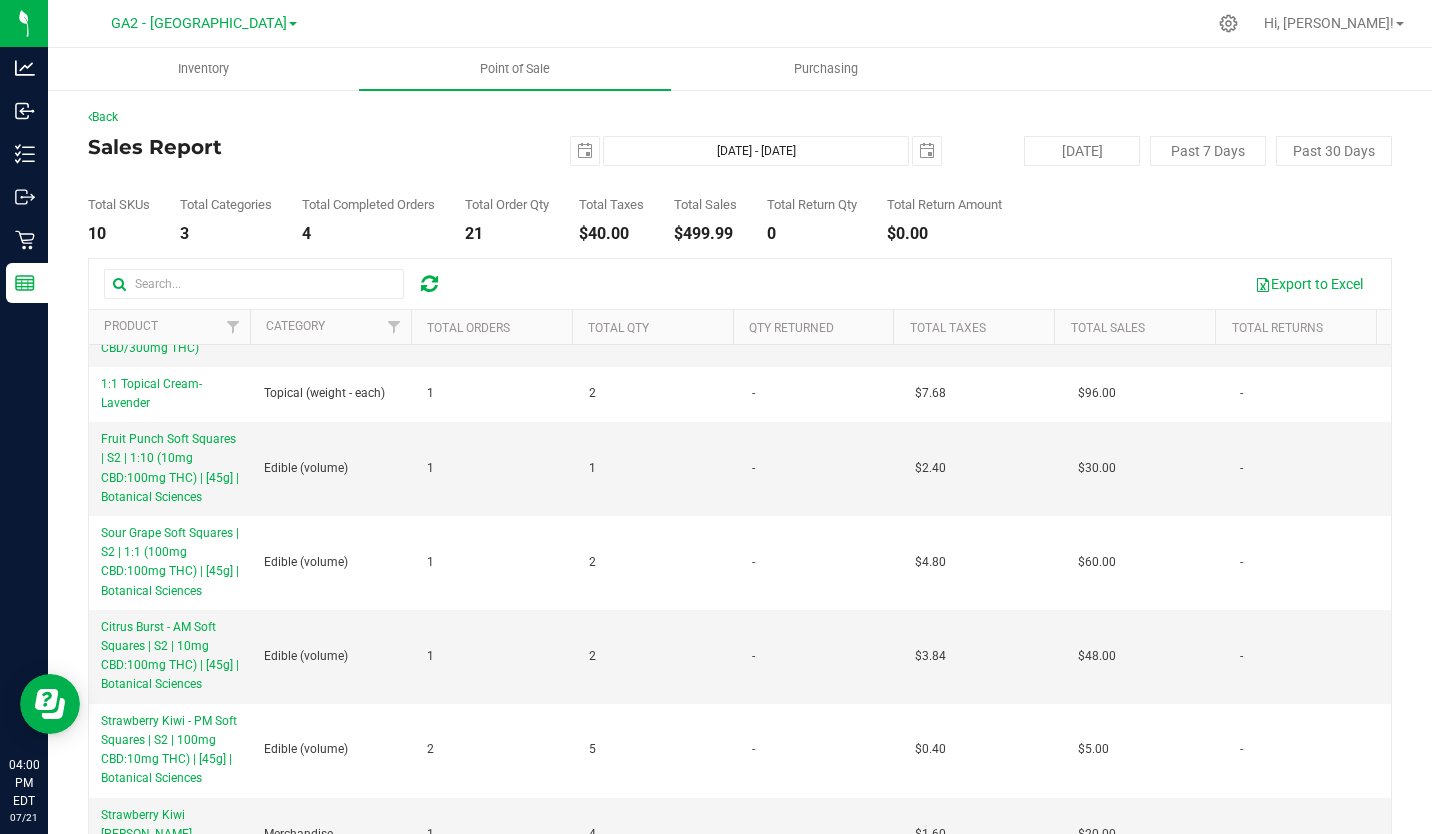 scroll, scrollTop: 0, scrollLeft: 0, axis: both 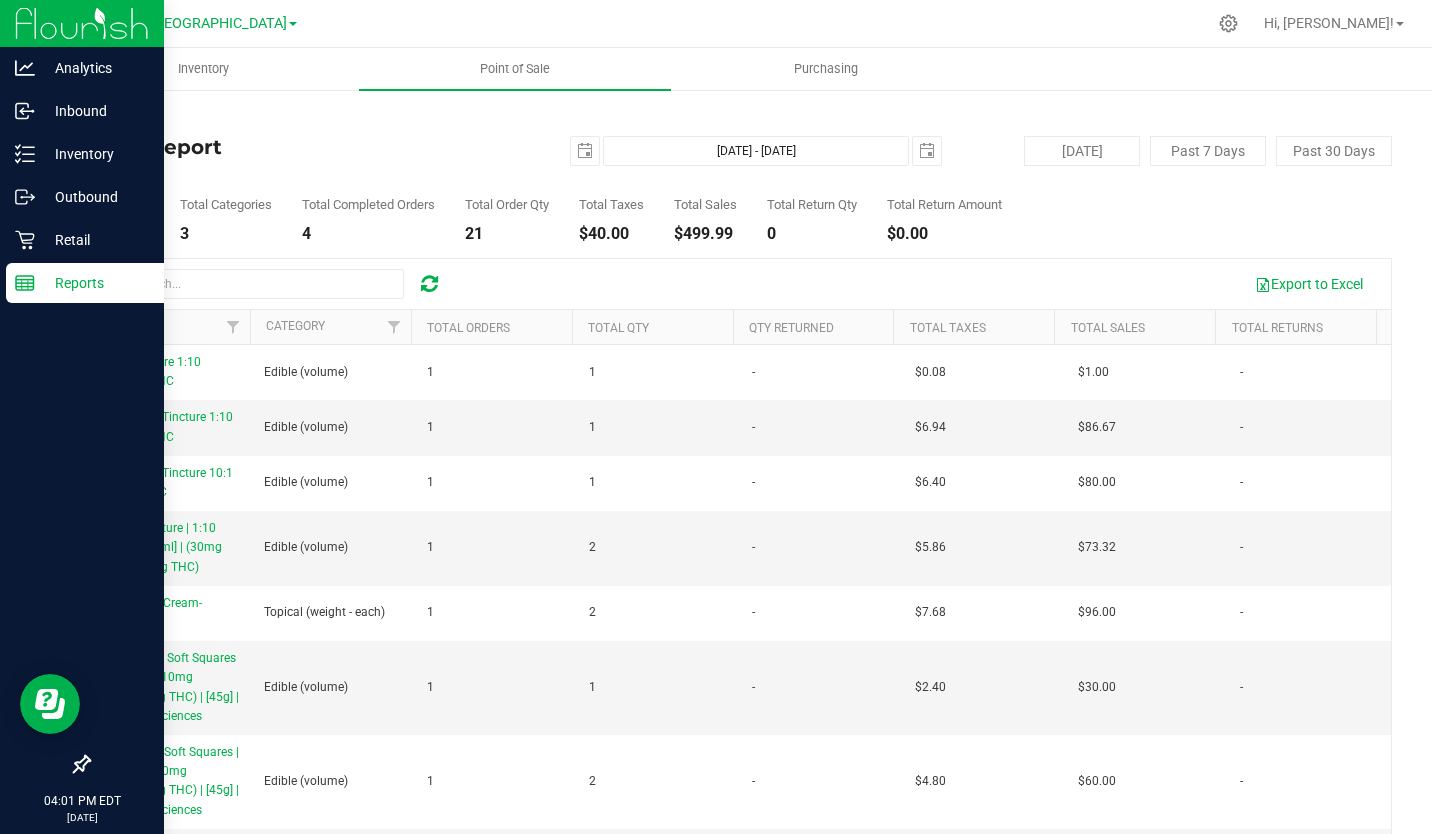 click on "Reports" at bounding box center (95, 283) 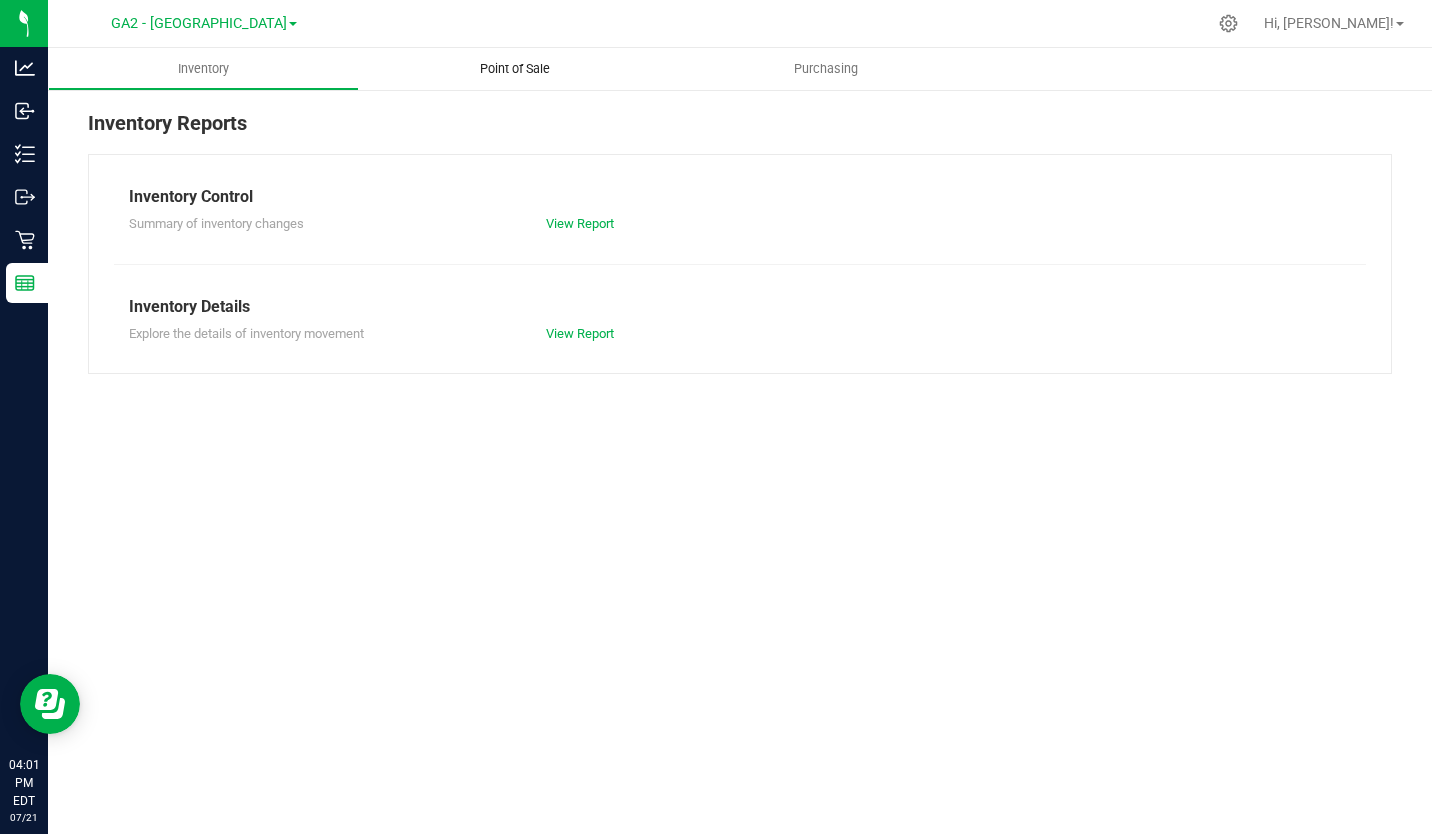 click on "Point of Sale" at bounding box center [515, 69] 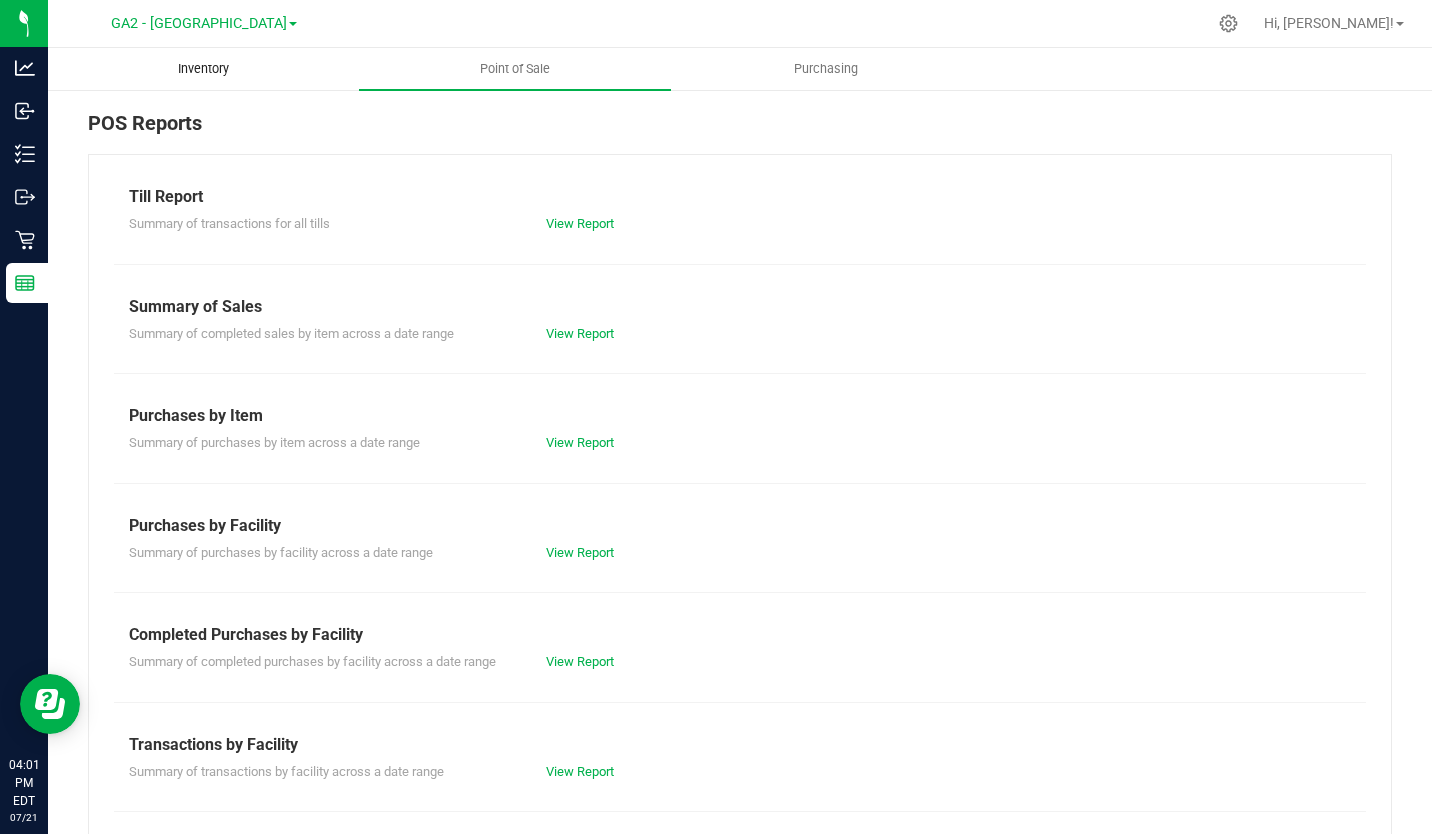 click on "Inventory" at bounding box center [203, 69] 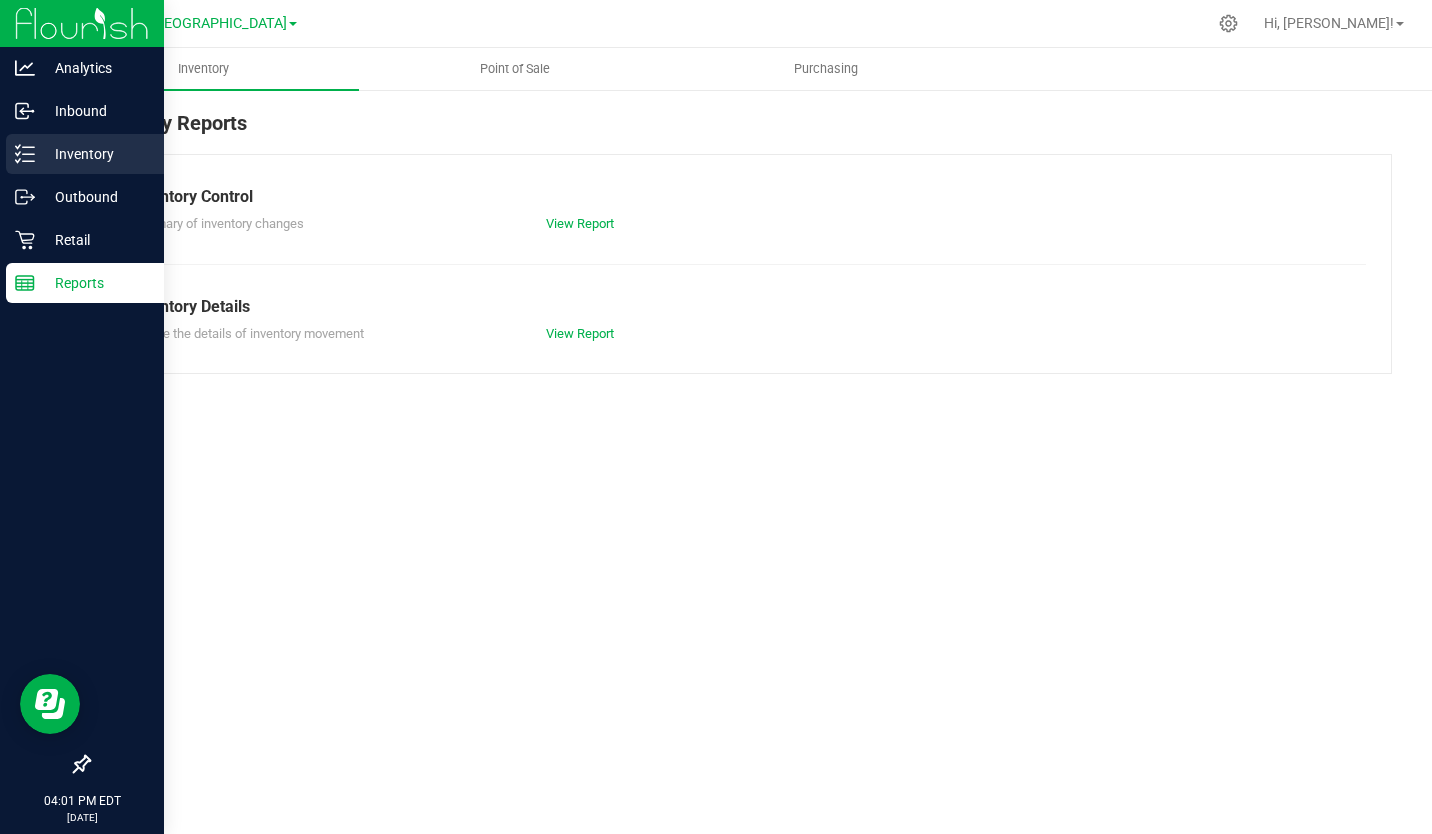 click on "Inventory" at bounding box center [85, 154] 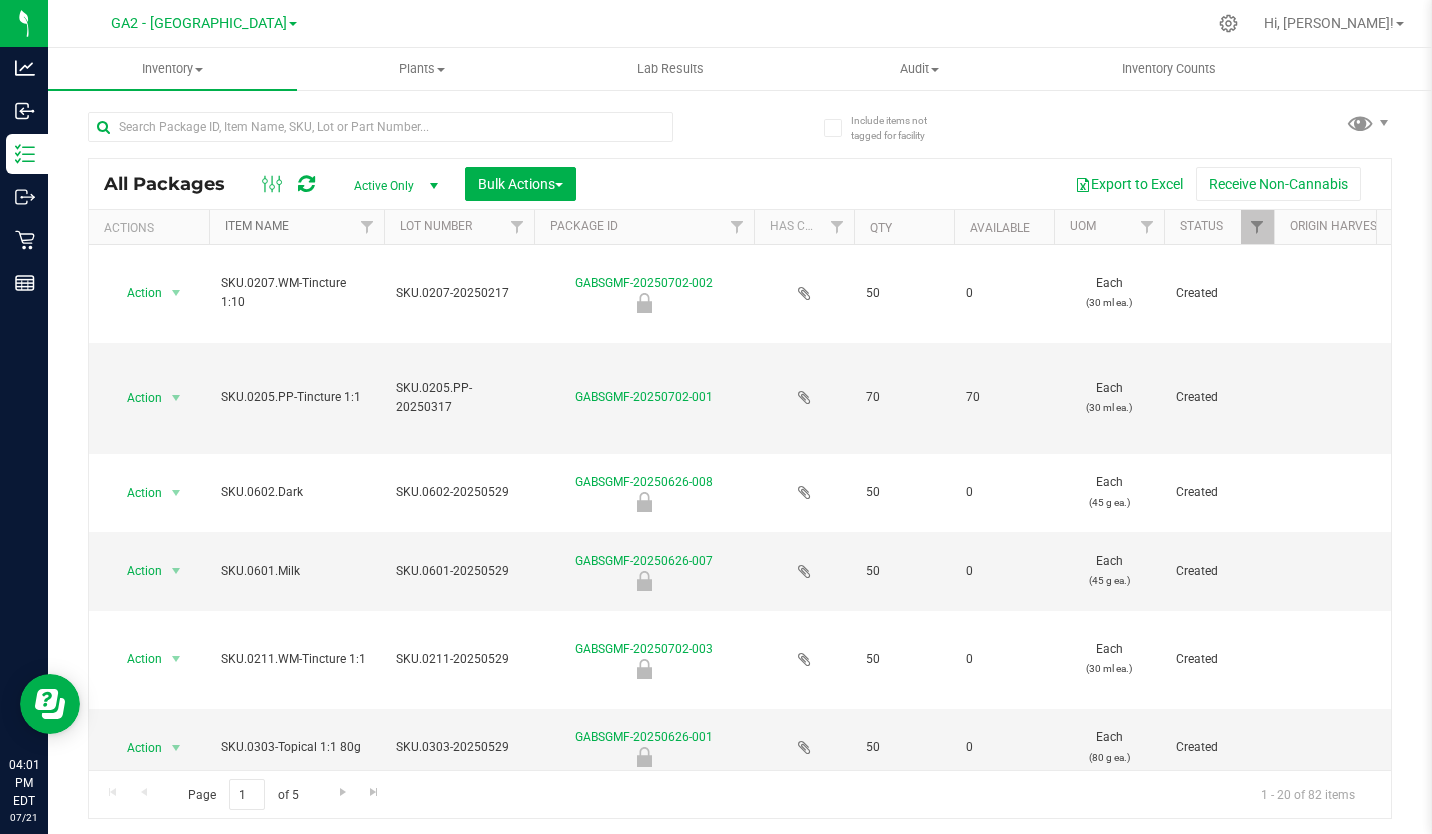 click on "Item Name" at bounding box center (257, 226) 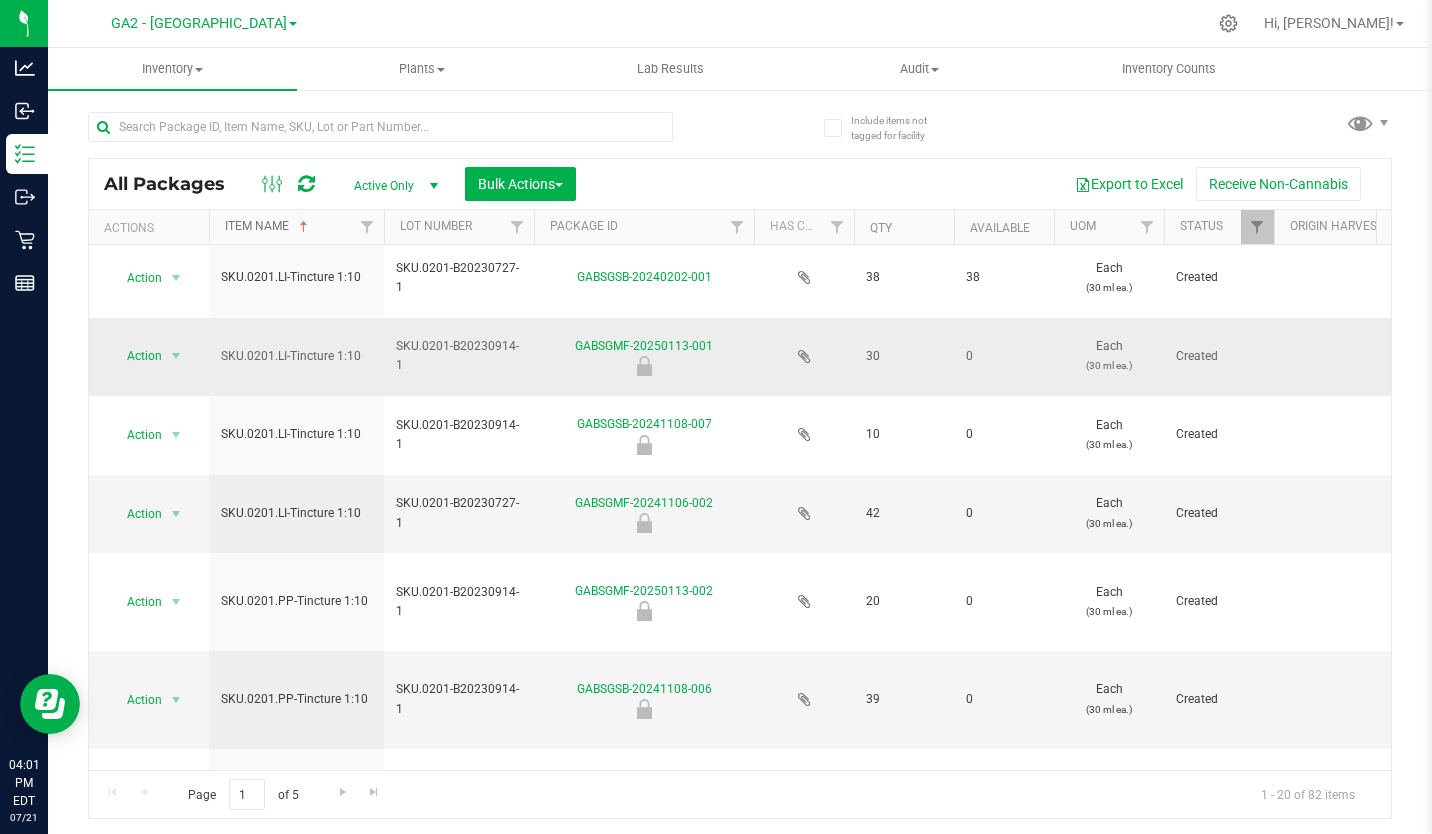 scroll, scrollTop: 0, scrollLeft: 0, axis: both 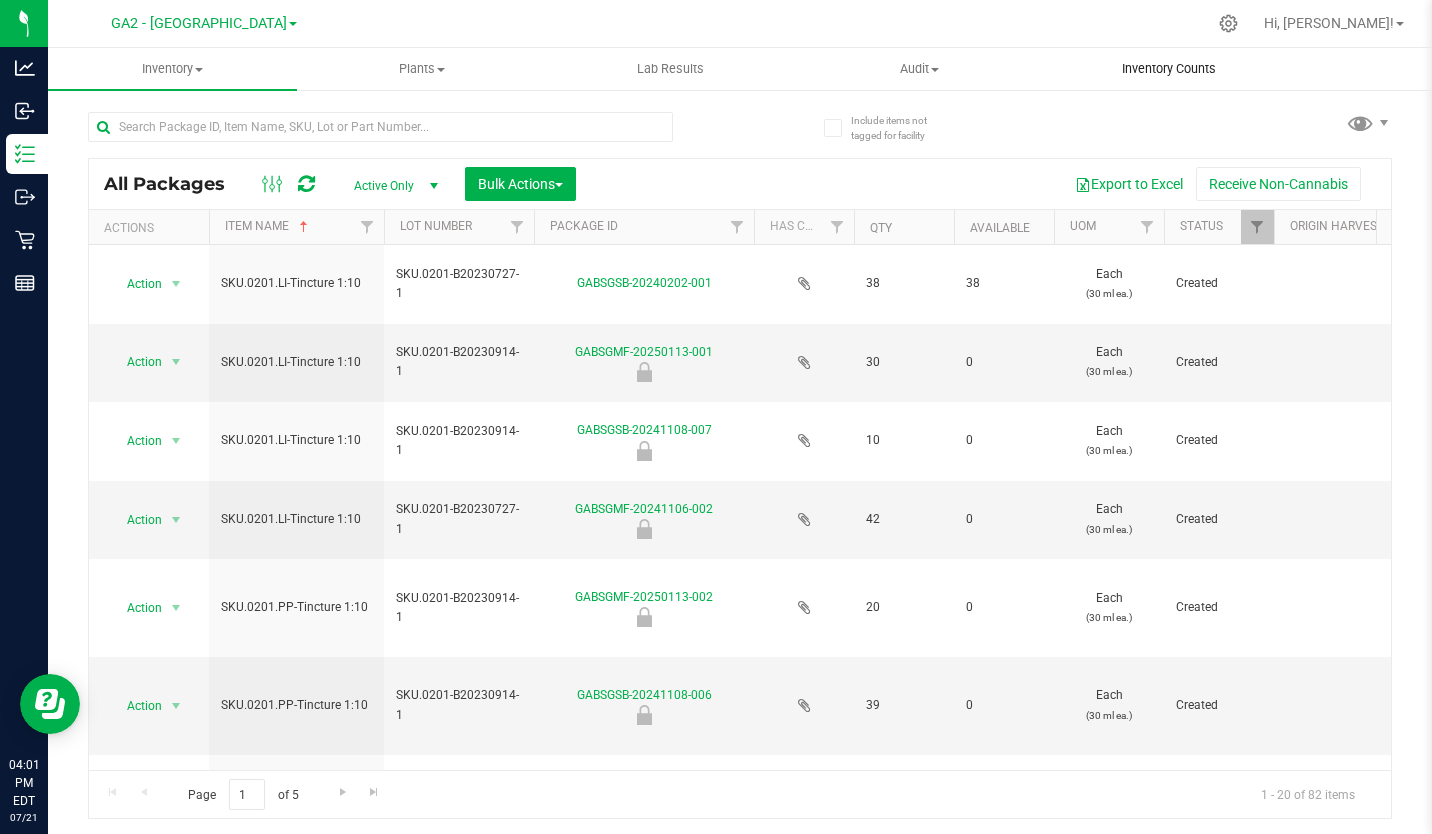click on "Inventory Counts" at bounding box center [1169, 69] 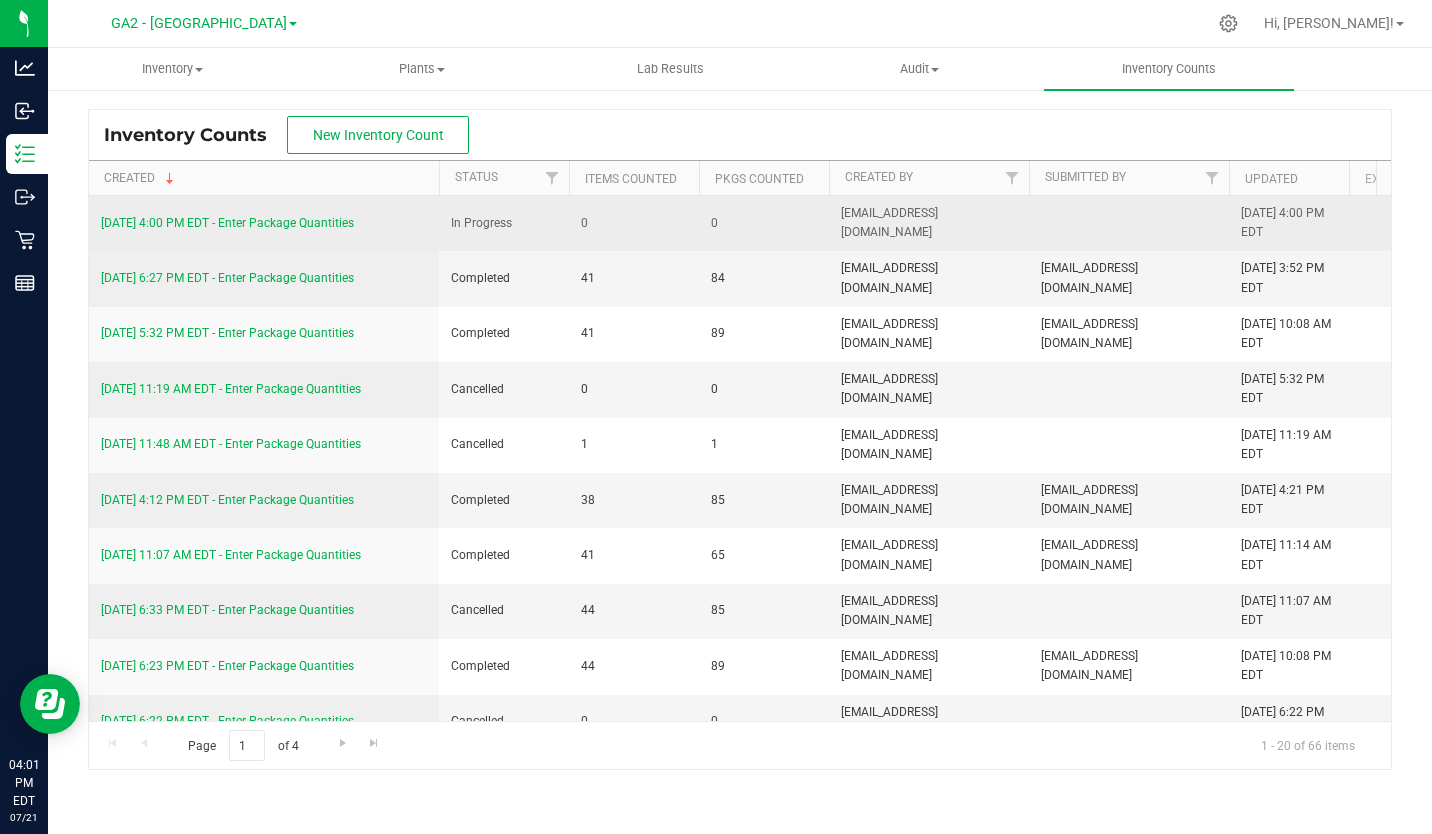 click on "7/21/25 4:00 PM EDT - Enter Package Quantities" at bounding box center (227, 223) 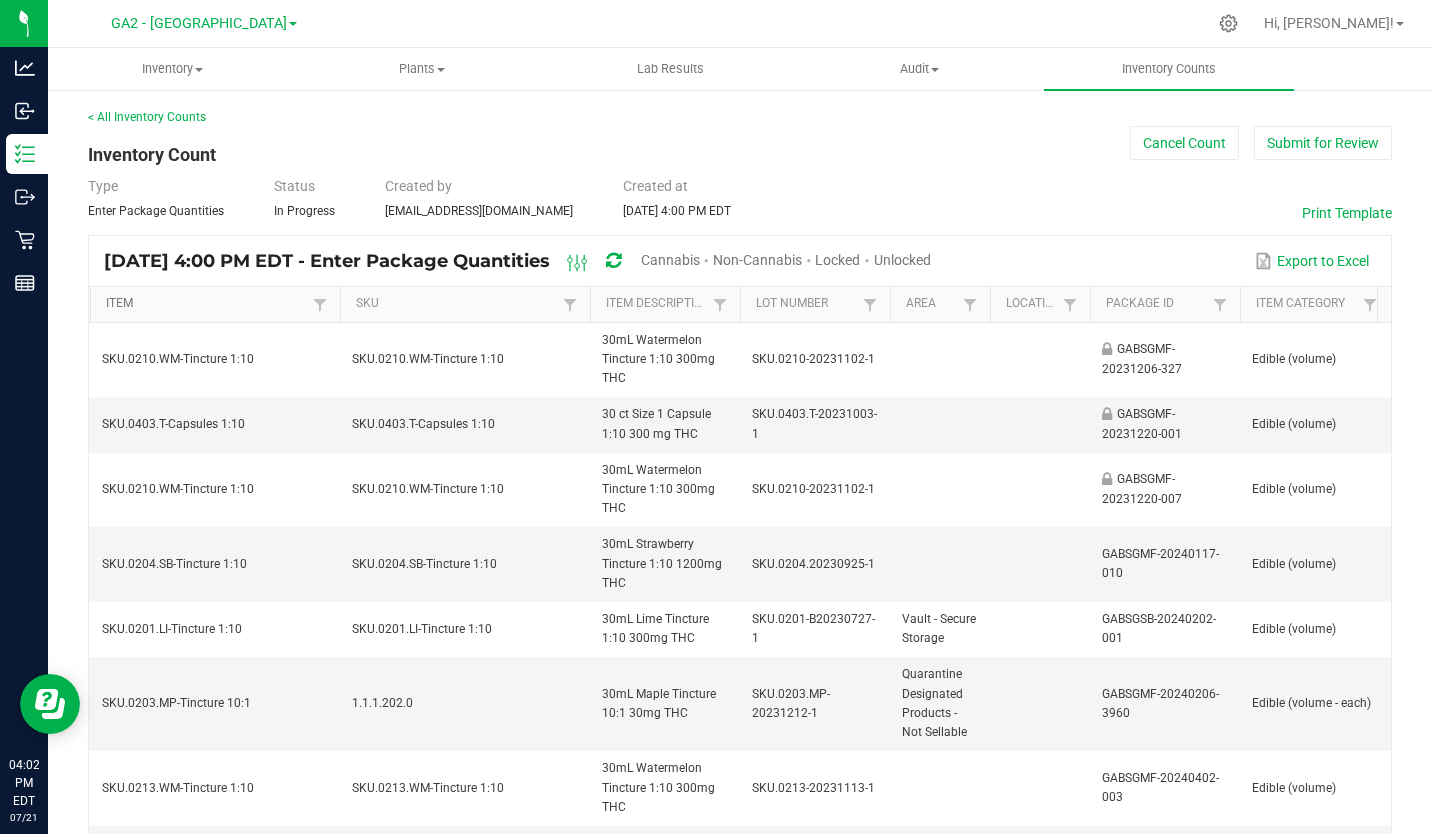 click on "Item" at bounding box center [206, 304] 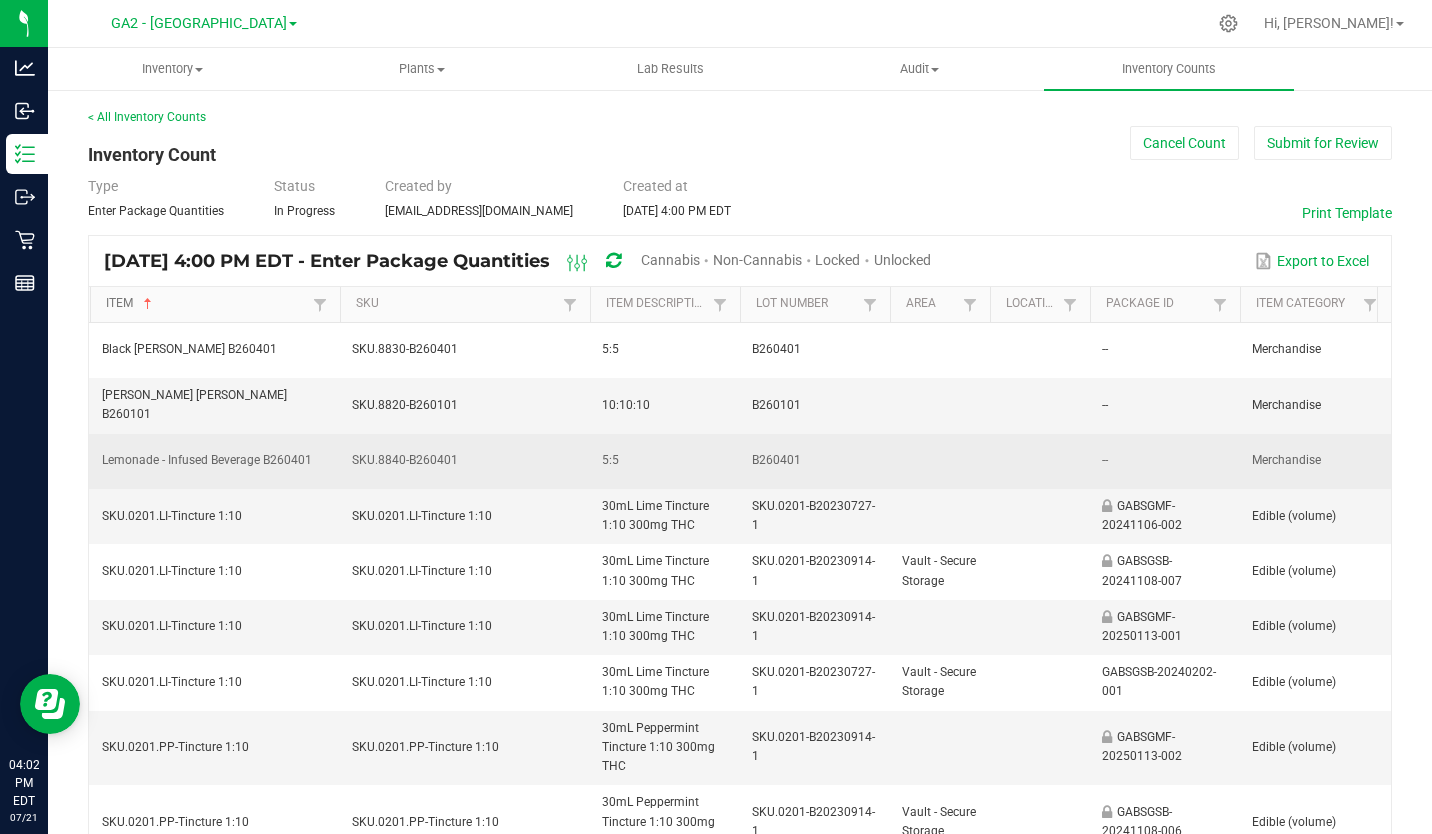 scroll, scrollTop: 0, scrollLeft: 149, axis: horizontal 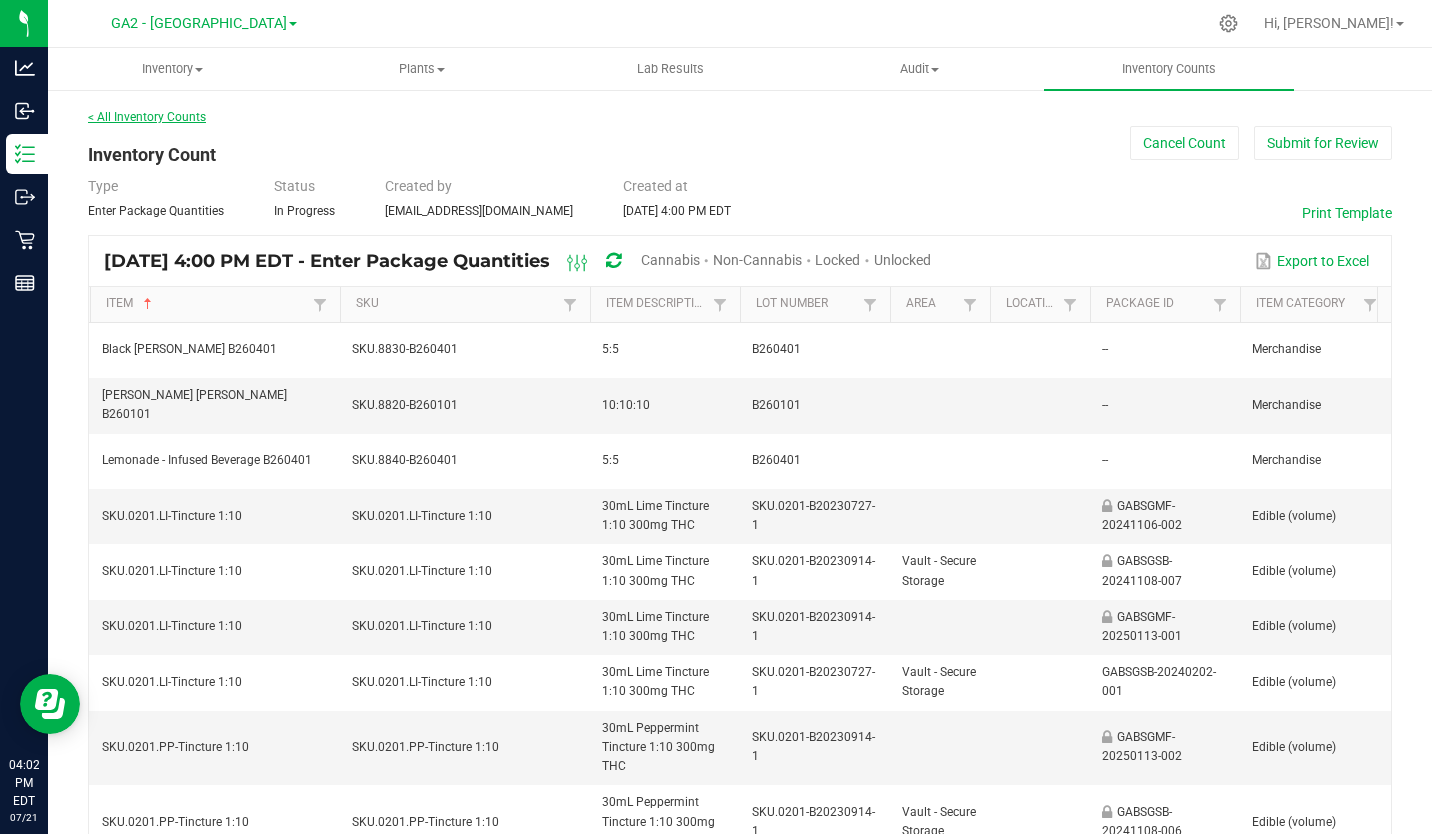 click on "< All Inventory Counts" at bounding box center [147, 117] 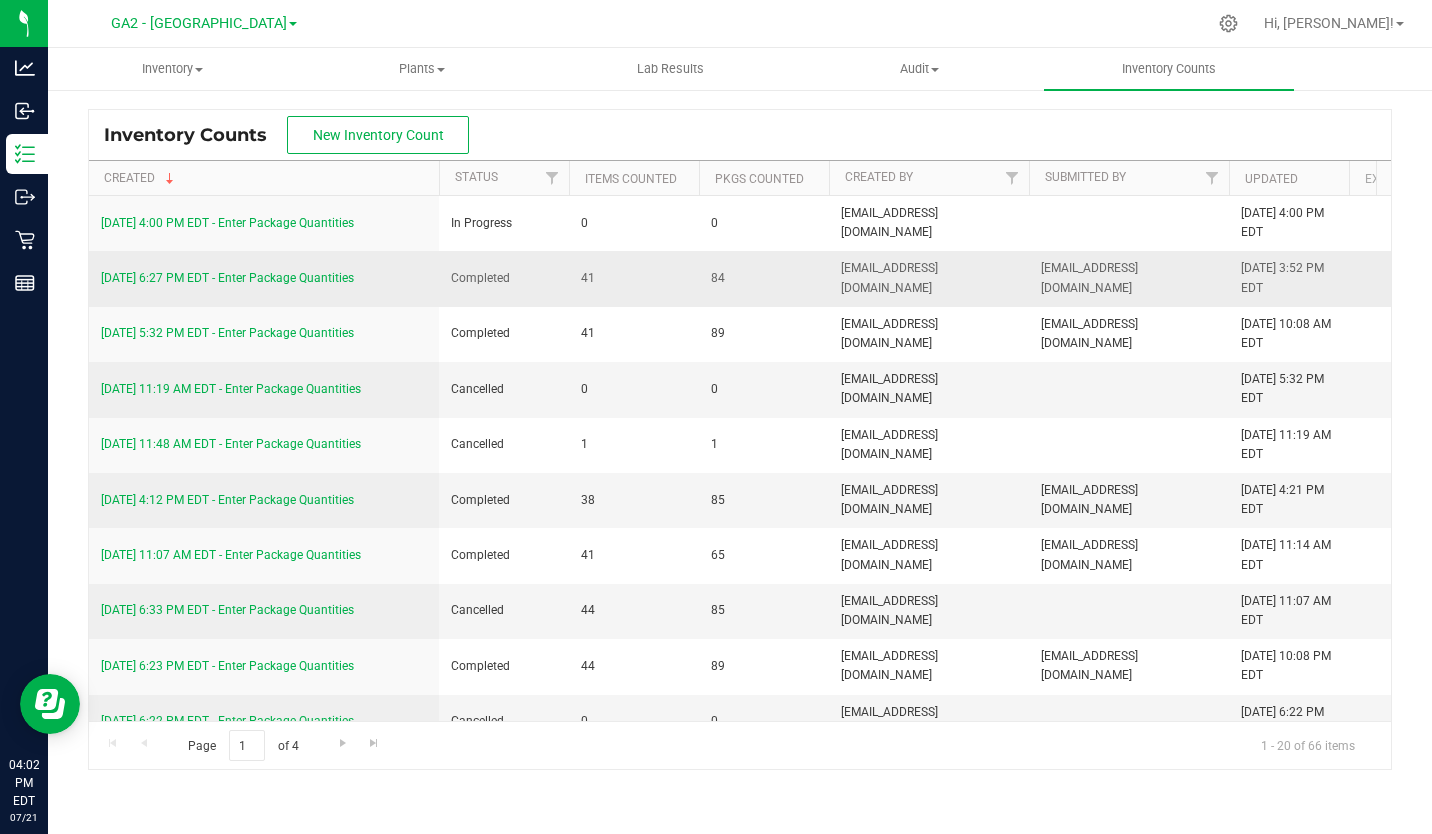 click on "7/18/25 6:27 PM EDT - Enter Package Quantities" at bounding box center (227, 278) 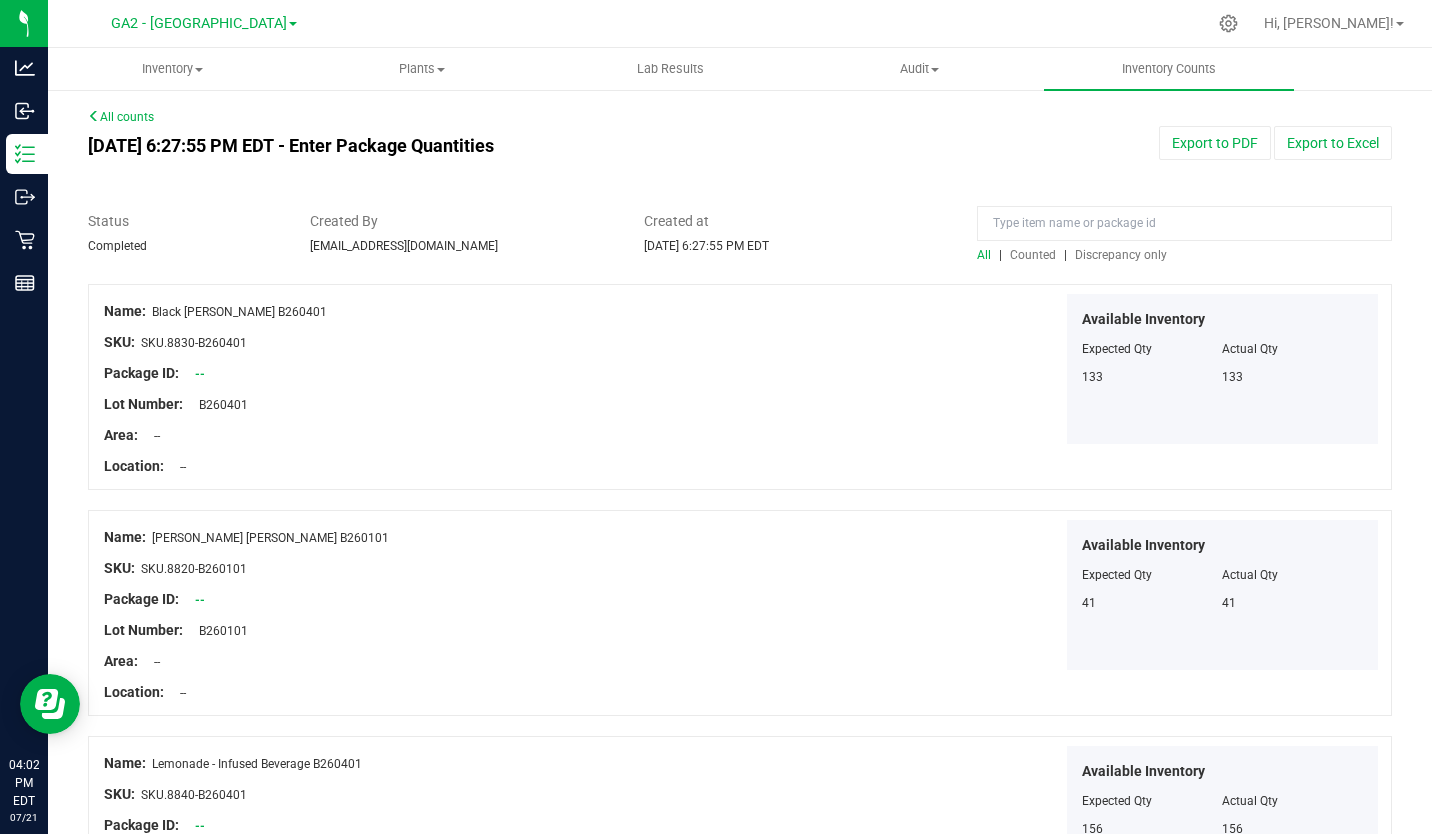 click on "All counts" at bounding box center (121, 117) 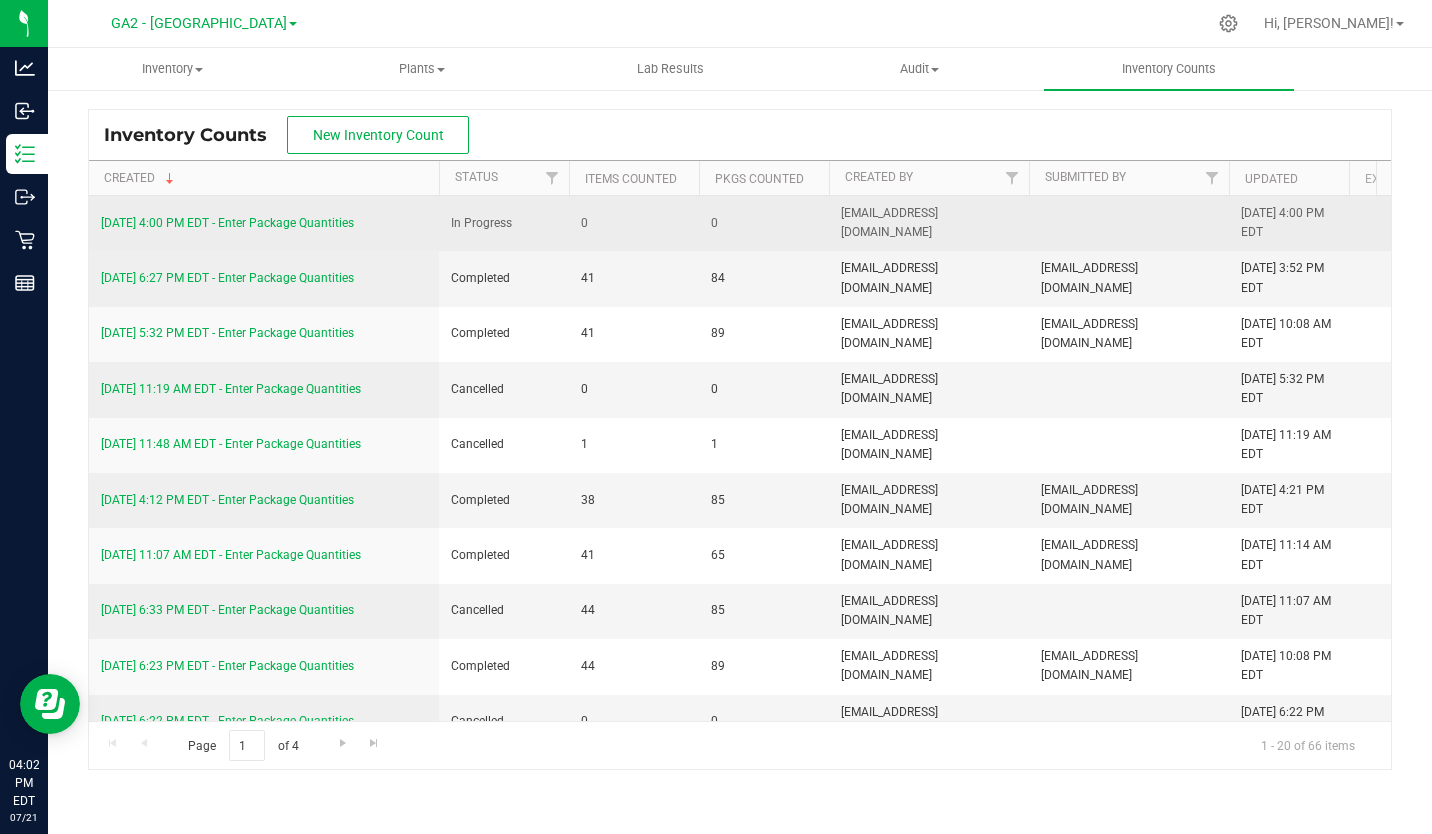 click on "7/21/25 4:00 PM EDT - Enter Package Quantities" at bounding box center (264, 223) 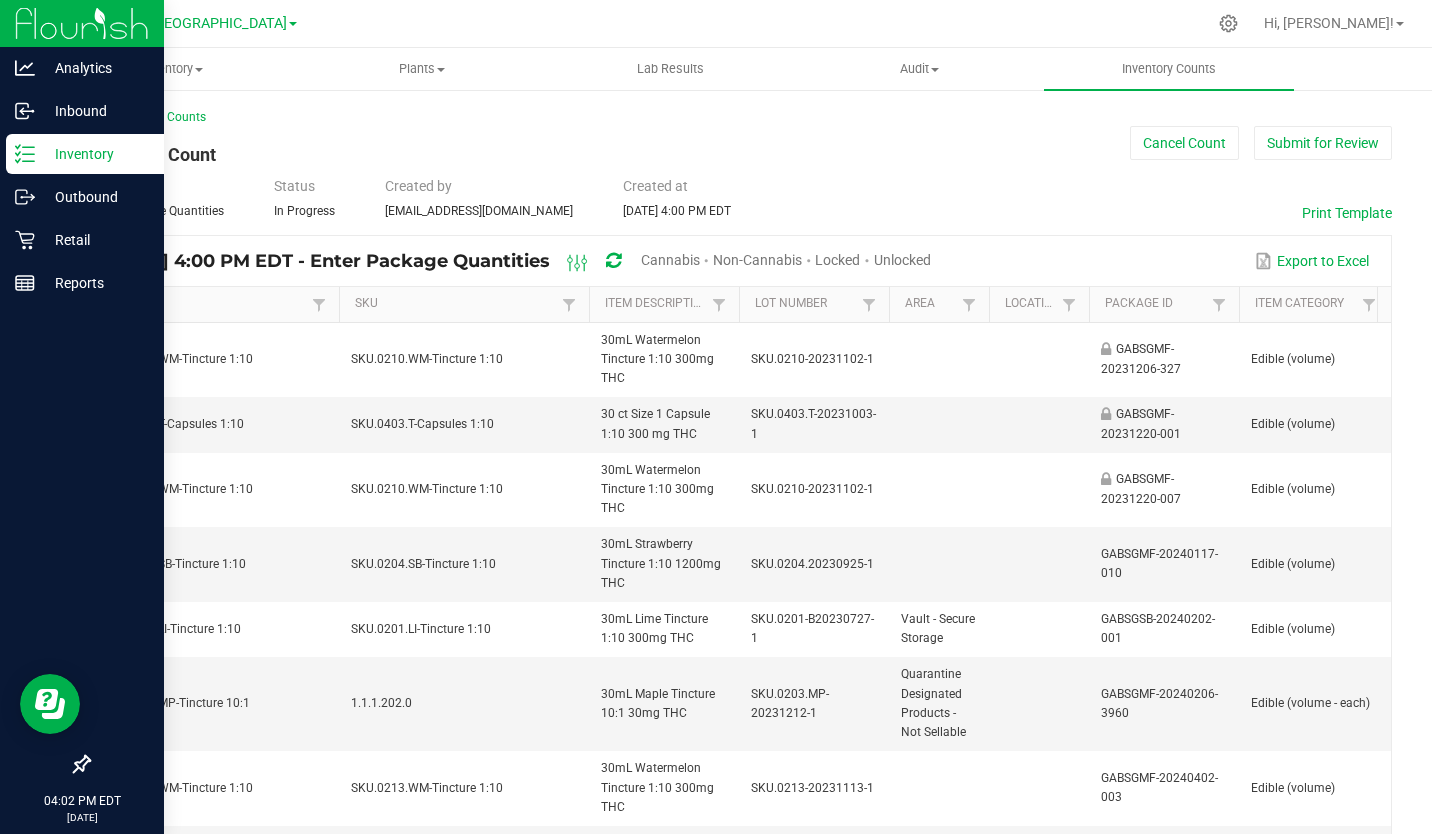 click on "Inventory" at bounding box center (95, 154) 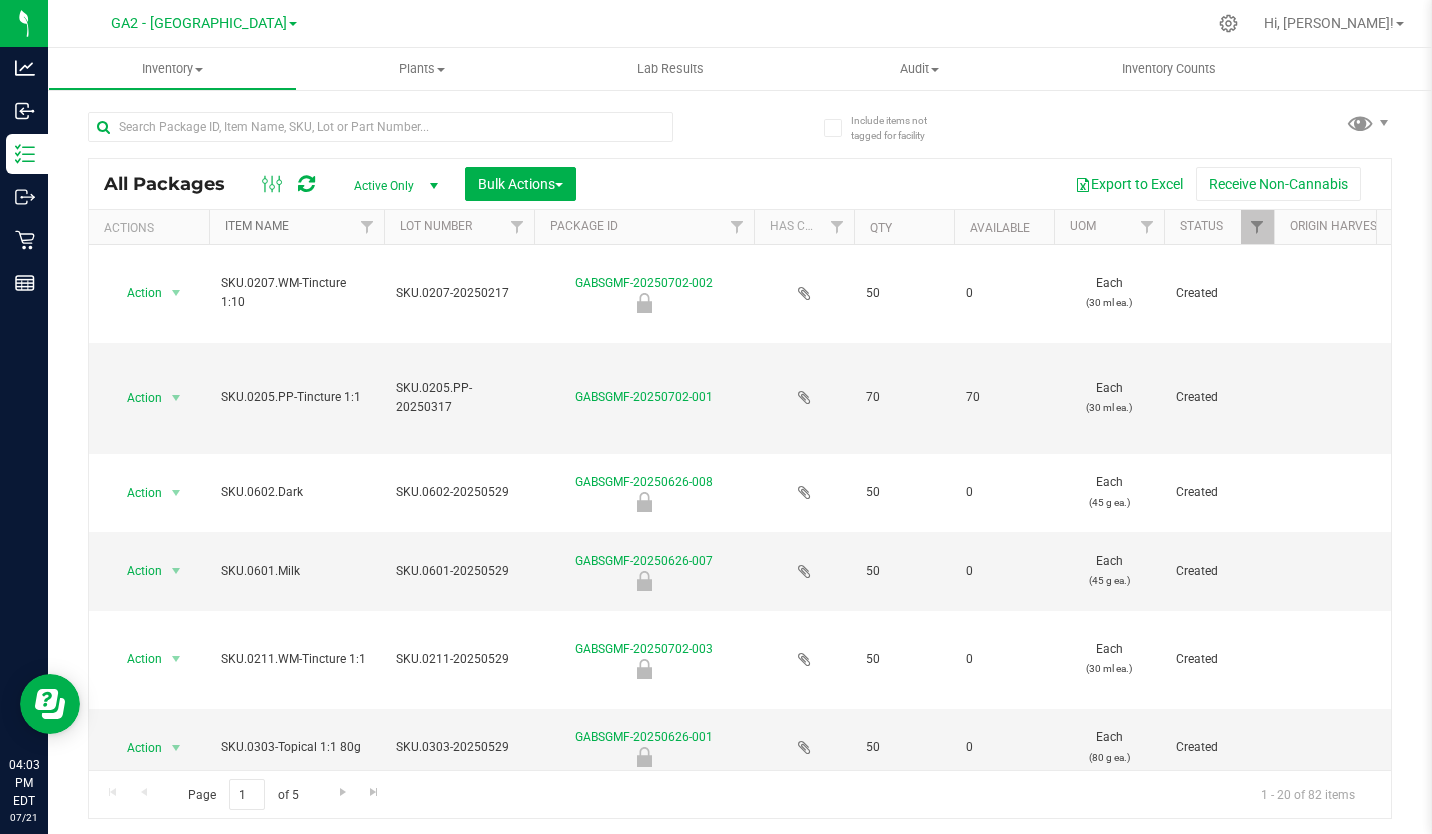 click on "Item Name" at bounding box center (257, 226) 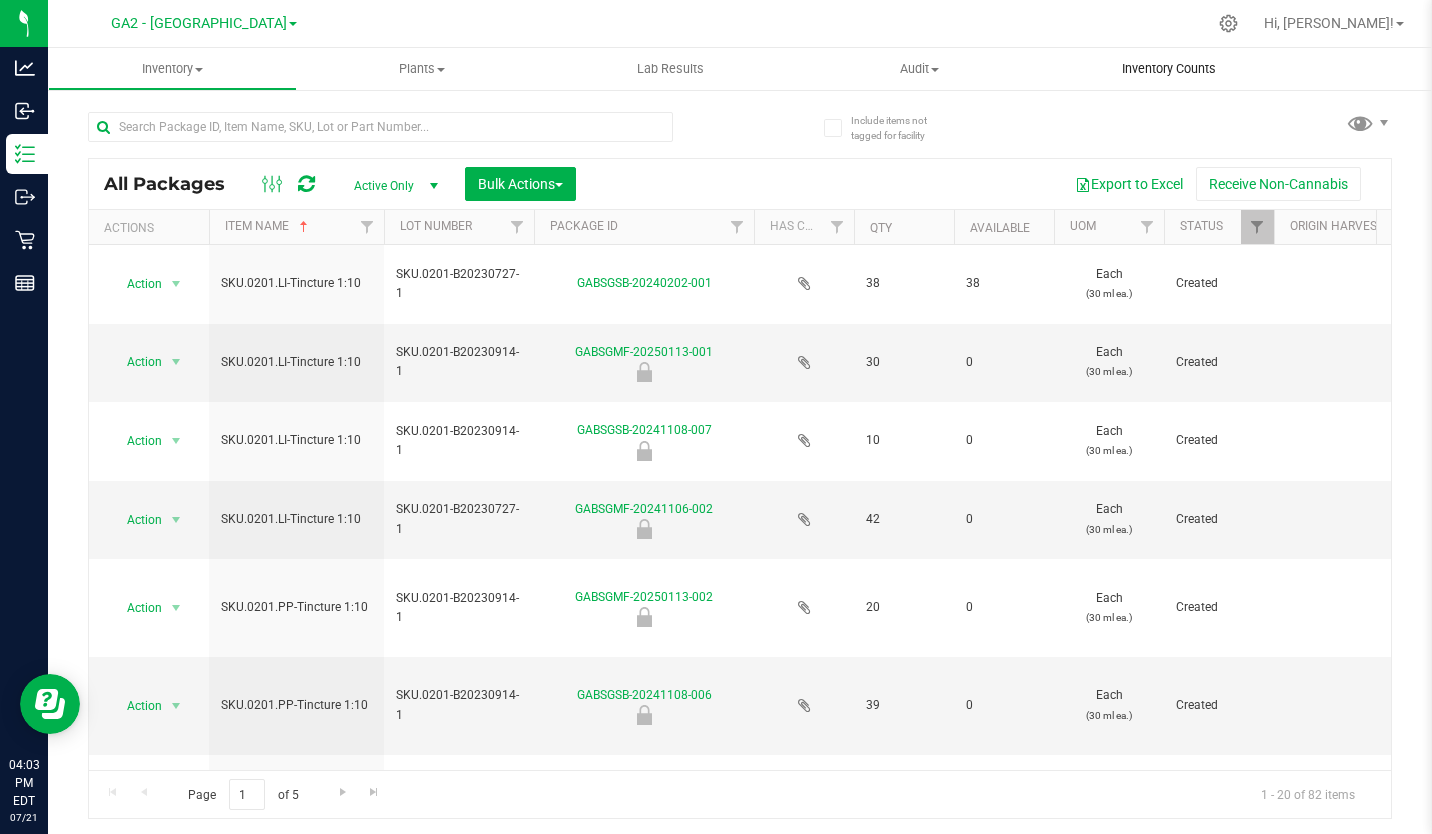 click on "Inventory Counts" at bounding box center (1169, 69) 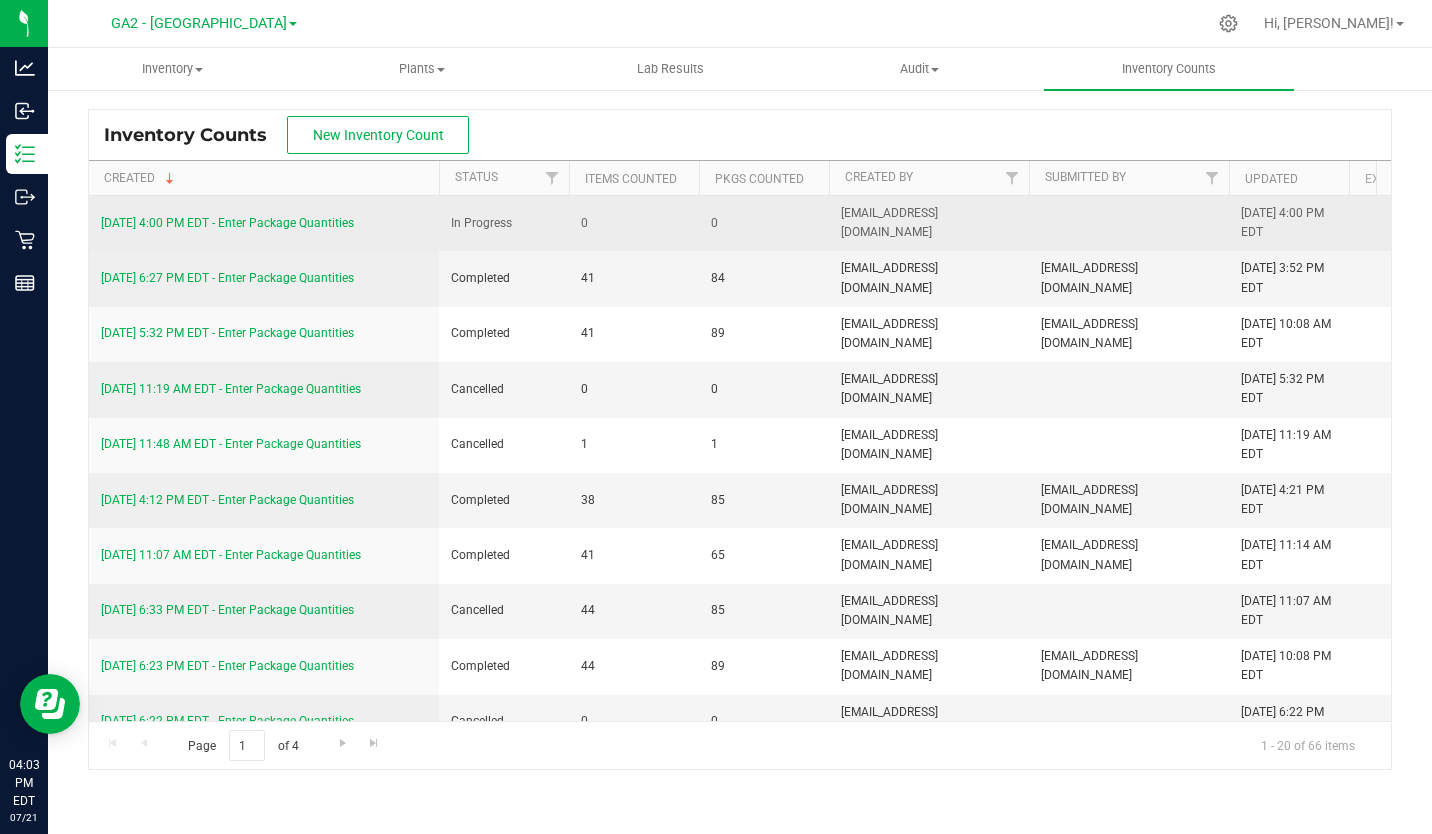 click on "7/21/25 4:00 PM EDT - Enter Package Quantities" at bounding box center (227, 223) 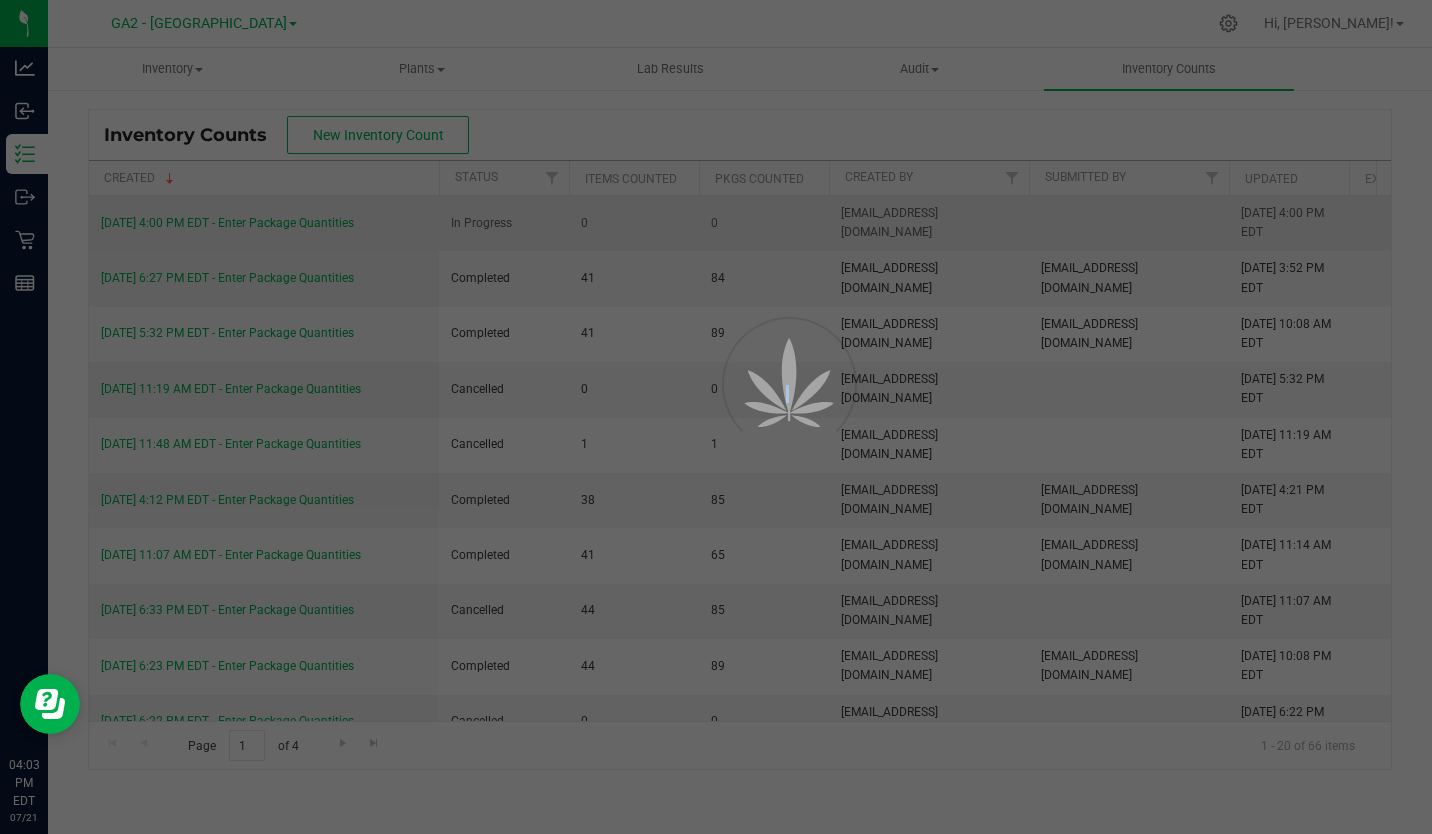 click at bounding box center [716, 417] 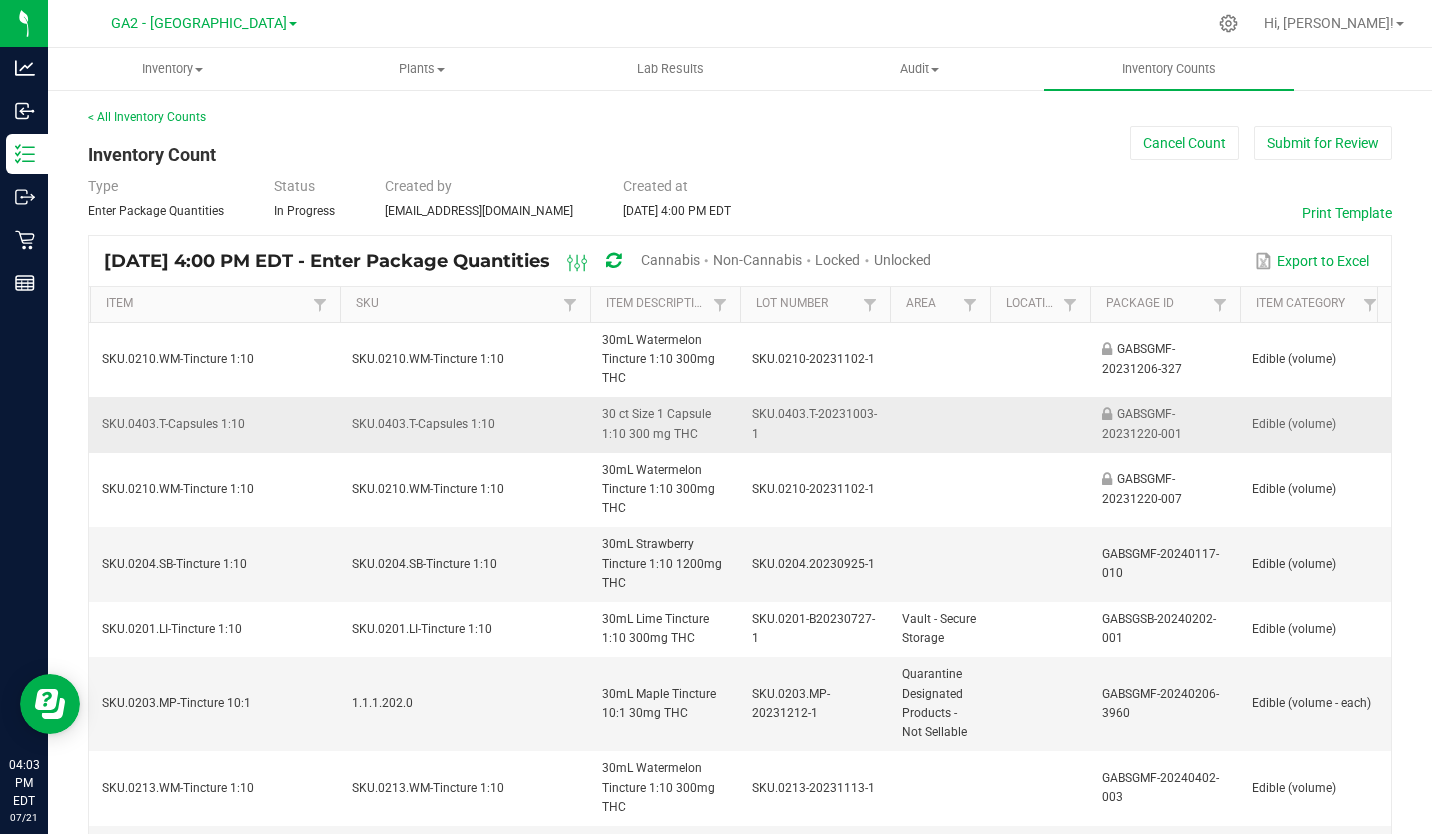 scroll, scrollTop: 0, scrollLeft: 168, axis: horizontal 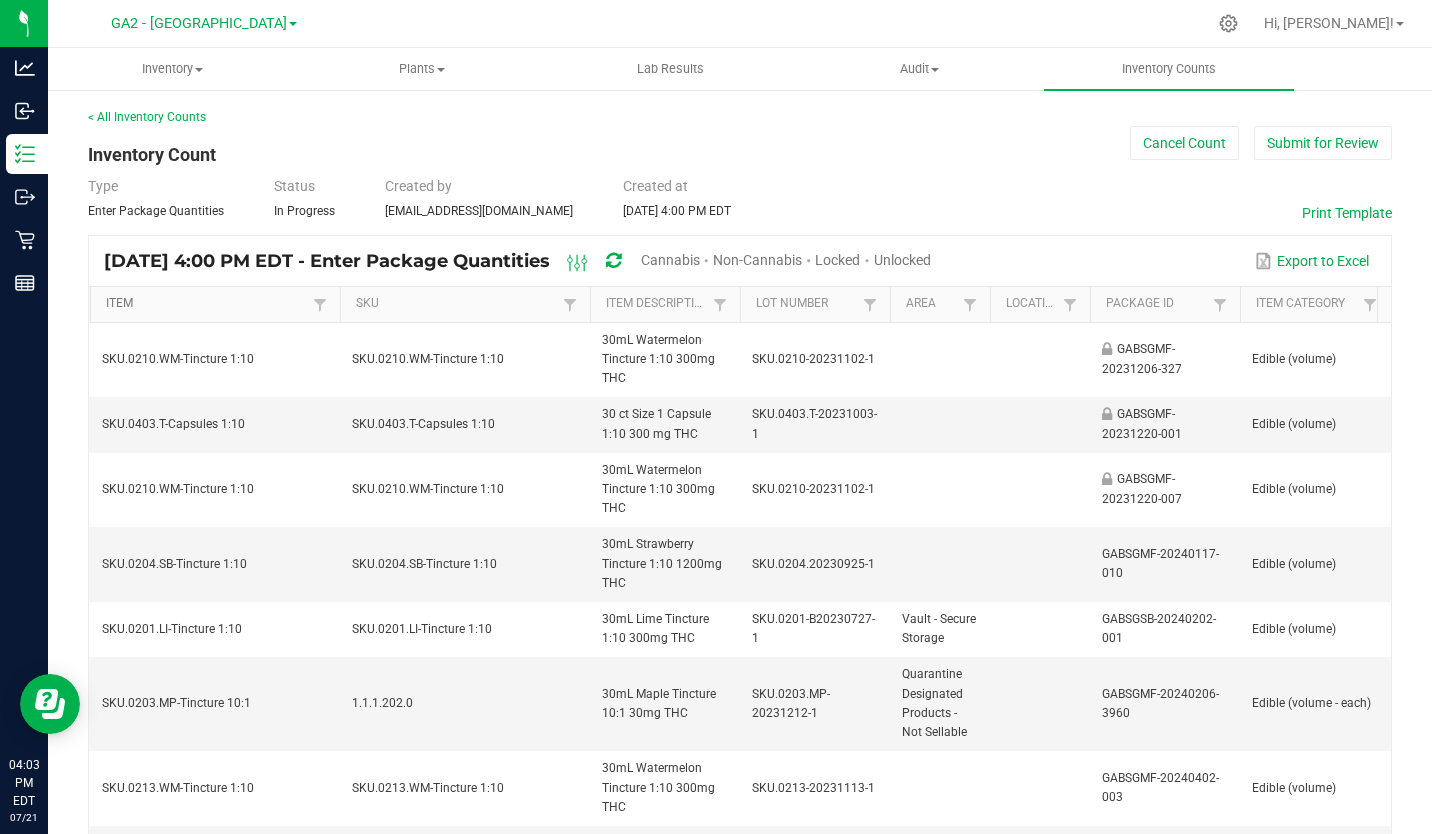 click on "Item" at bounding box center (206, 304) 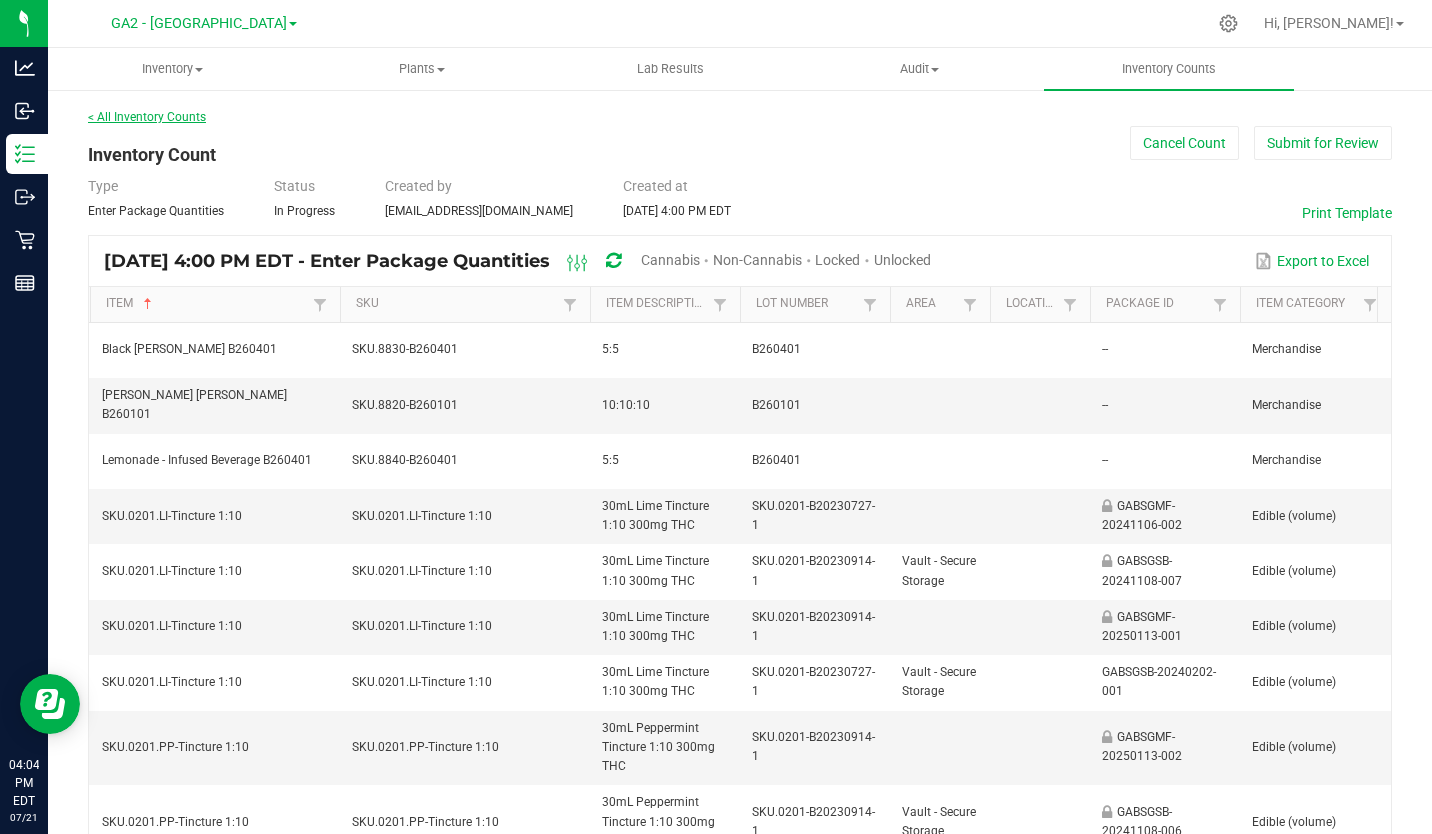 click on "< All Inventory Counts" at bounding box center [147, 117] 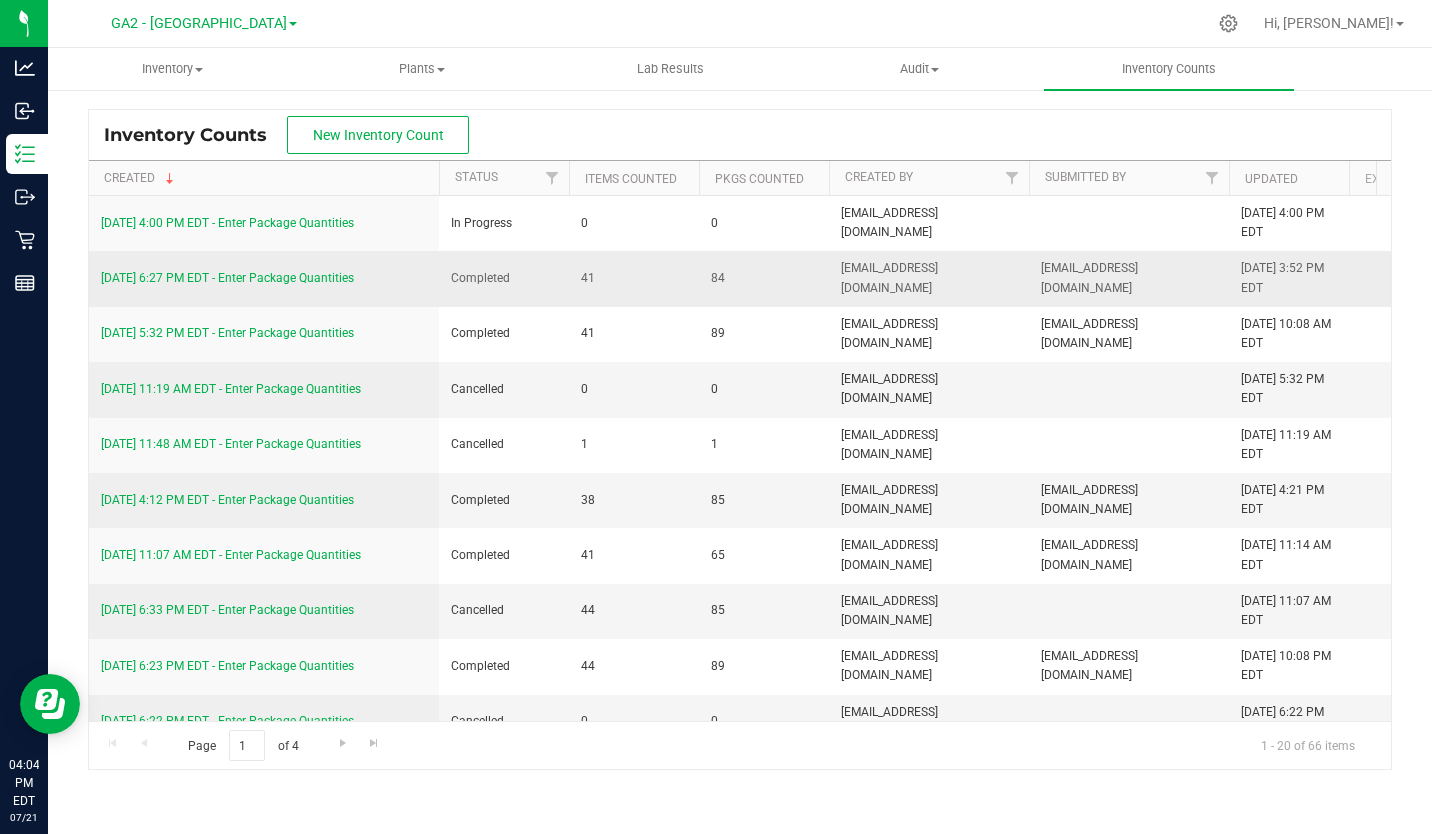 click on "7/18/25 6:27 PM EDT - Enter Package Quantities" at bounding box center [227, 278] 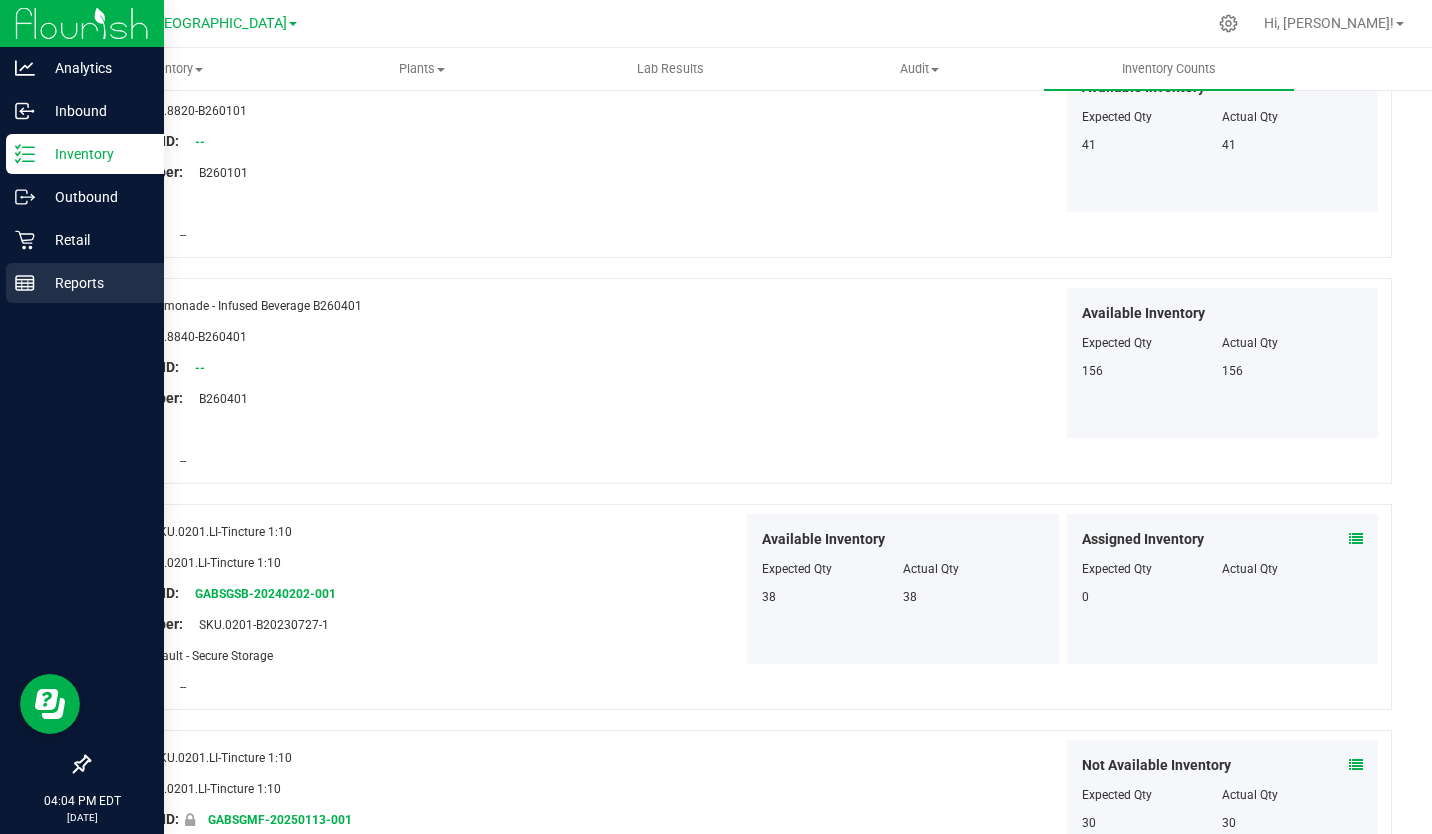 click on "Reports" at bounding box center (95, 283) 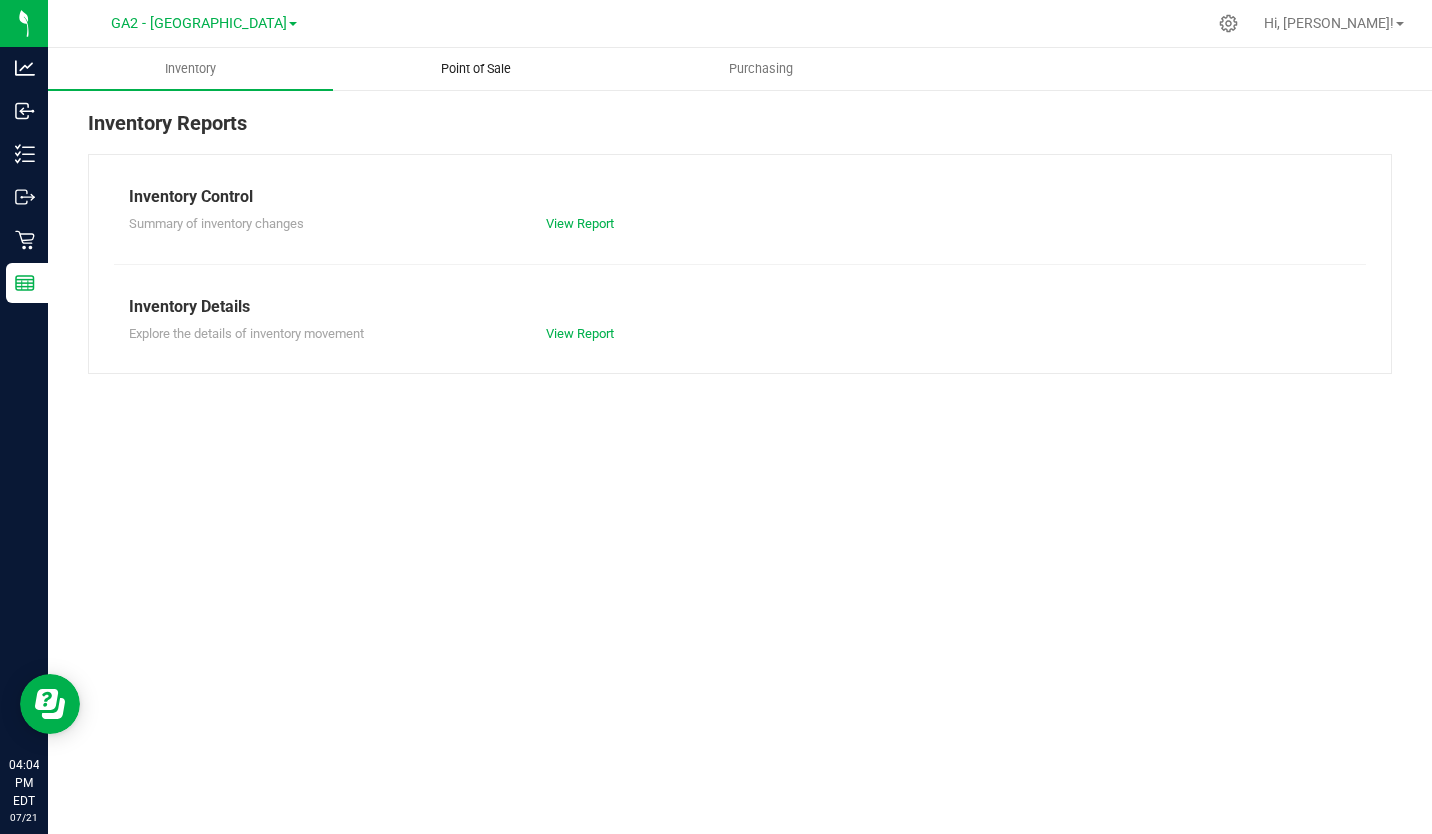 click on "Point of Sale" at bounding box center (476, 69) 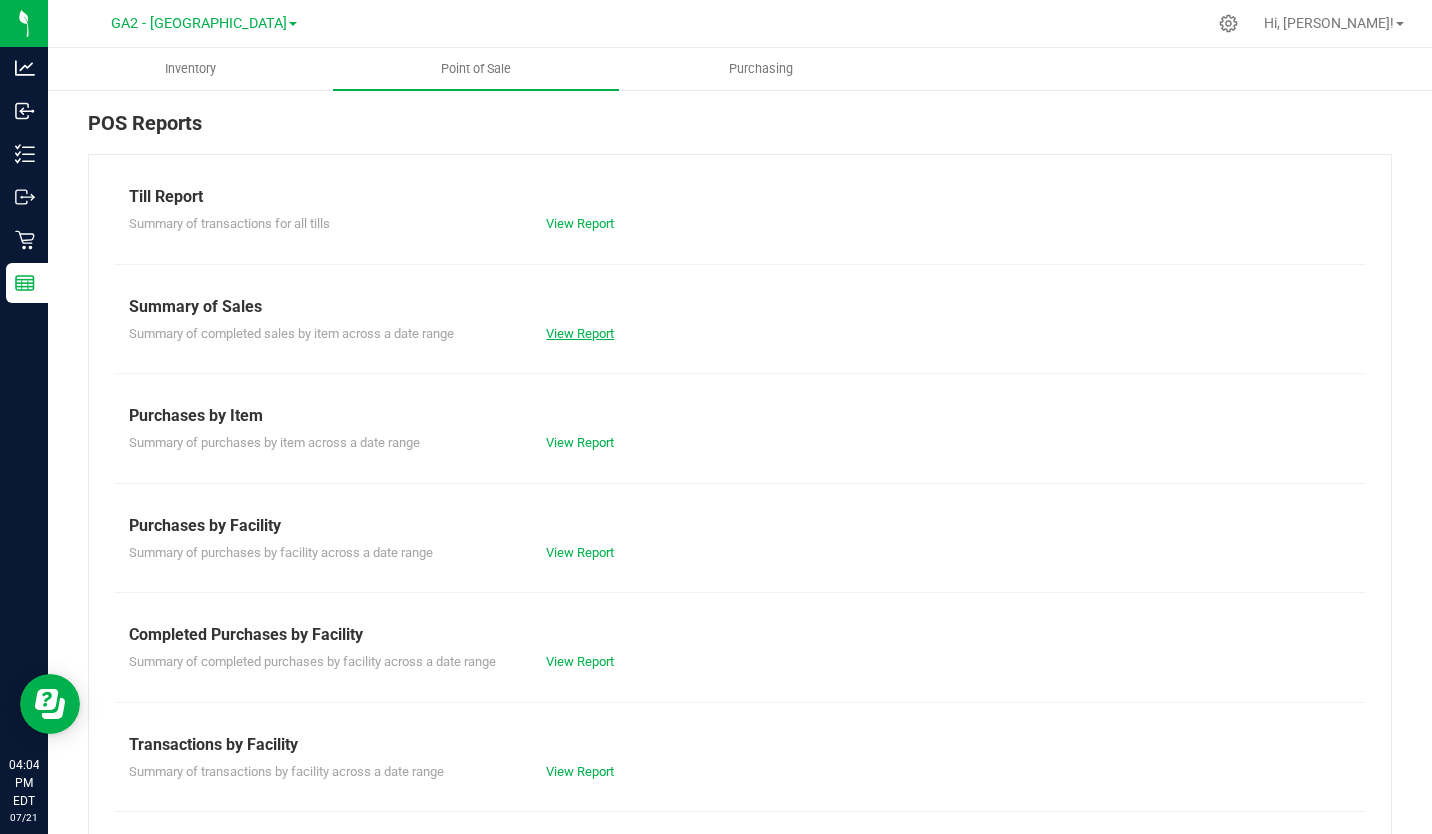 click on "View Report" at bounding box center [580, 333] 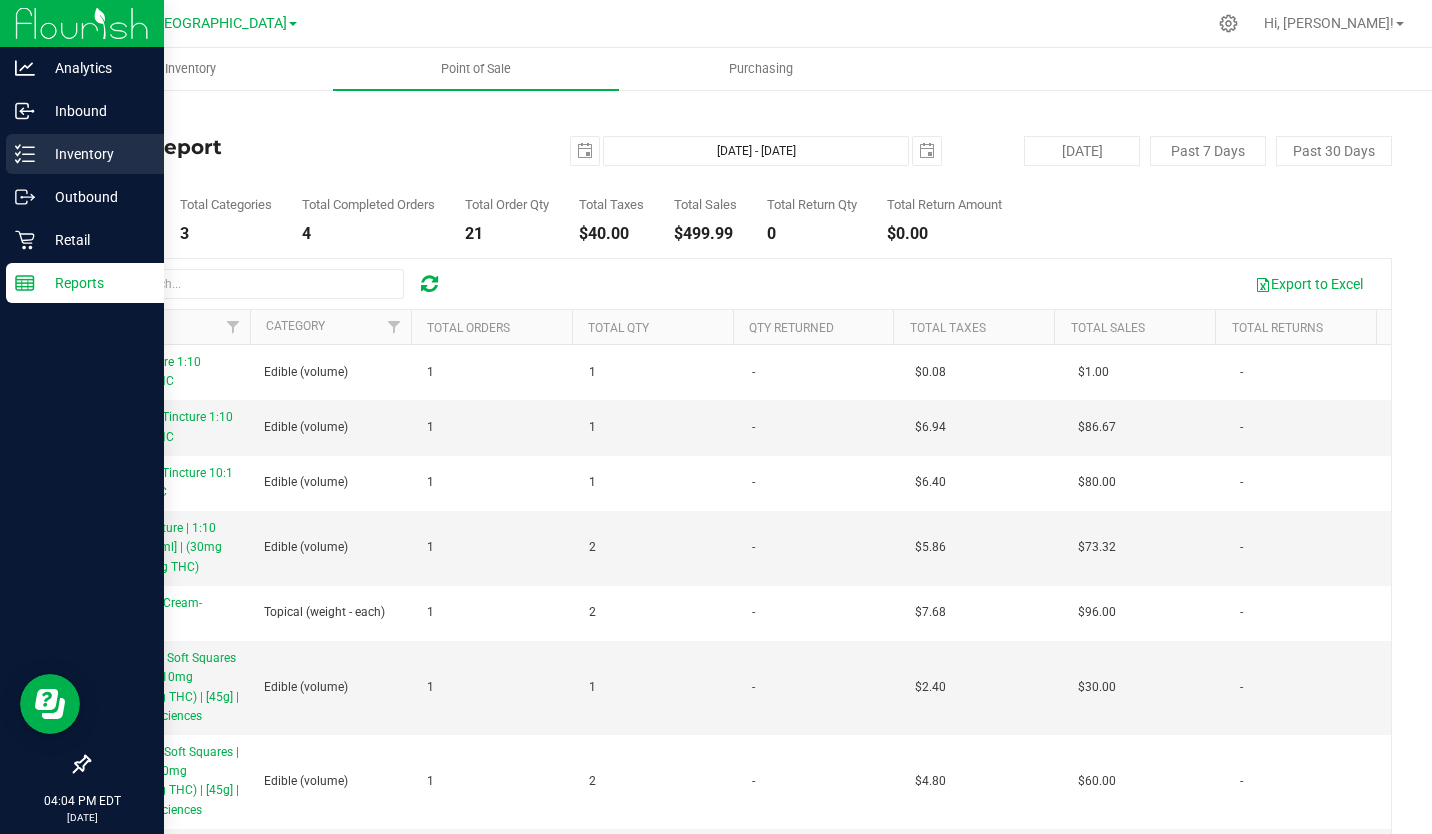 click on "Inventory" at bounding box center (95, 154) 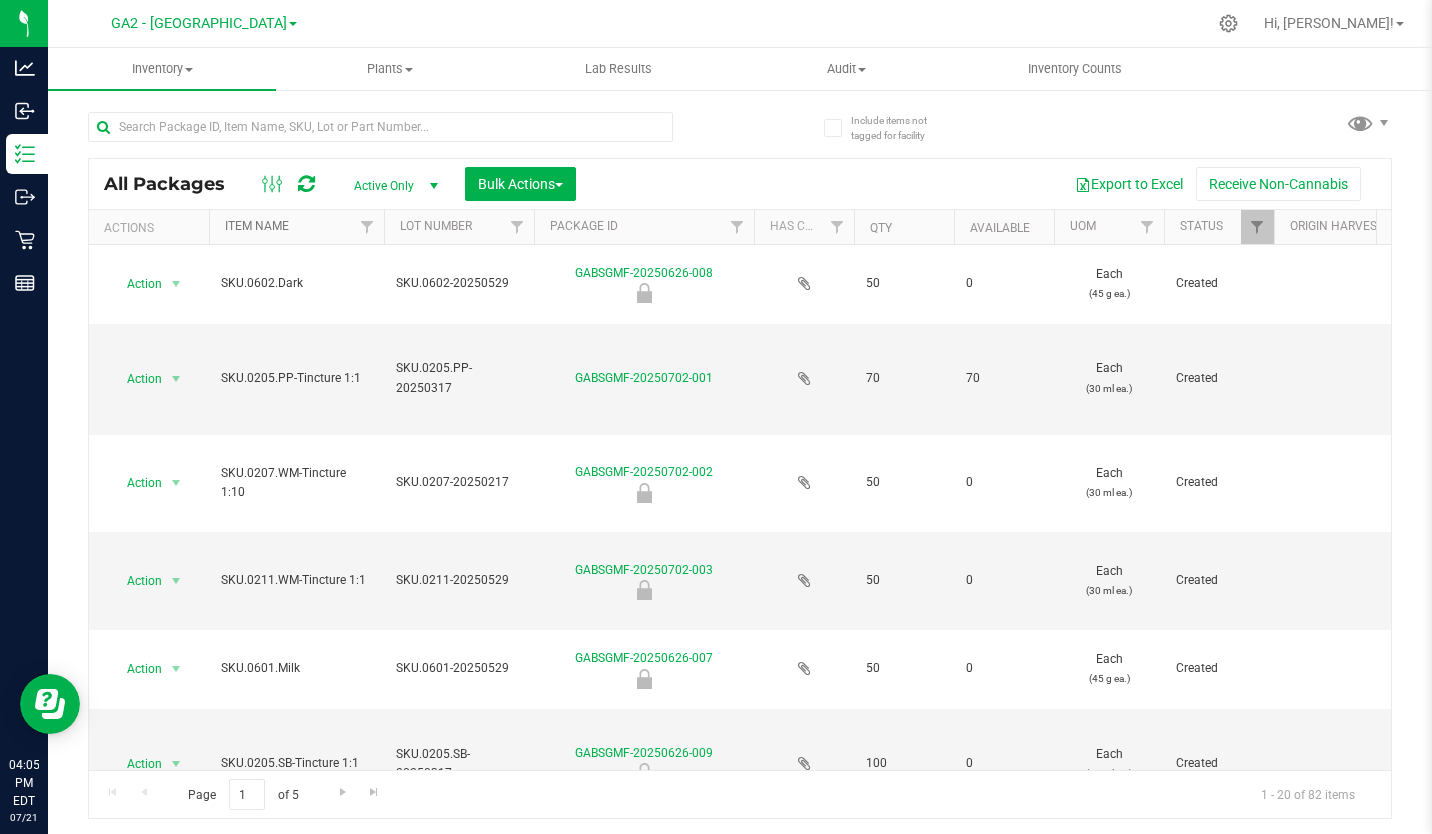click on "Item Name" at bounding box center (257, 226) 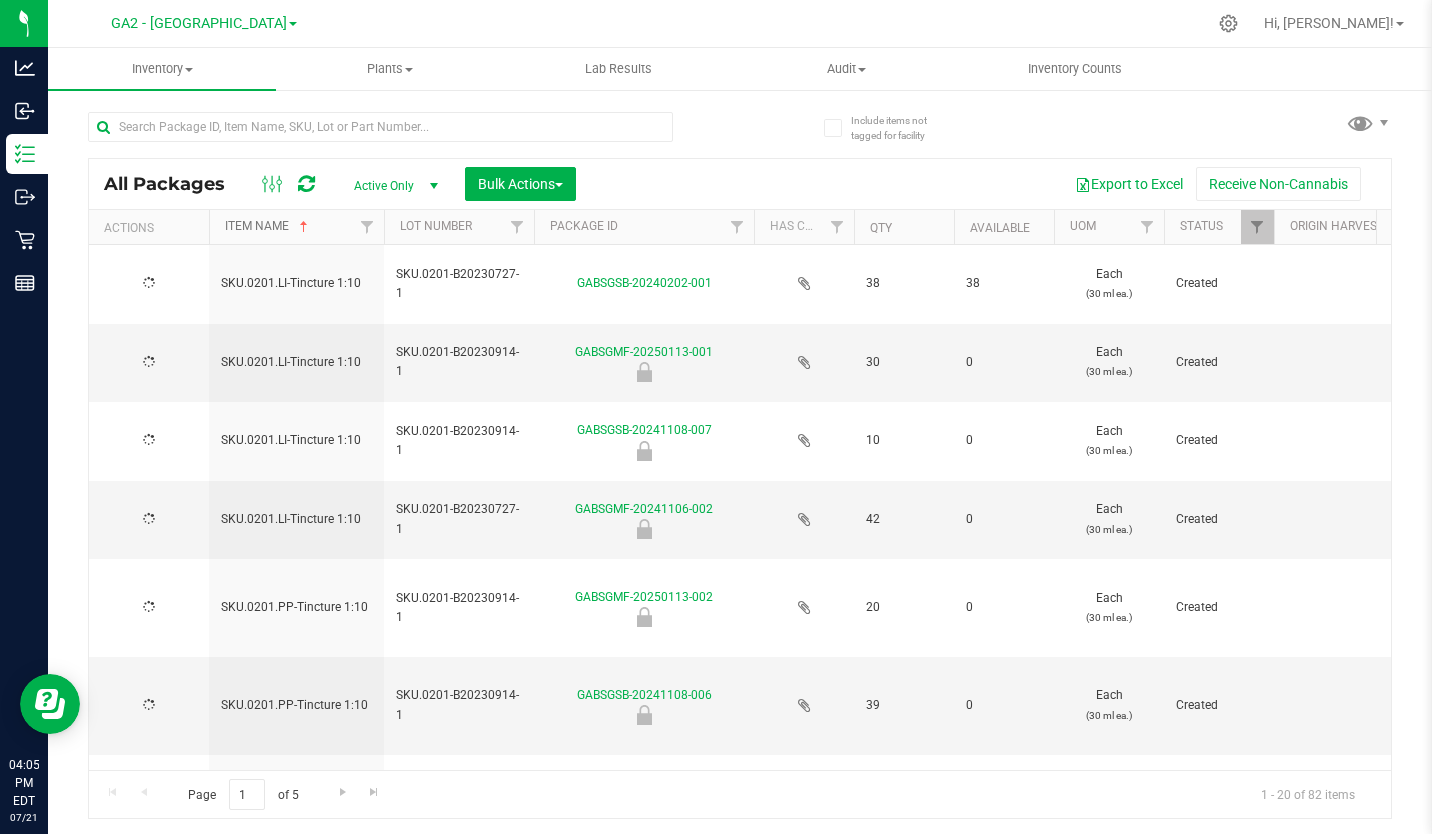 type on "[DATE]" 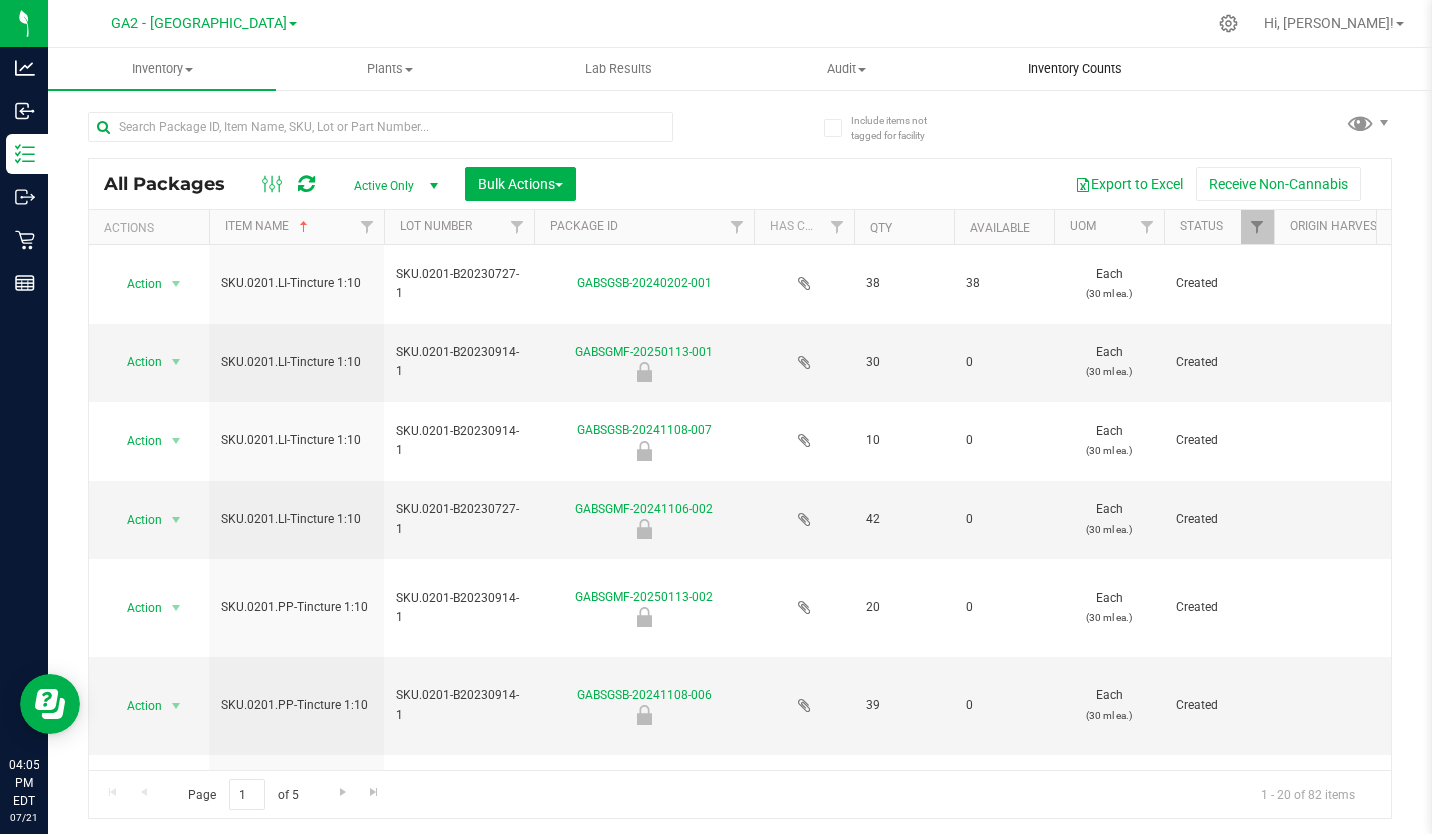 click on "Inventory Counts" at bounding box center (1075, 69) 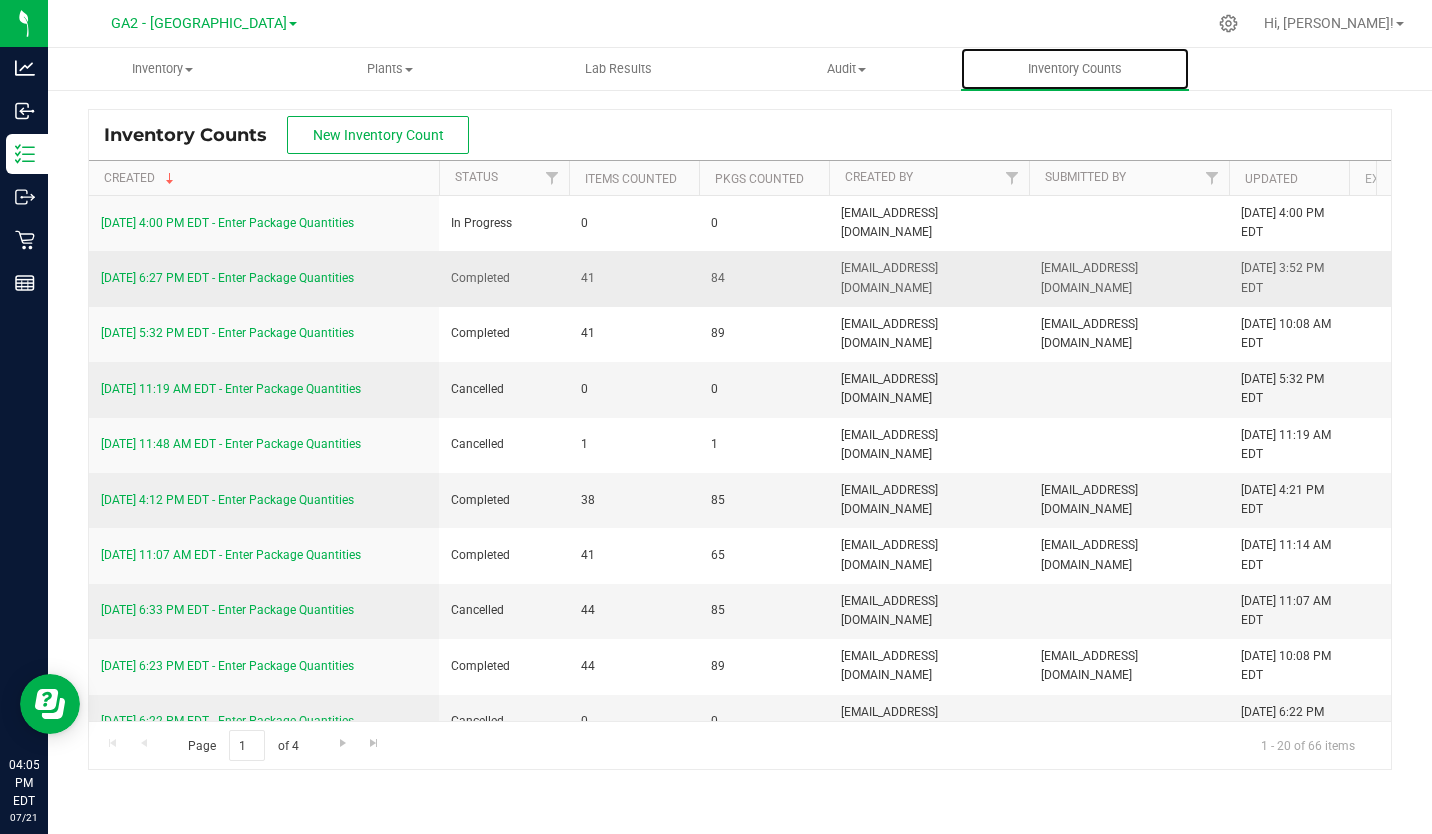 scroll, scrollTop: 0, scrollLeft: 123, axis: horizontal 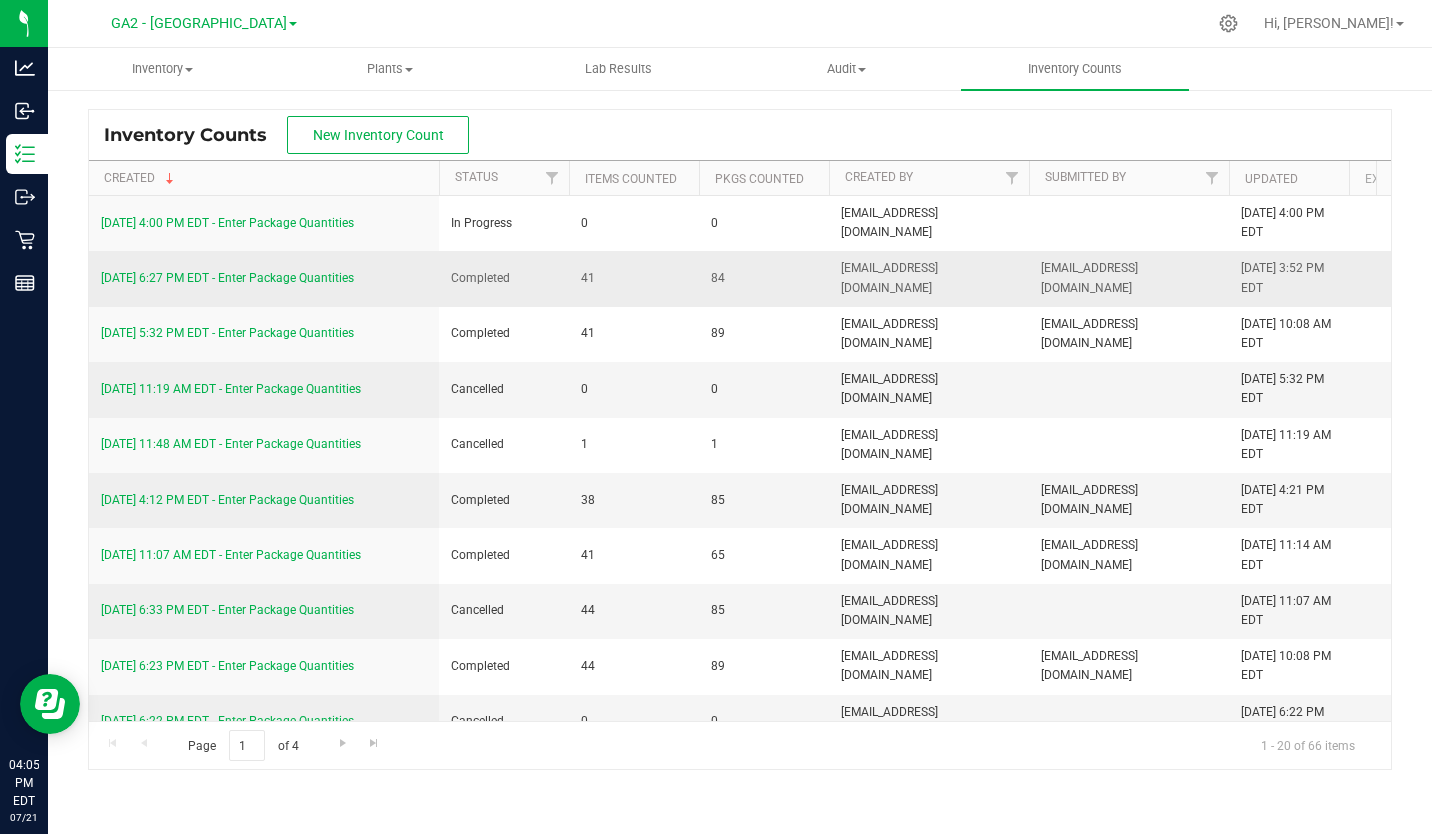 click on "7/18/25 6:27 PM EDT - Enter Package Quantities" at bounding box center (227, 278) 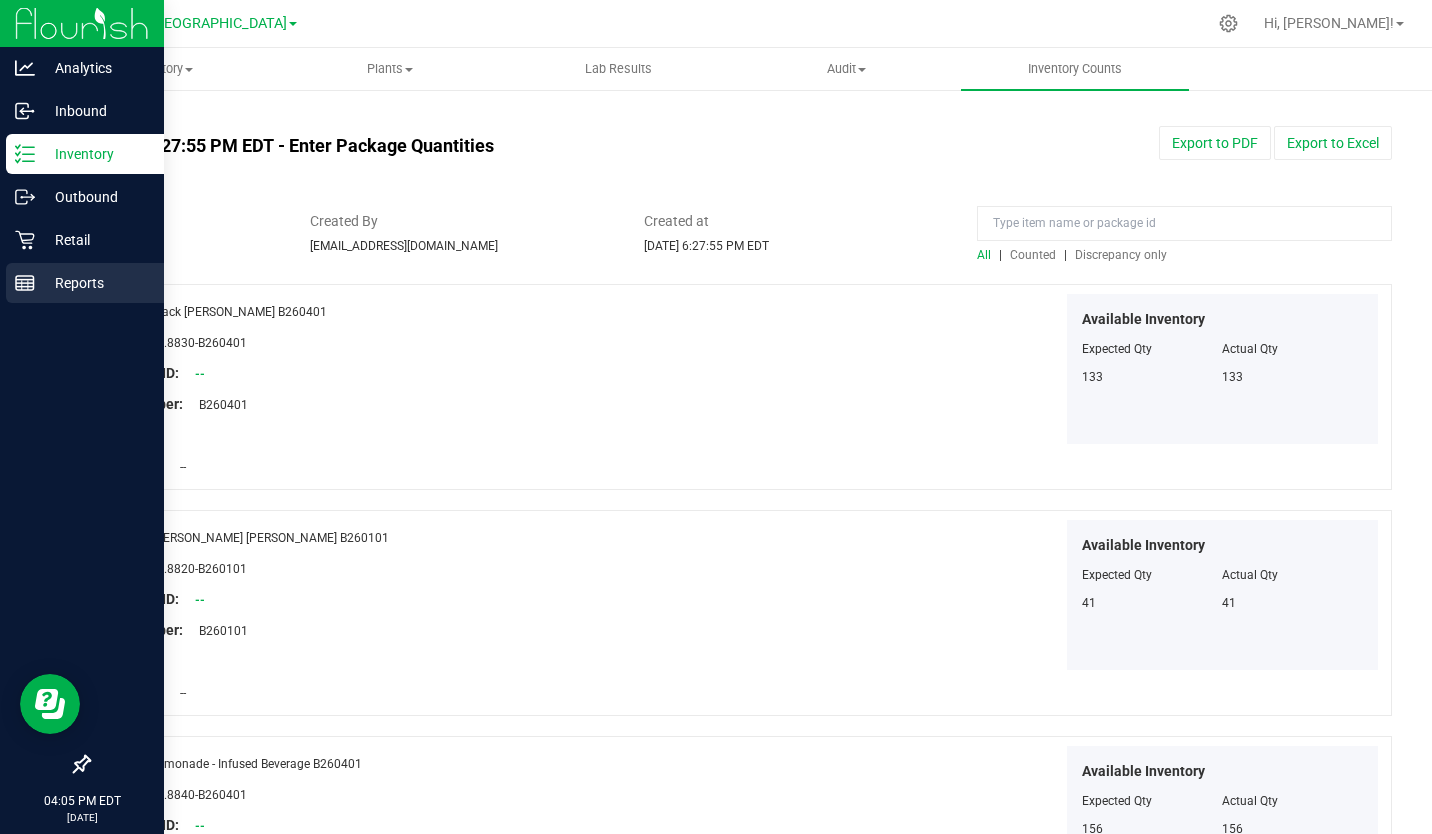 click on "Reports" at bounding box center (95, 283) 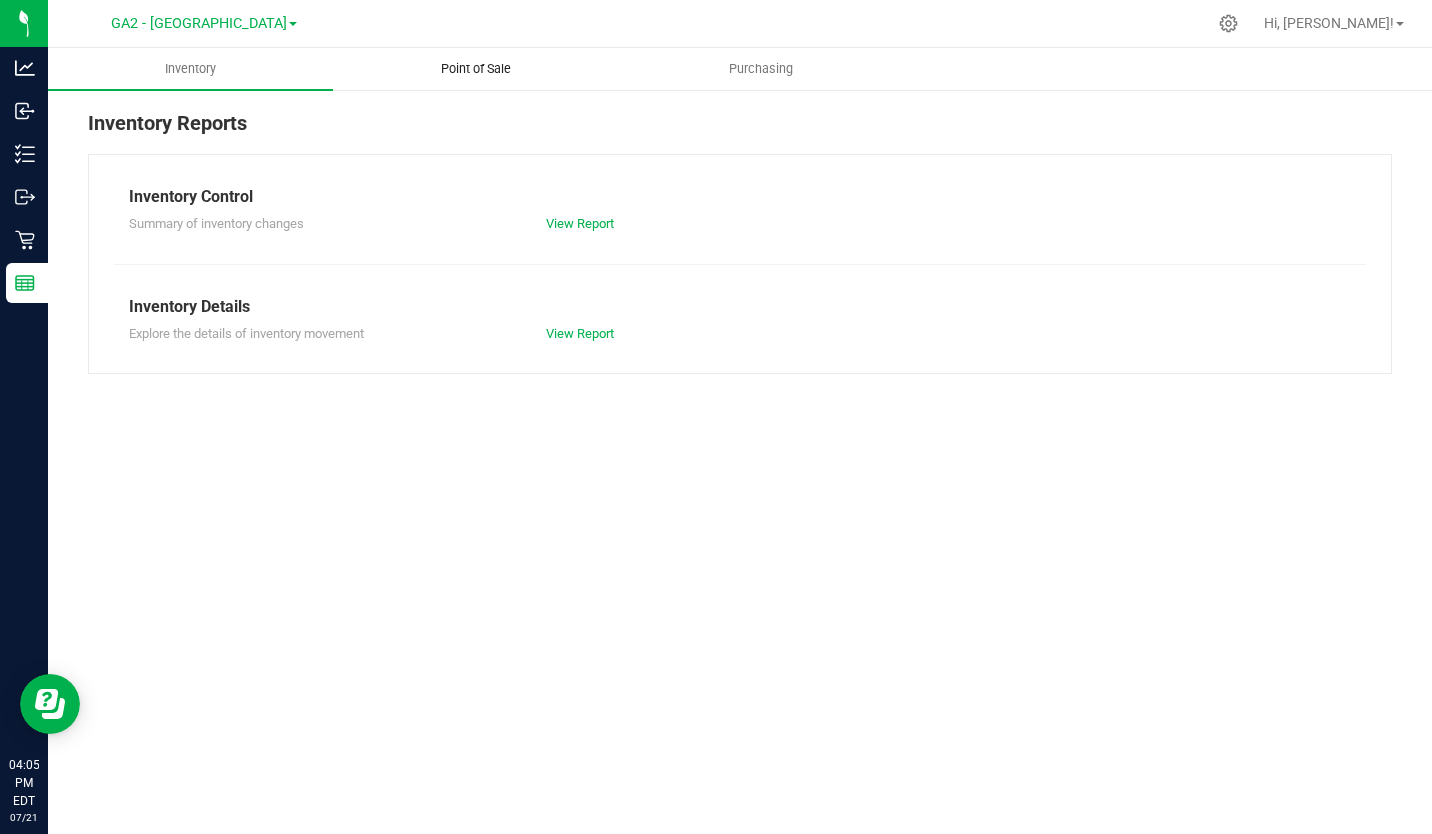 click on "Point of Sale" at bounding box center (476, 69) 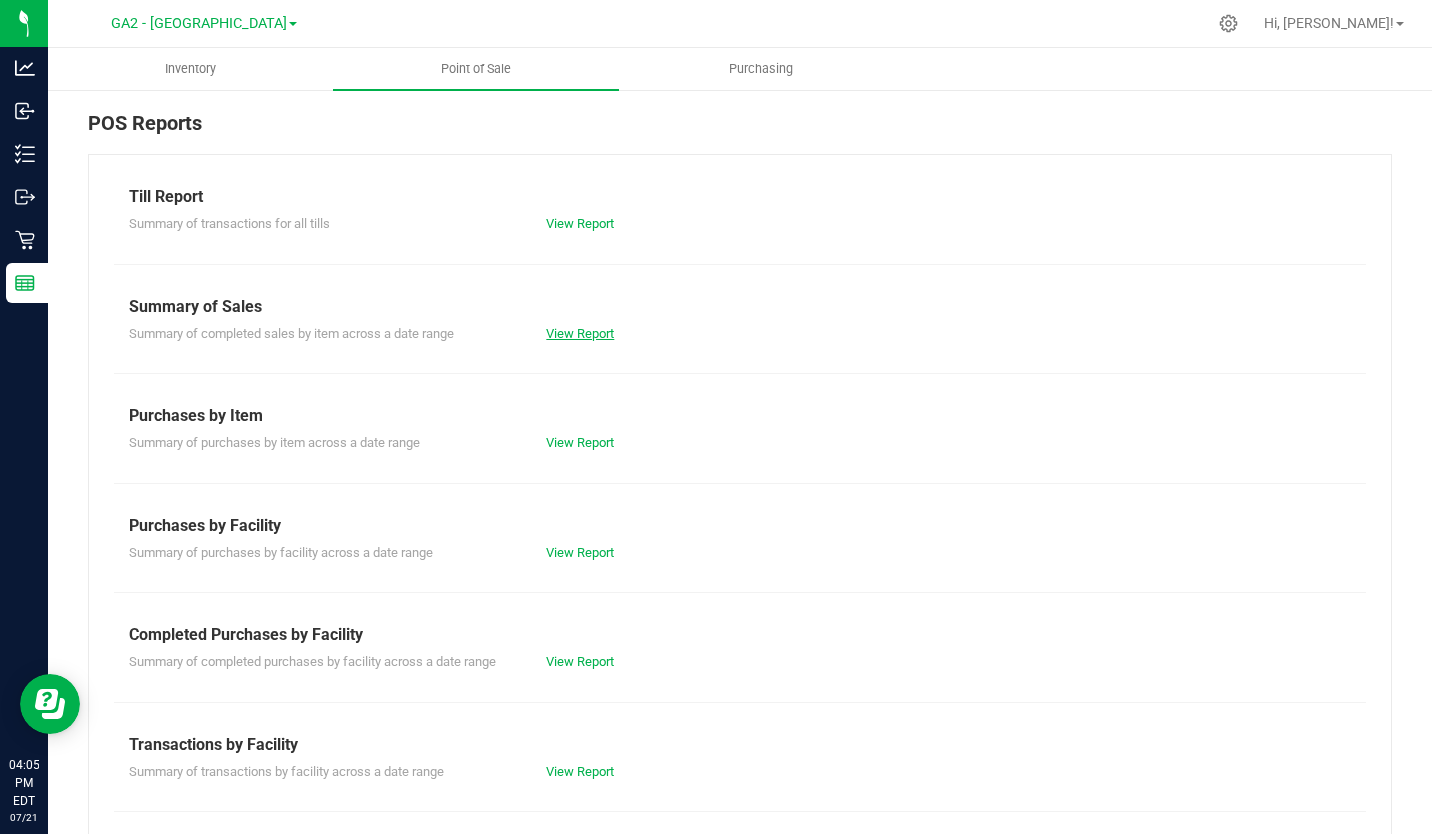 click on "View Report" at bounding box center [580, 333] 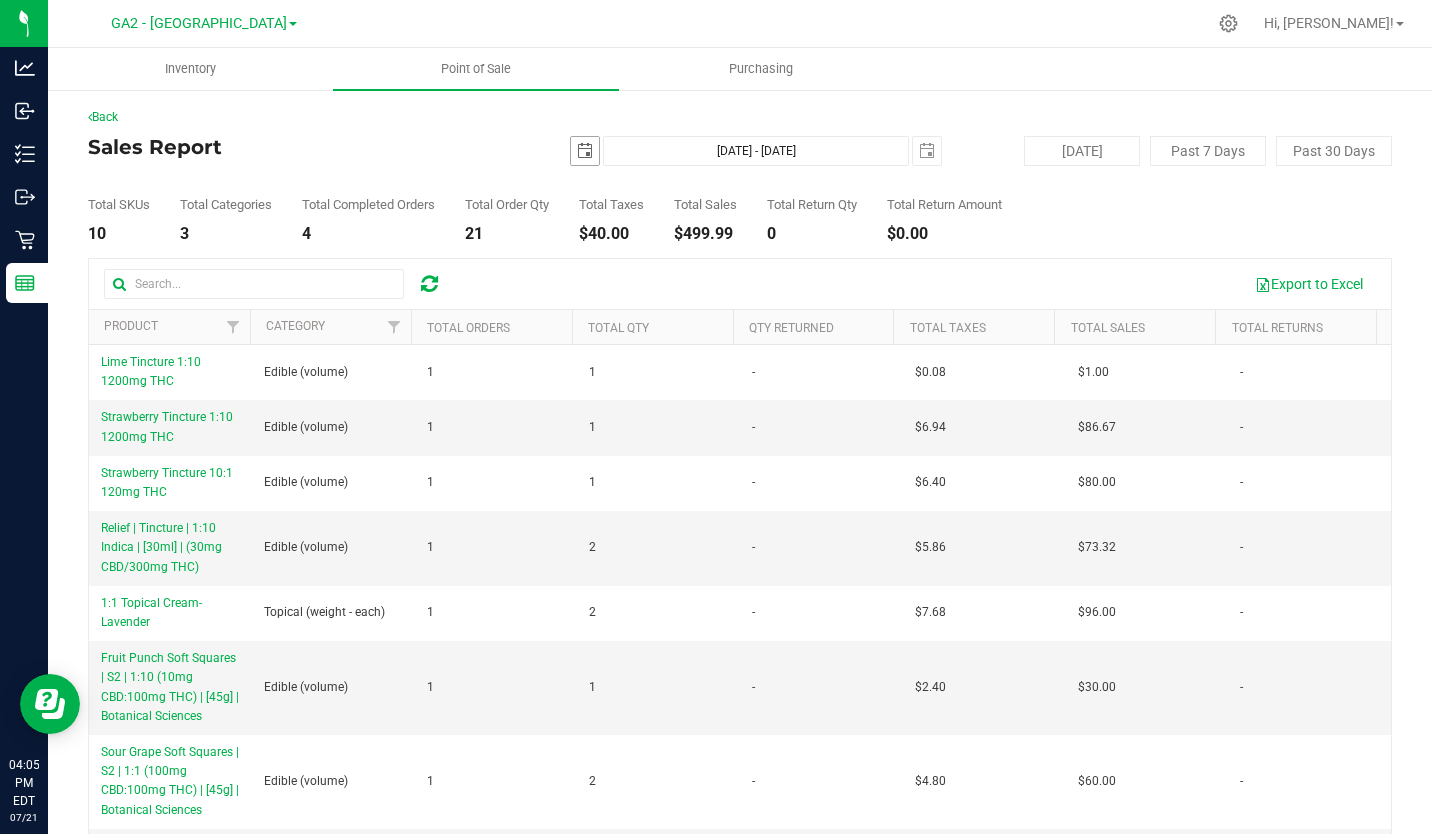 click at bounding box center (585, 151) 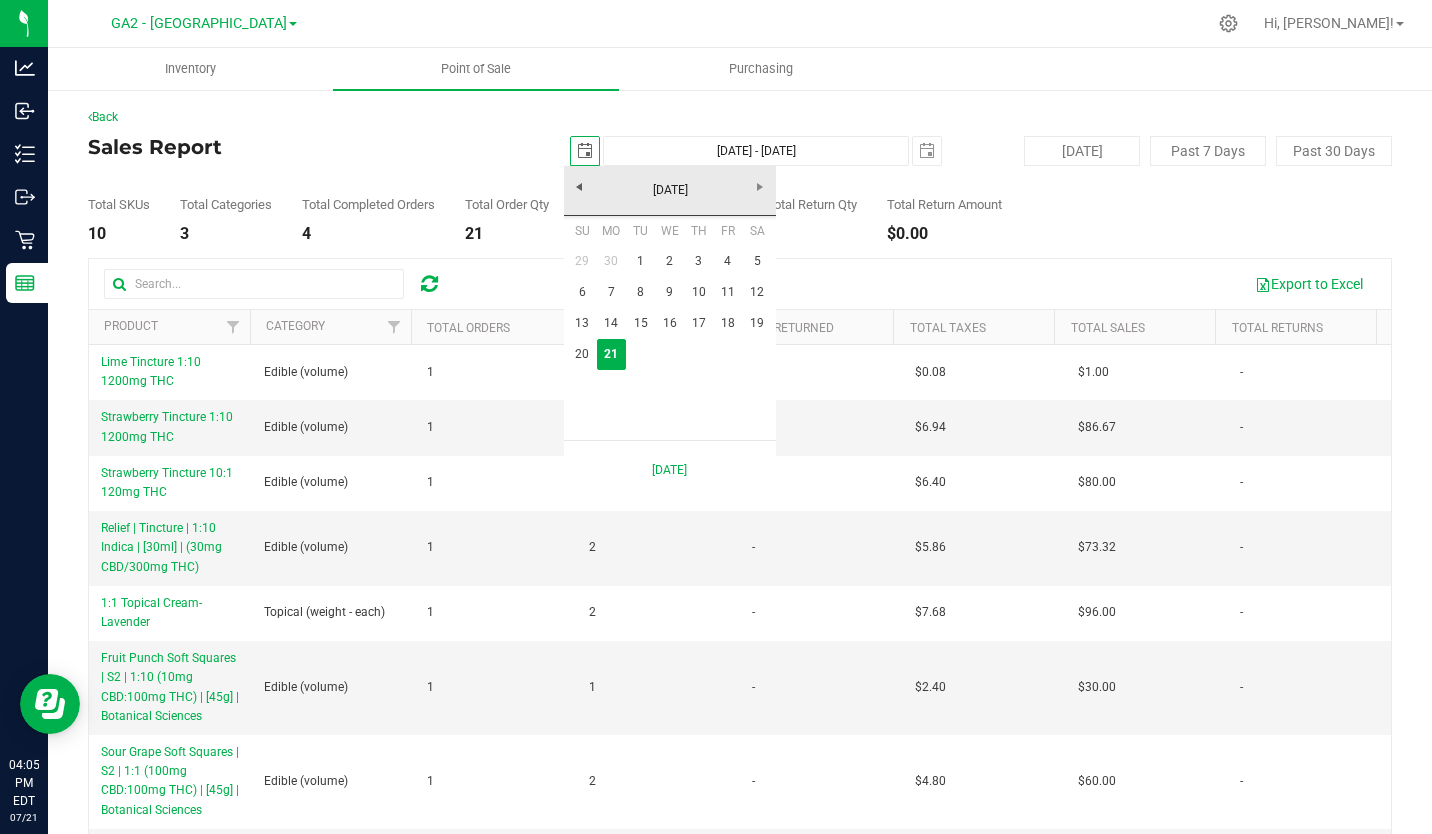 scroll, scrollTop: 0, scrollLeft: 50, axis: horizontal 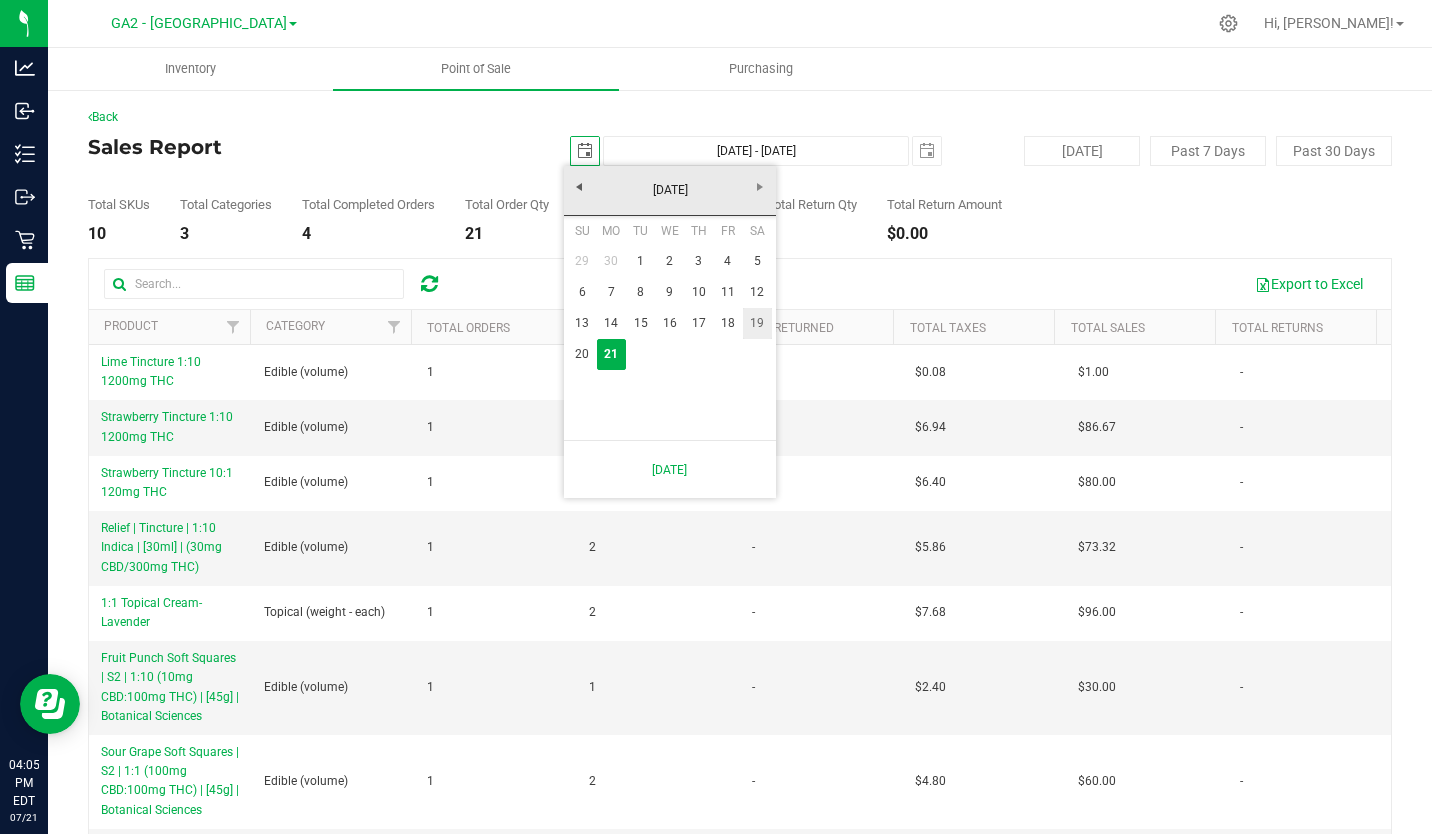 click on "19" at bounding box center [757, 323] 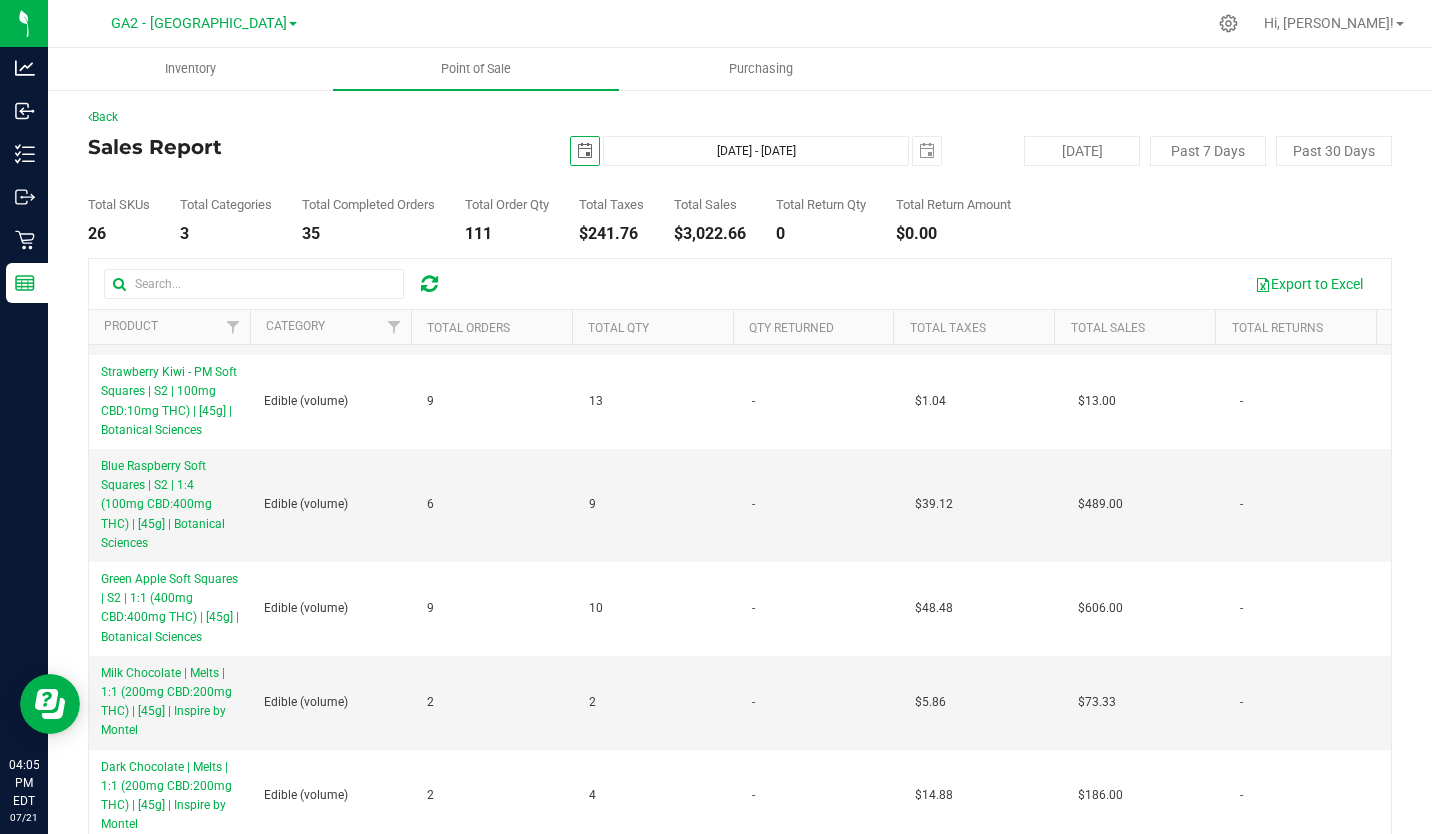 scroll, scrollTop: 1336, scrollLeft: 0, axis: vertical 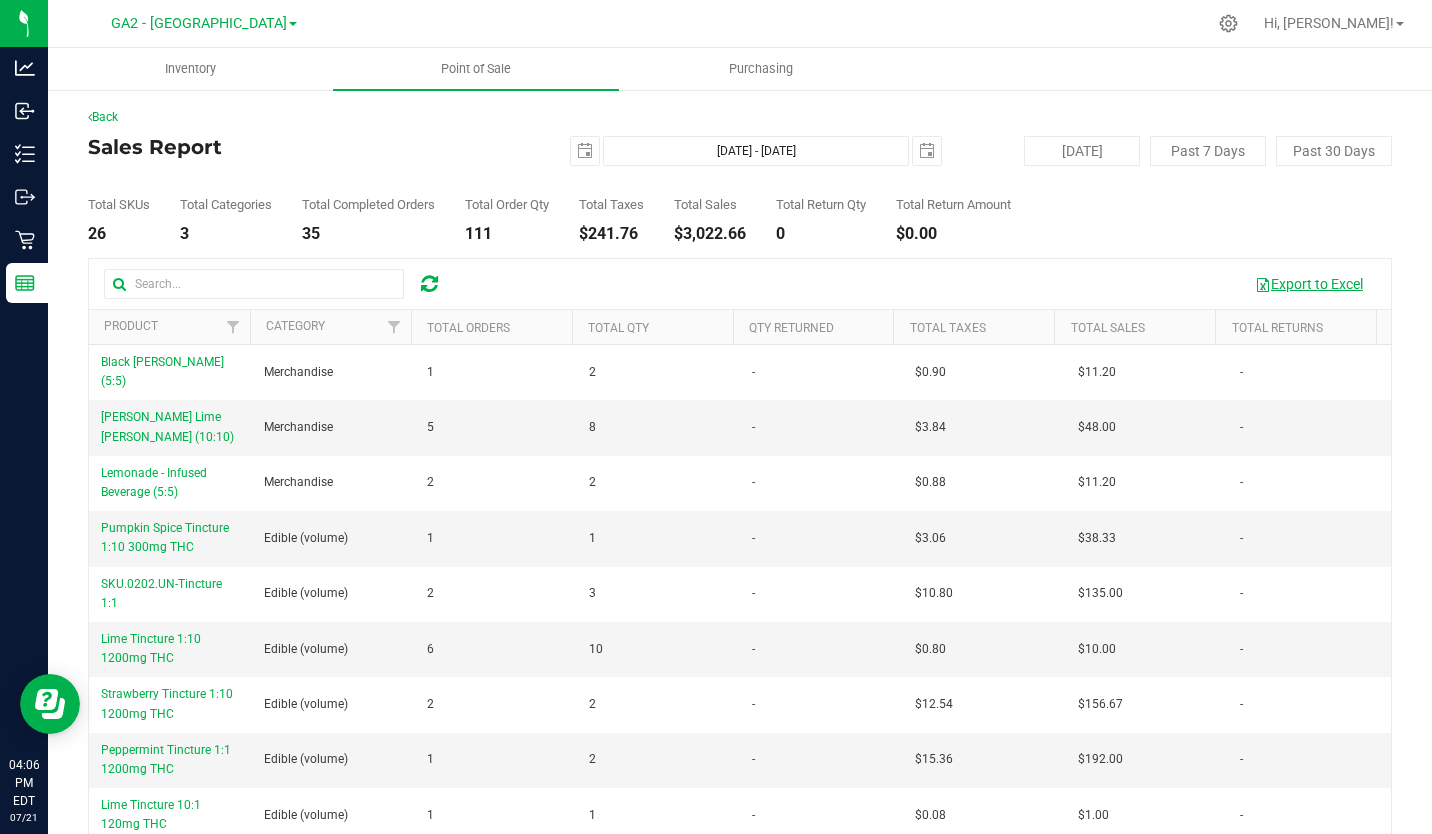 click on "Export to Excel" at bounding box center (1309, 284) 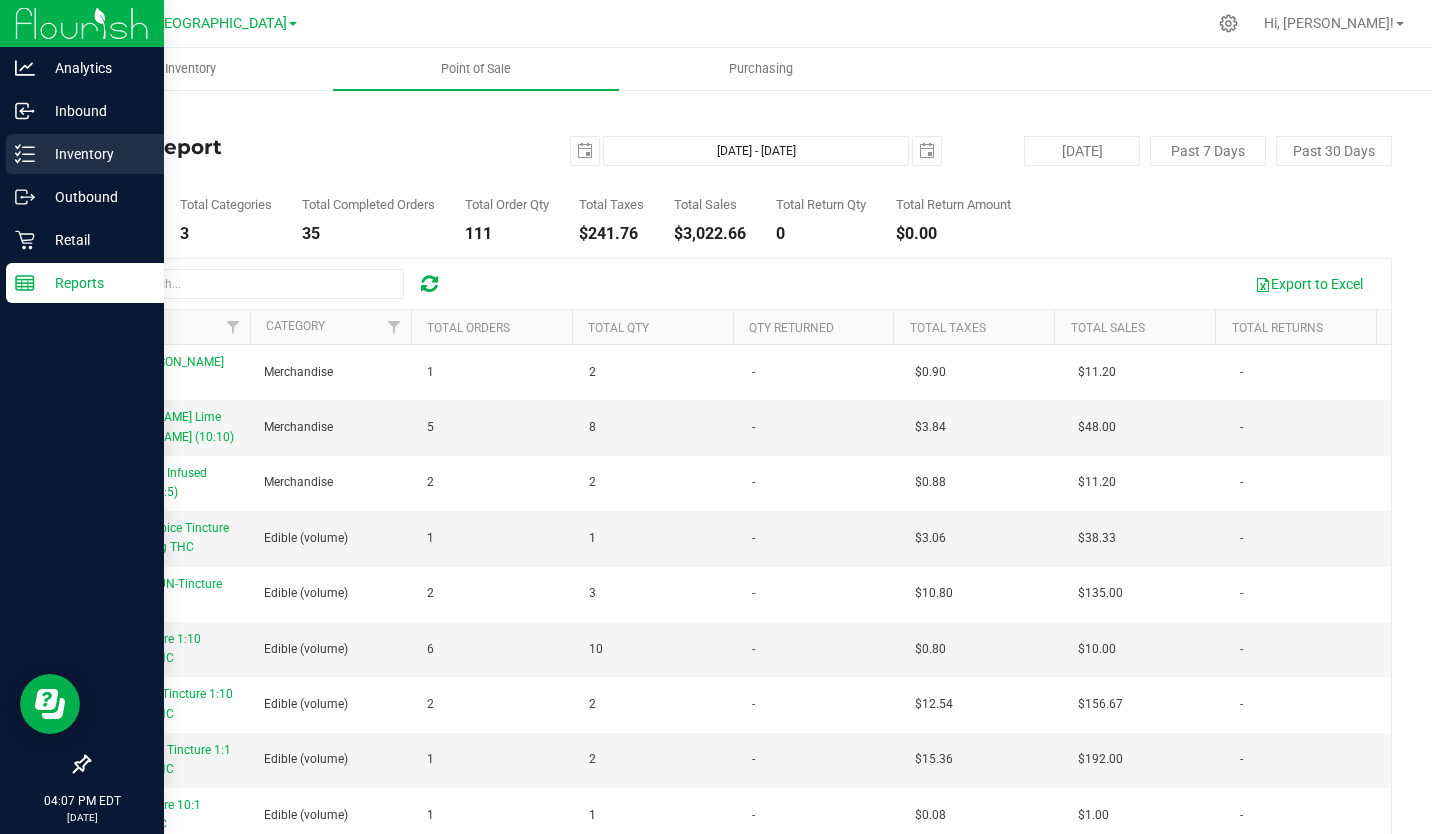 click on "Inventory" at bounding box center (95, 154) 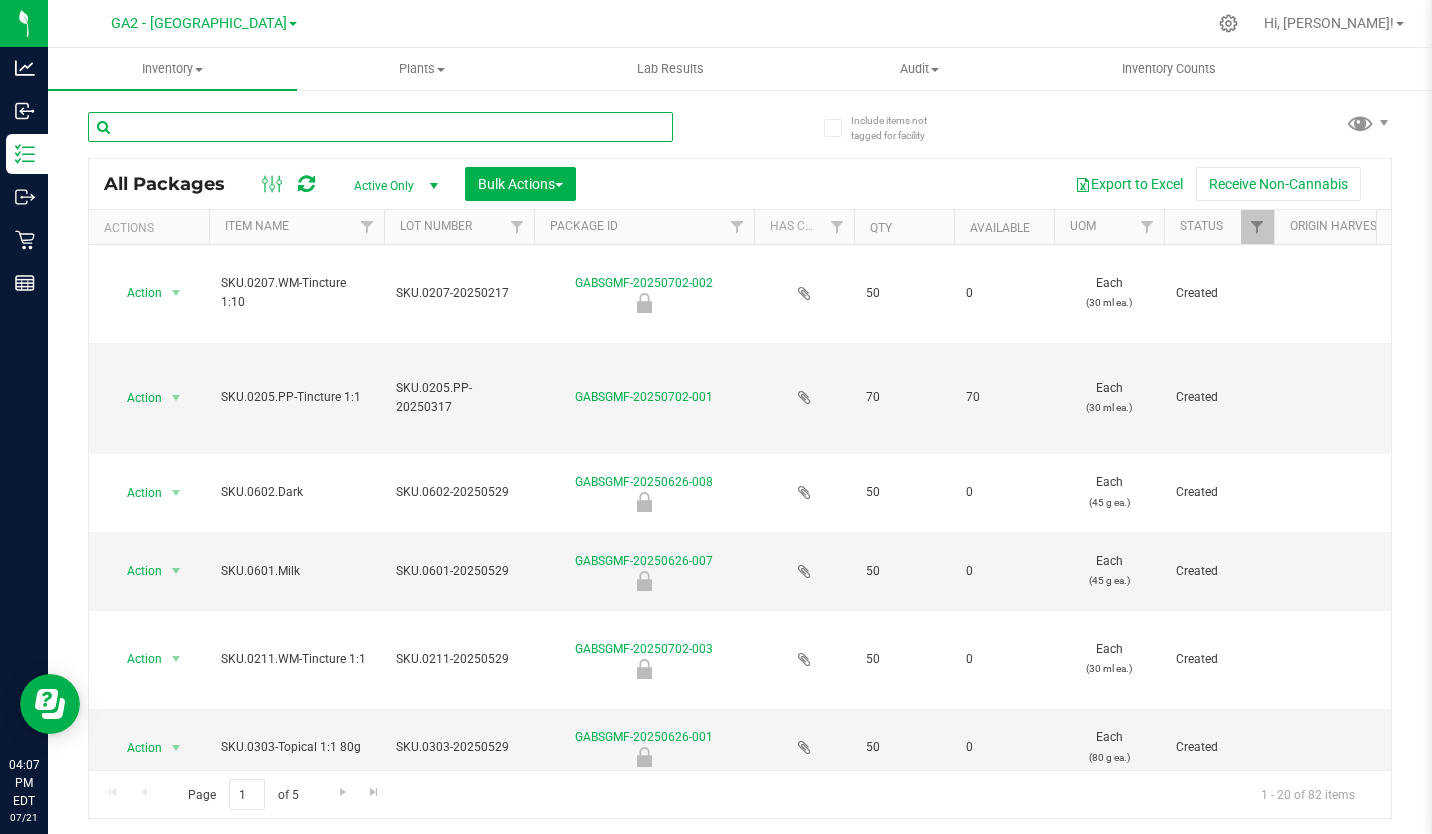 click at bounding box center [380, 127] 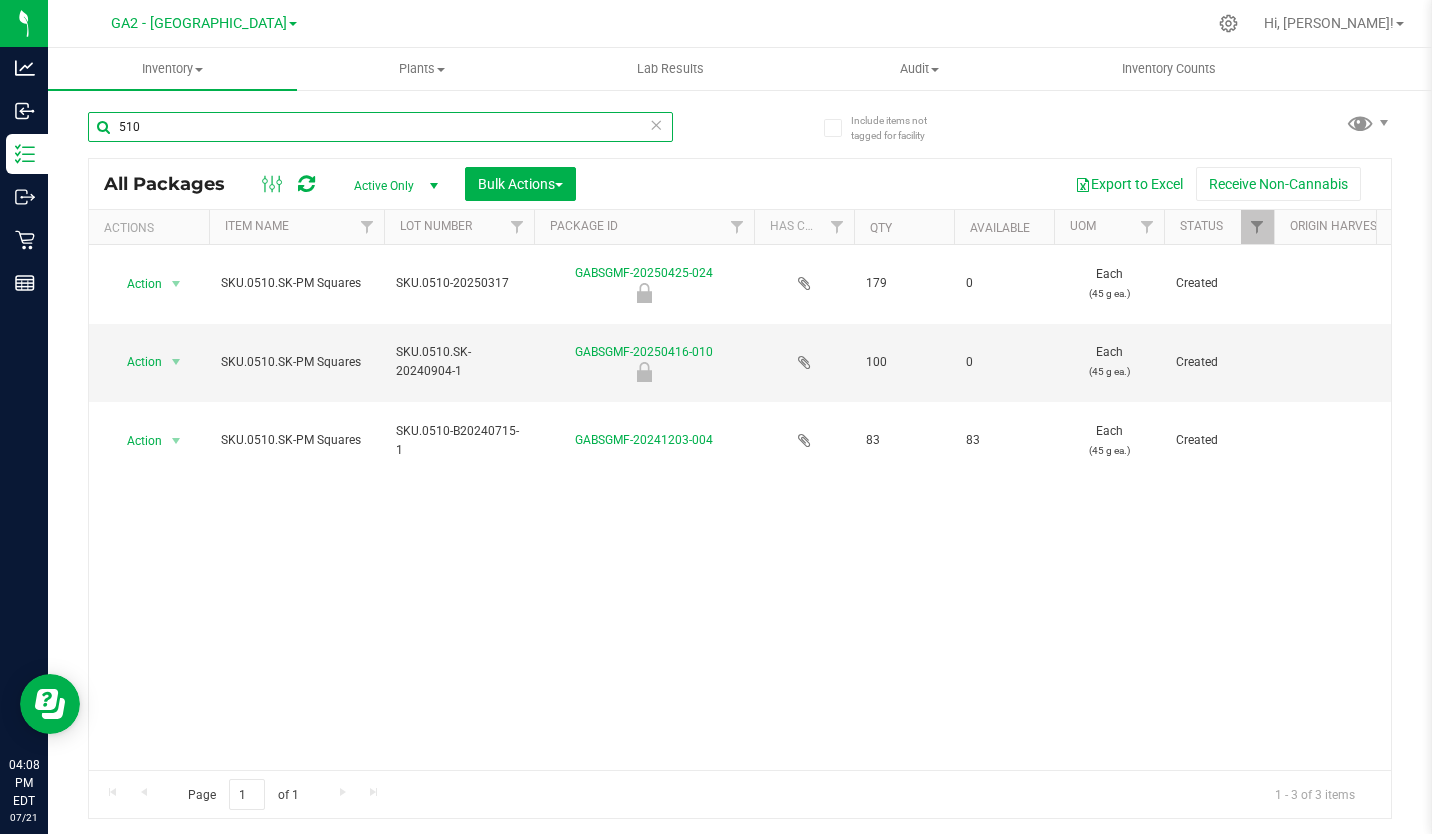 type on "510" 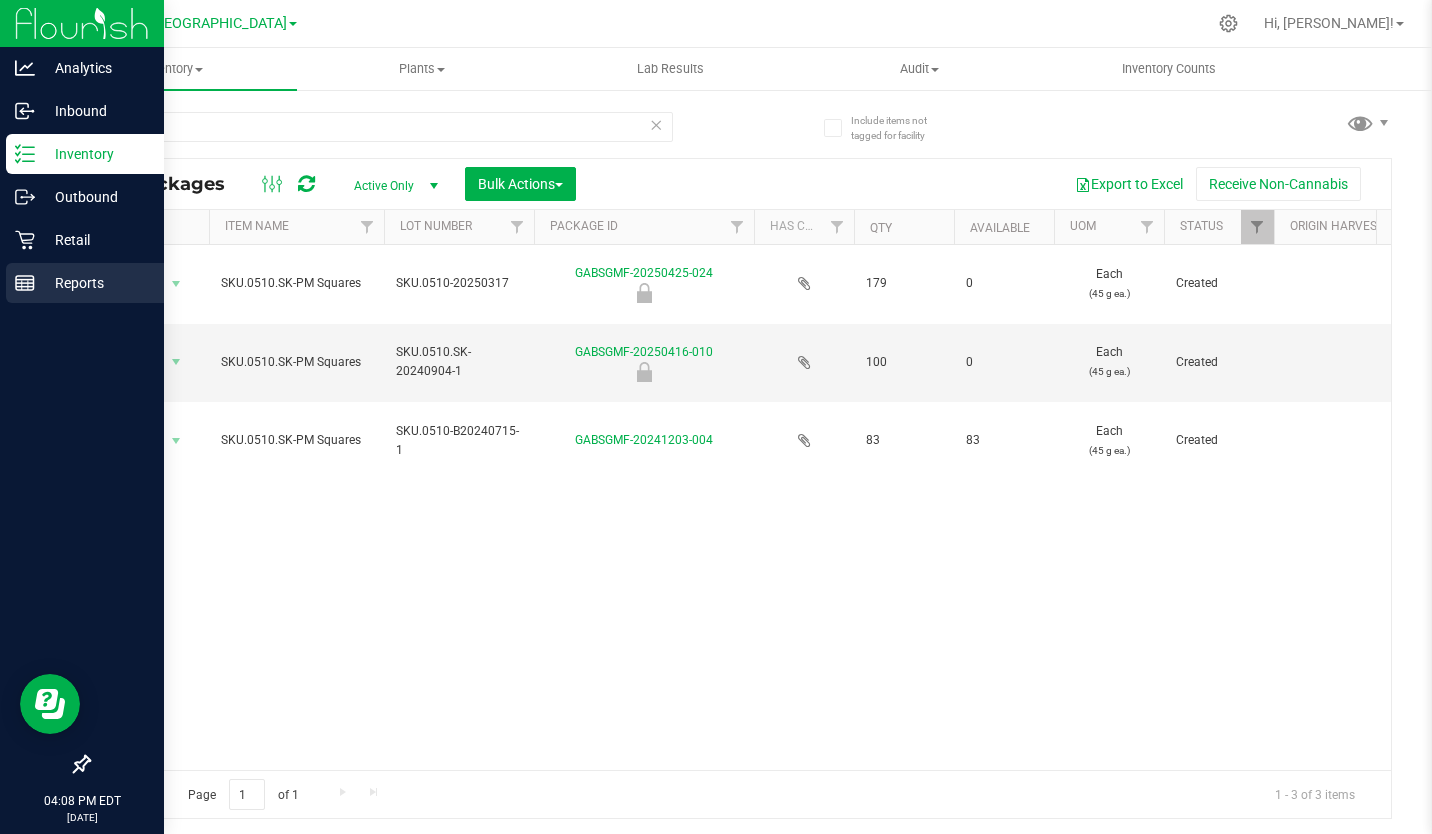click on "Reports" at bounding box center [95, 283] 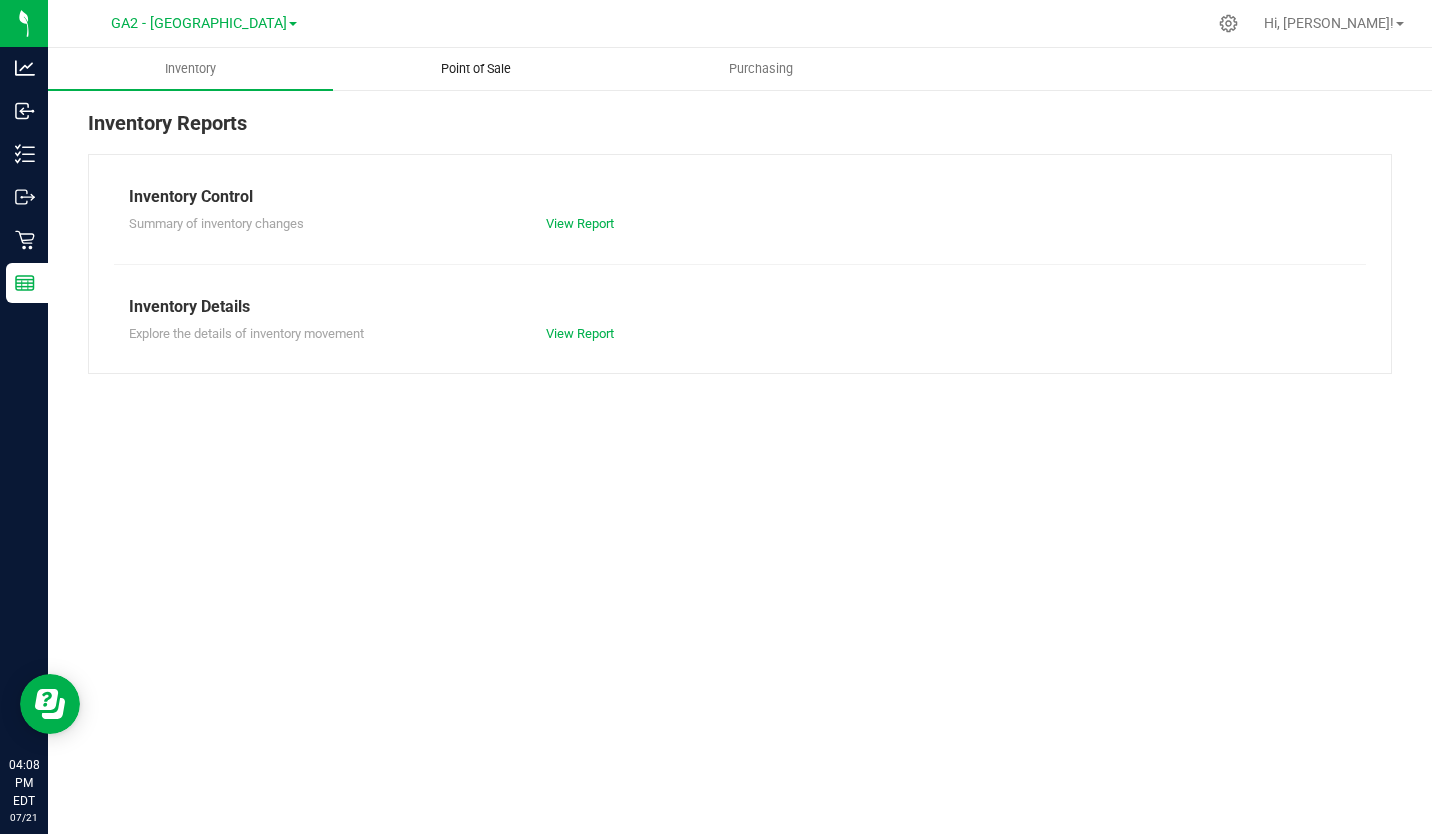 click on "Point of Sale" at bounding box center [476, 69] 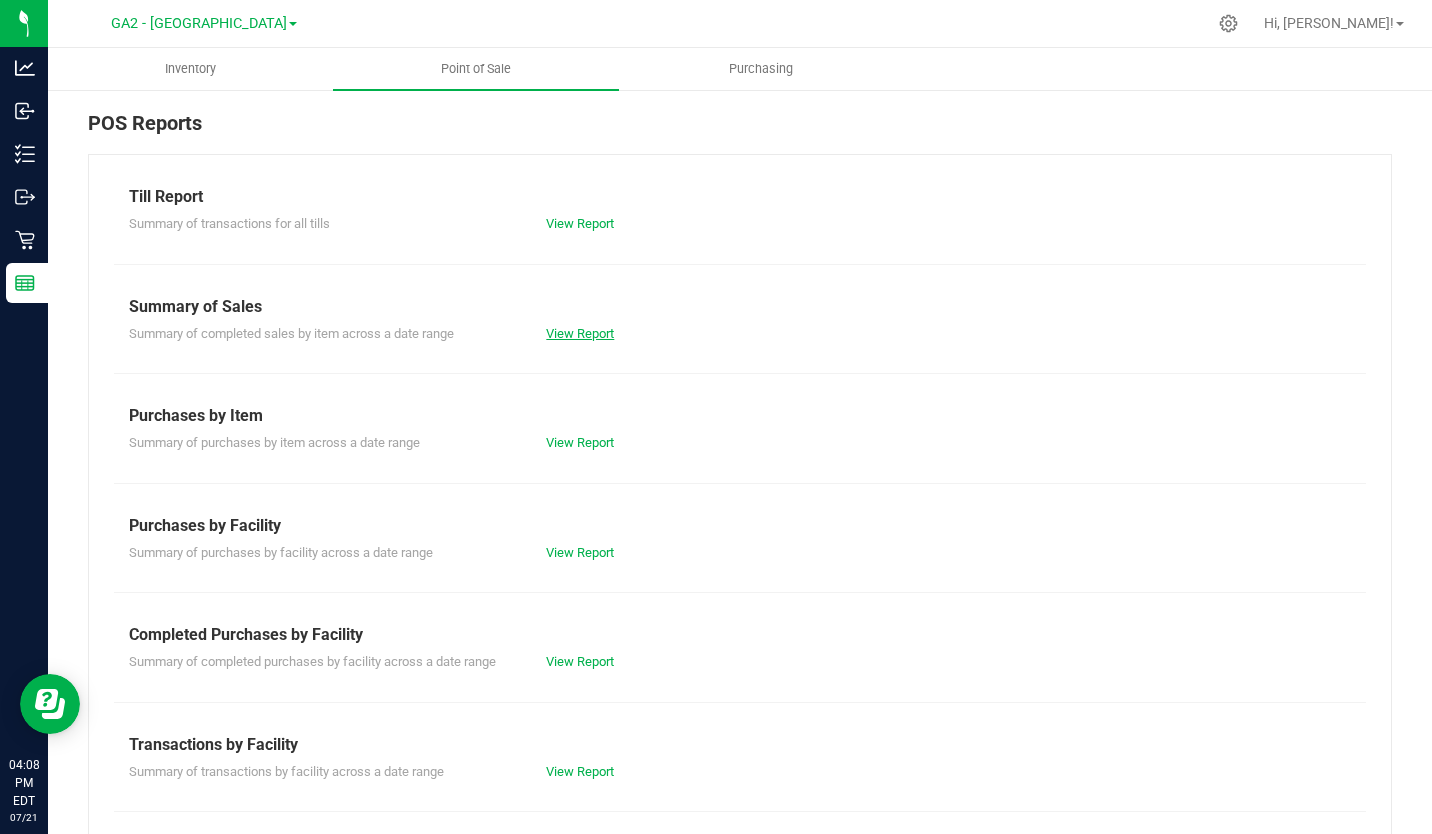 click on "View Report" at bounding box center [580, 333] 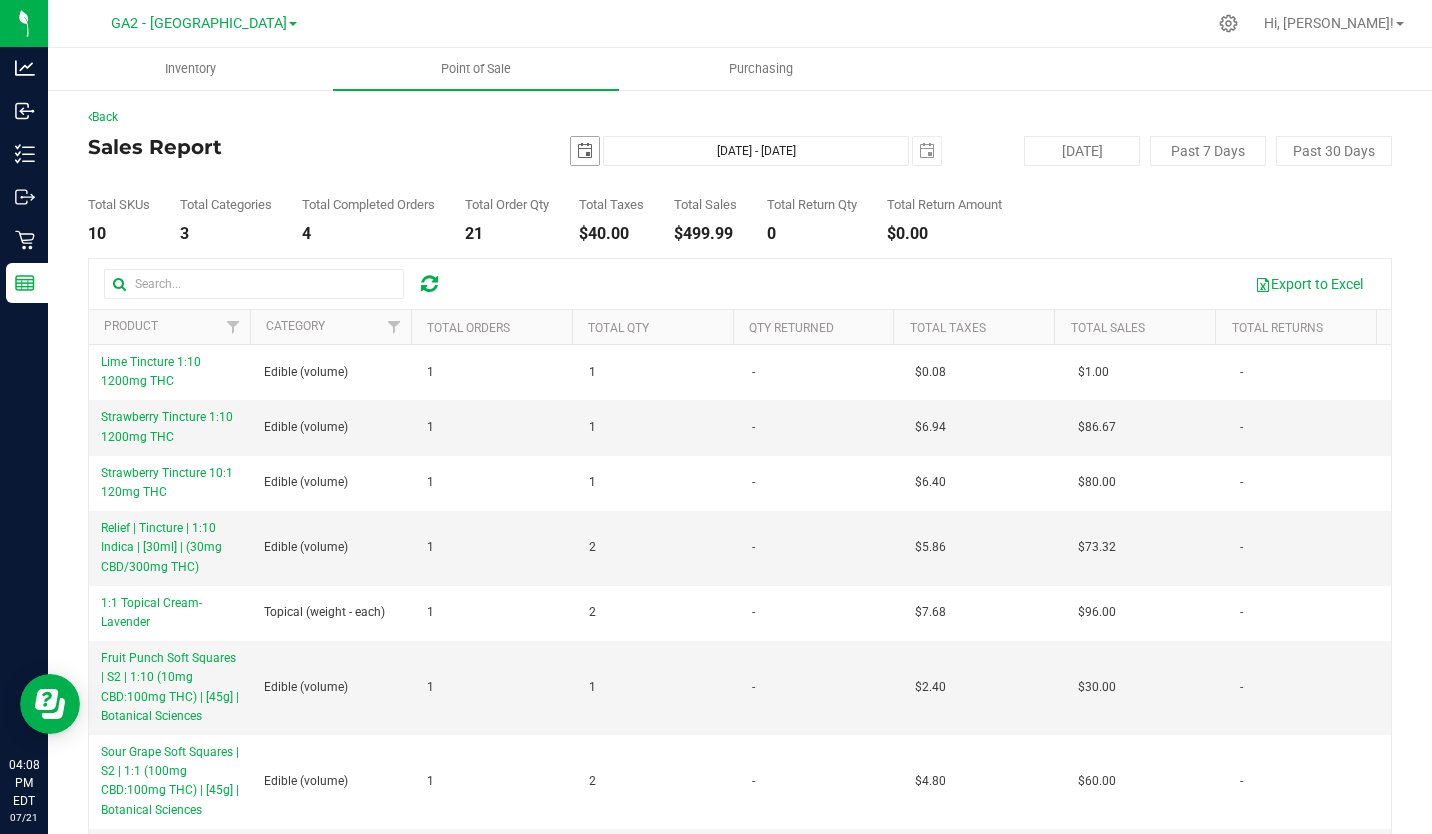 click at bounding box center (585, 151) 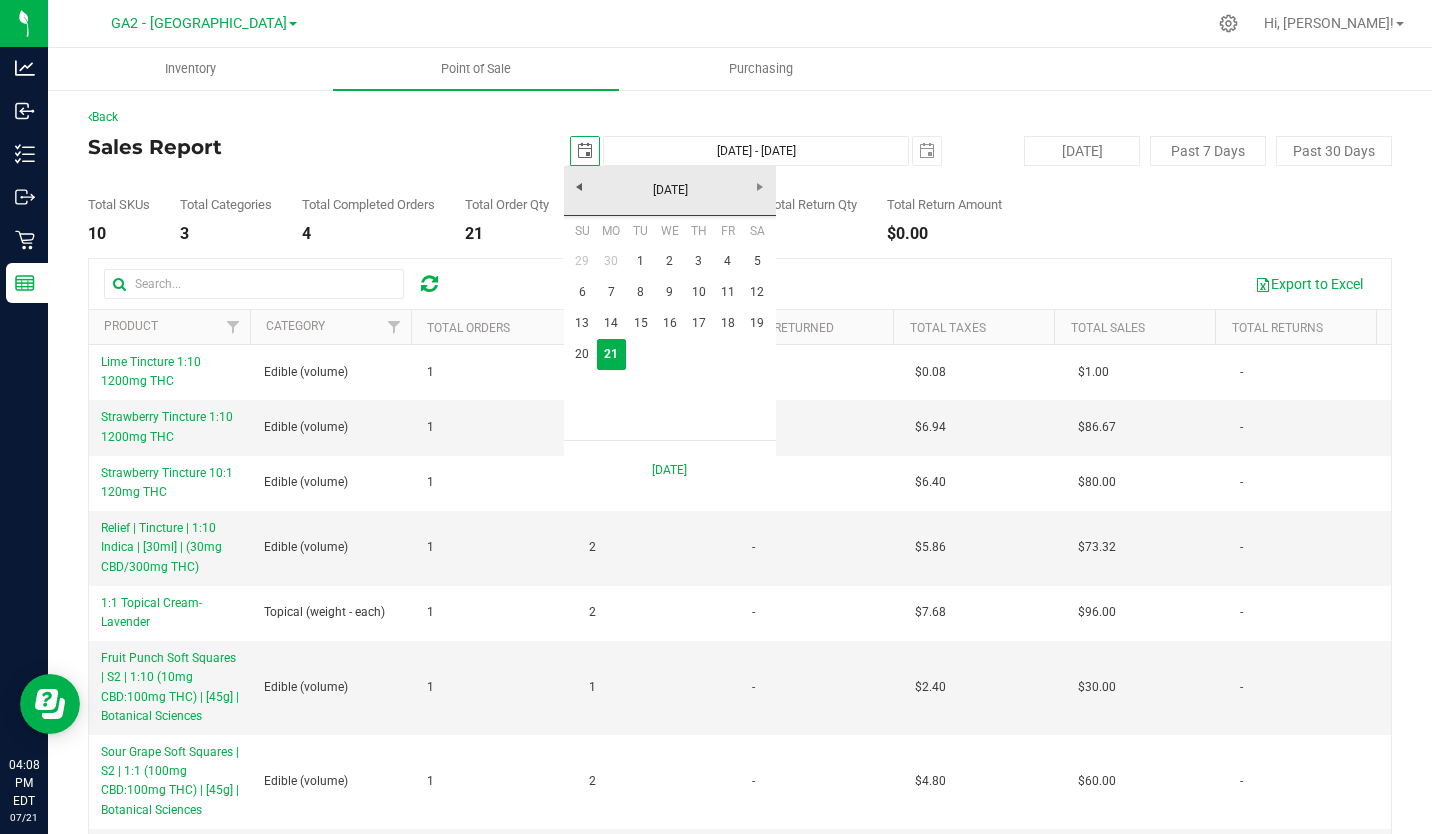 scroll, scrollTop: 0, scrollLeft: 50, axis: horizontal 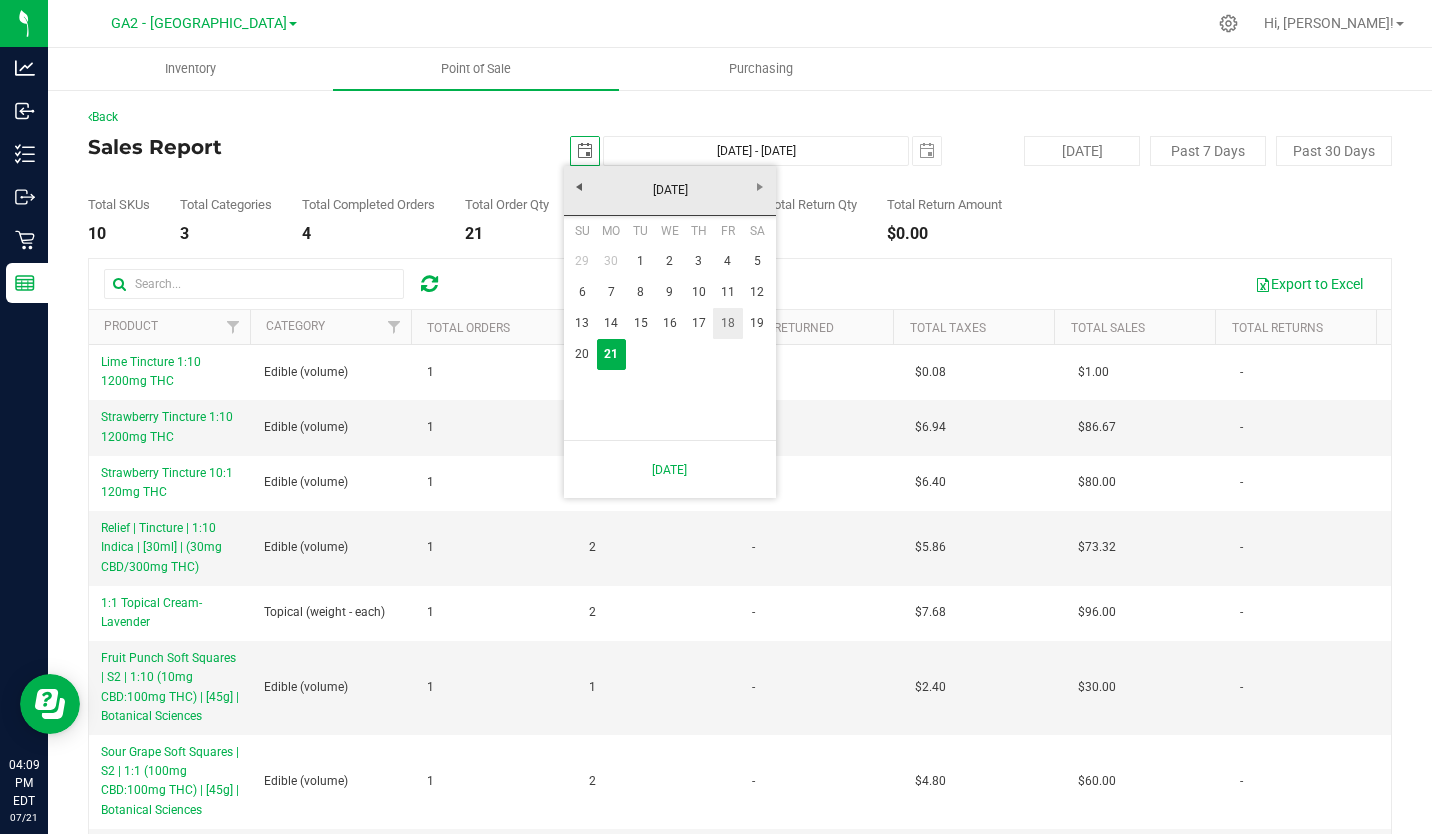 click on "18" at bounding box center [727, 323] 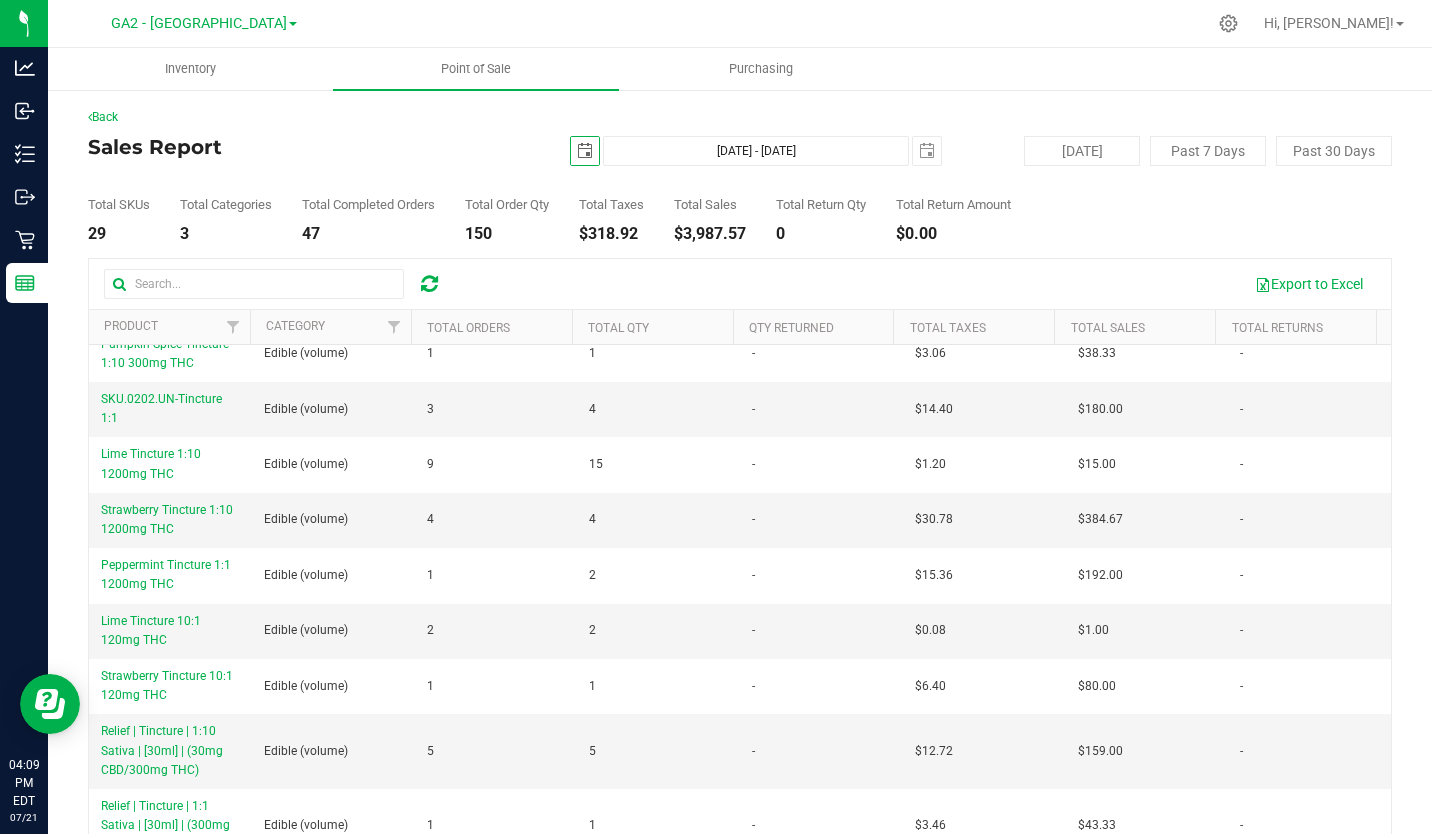 scroll, scrollTop: 242, scrollLeft: 0, axis: vertical 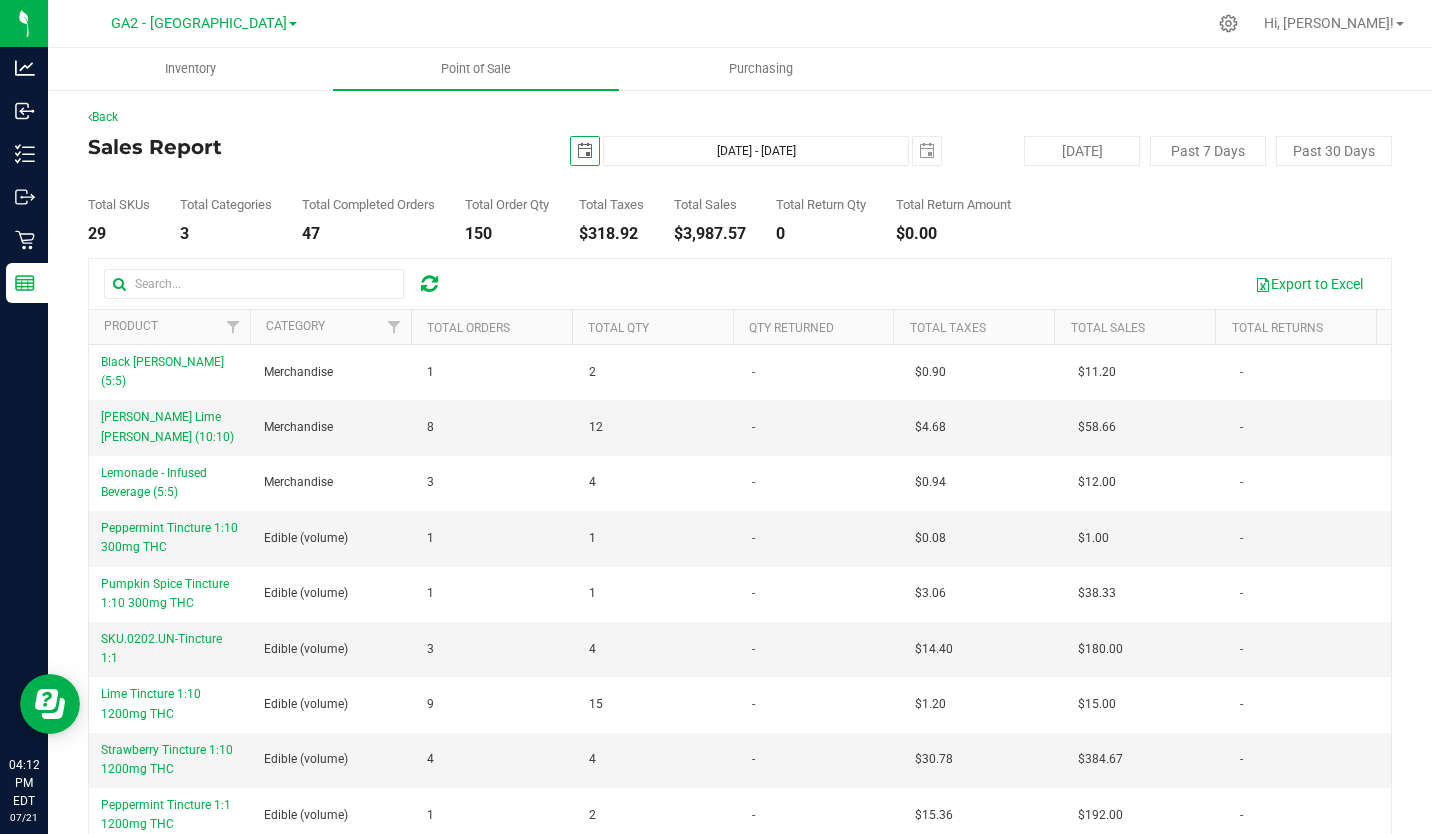 click at bounding box center (585, 151) 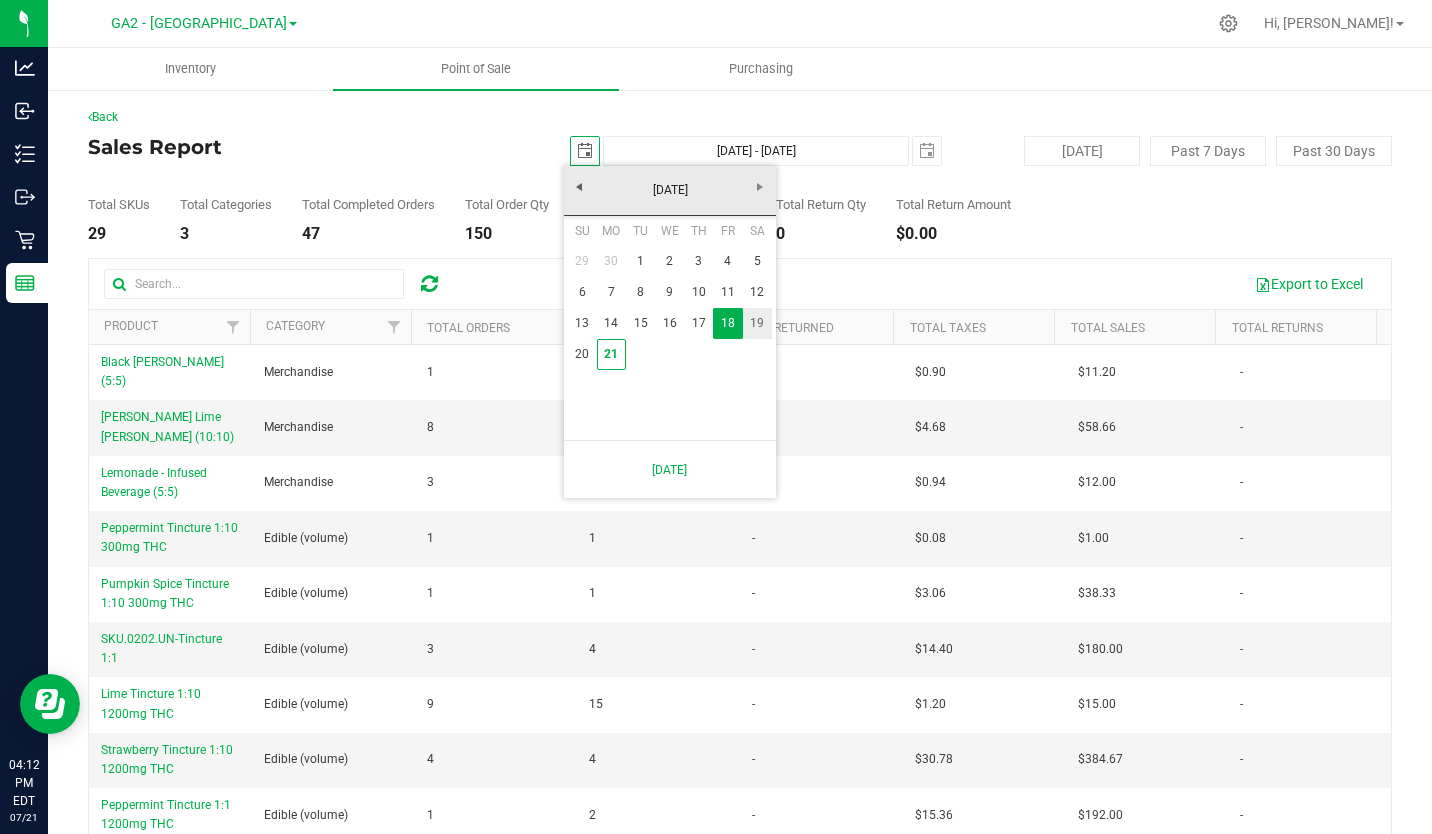 click on "19" at bounding box center [757, 323] 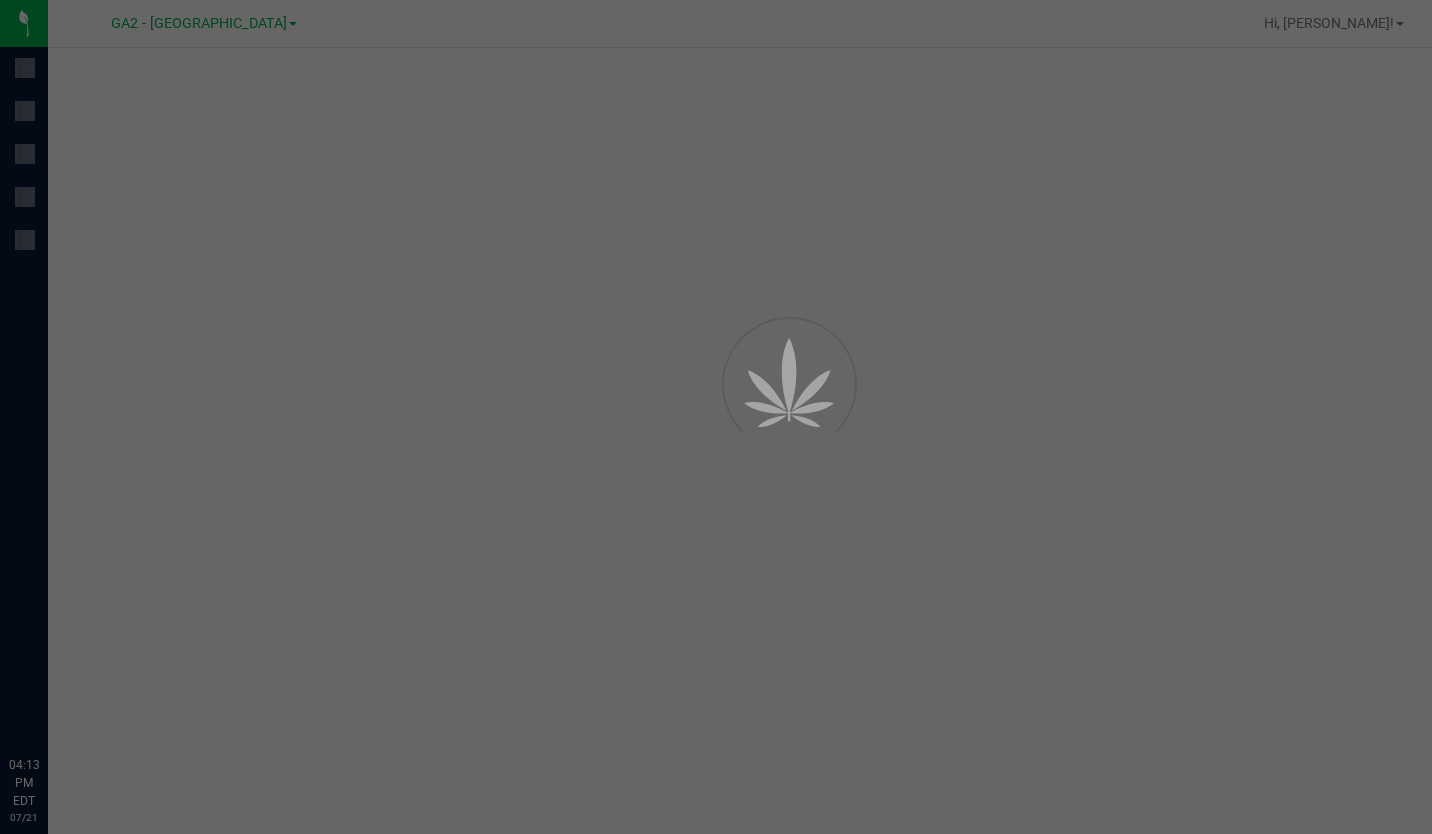 scroll, scrollTop: 0, scrollLeft: 0, axis: both 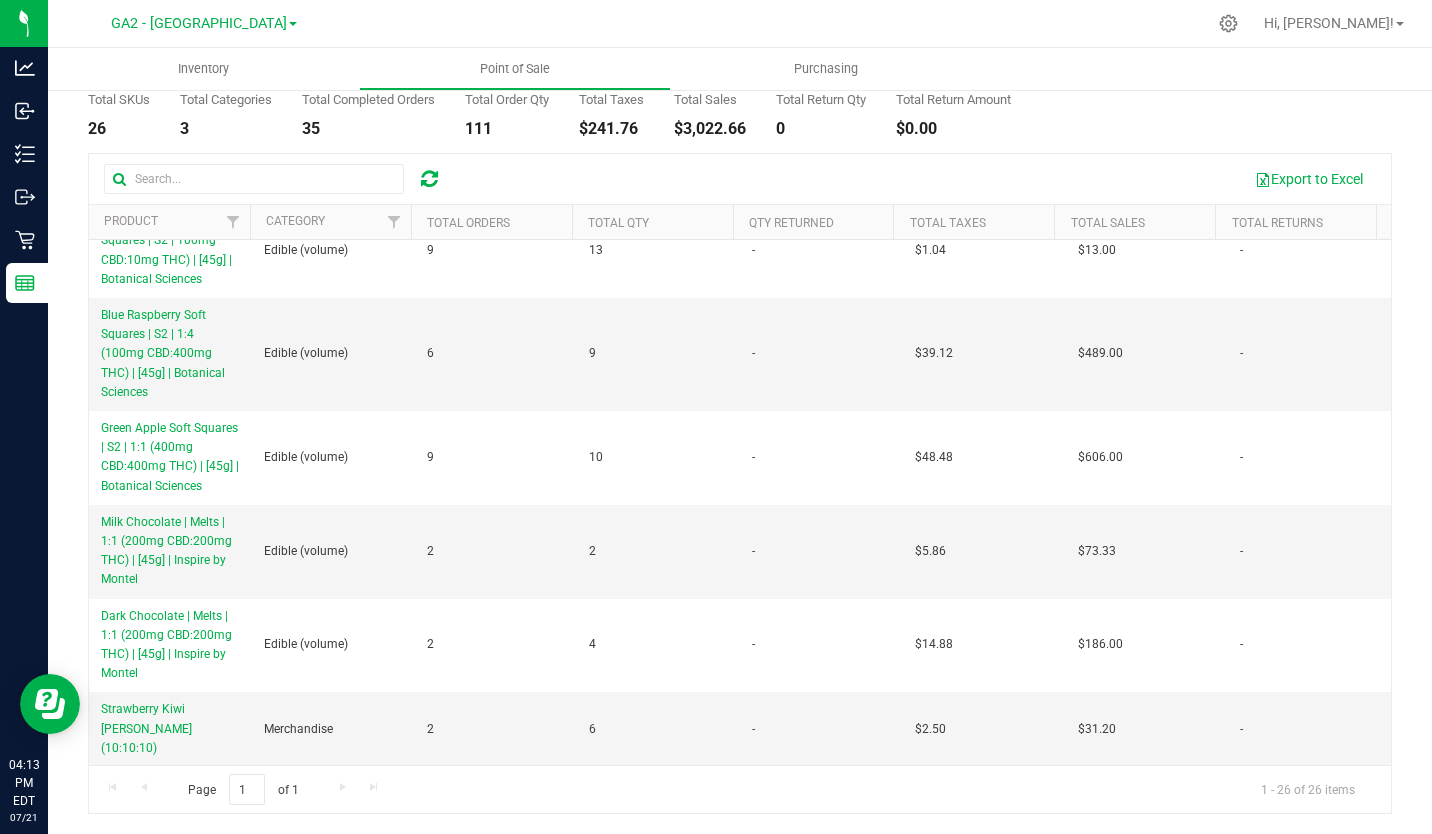 click at bounding box center (782, 23) 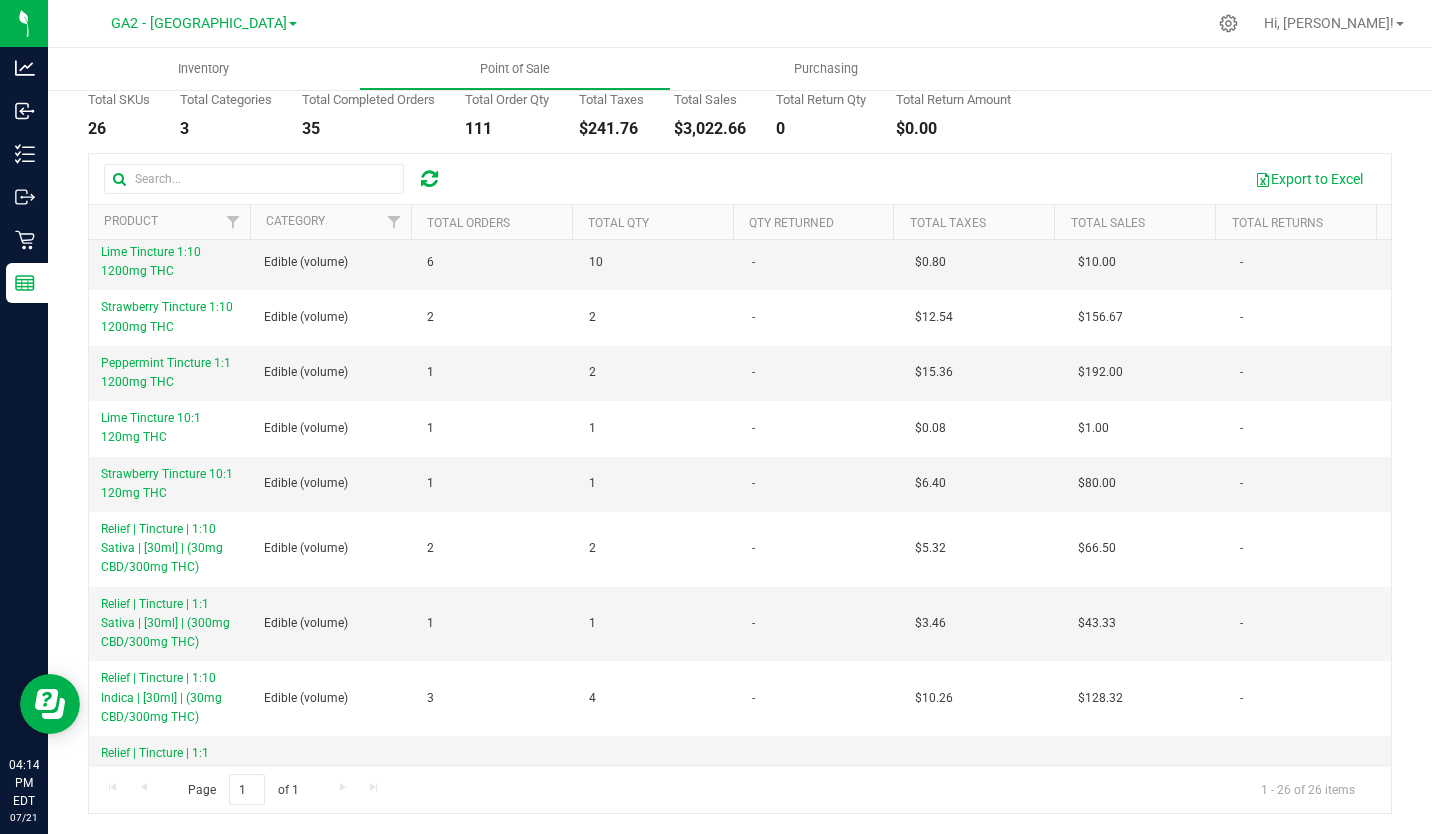 scroll, scrollTop: 0, scrollLeft: 0, axis: both 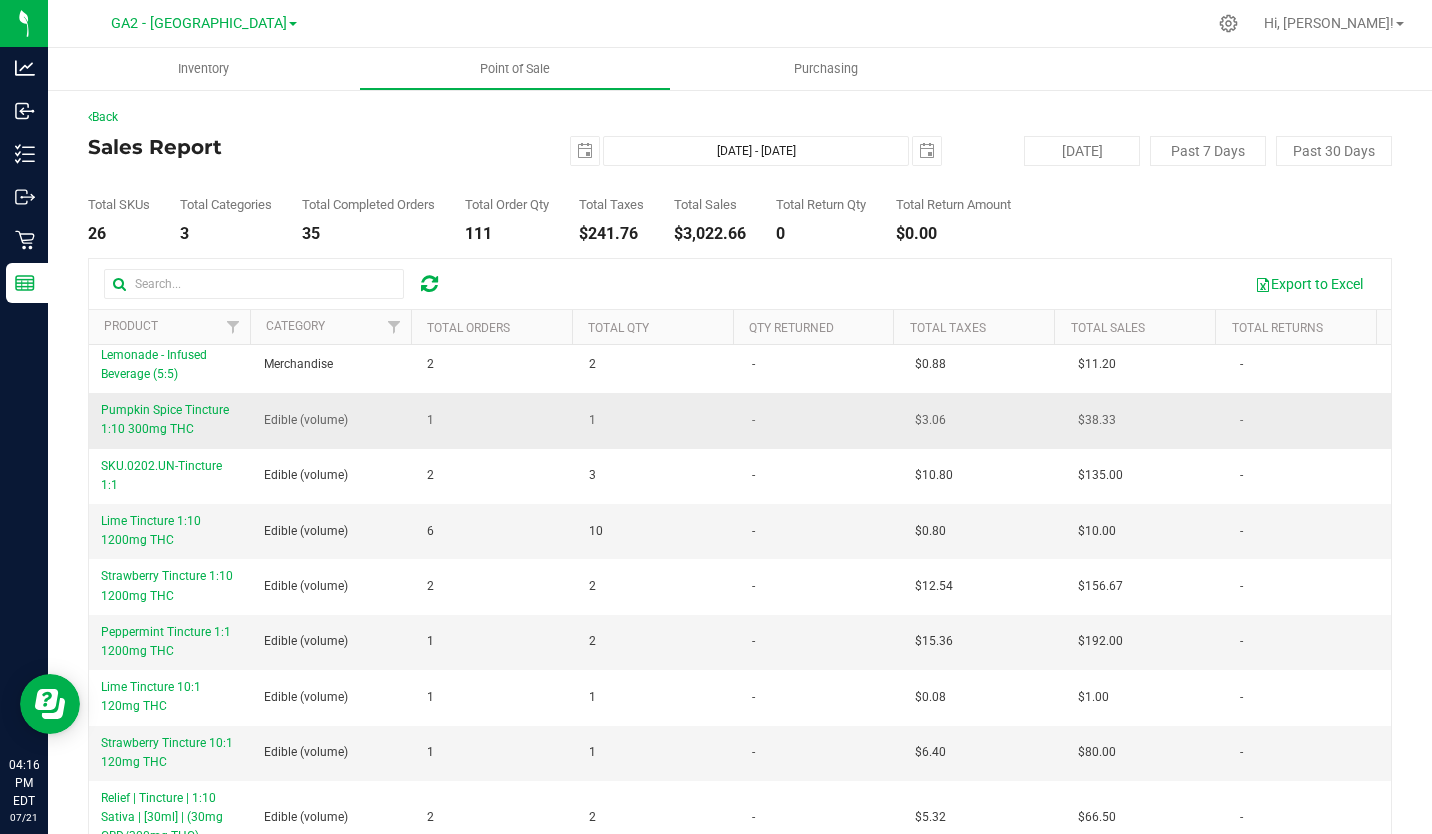 click on "Pumpkin Spice Tincture 1:10 300mg THC" at bounding box center [170, 420] 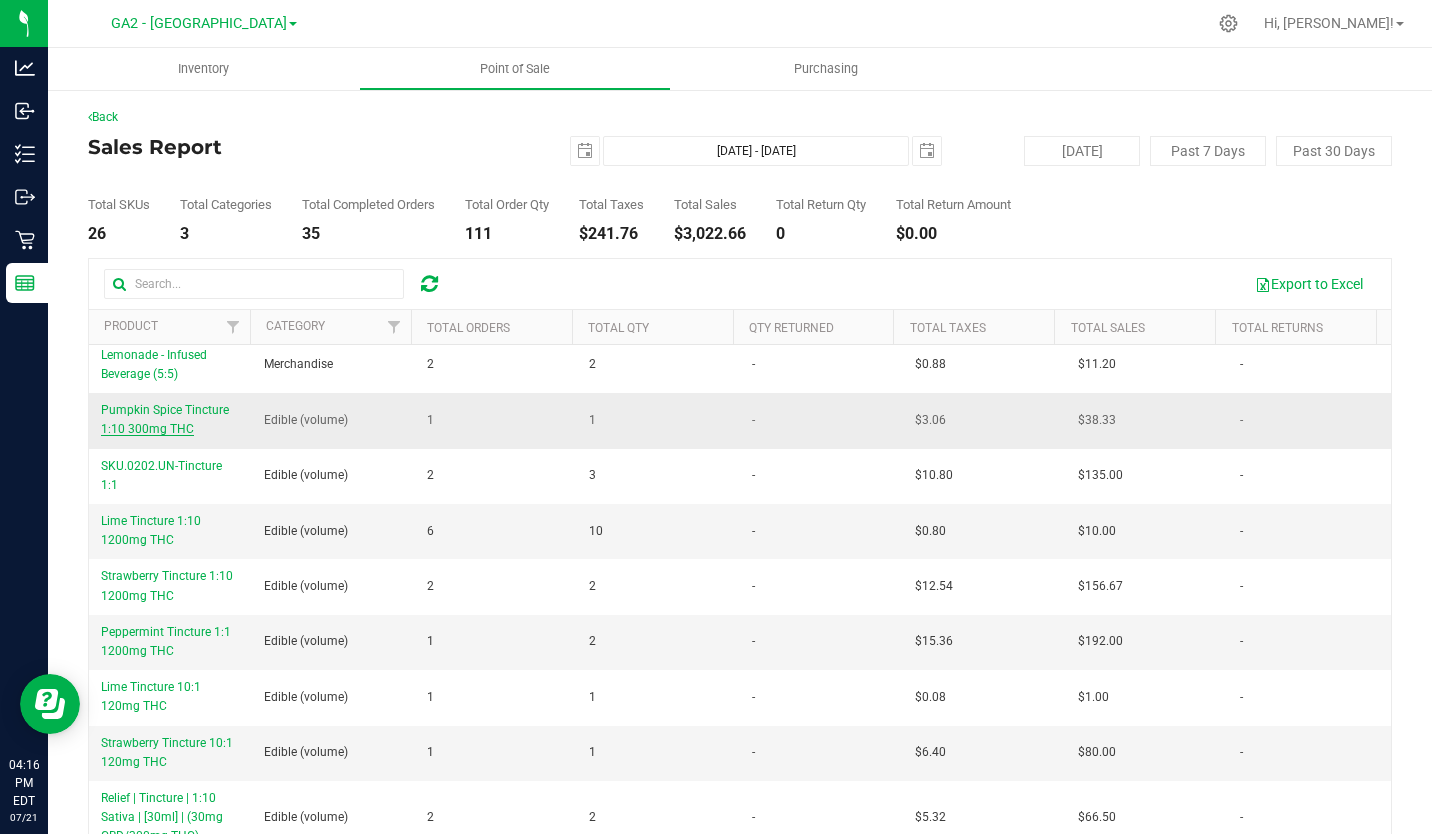 click on "Pumpkin Spice Tincture 1:10 300mg THC" at bounding box center [165, 419] 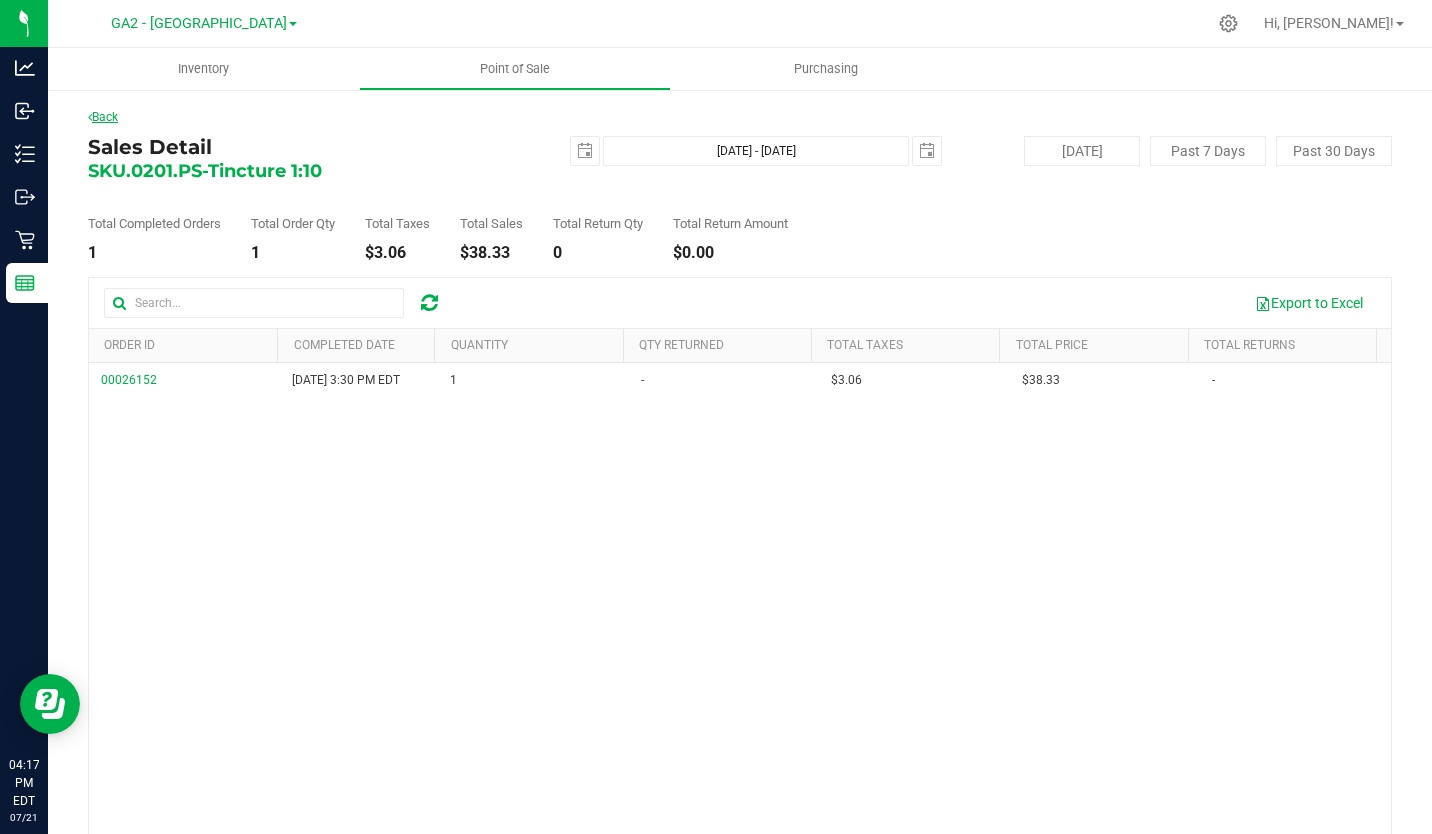 click on "Back" at bounding box center [103, 117] 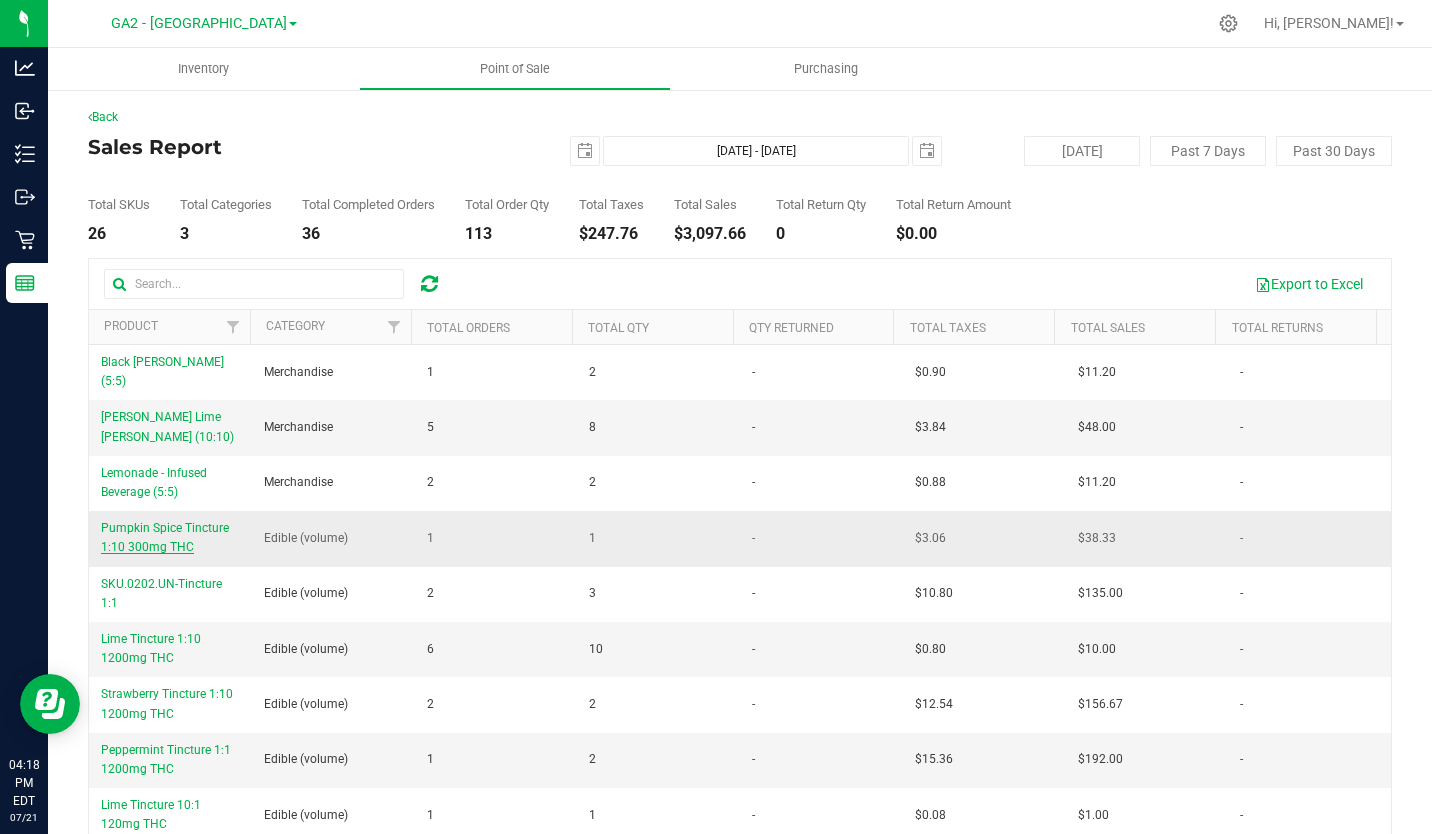 click on "Pumpkin Spice Tincture 1:10 300mg THC" at bounding box center [165, 537] 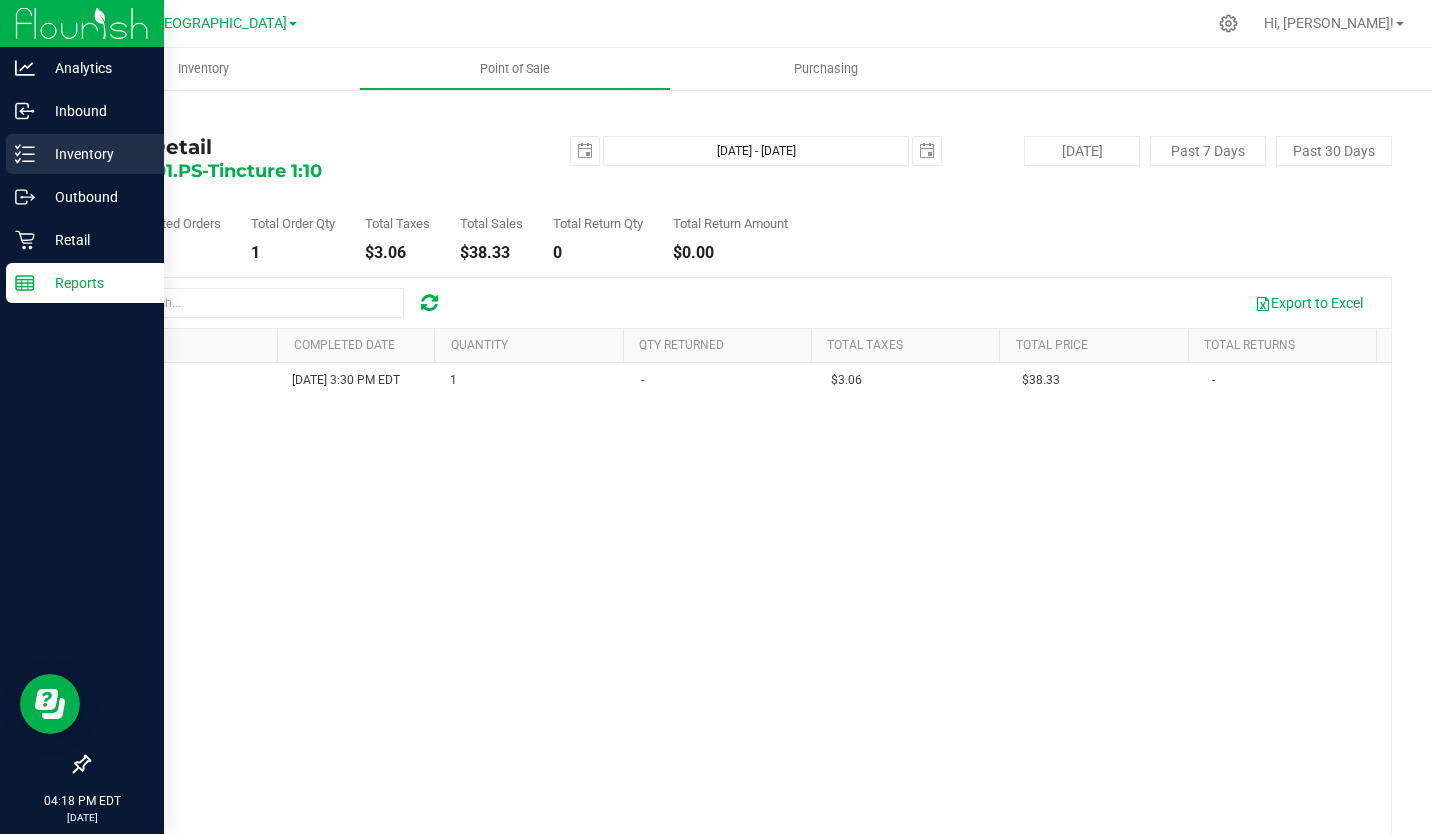 click on "Inventory" at bounding box center [95, 154] 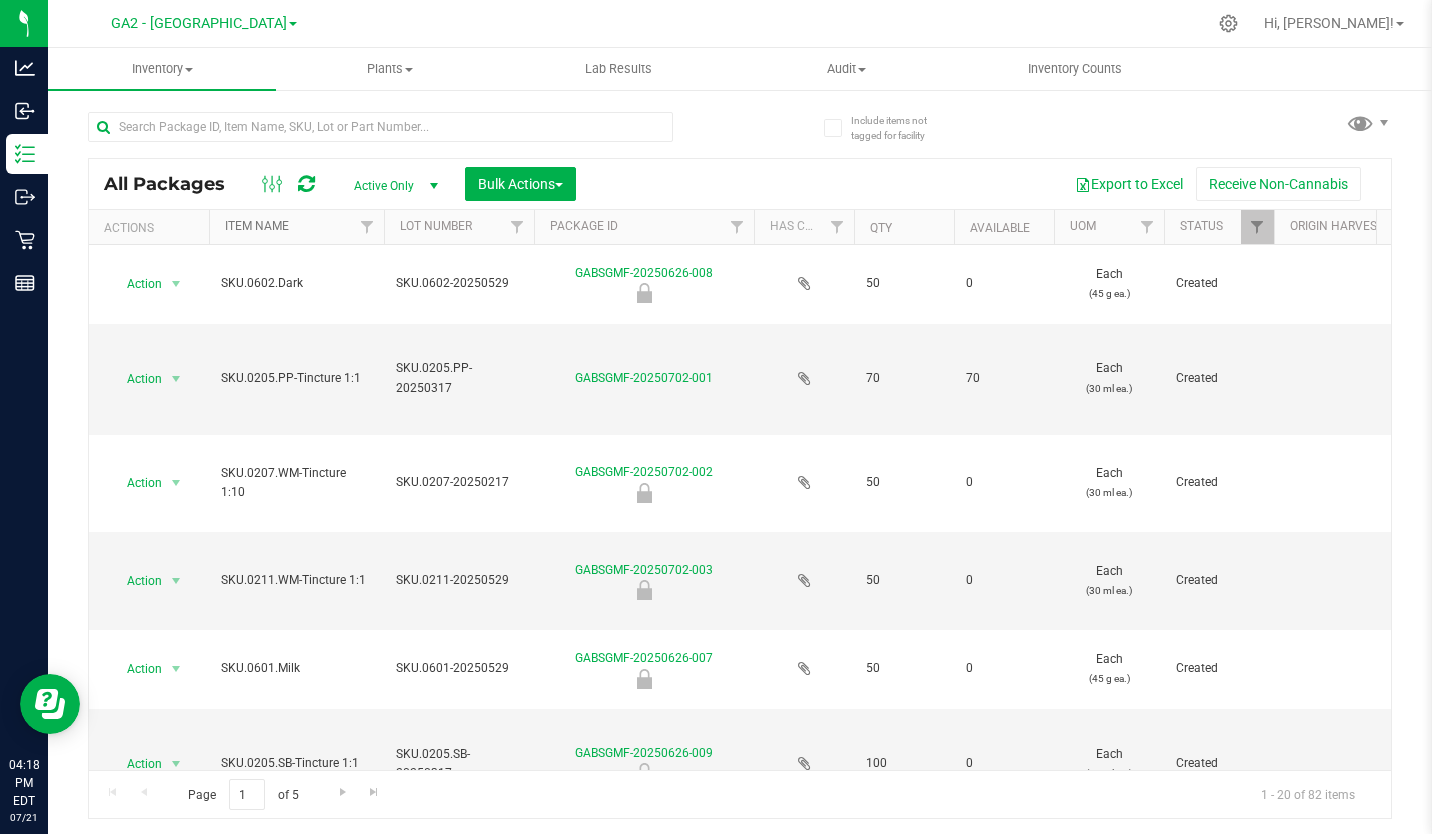 click on "Item Name" at bounding box center [257, 226] 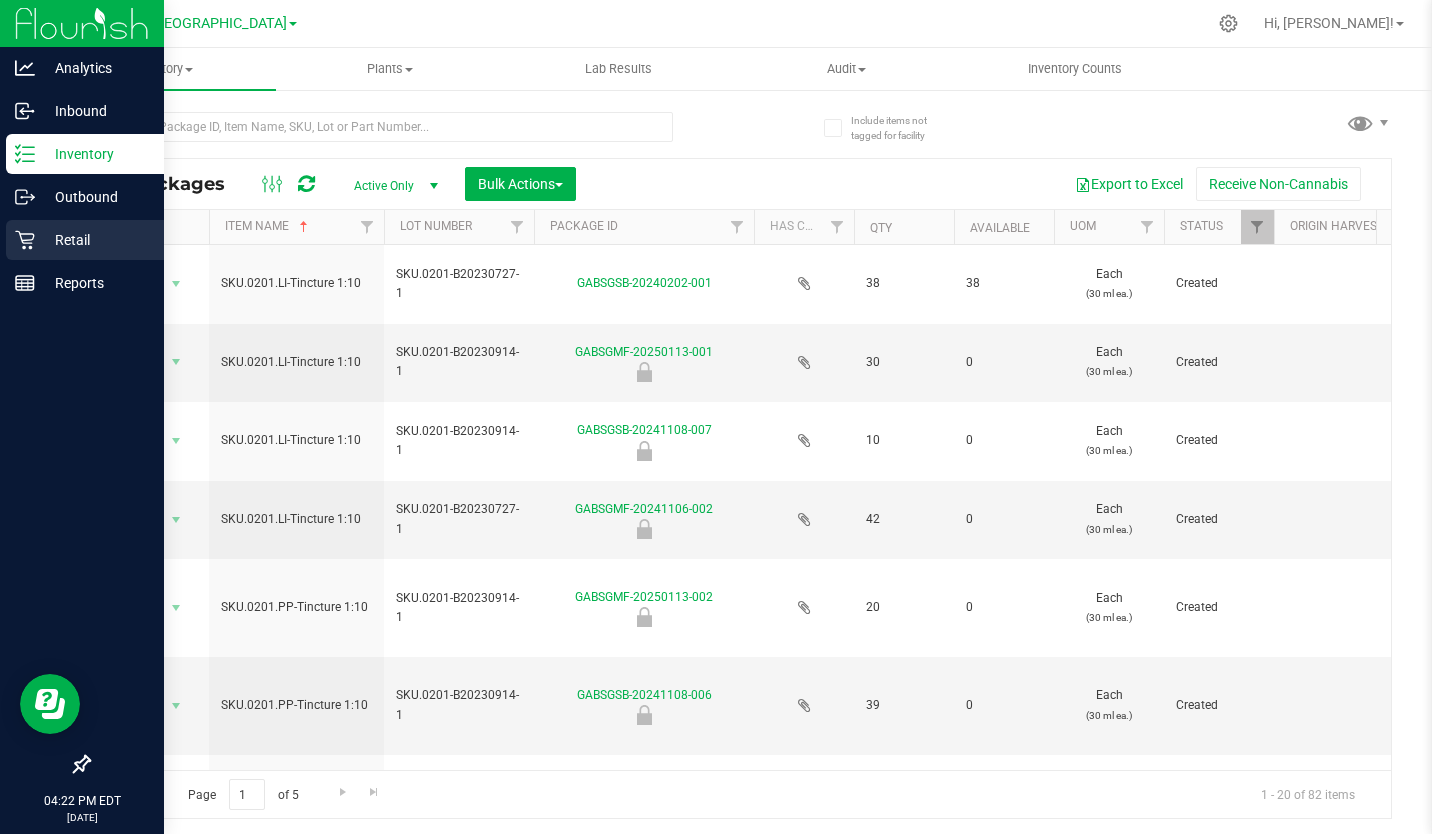 click on "Retail" at bounding box center (95, 240) 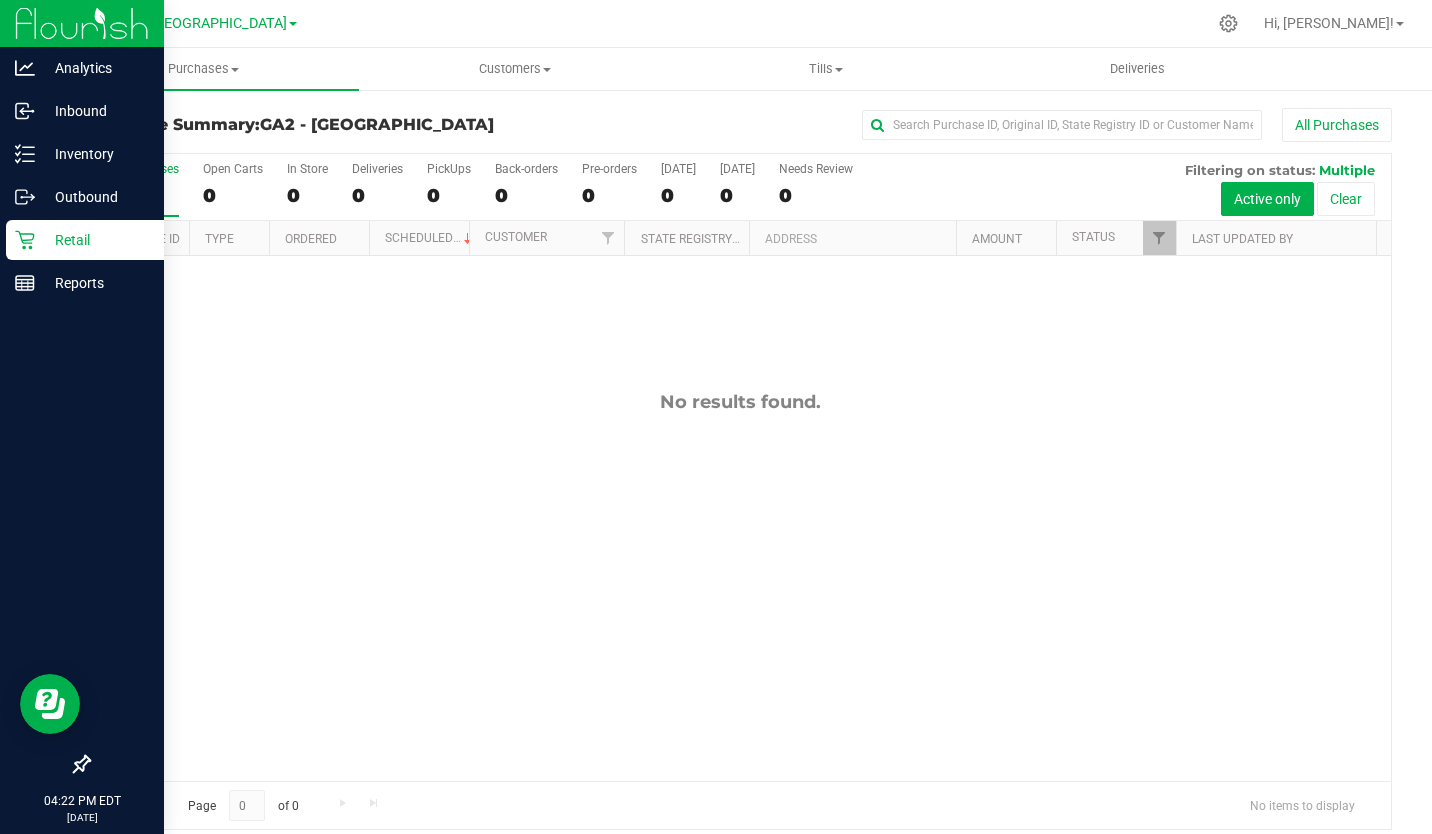 click on "Retail" at bounding box center (95, 240) 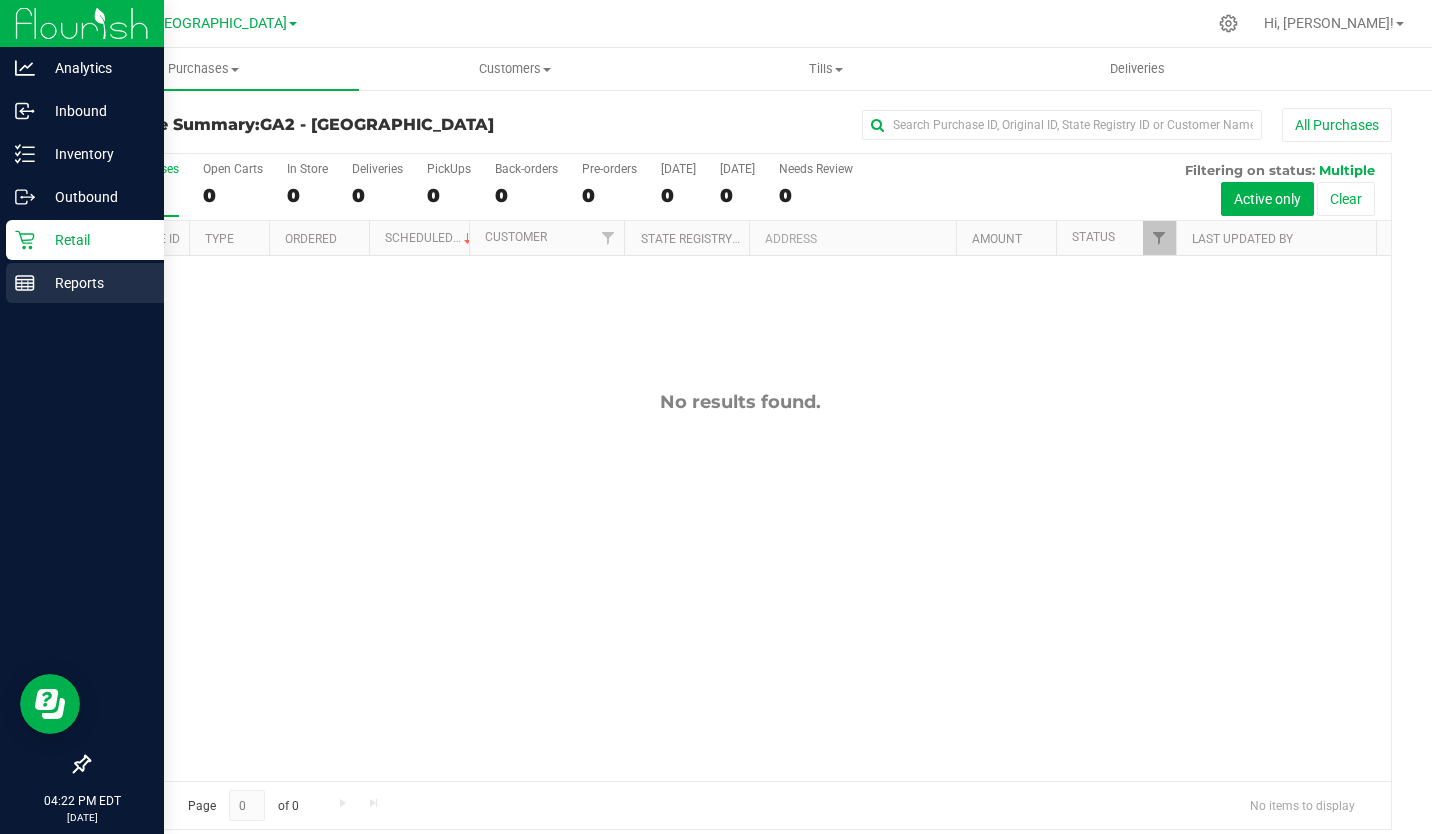 click 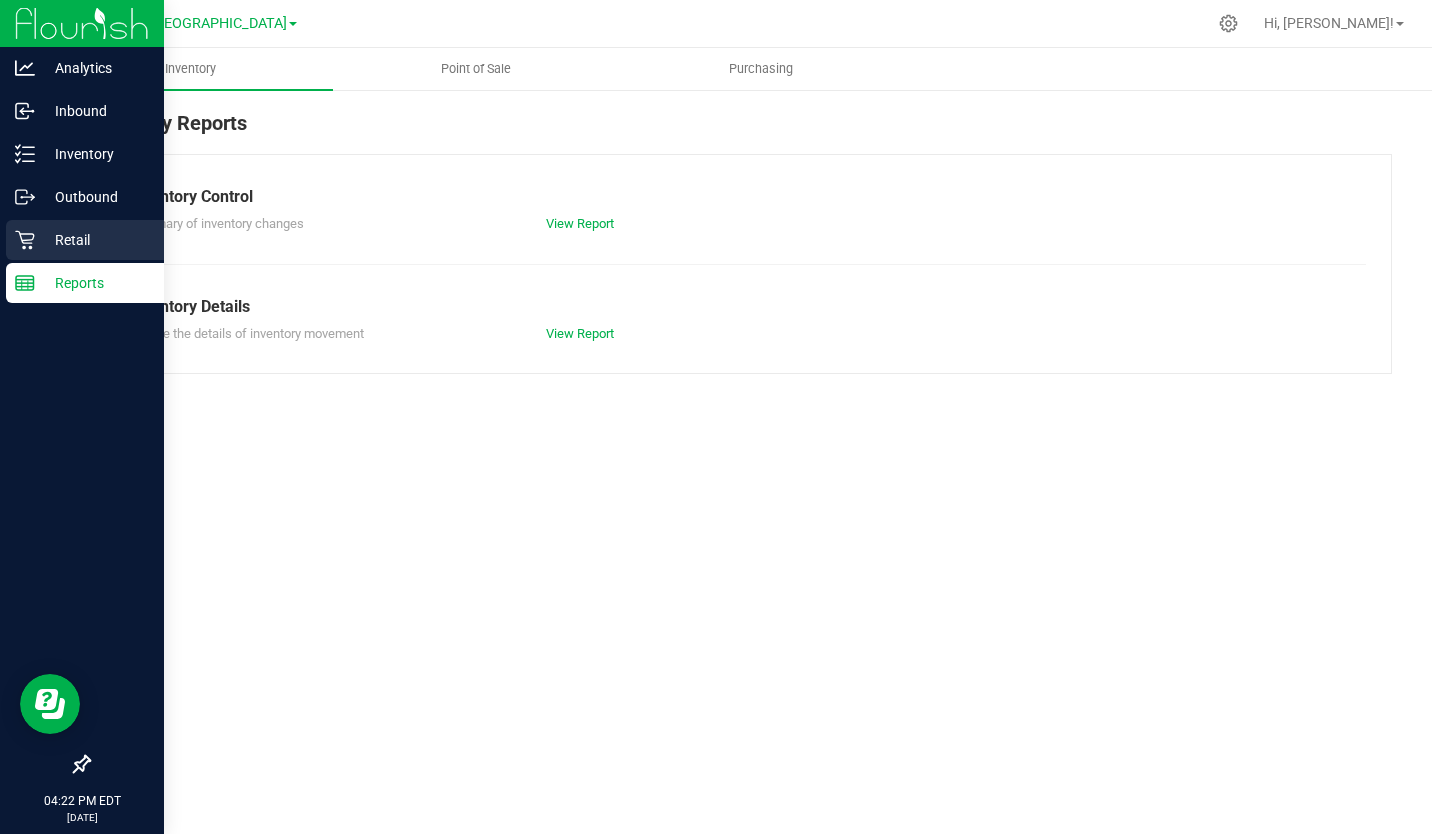 click on "Retail" at bounding box center (85, 240) 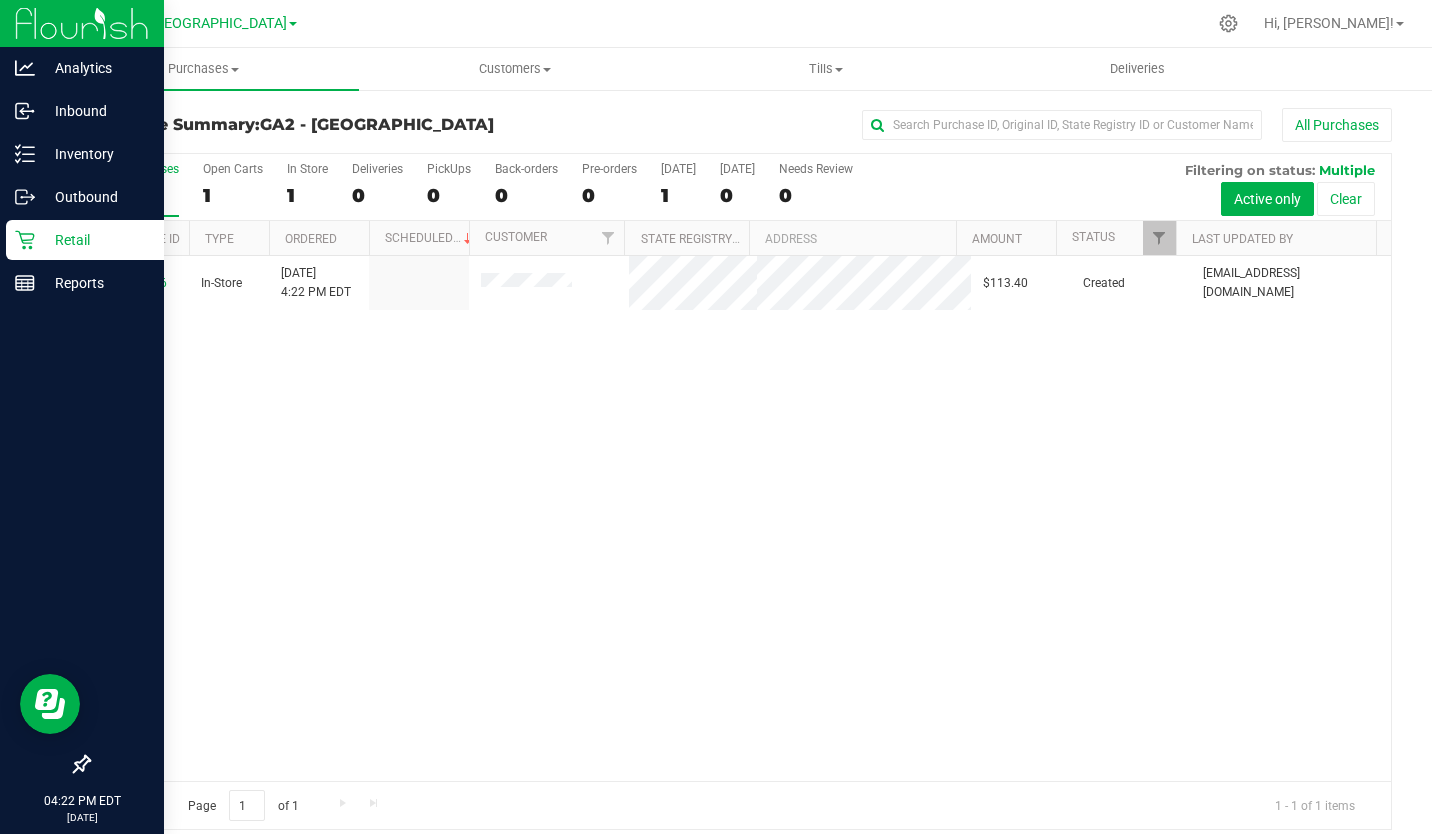 click on "Retail" at bounding box center [95, 240] 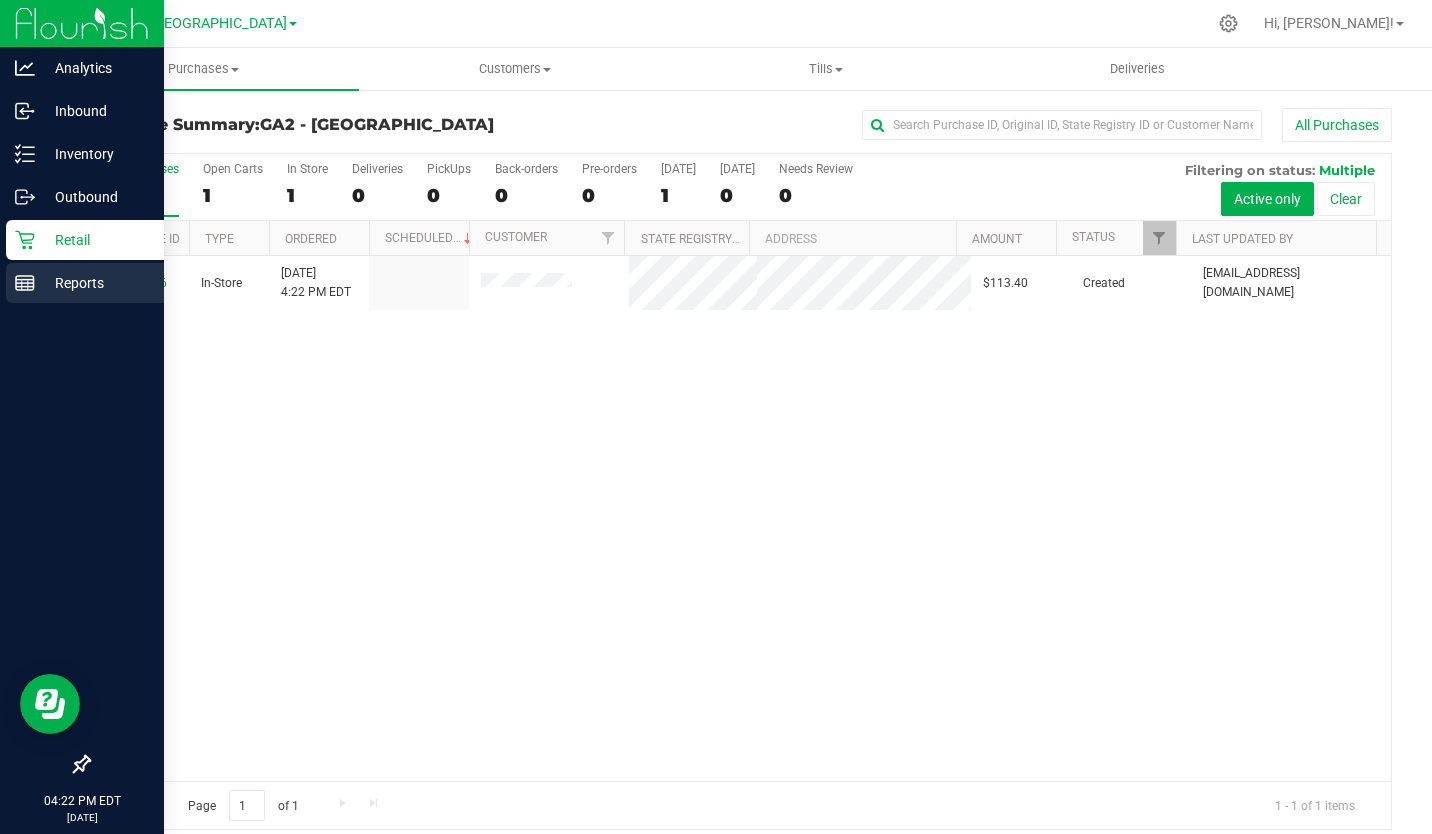 click on "Reports" at bounding box center (95, 283) 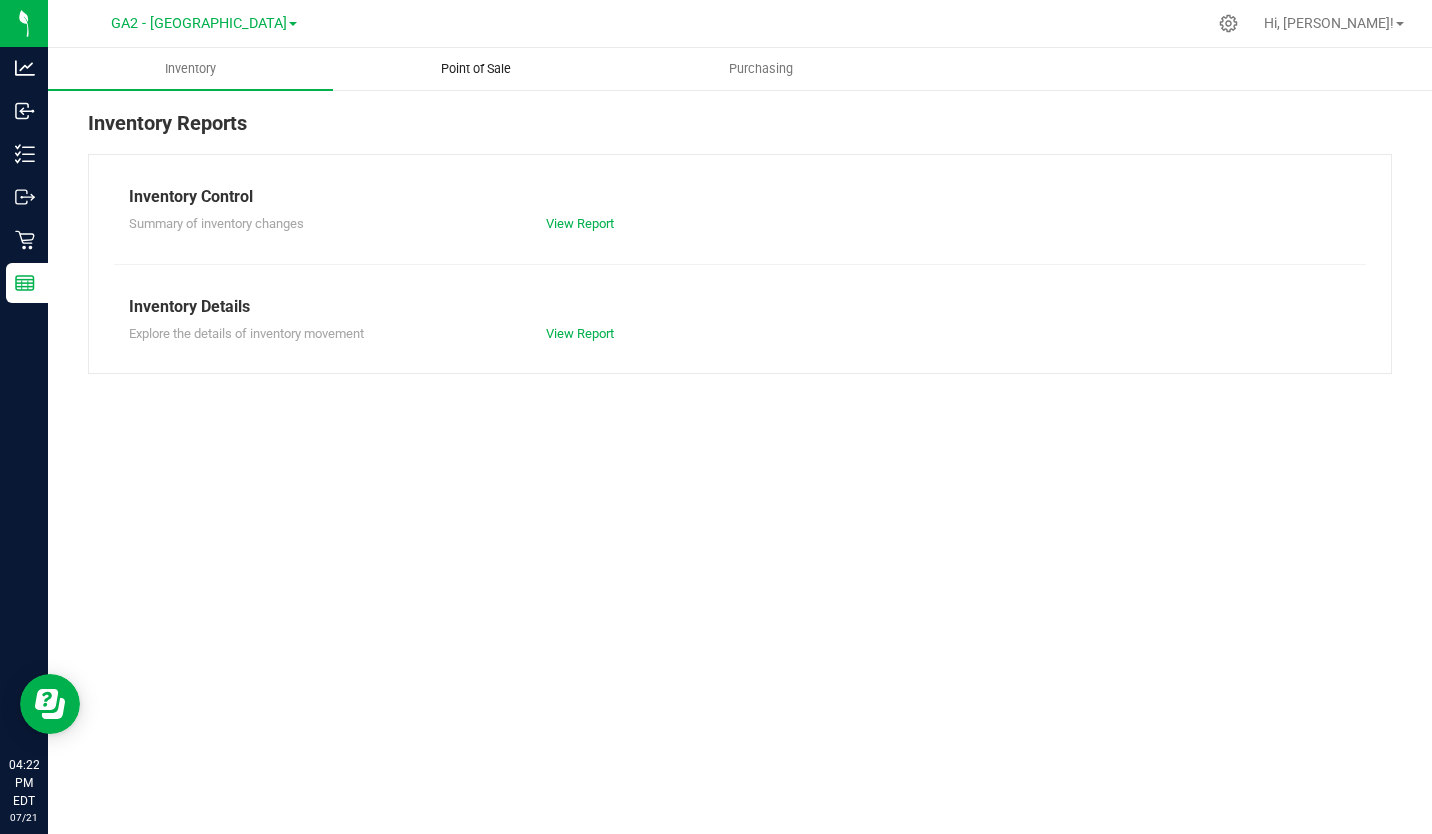 click on "Point of Sale" at bounding box center (476, 69) 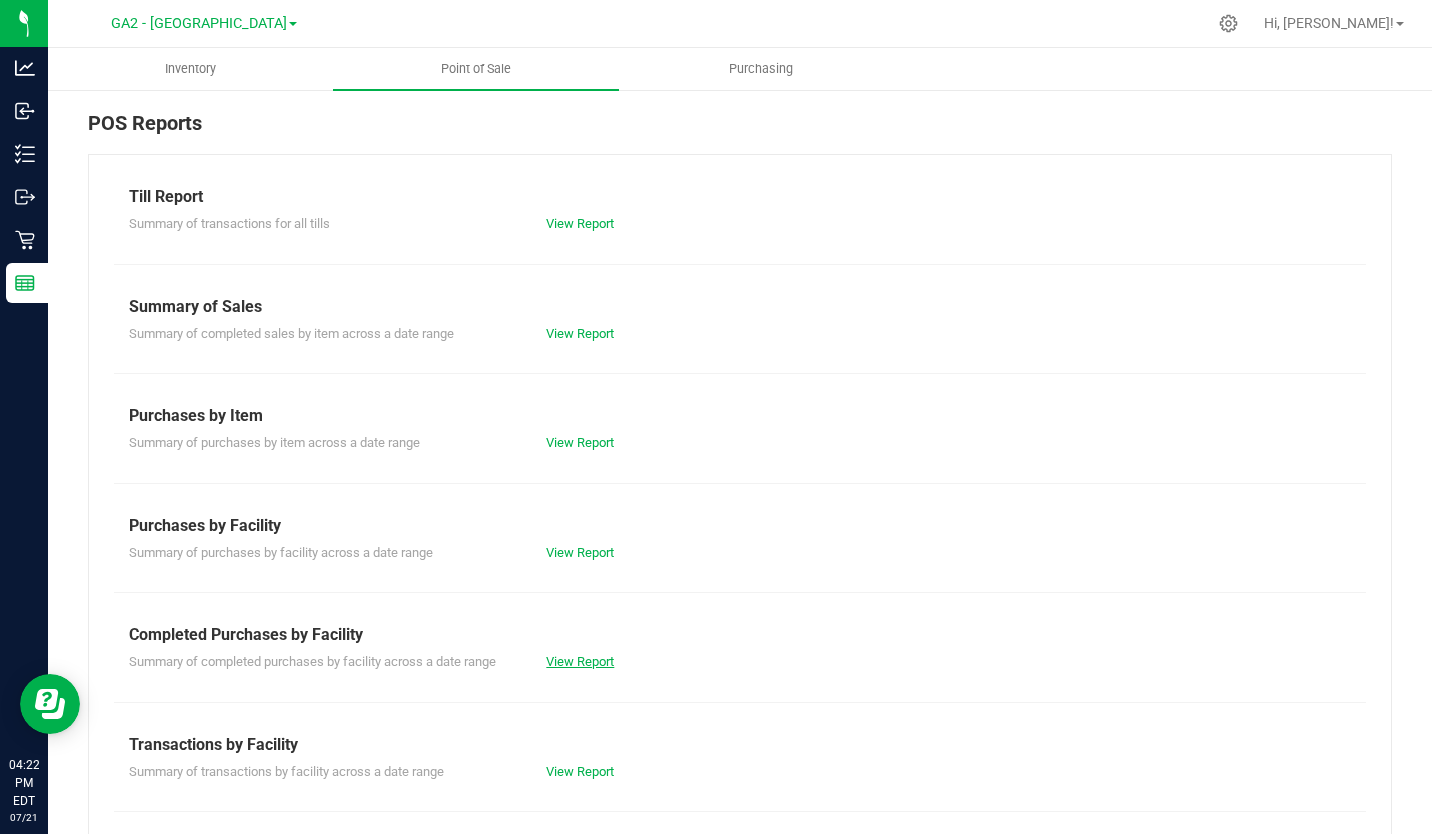click on "View Report" at bounding box center (580, 661) 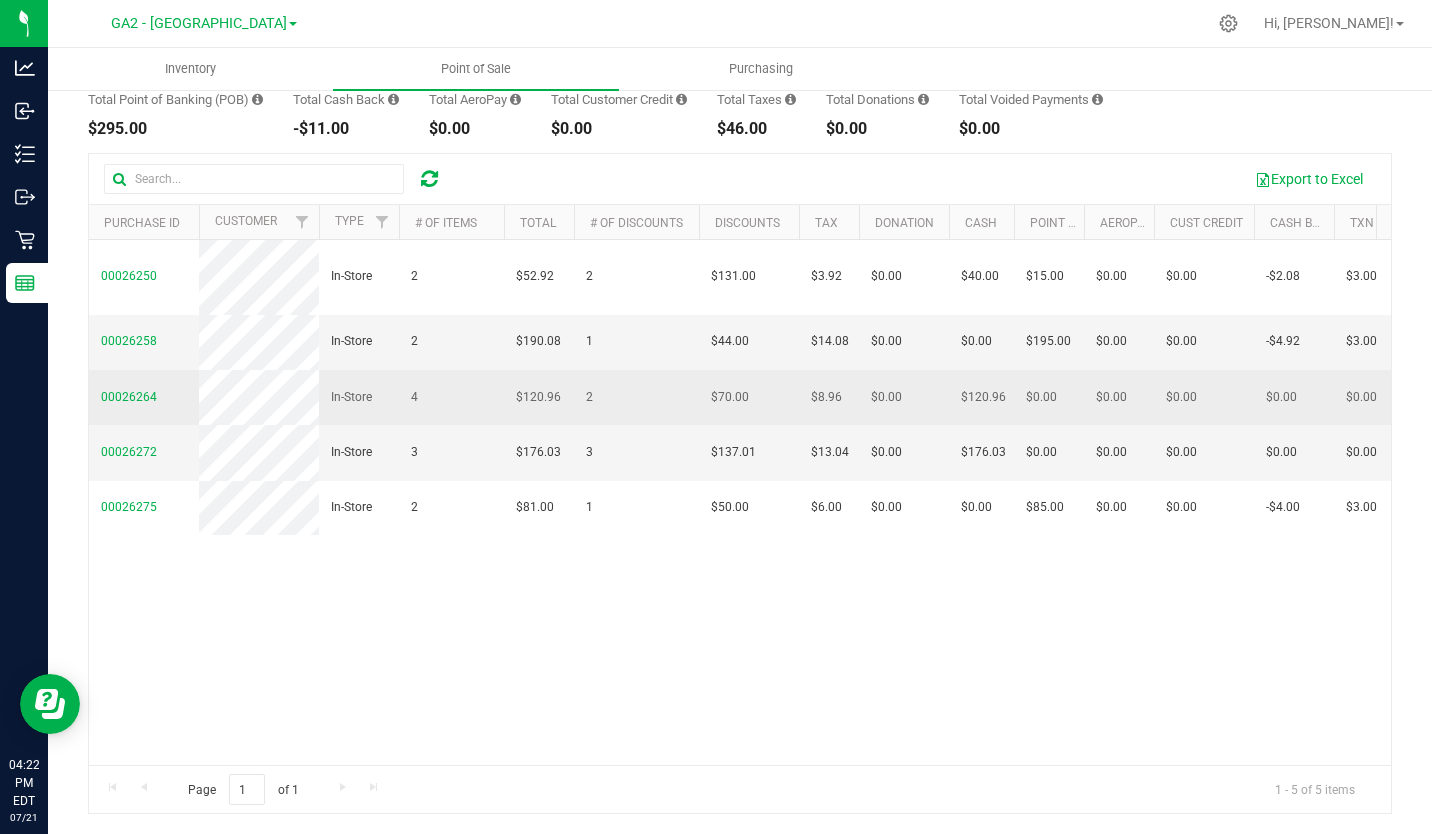 scroll, scrollTop: 0, scrollLeft: 0, axis: both 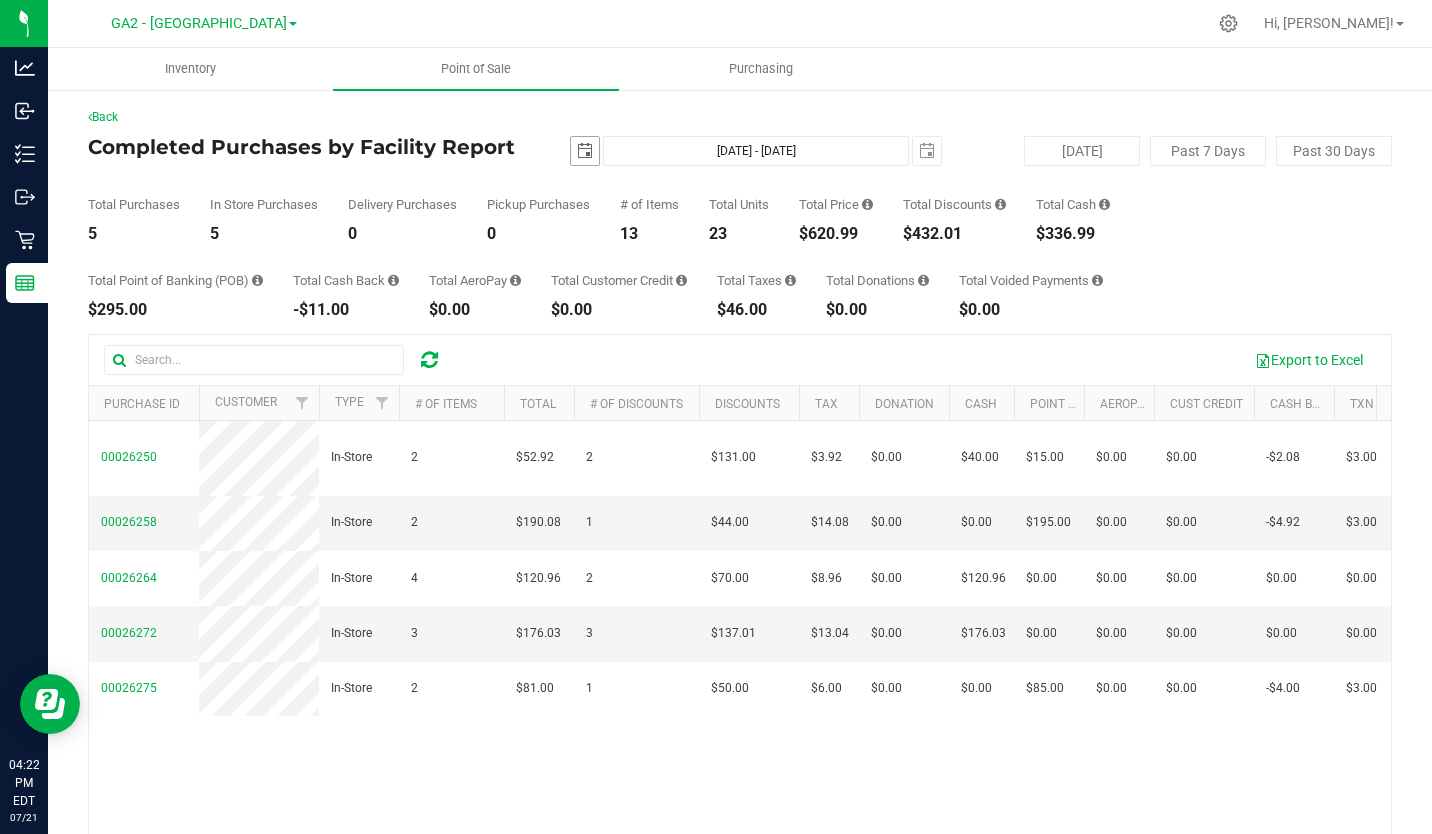 click at bounding box center (585, 151) 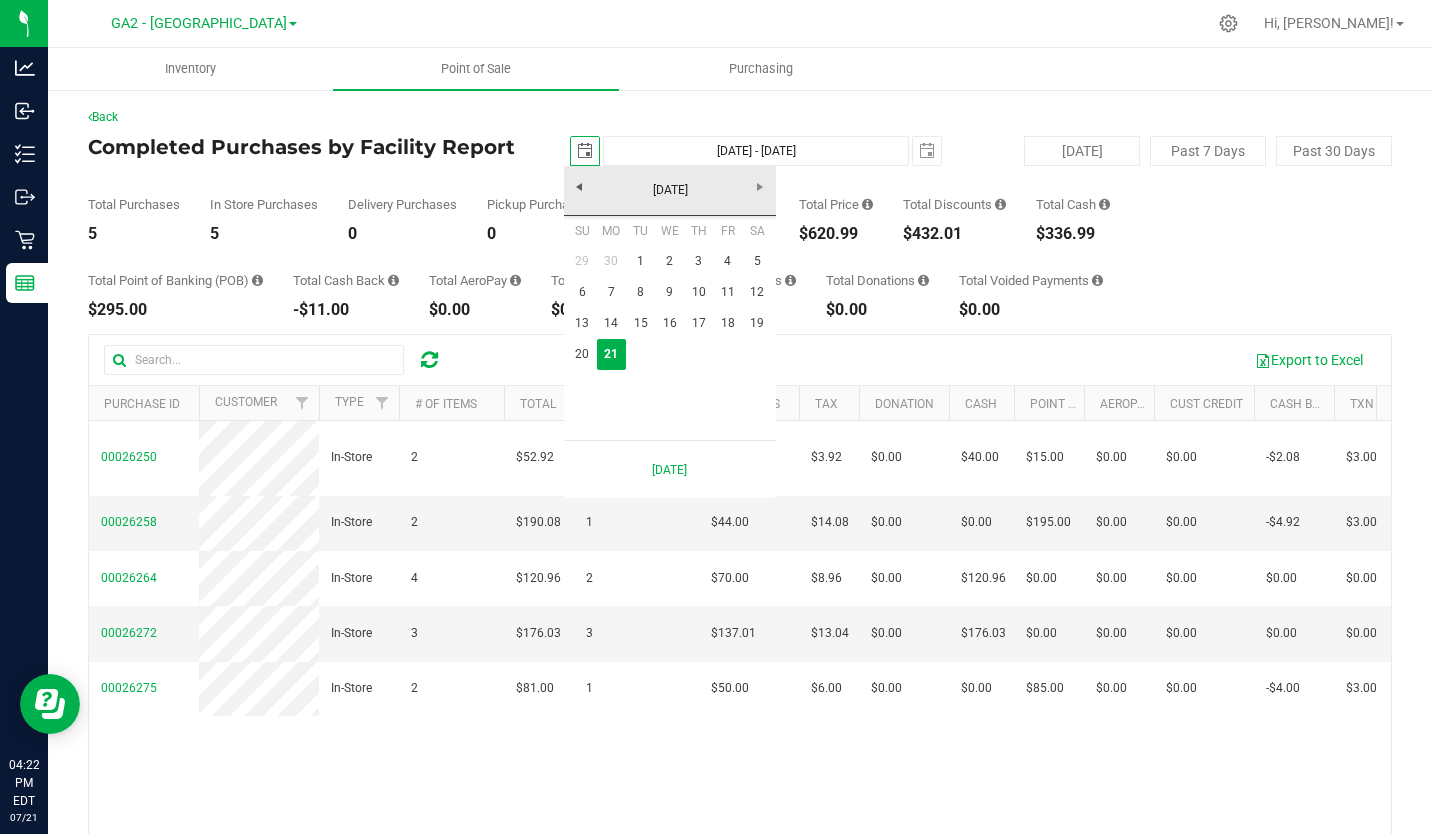 scroll, scrollTop: 0, scrollLeft: 50, axis: horizontal 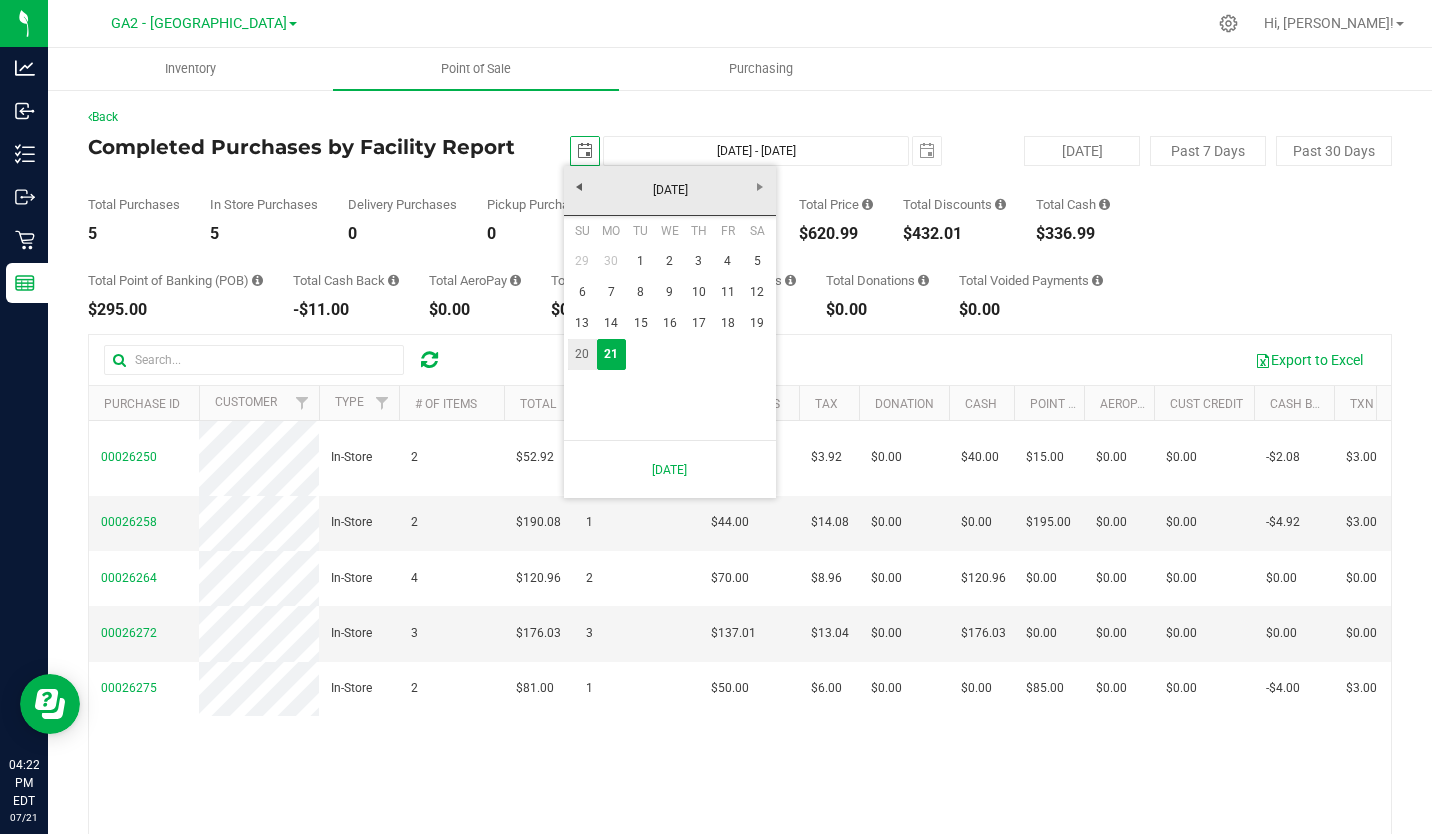 click on "20" at bounding box center (582, 354) 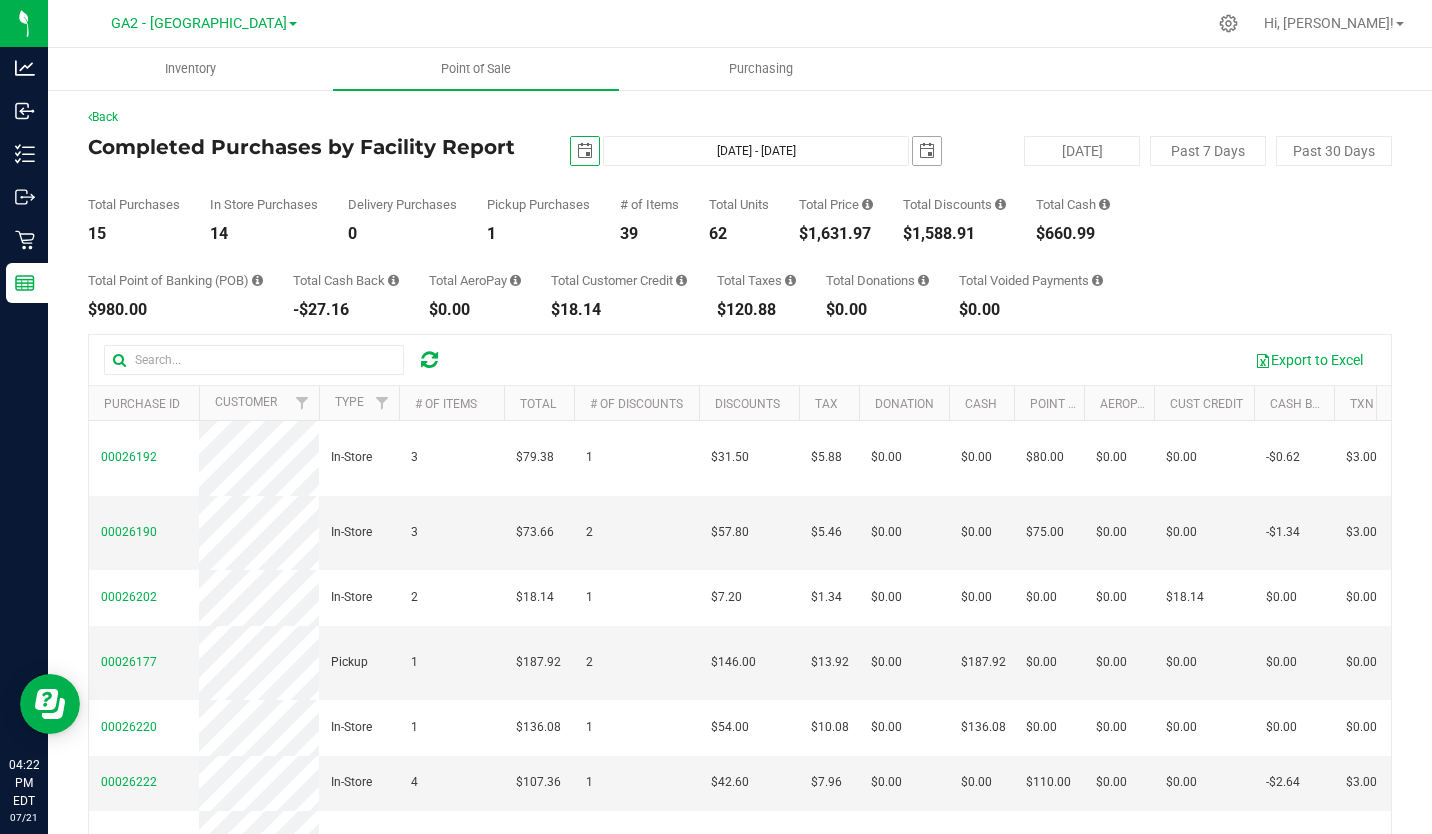 click at bounding box center [927, 151] 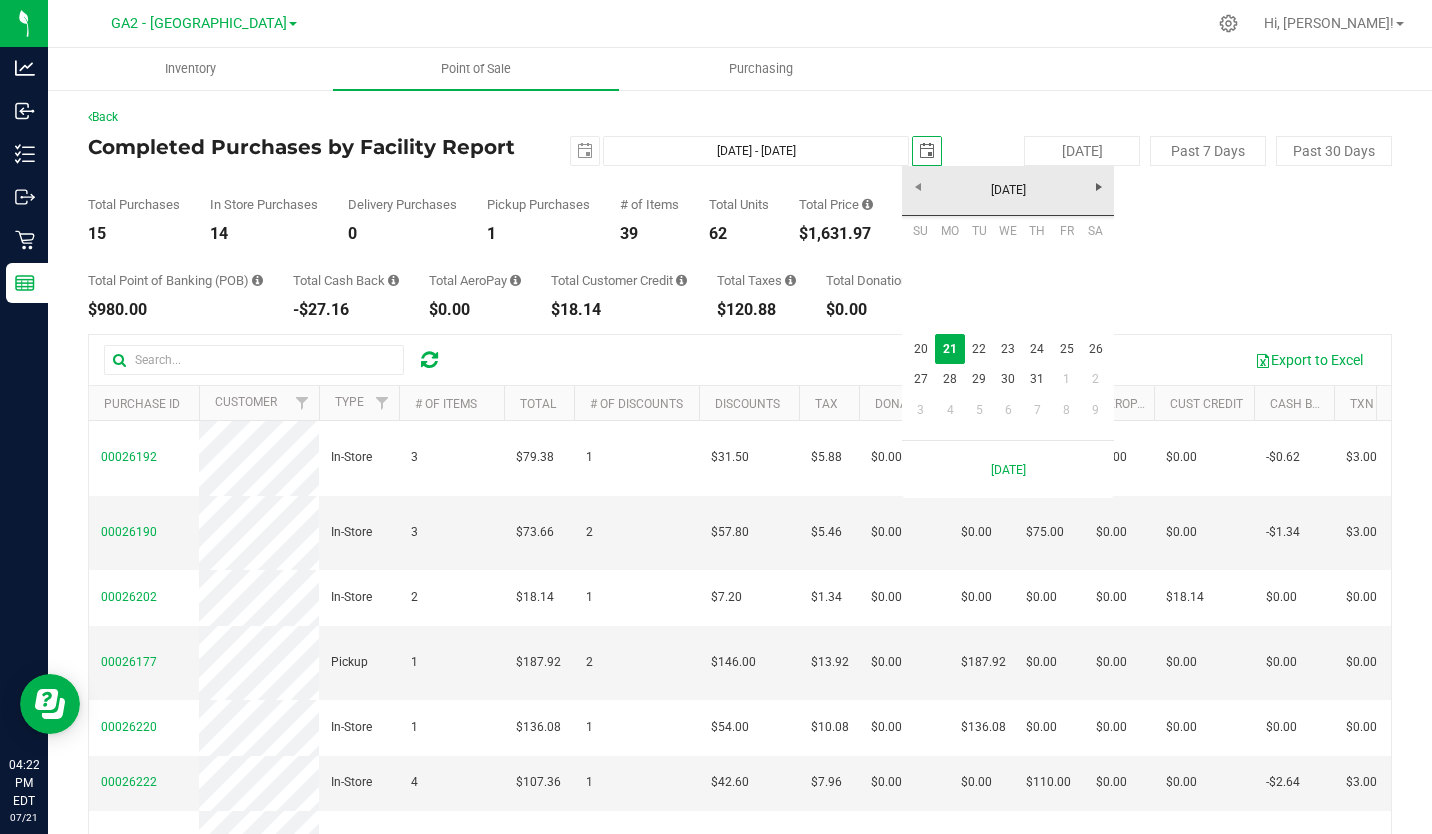 scroll, scrollTop: 0, scrollLeft: 0, axis: both 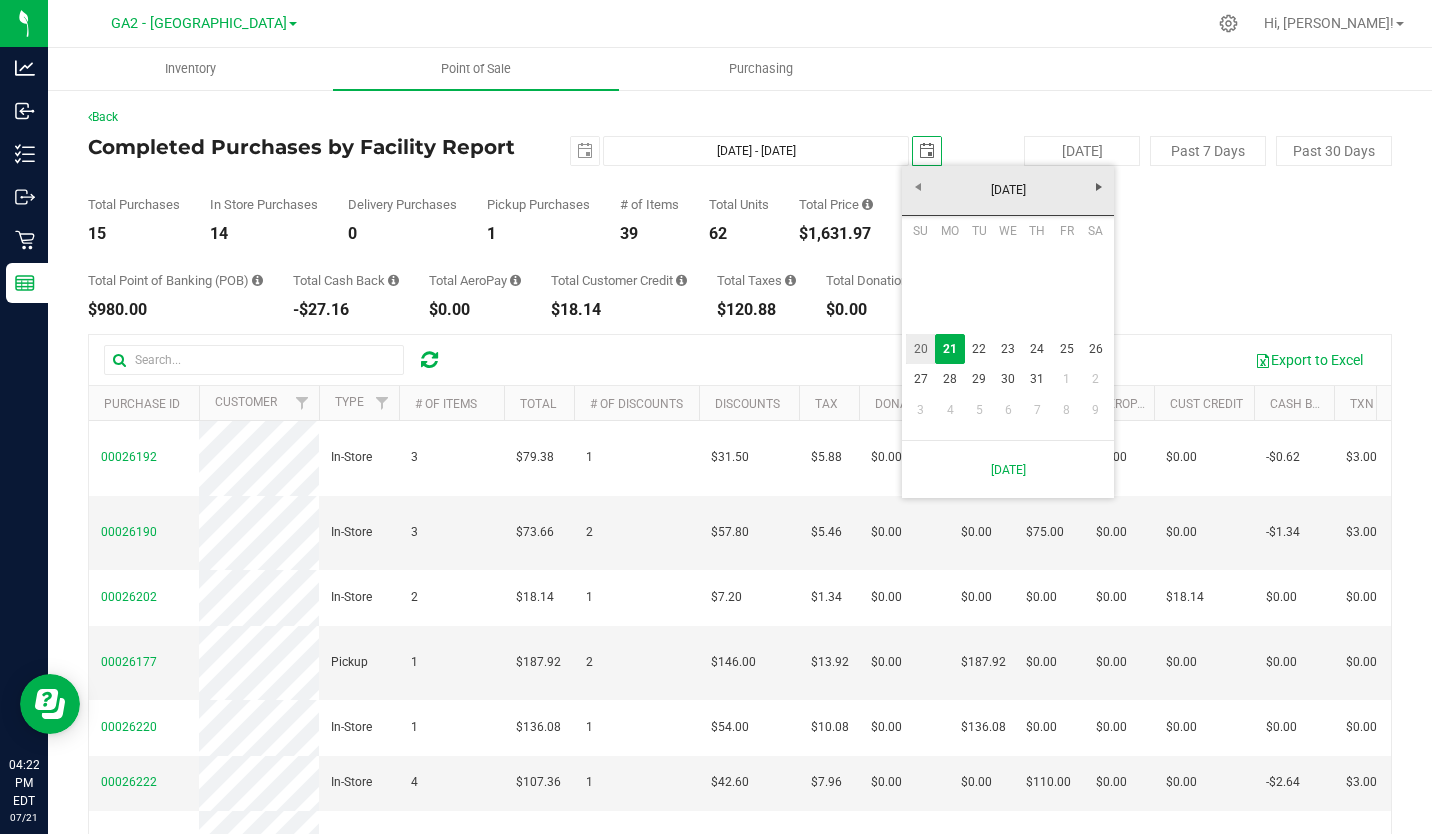 click on "20" at bounding box center (920, 349) 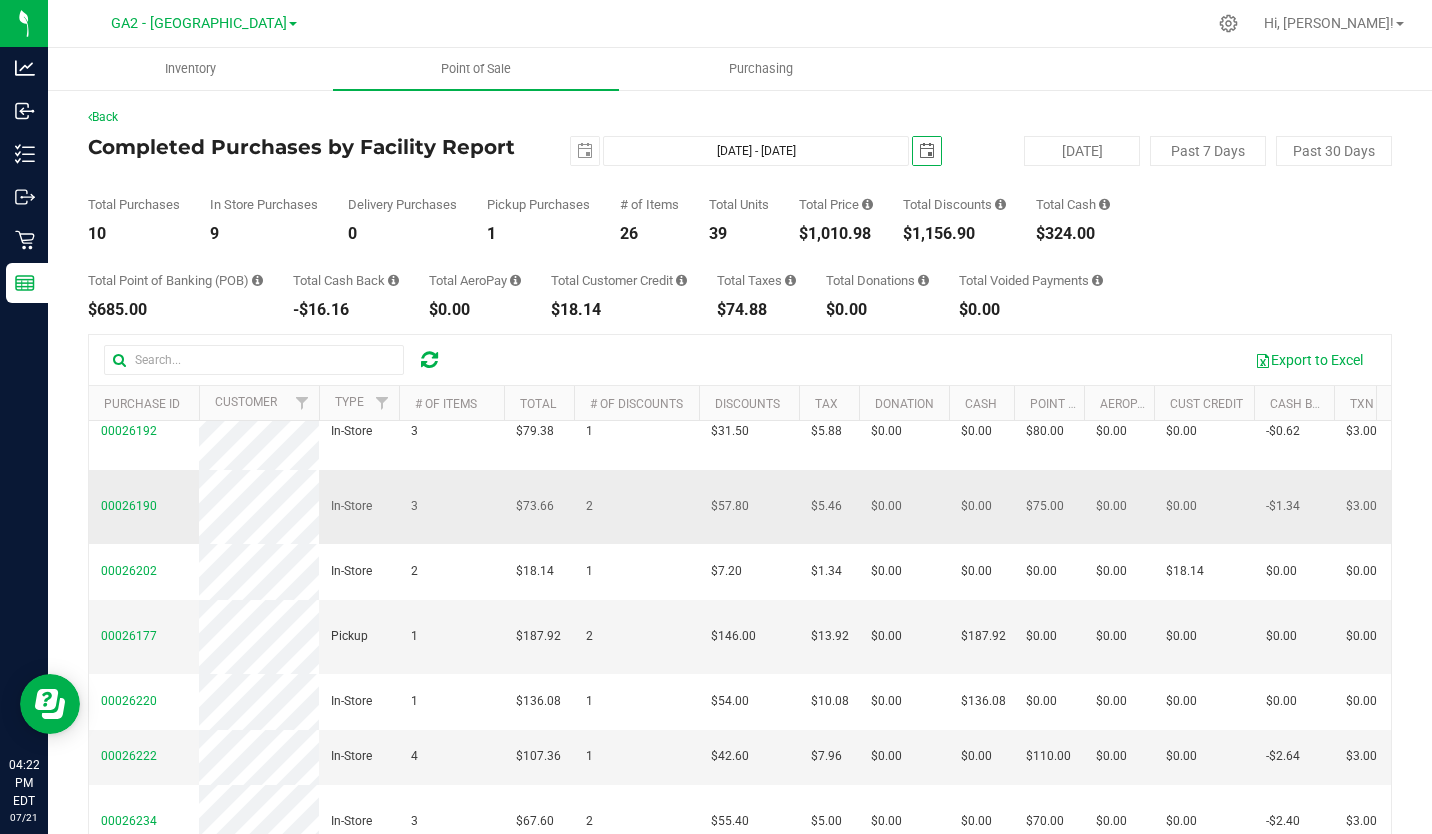 scroll, scrollTop: 30, scrollLeft: 0, axis: vertical 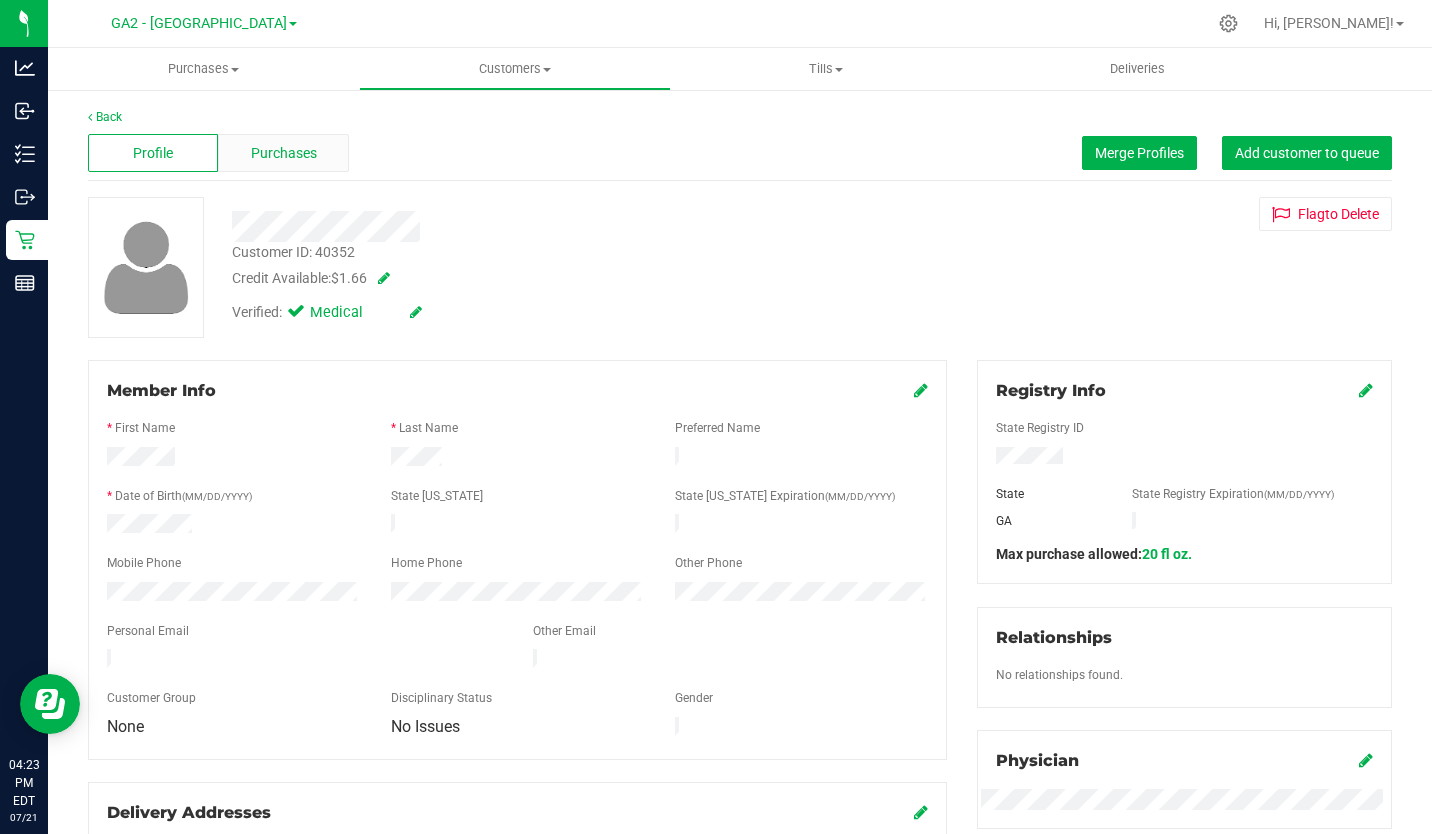 click on "Purchases" at bounding box center [283, 153] 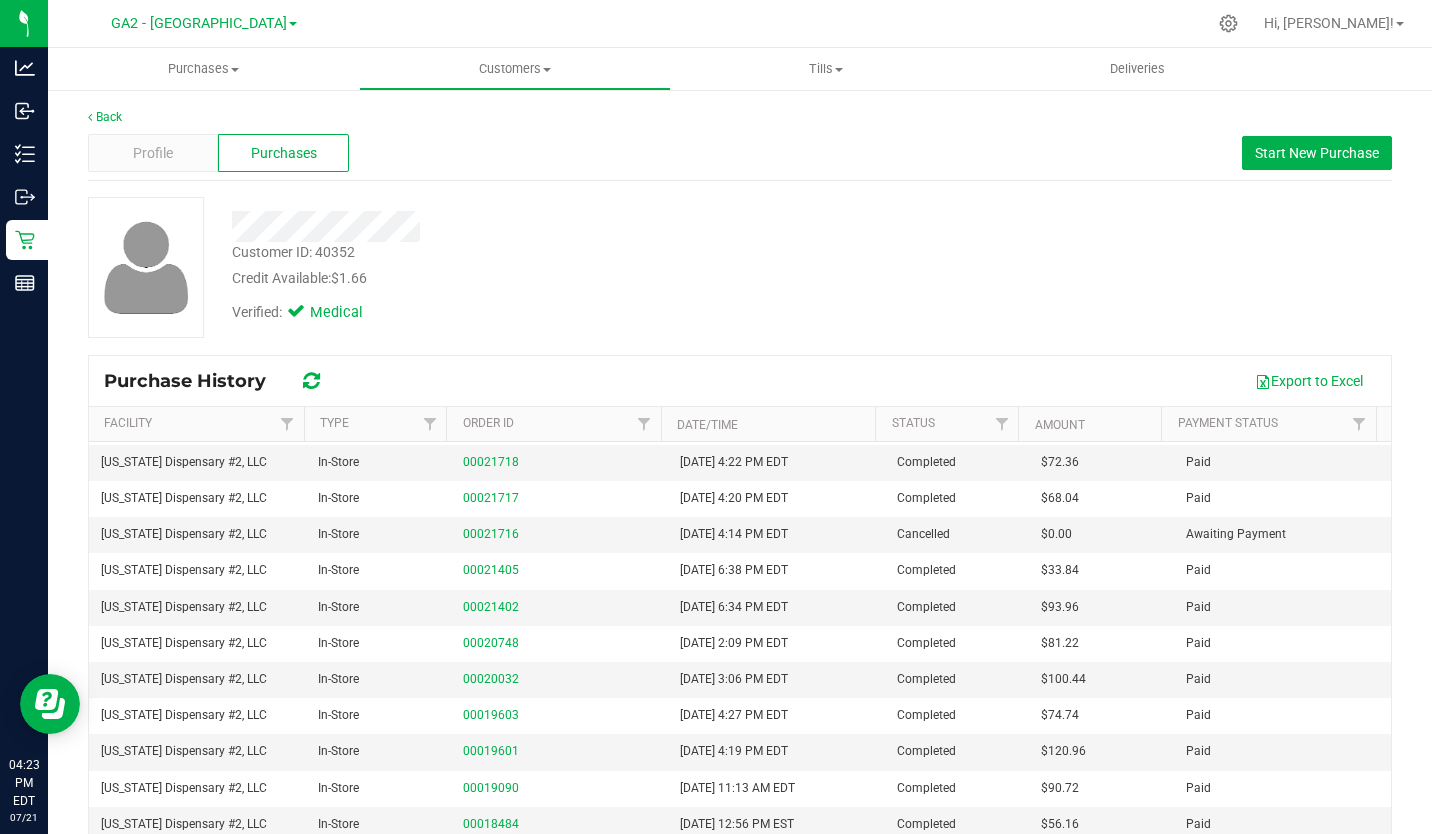 scroll, scrollTop: 0, scrollLeft: 0, axis: both 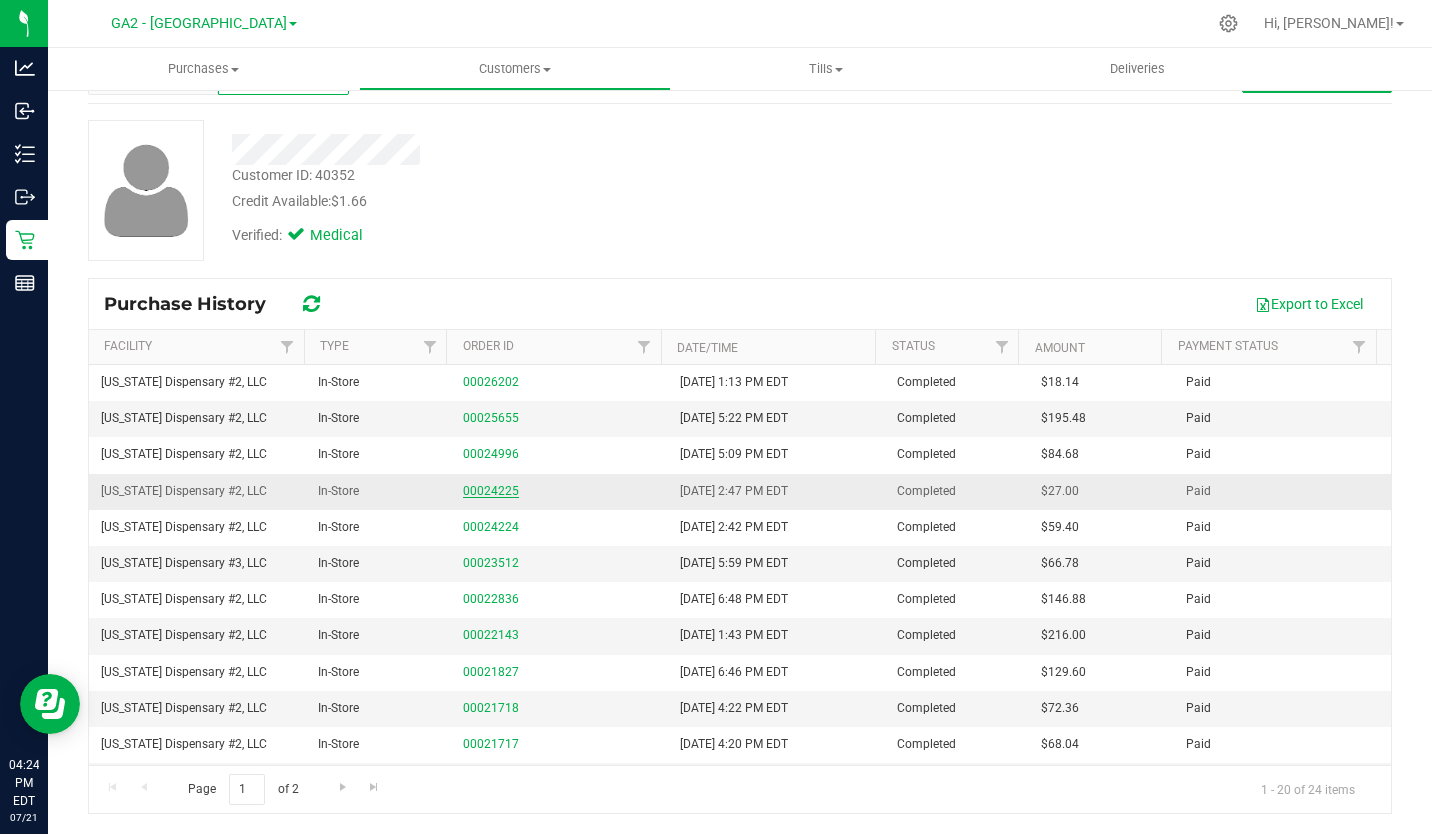 click on "00024225" at bounding box center (491, 491) 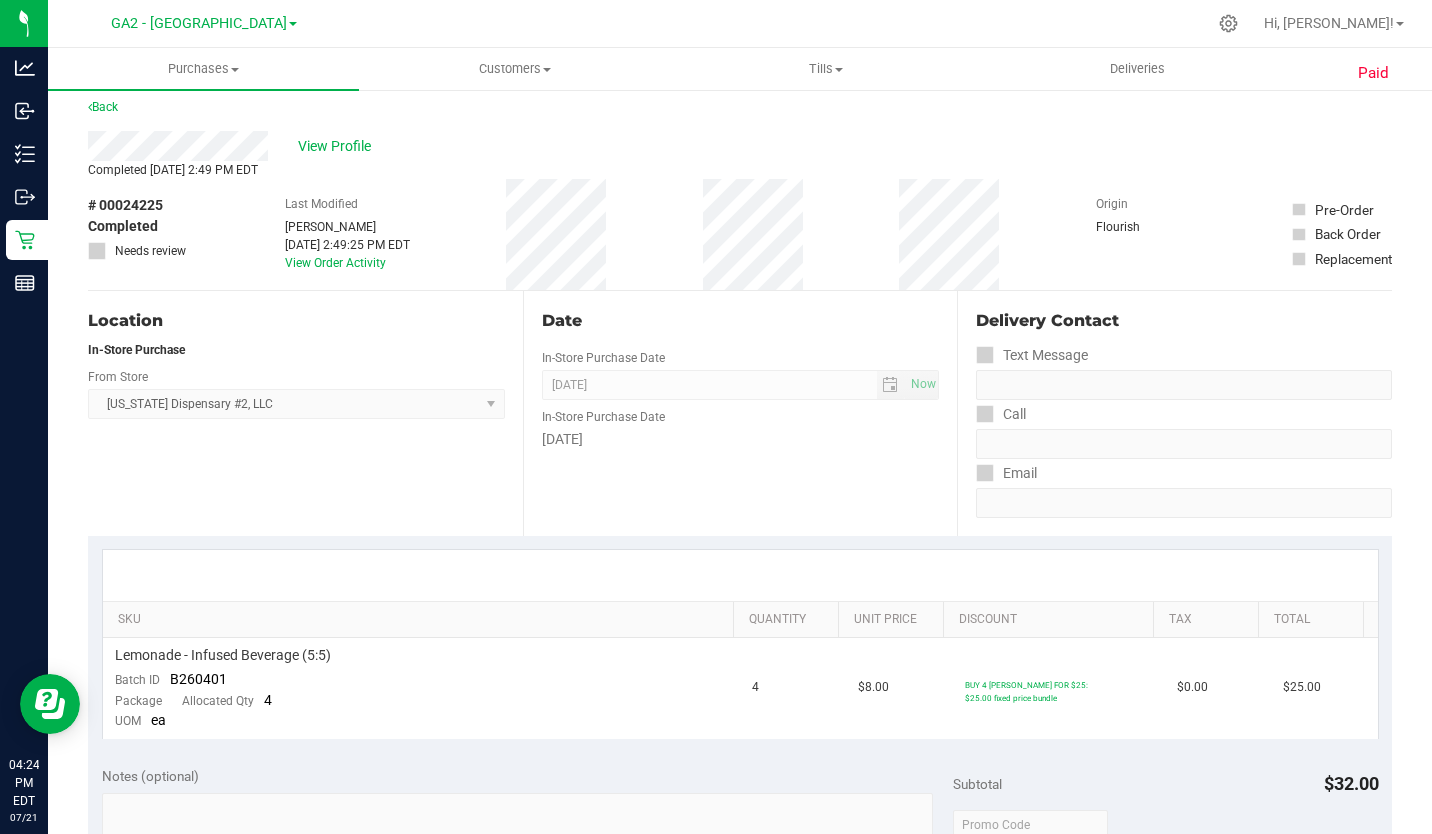 scroll, scrollTop: 0, scrollLeft: 0, axis: both 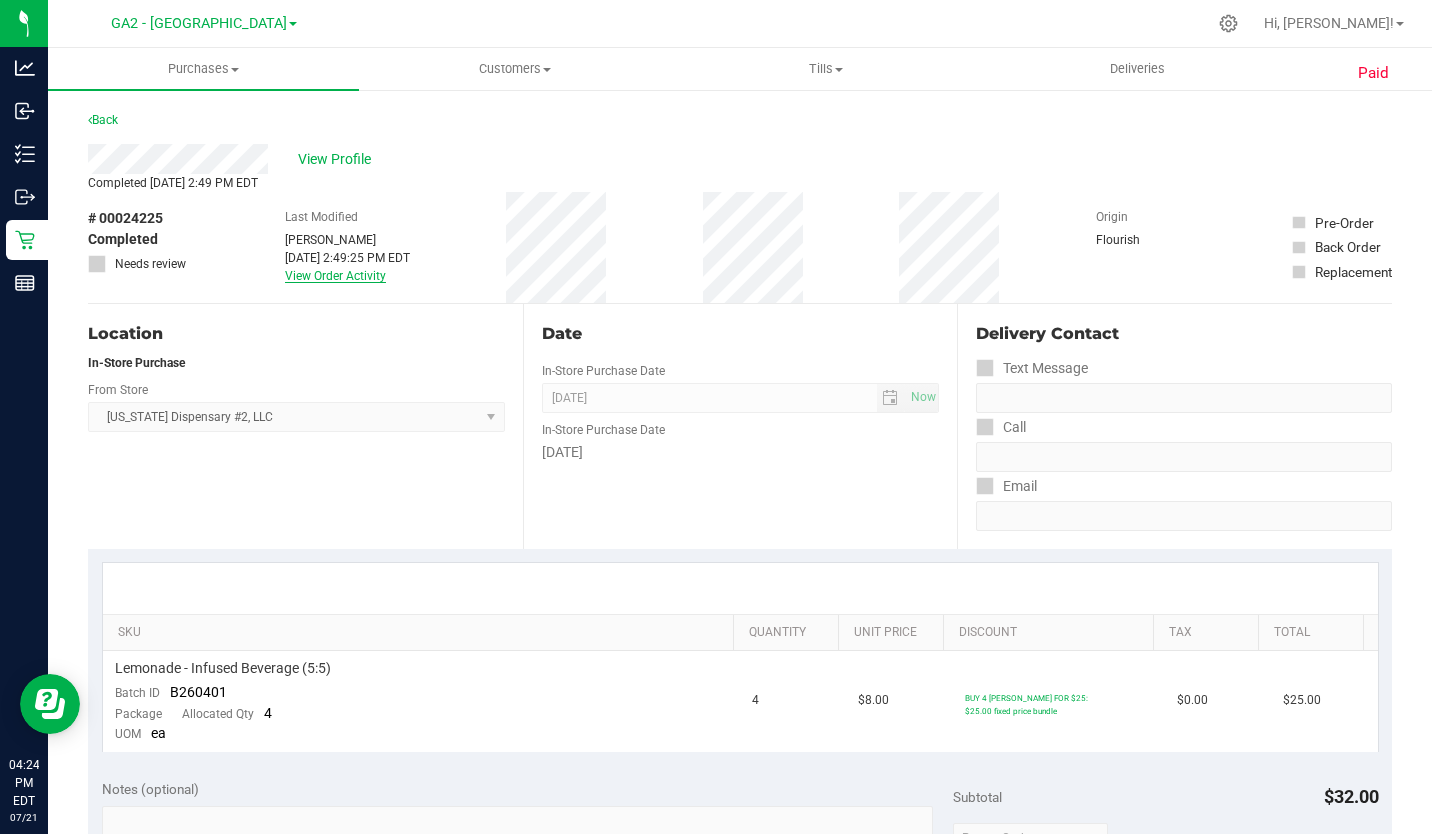 click on "View Order Activity" at bounding box center (335, 276) 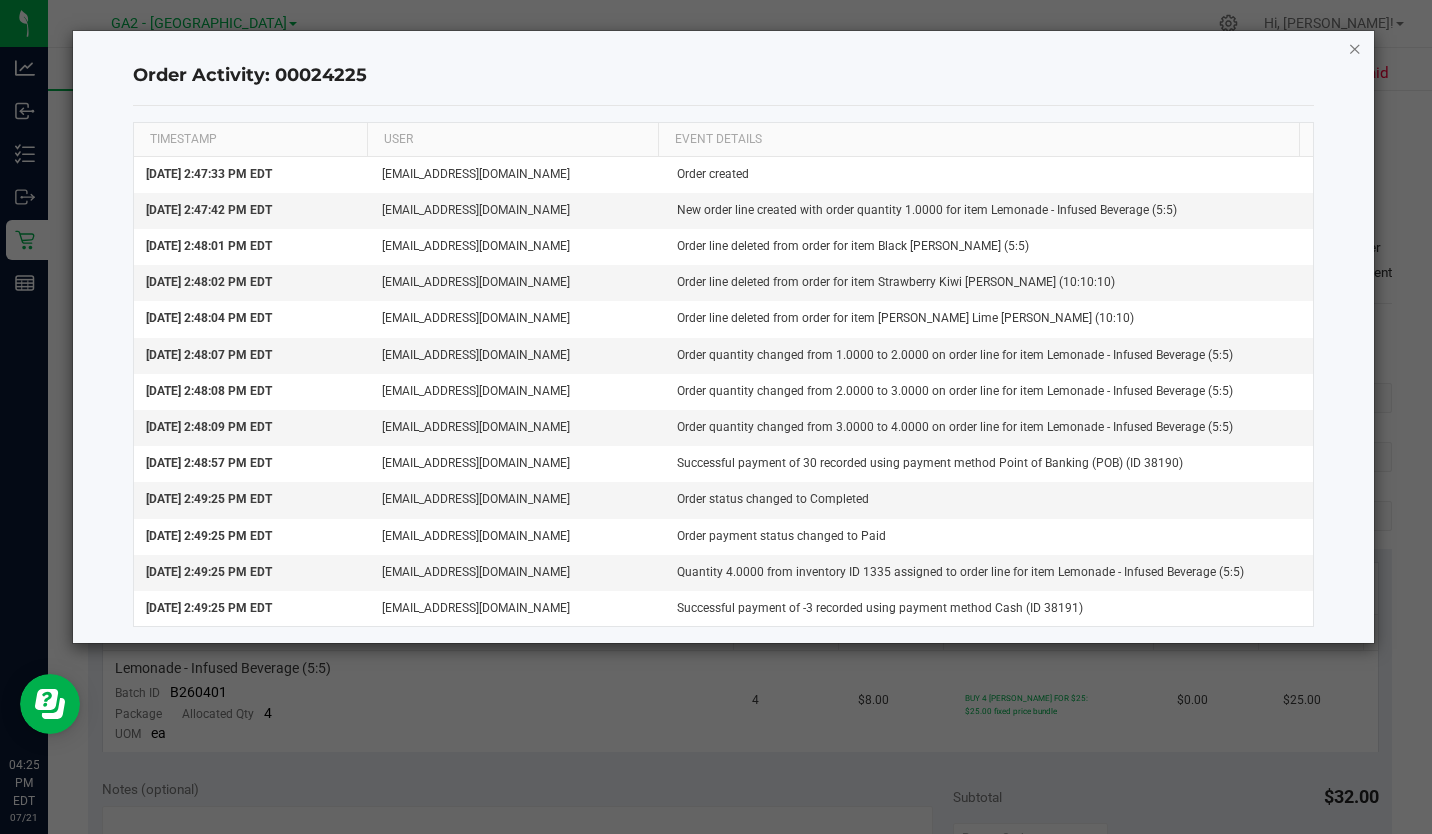 click 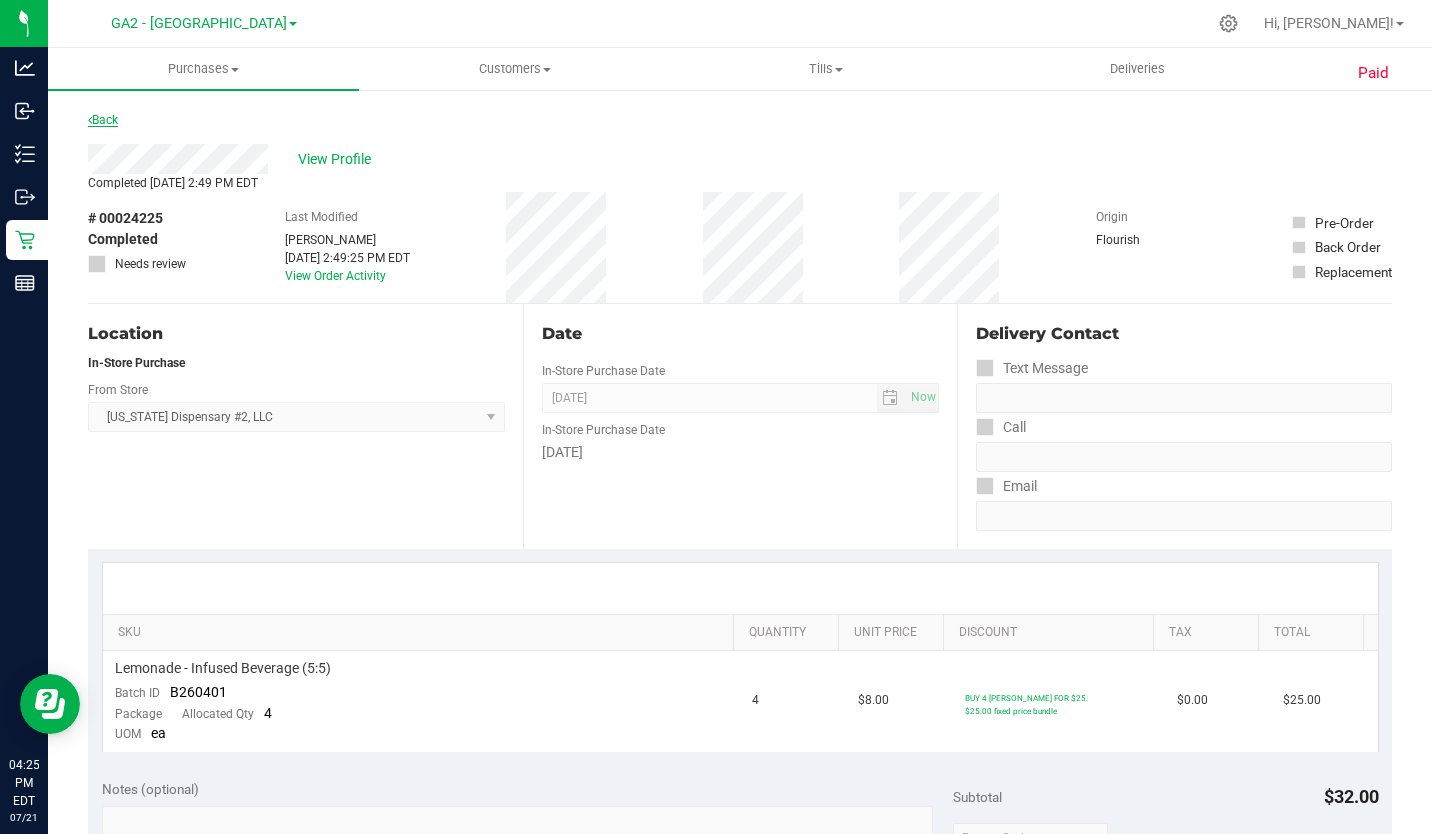 click on "Back" at bounding box center [103, 120] 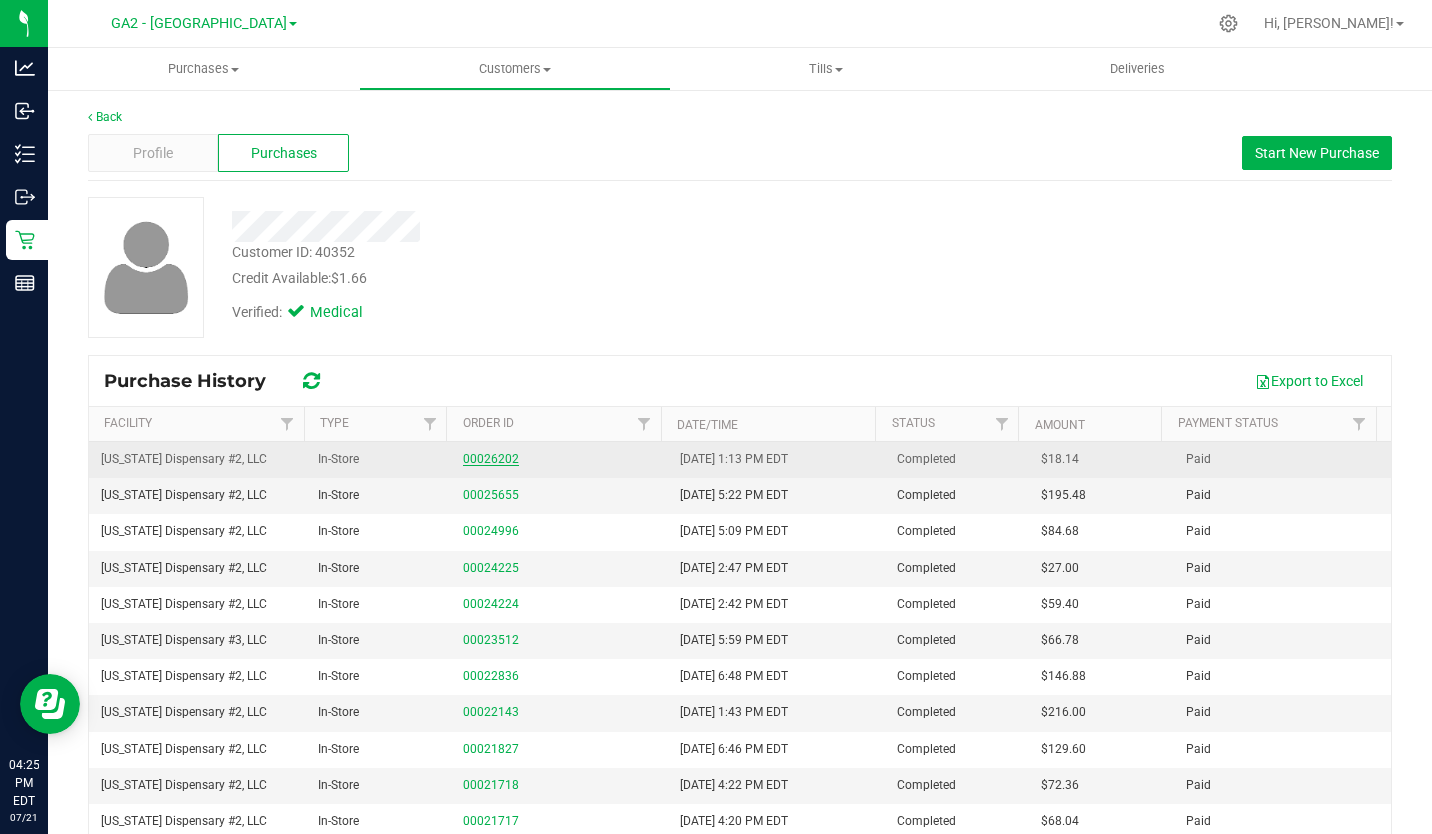 click on "00026202" at bounding box center [491, 459] 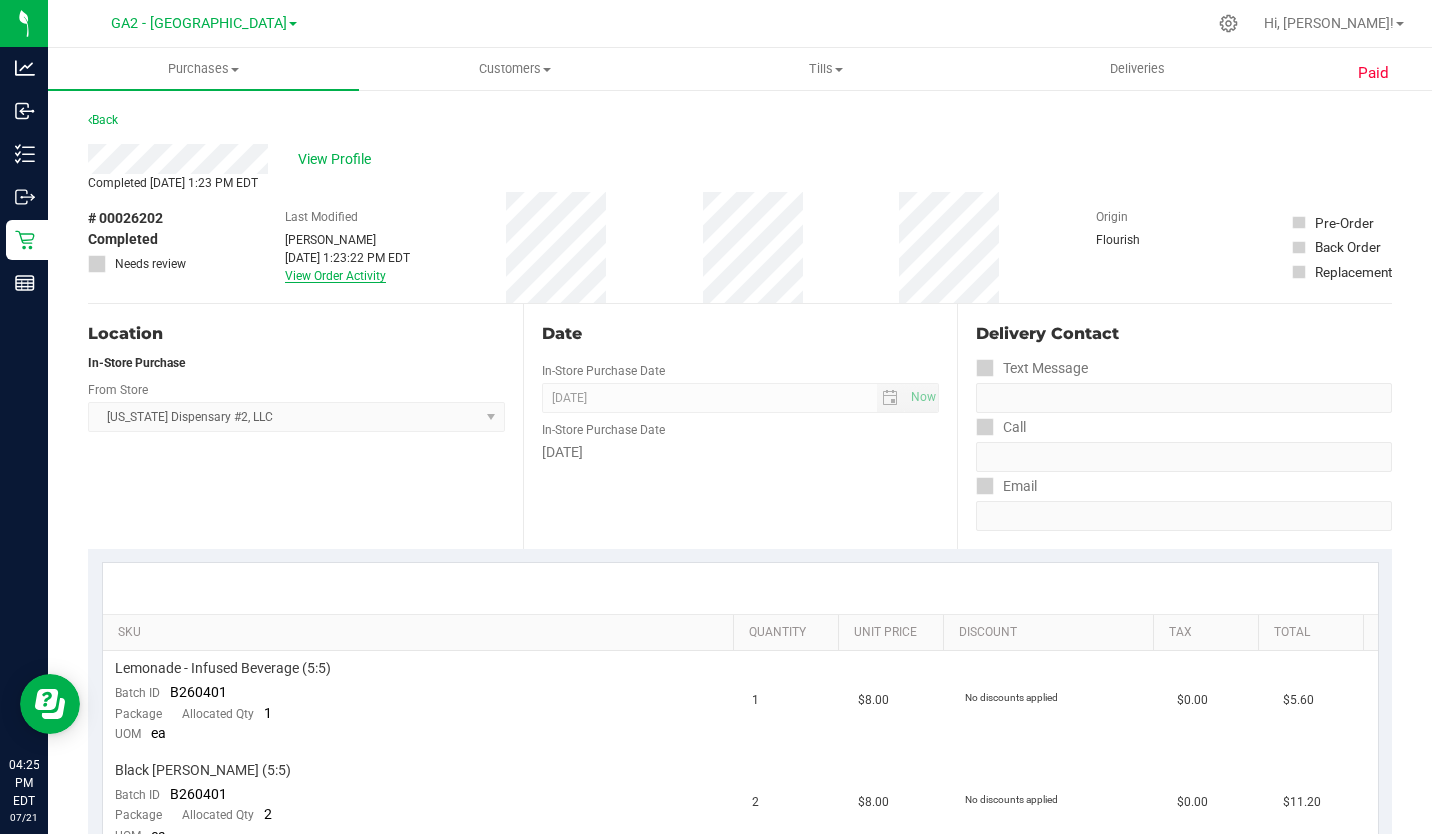 click on "View Order Activity" at bounding box center (335, 276) 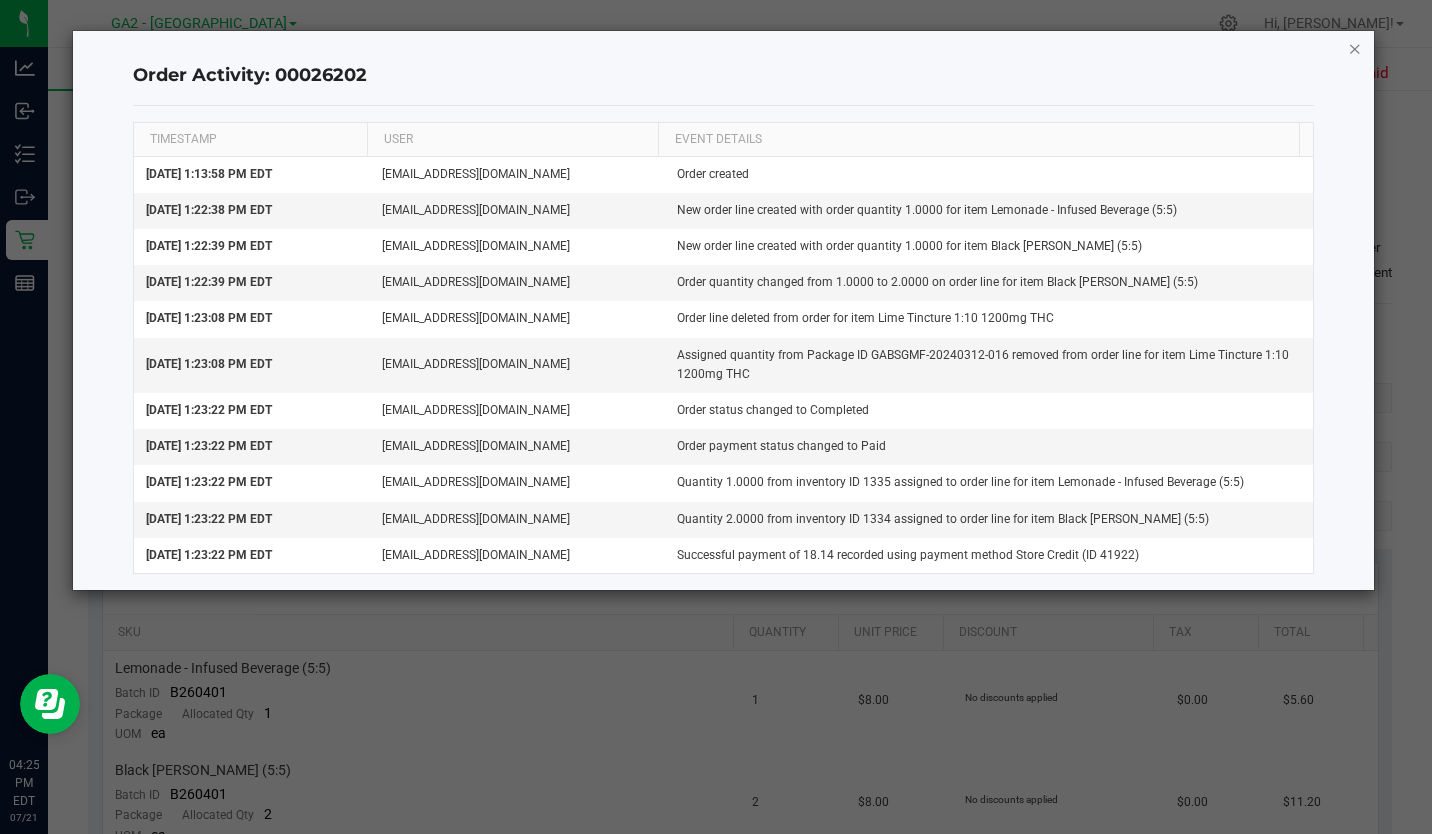 click 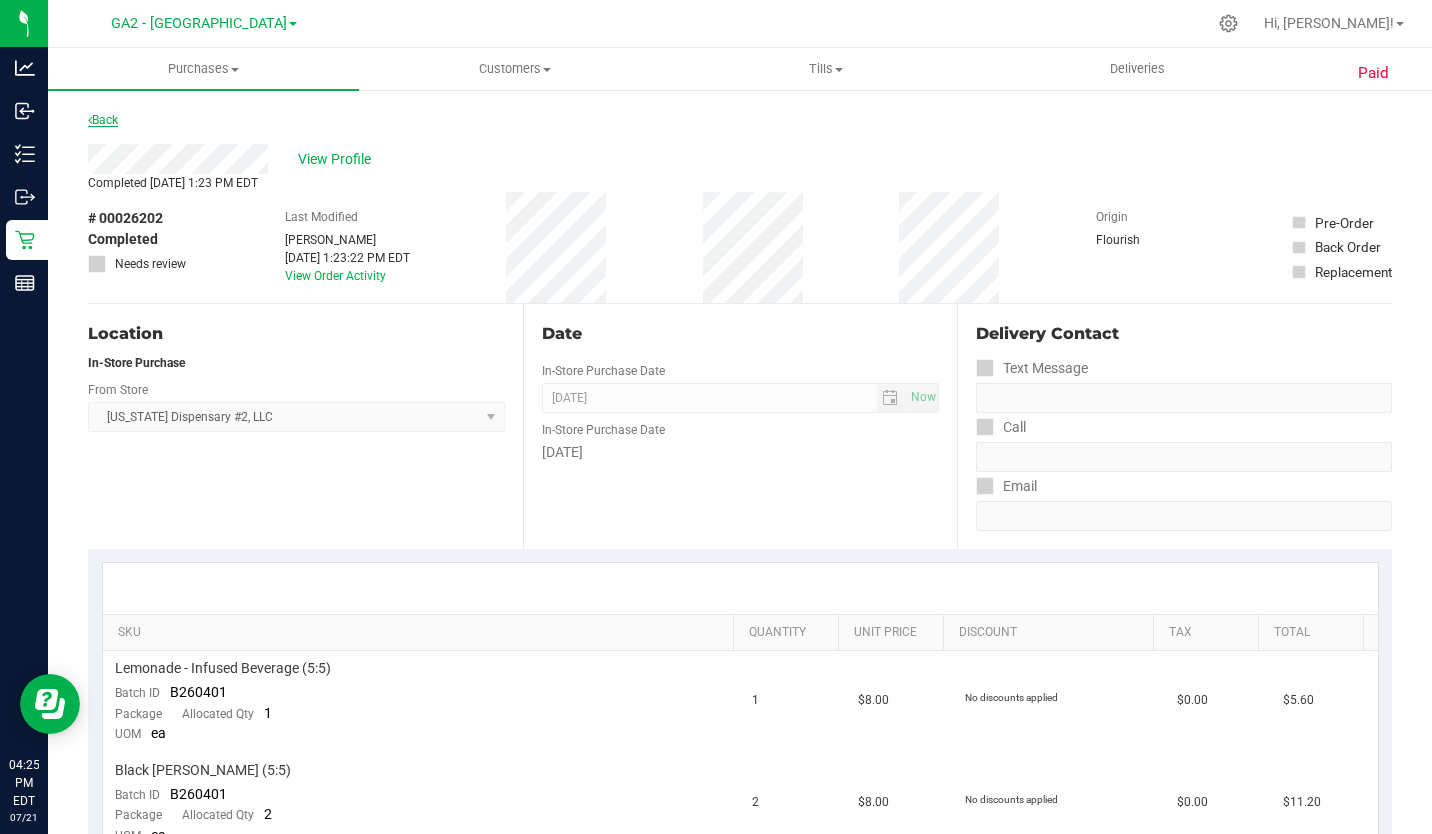 click on "Back" at bounding box center (103, 120) 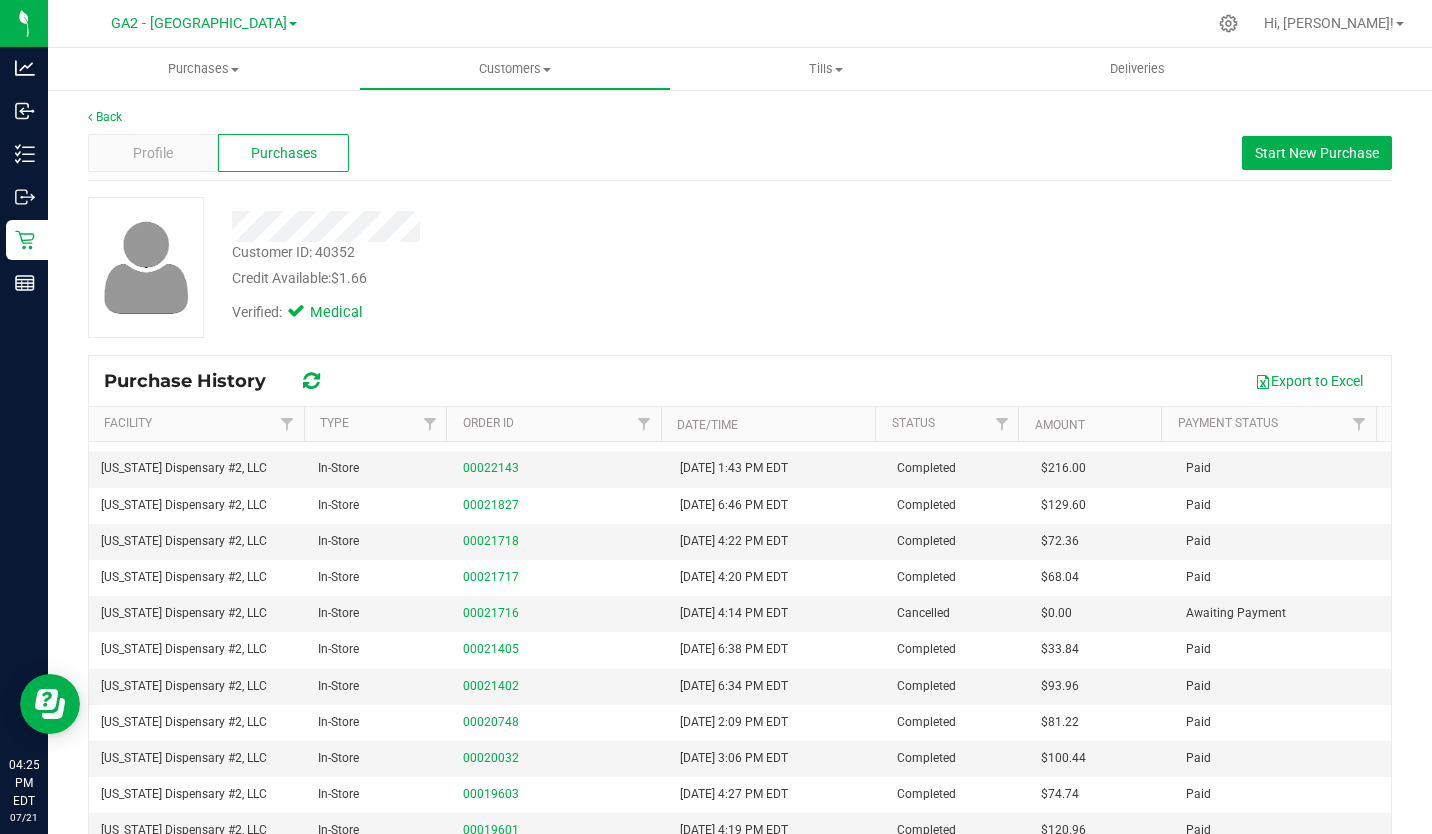 scroll, scrollTop: 323, scrollLeft: 0, axis: vertical 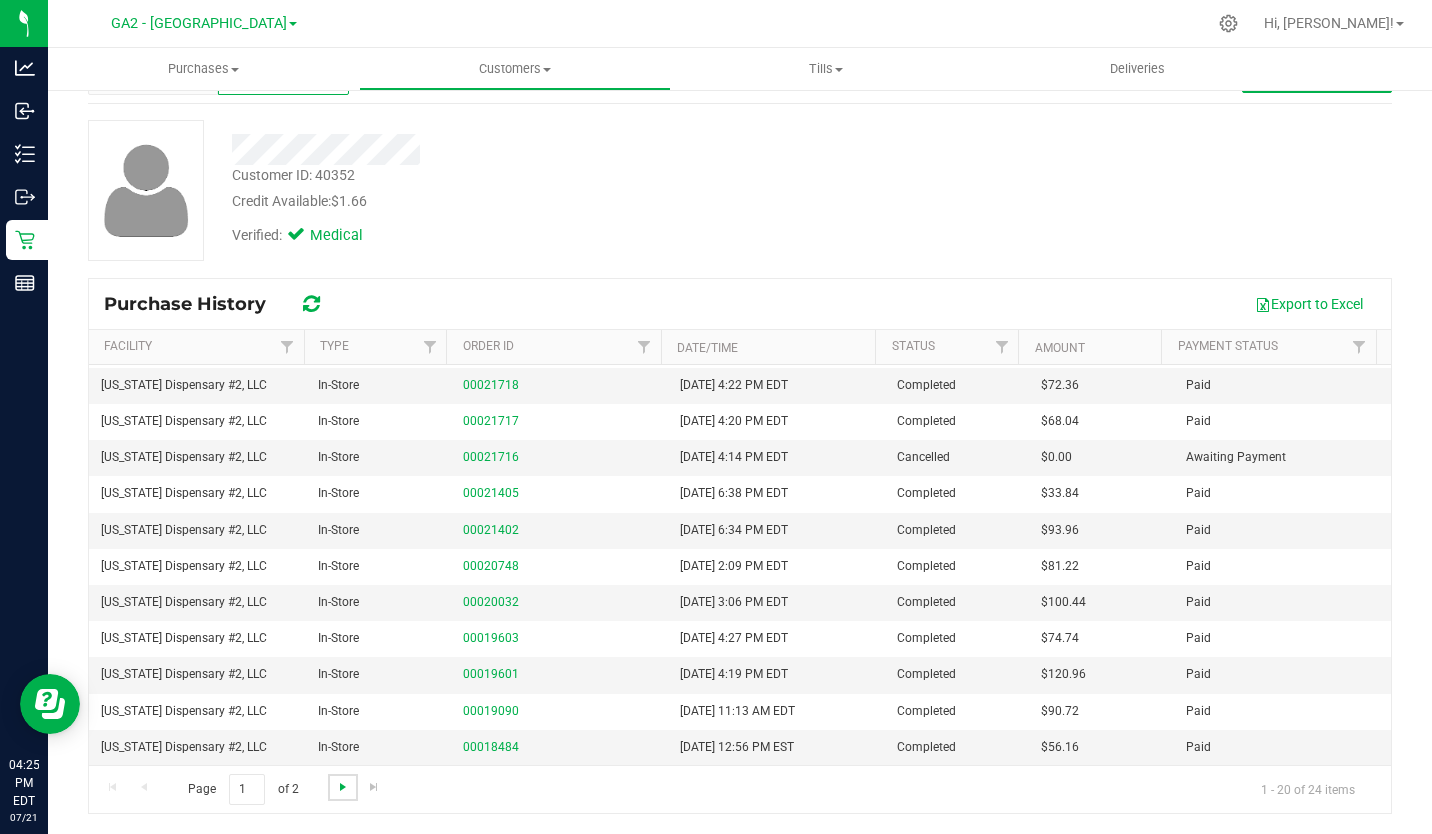 click at bounding box center [343, 787] 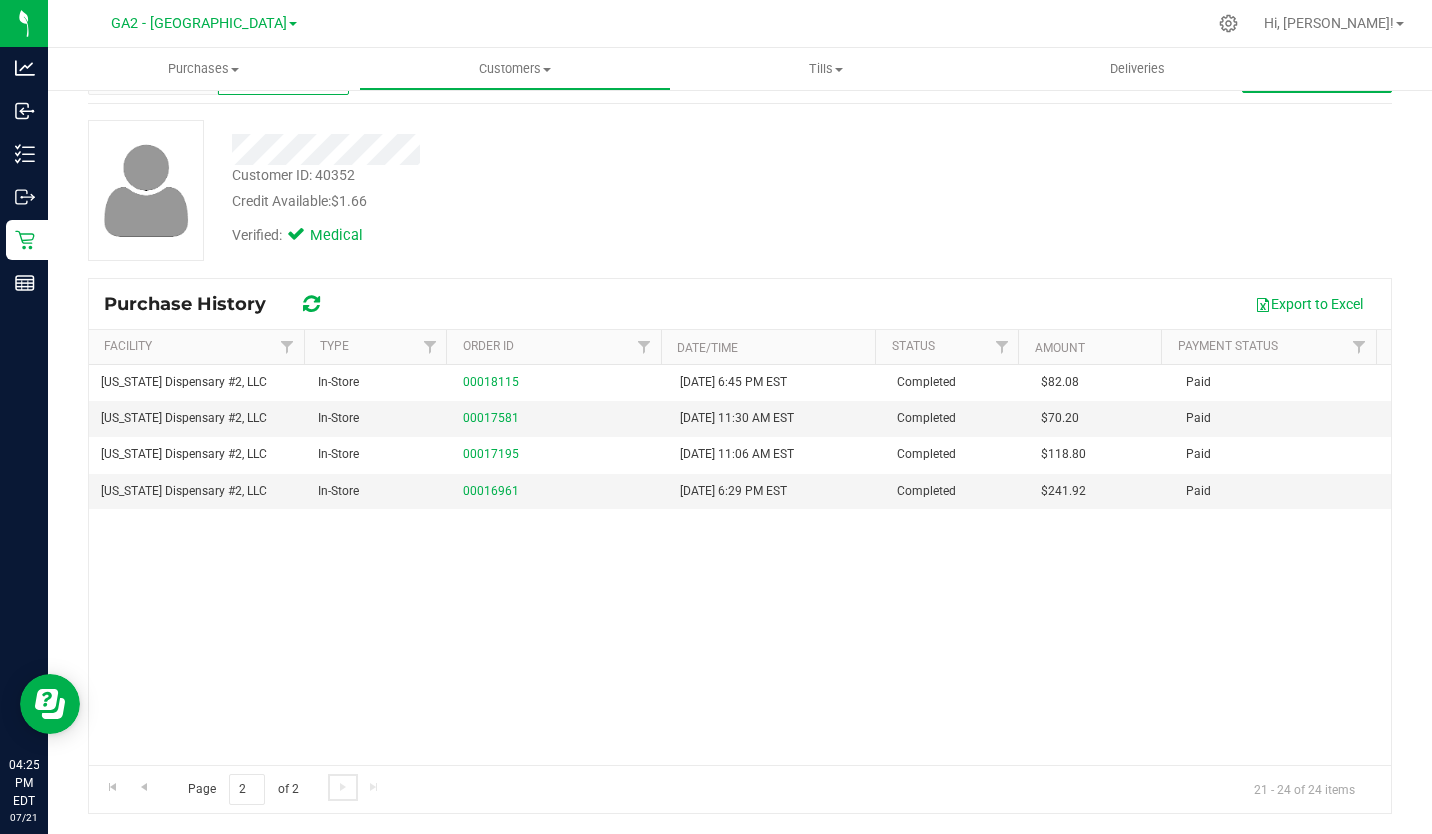 scroll, scrollTop: 0, scrollLeft: 0, axis: both 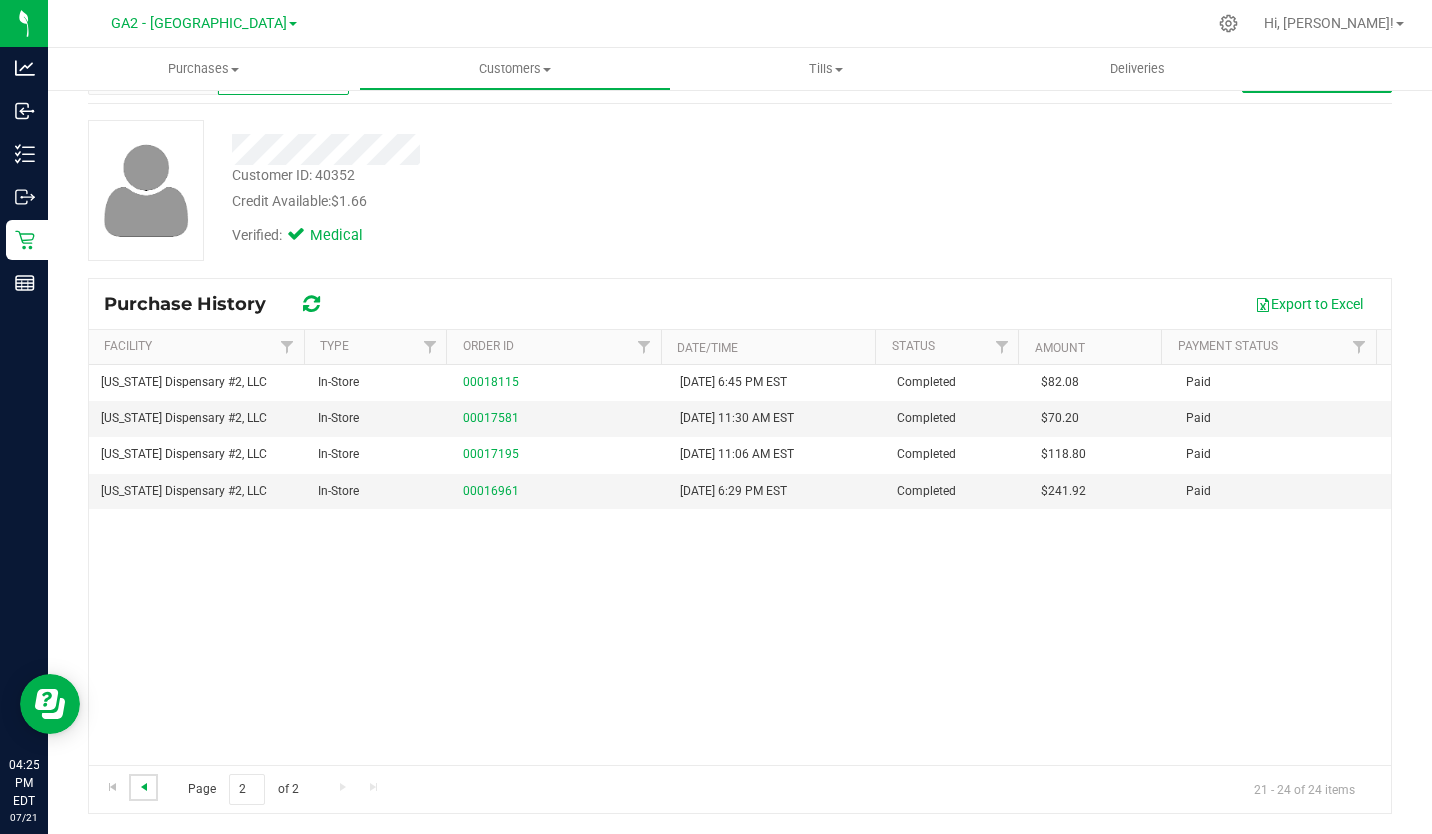 click at bounding box center (144, 787) 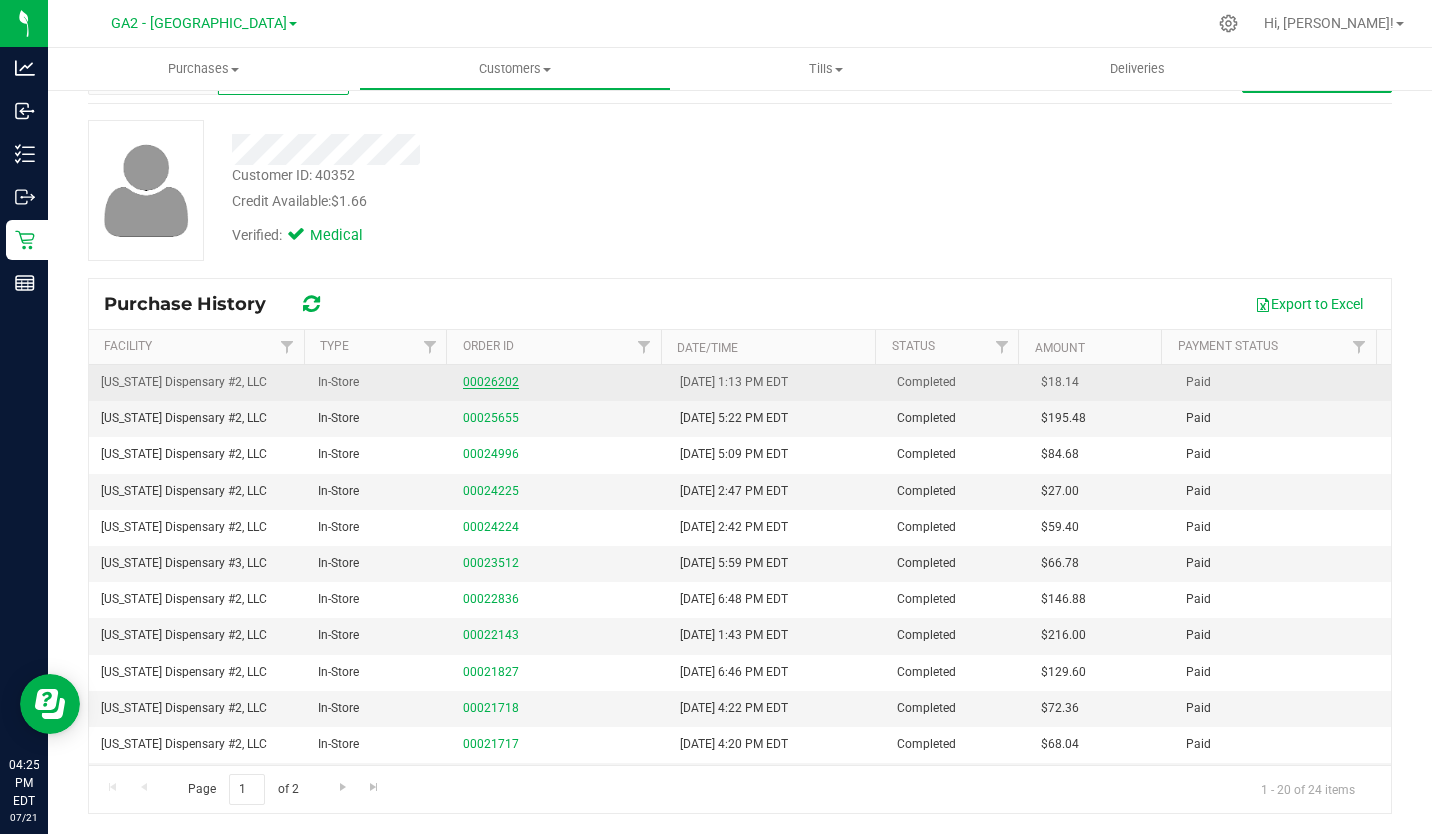 click on "00026202" at bounding box center (491, 382) 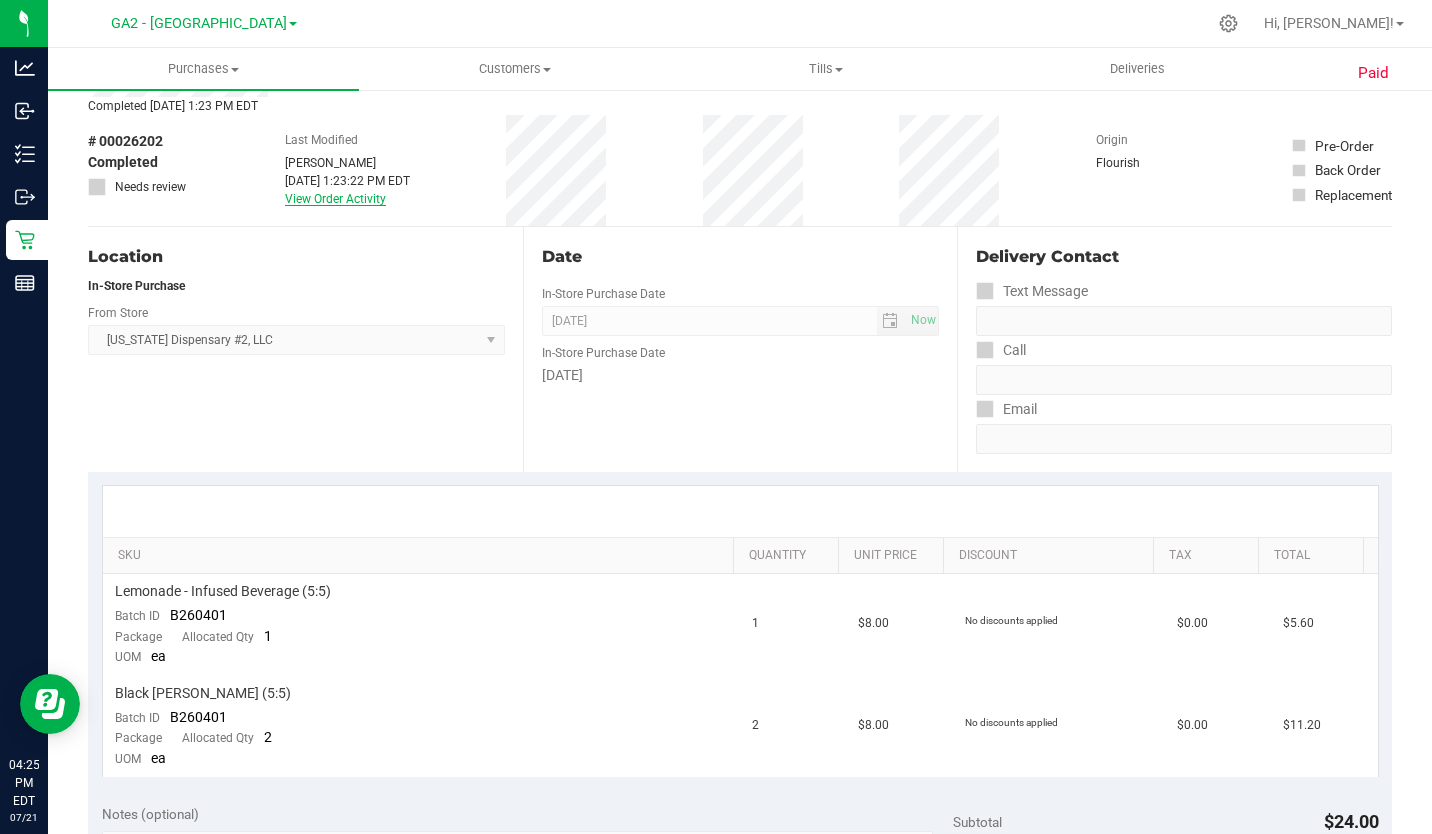 click on "View Order Activity" at bounding box center [335, 199] 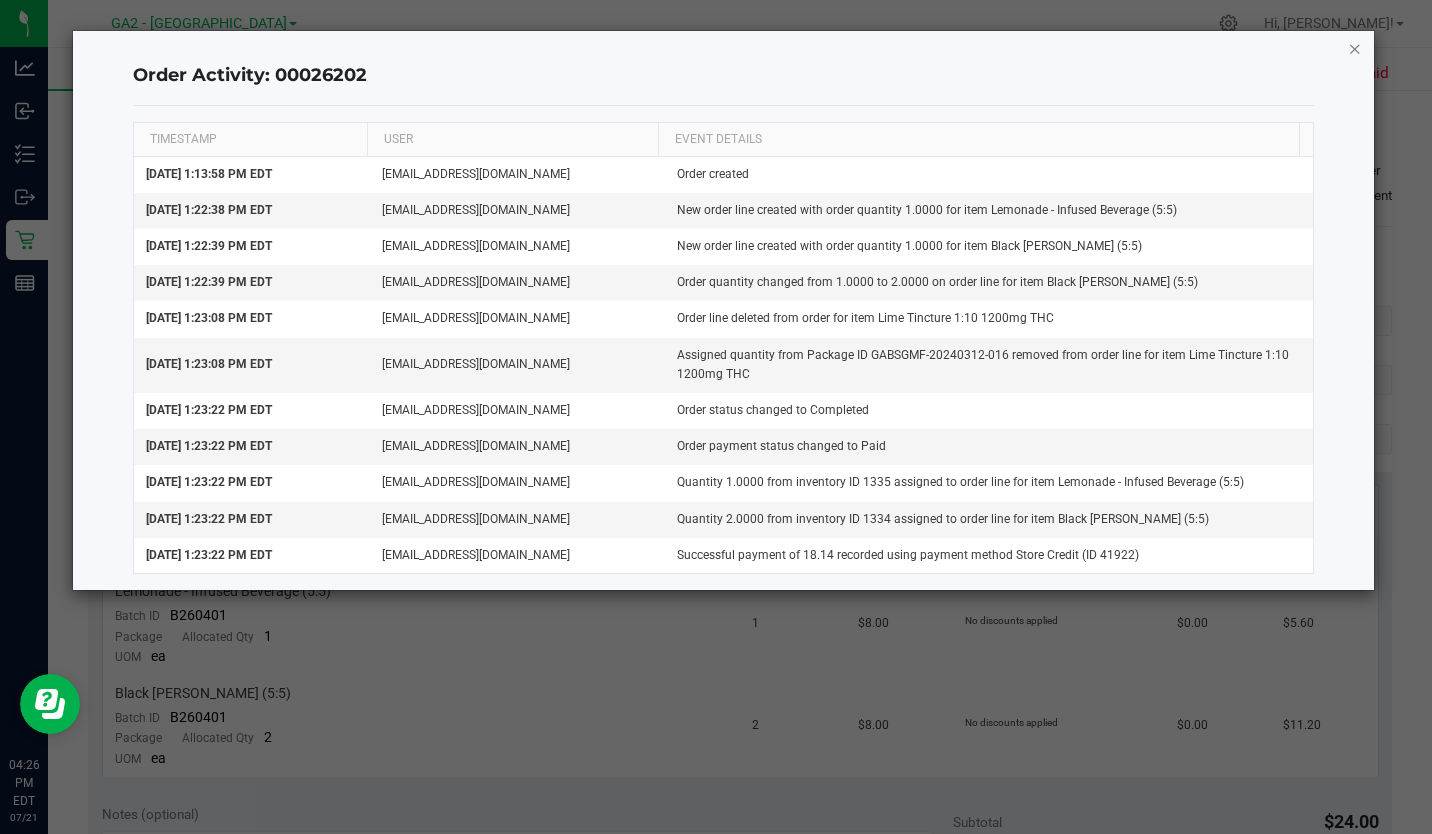 click 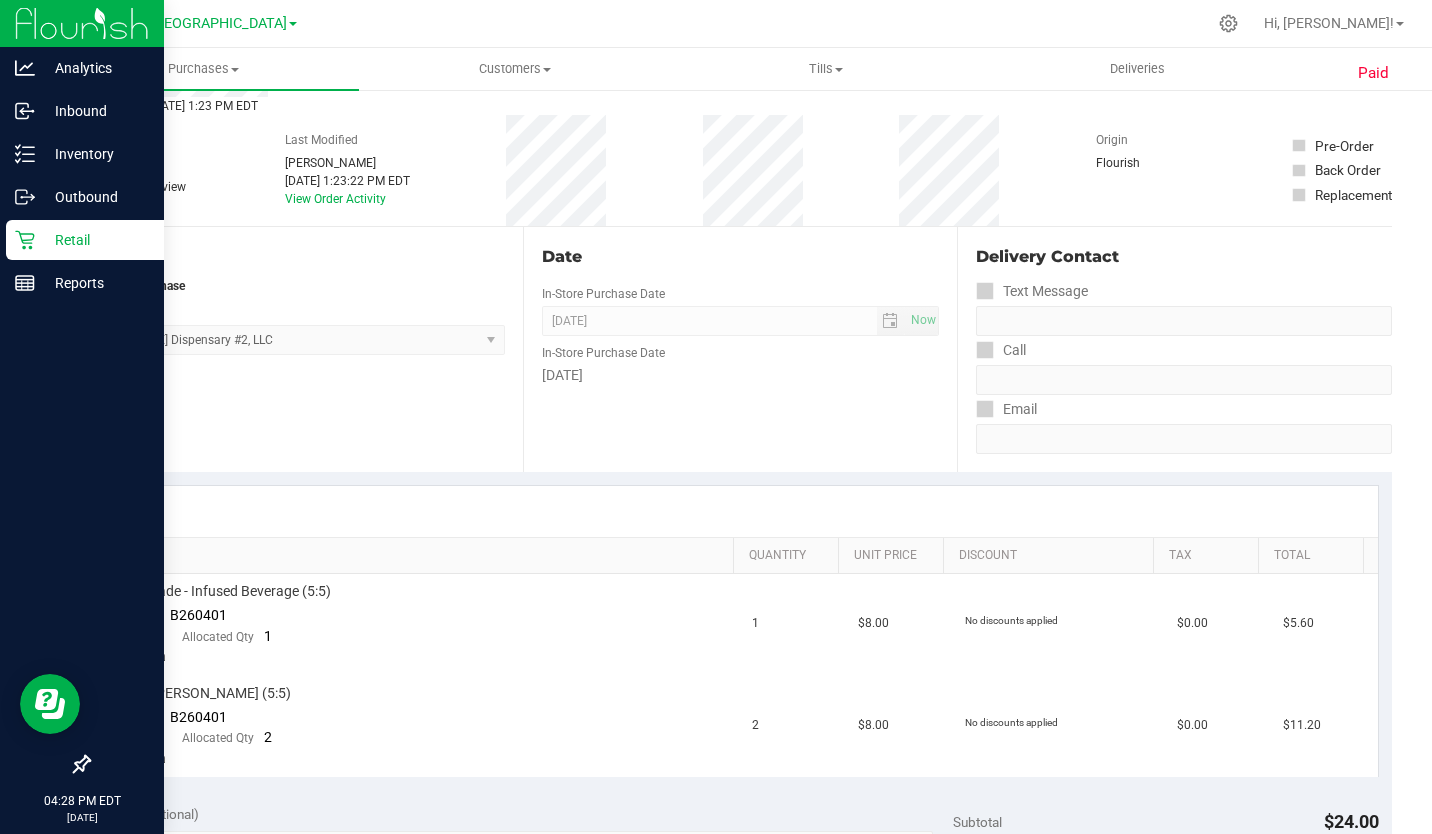 click on "Retail" at bounding box center [95, 240] 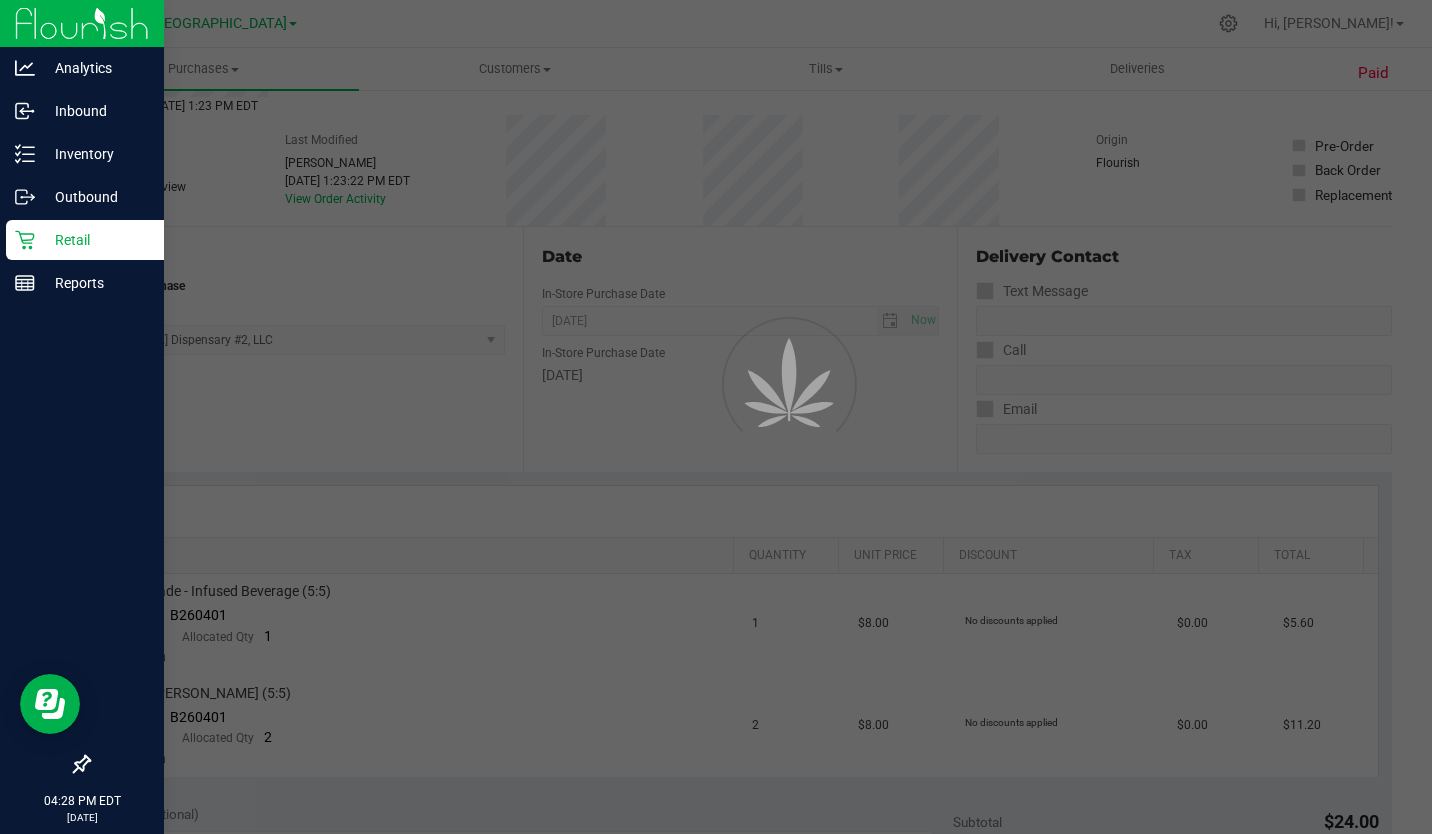 scroll, scrollTop: 0, scrollLeft: 0, axis: both 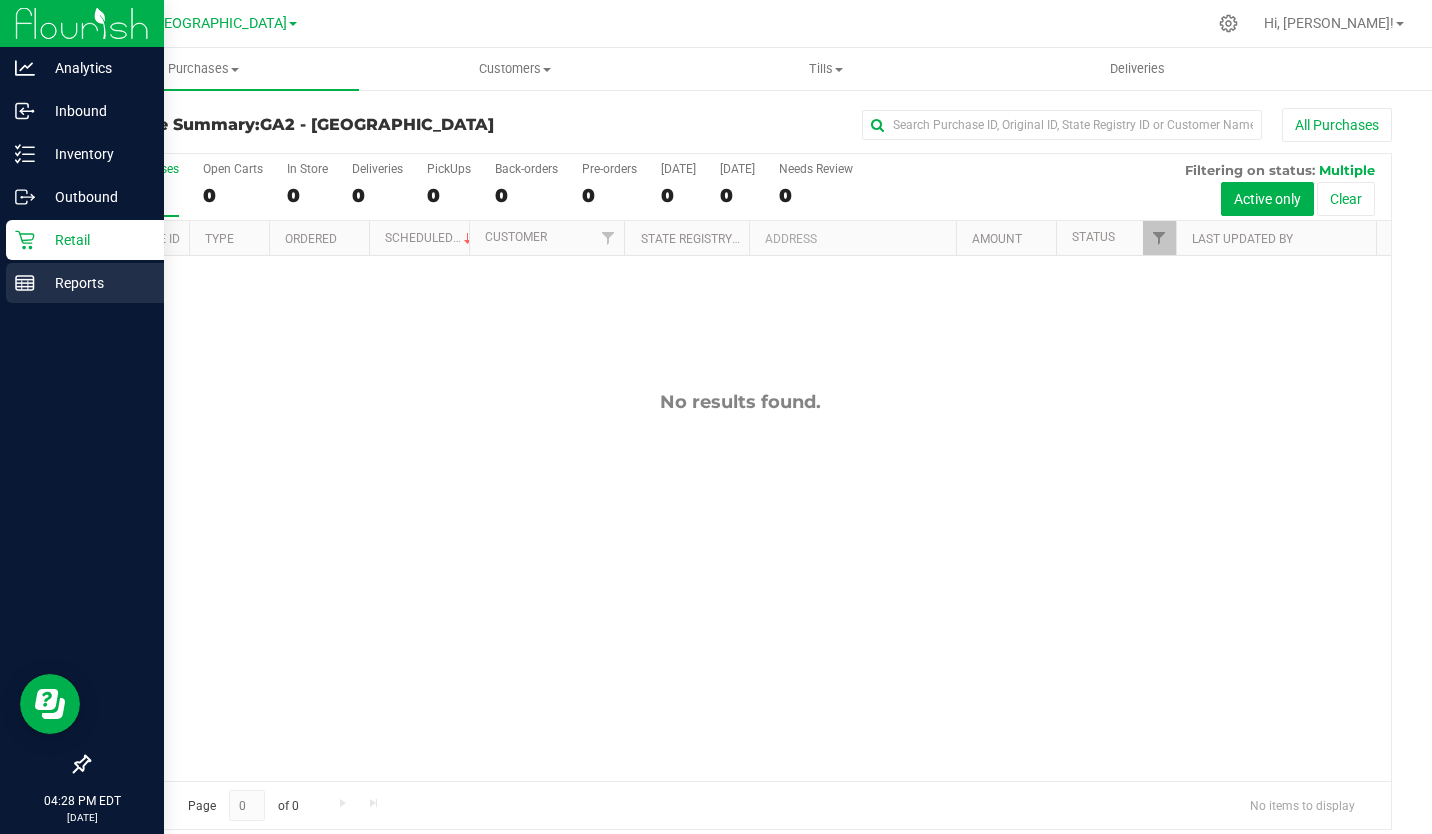 click on "Reports" at bounding box center (95, 283) 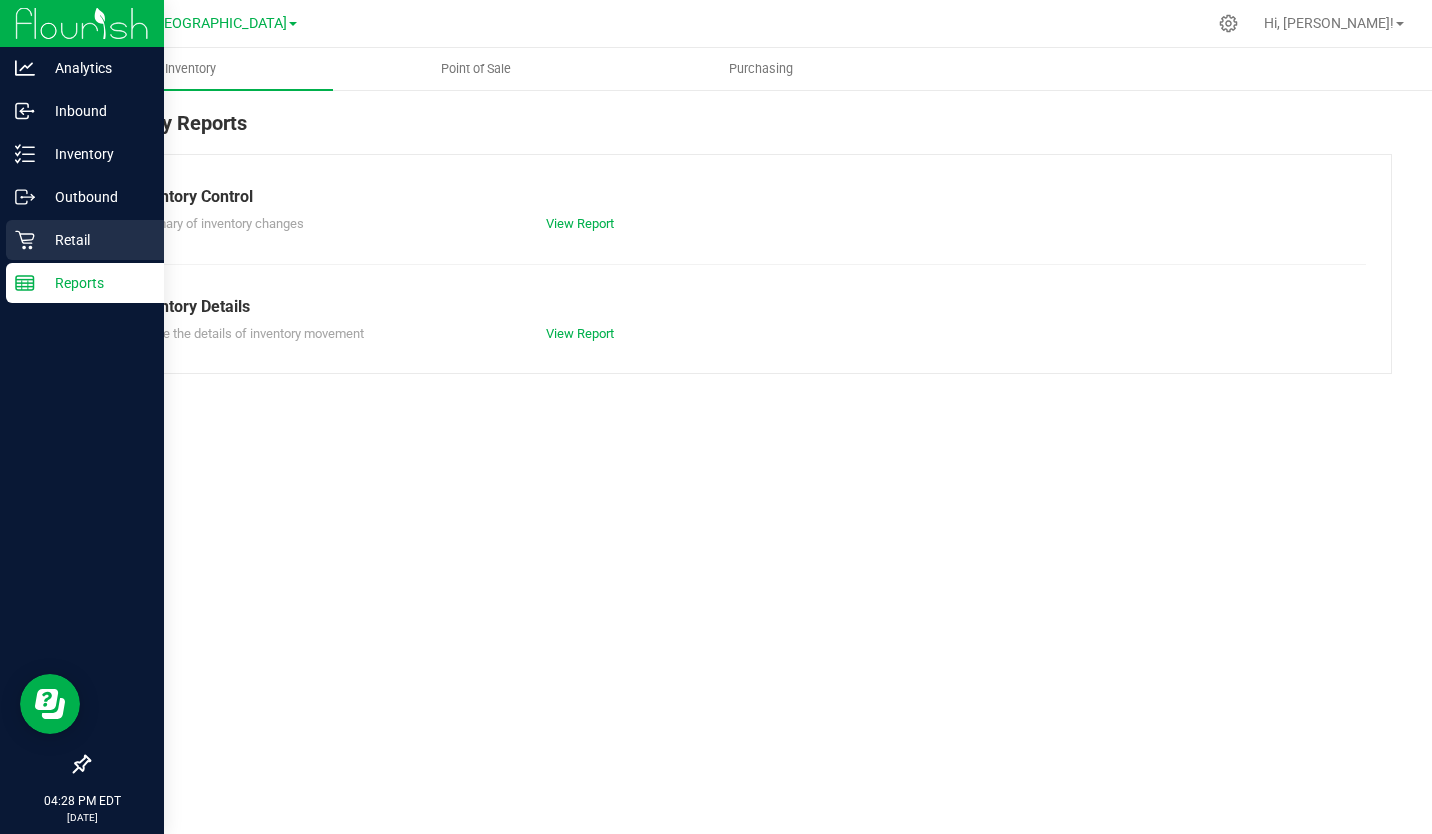 click on "Retail" at bounding box center (95, 240) 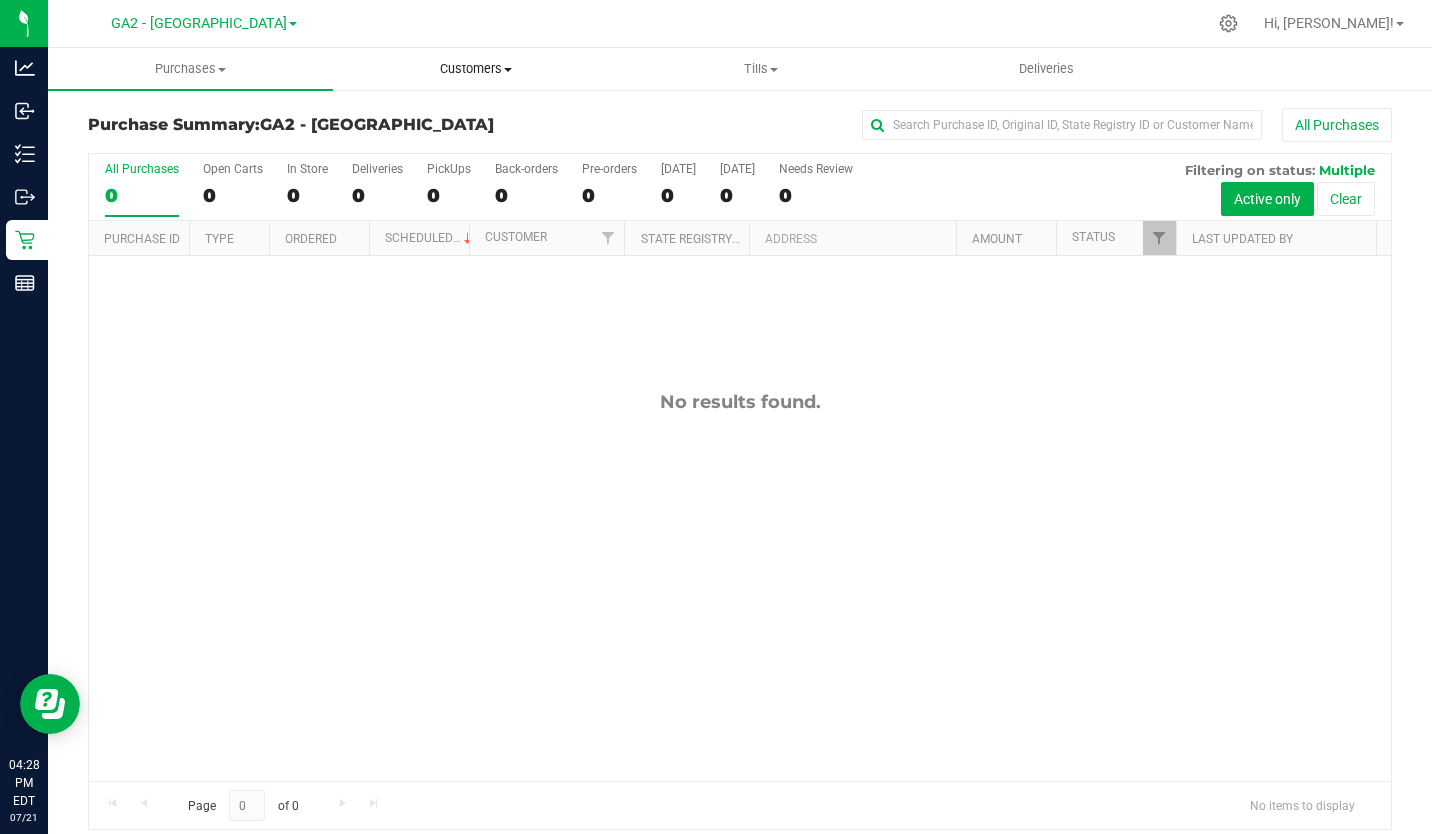 click on "Customers" at bounding box center [475, 69] 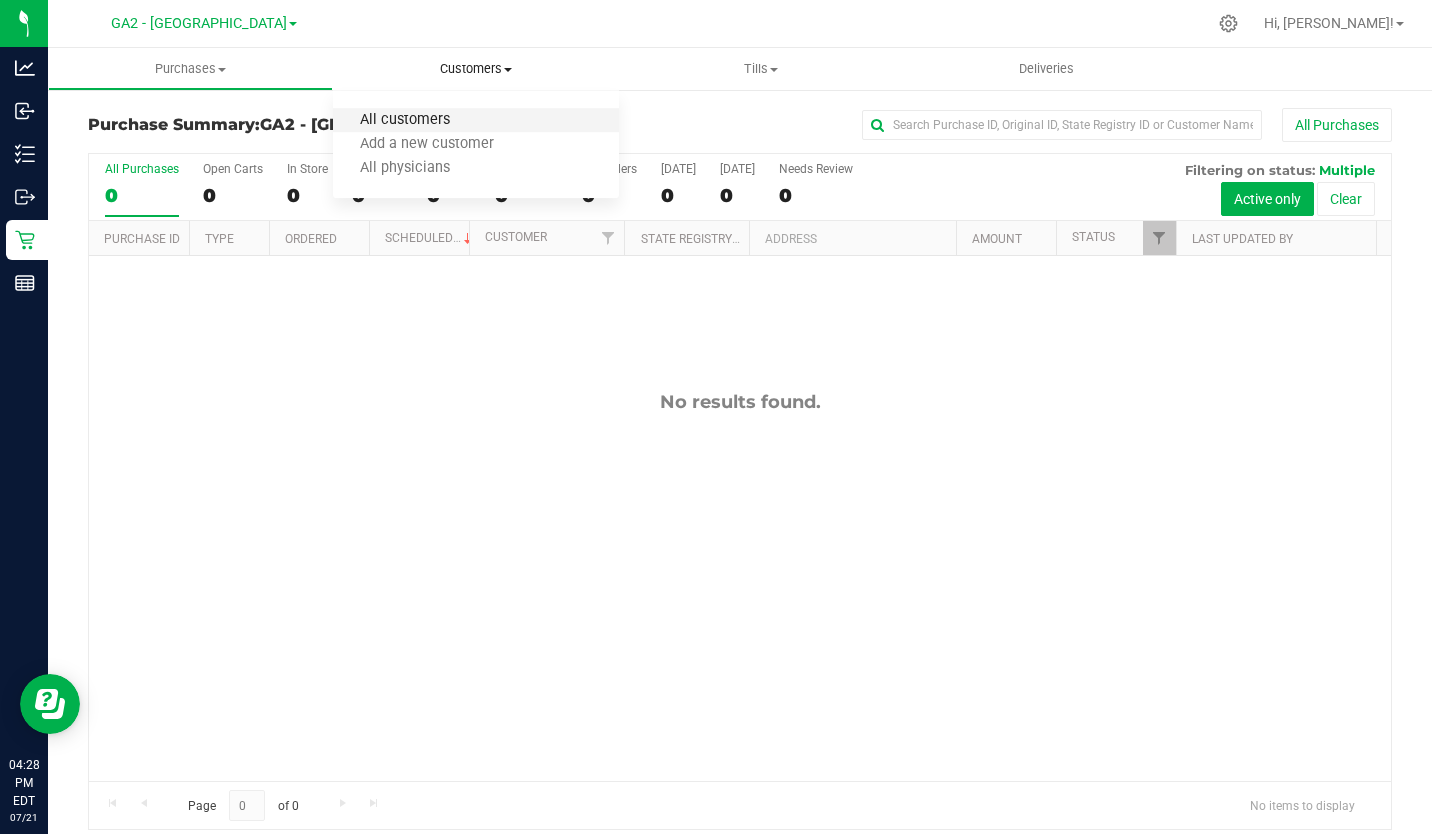 click on "All customers" at bounding box center [405, 120] 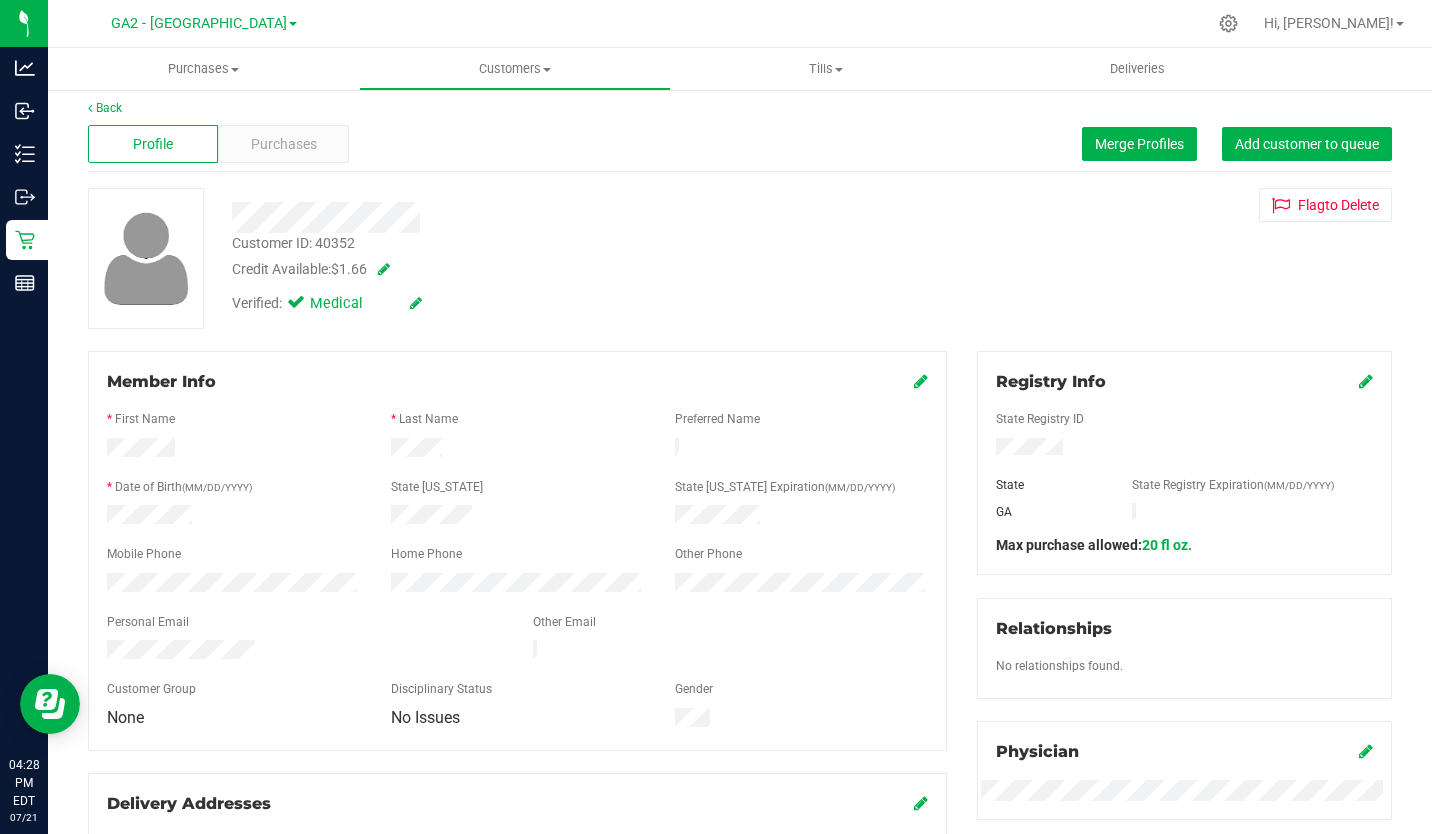 scroll, scrollTop: 0, scrollLeft: 0, axis: both 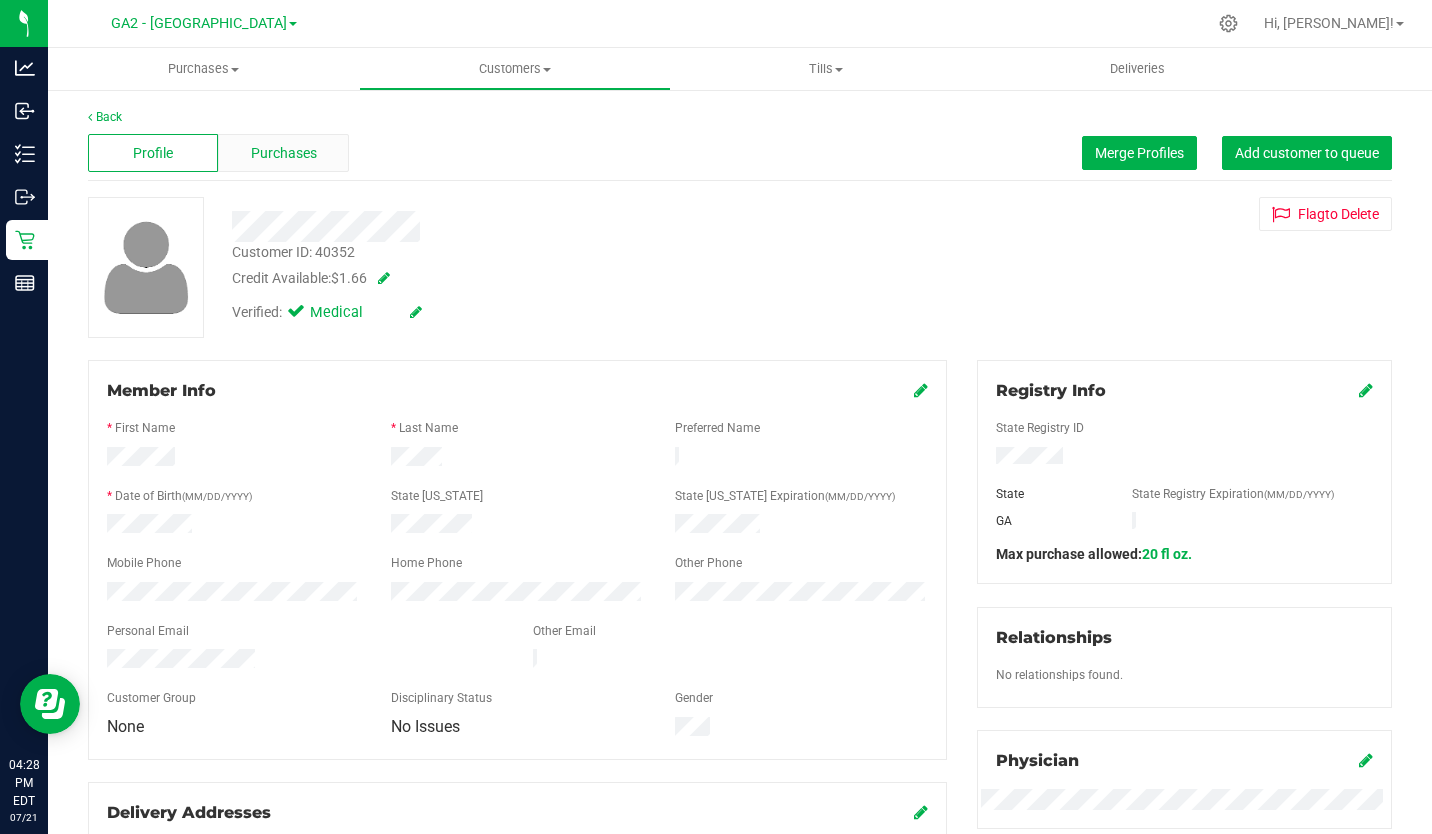 click on "Purchases" at bounding box center [284, 153] 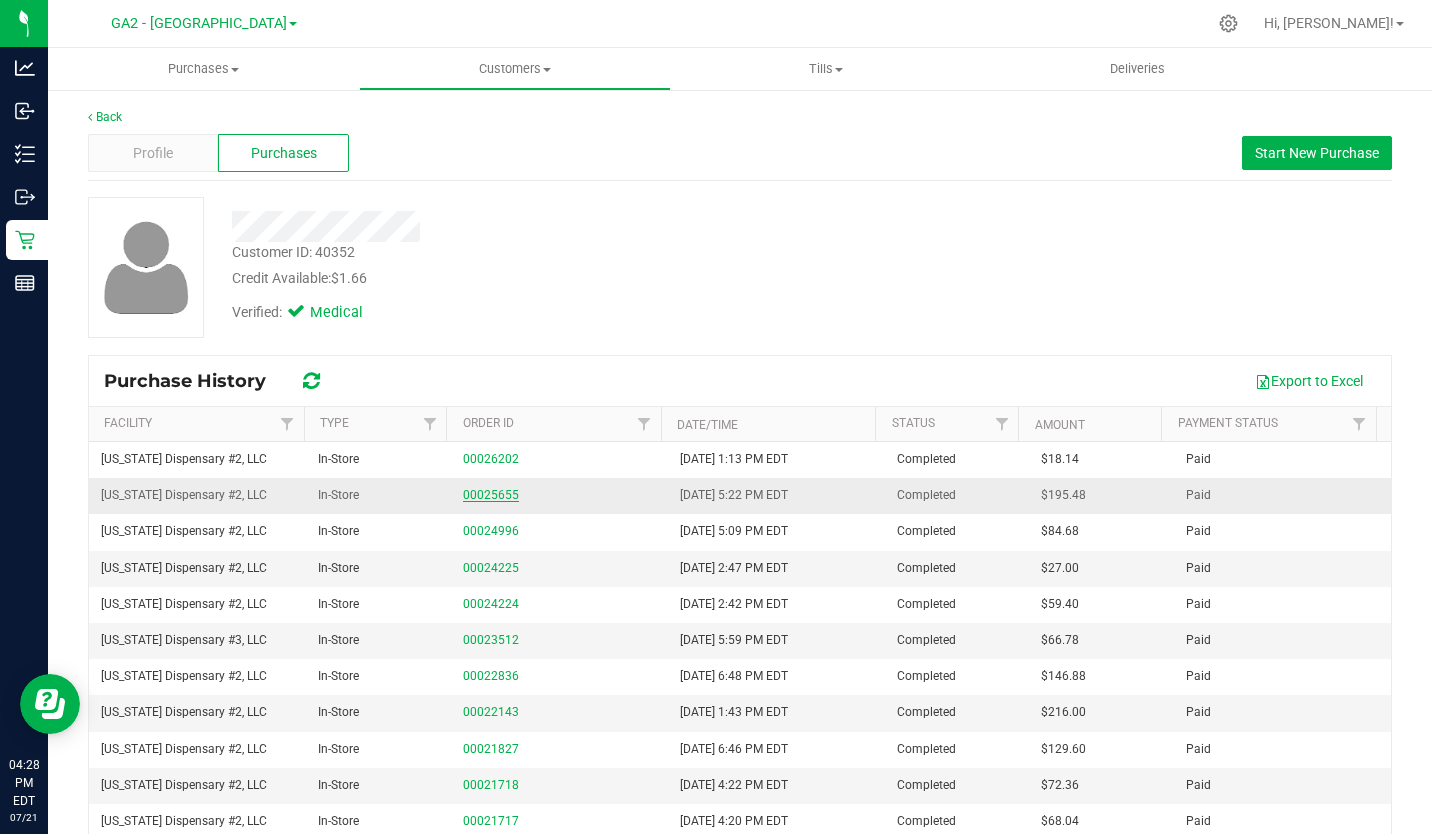 click on "00025655" at bounding box center [491, 495] 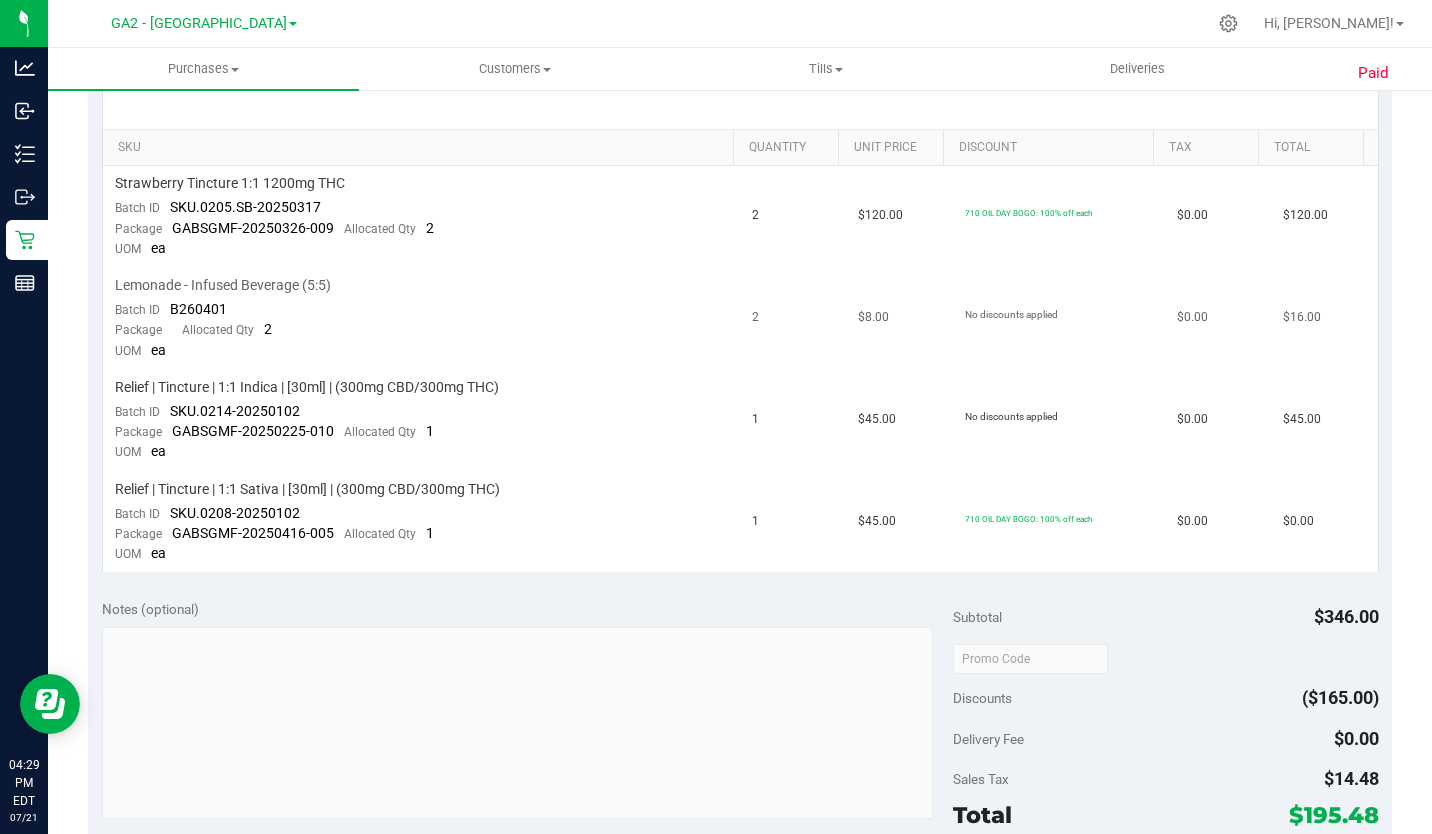 scroll, scrollTop: 484, scrollLeft: 0, axis: vertical 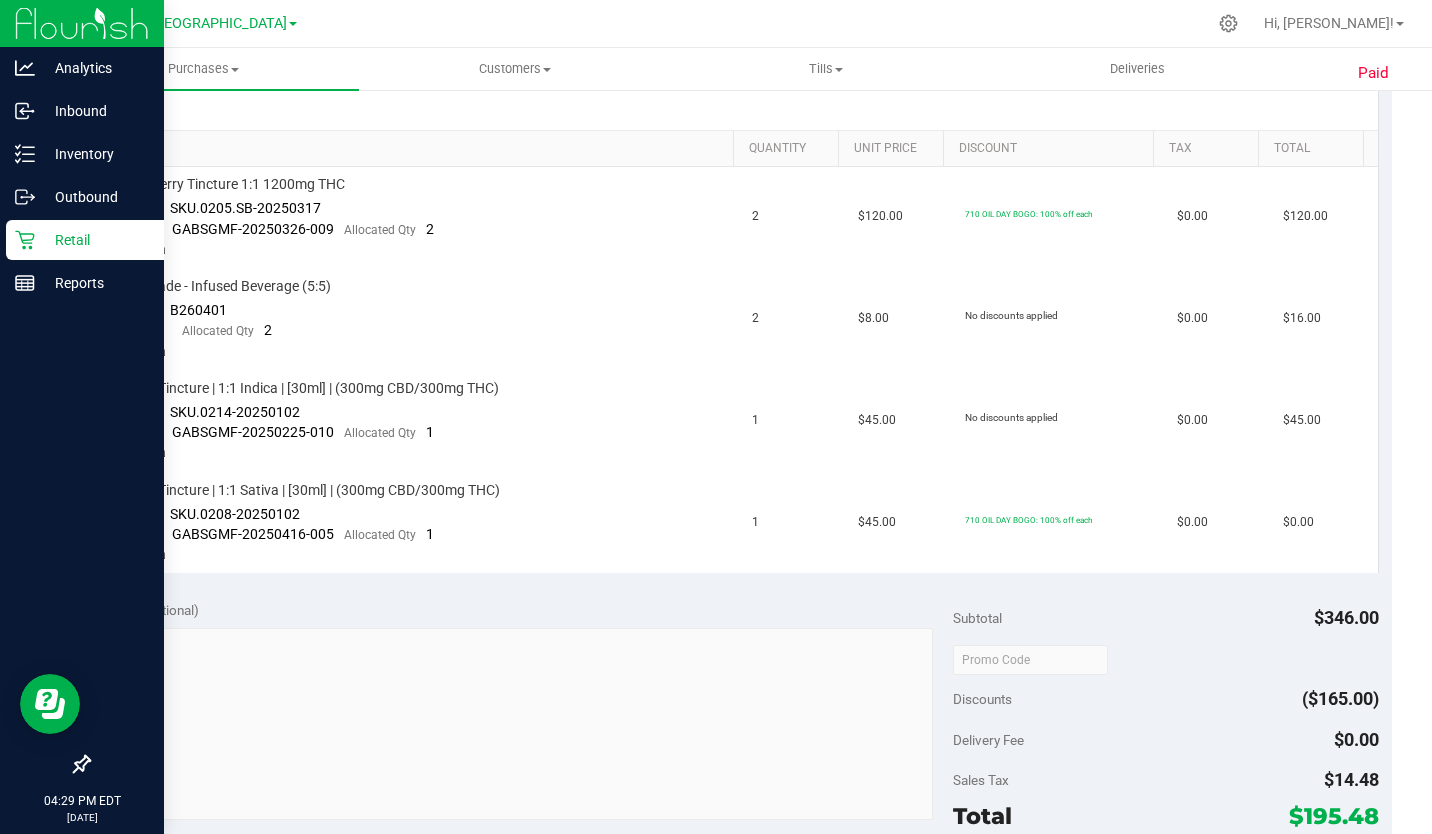 click on "Retail" at bounding box center (85, 240) 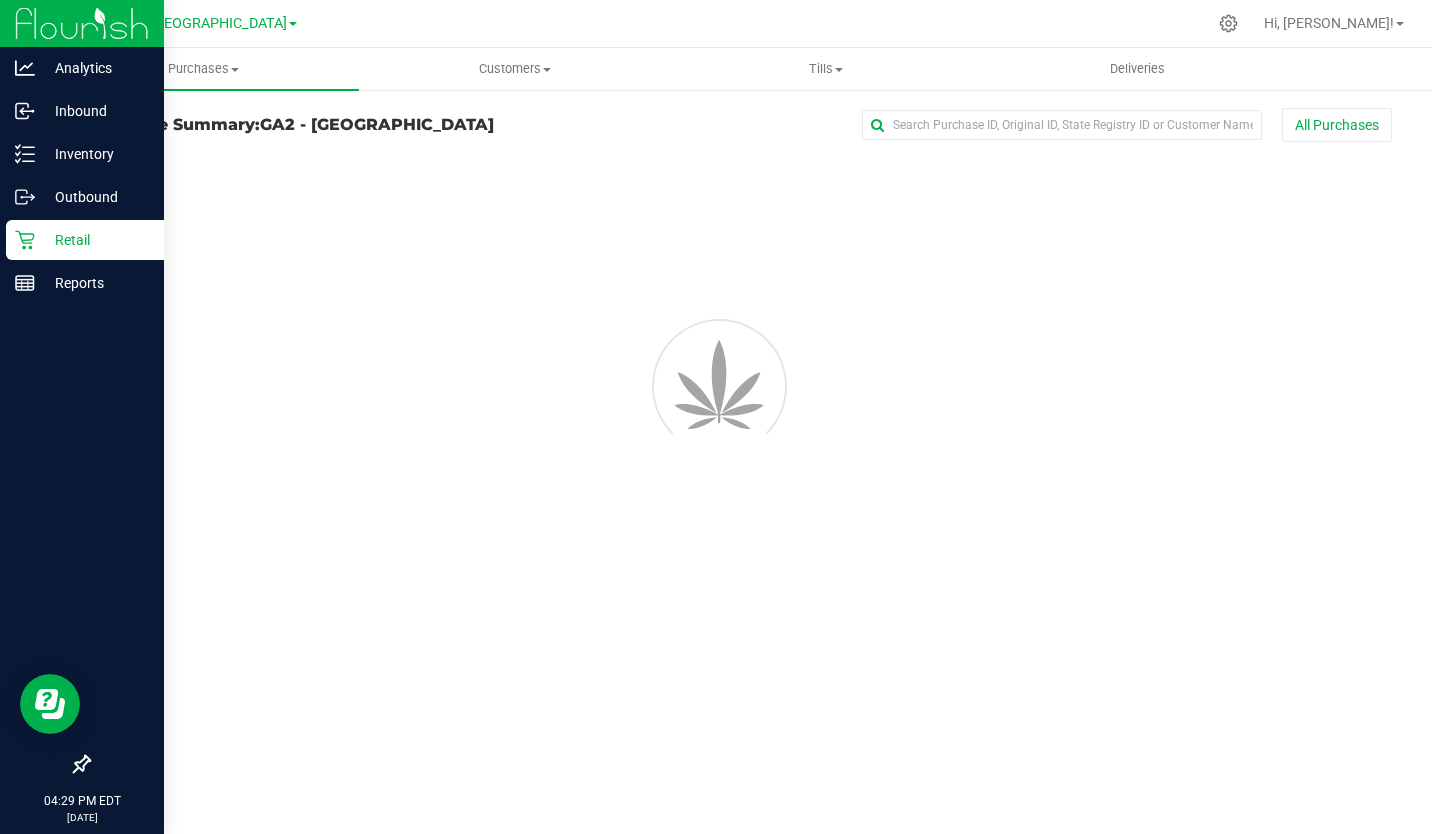 scroll, scrollTop: 0, scrollLeft: 0, axis: both 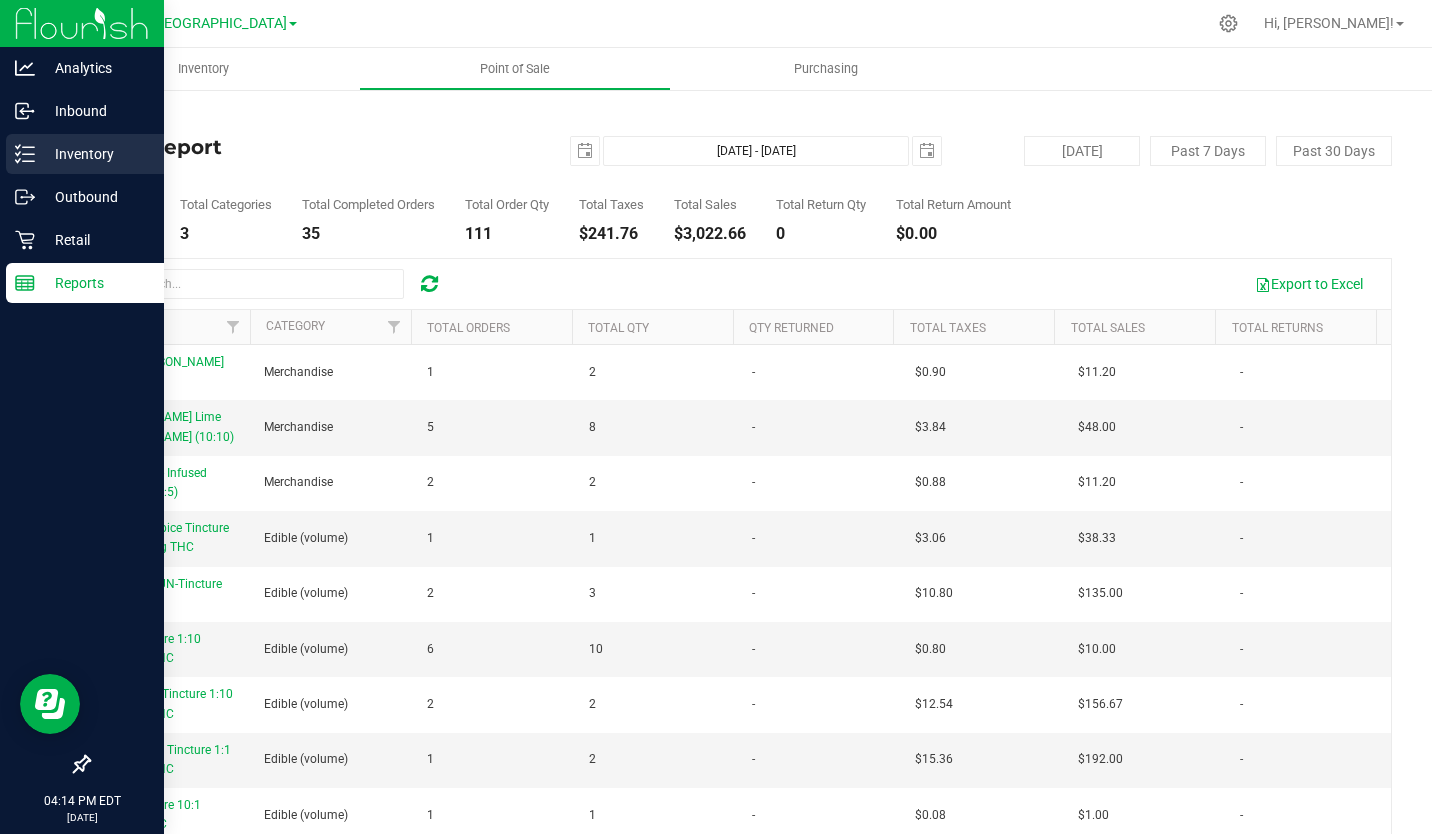 click on "Inventory" at bounding box center [95, 154] 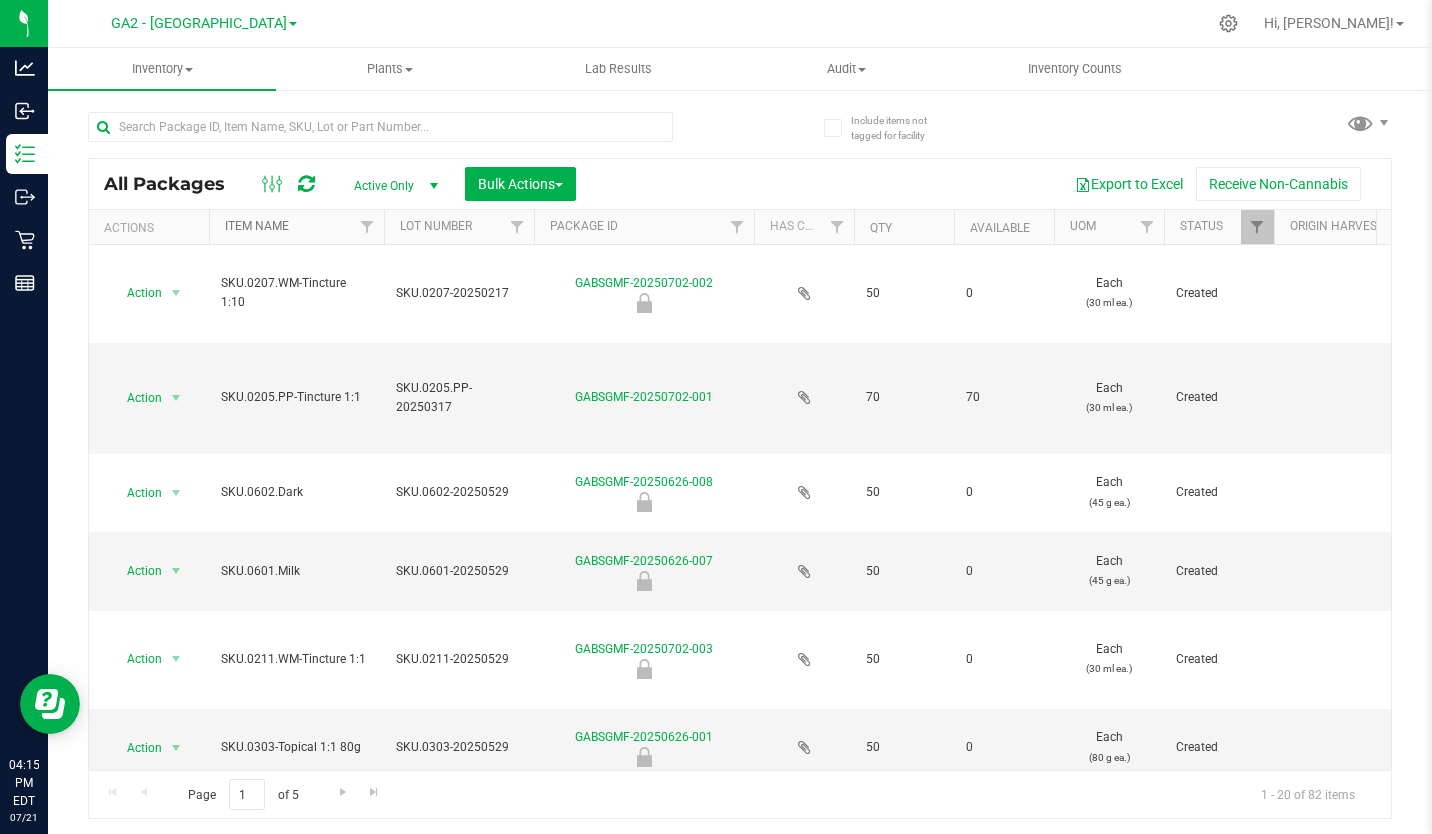 click on "Item Name" at bounding box center (257, 226) 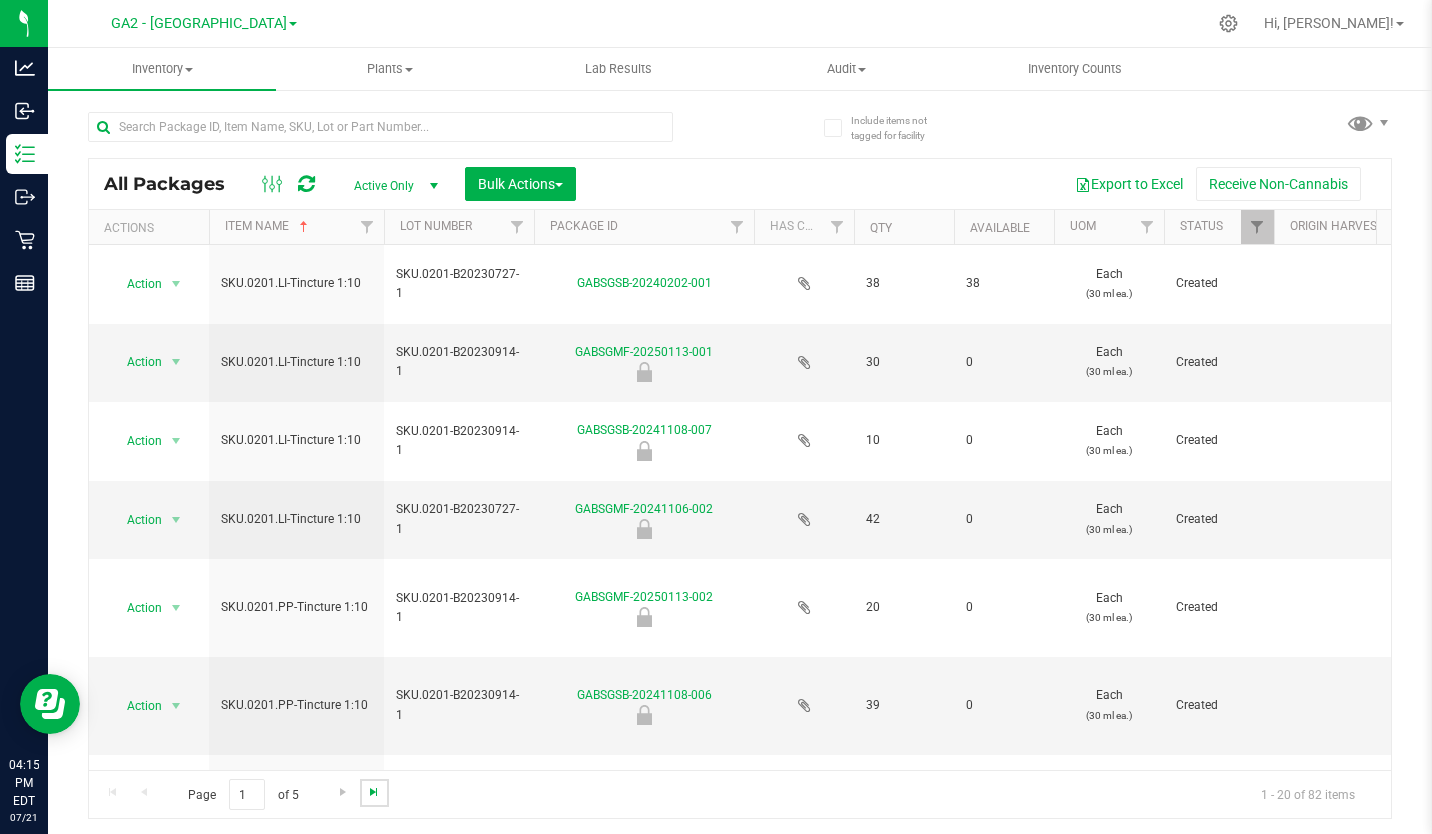 click at bounding box center (374, 792) 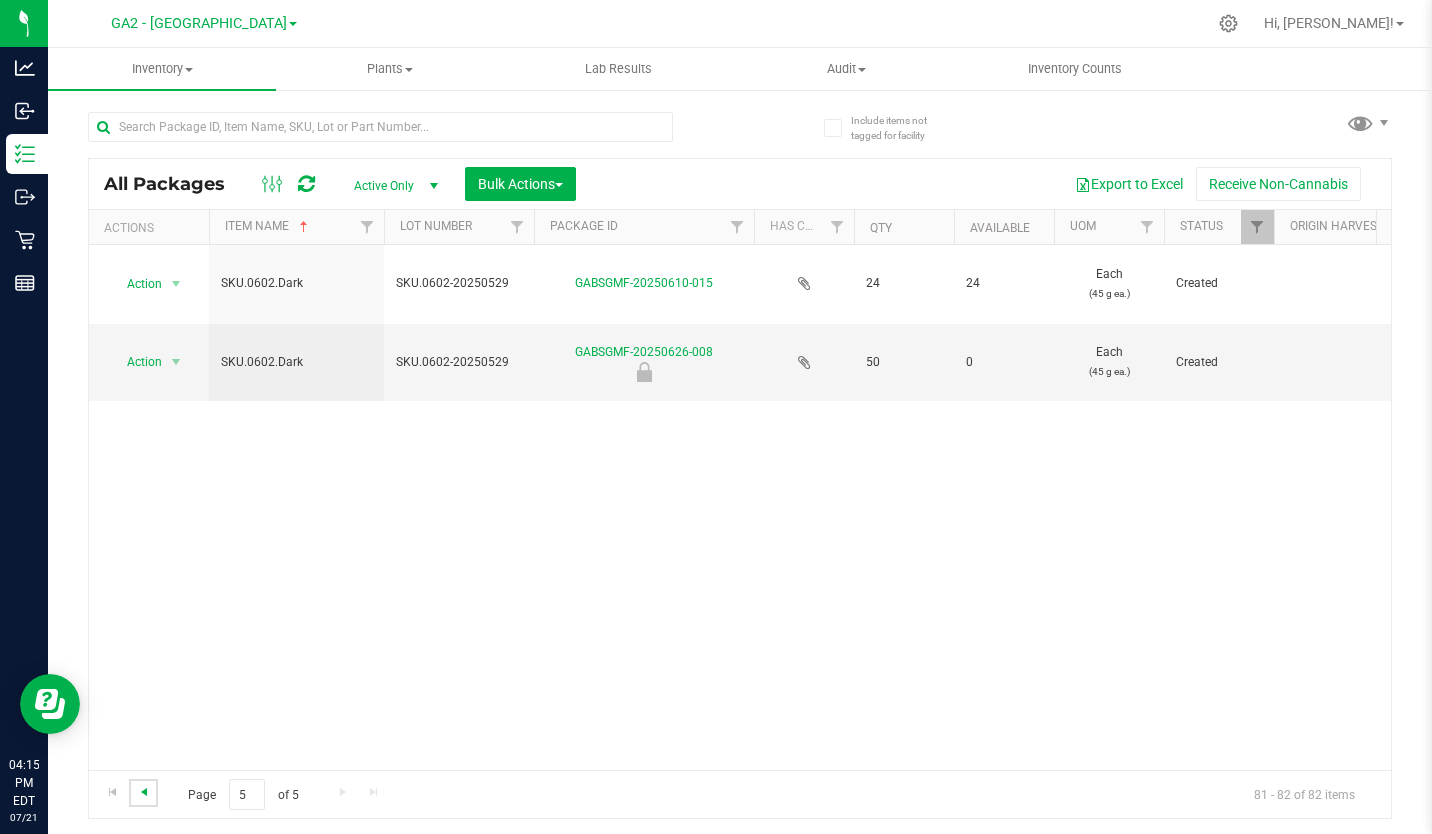 click at bounding box center (144, 792) 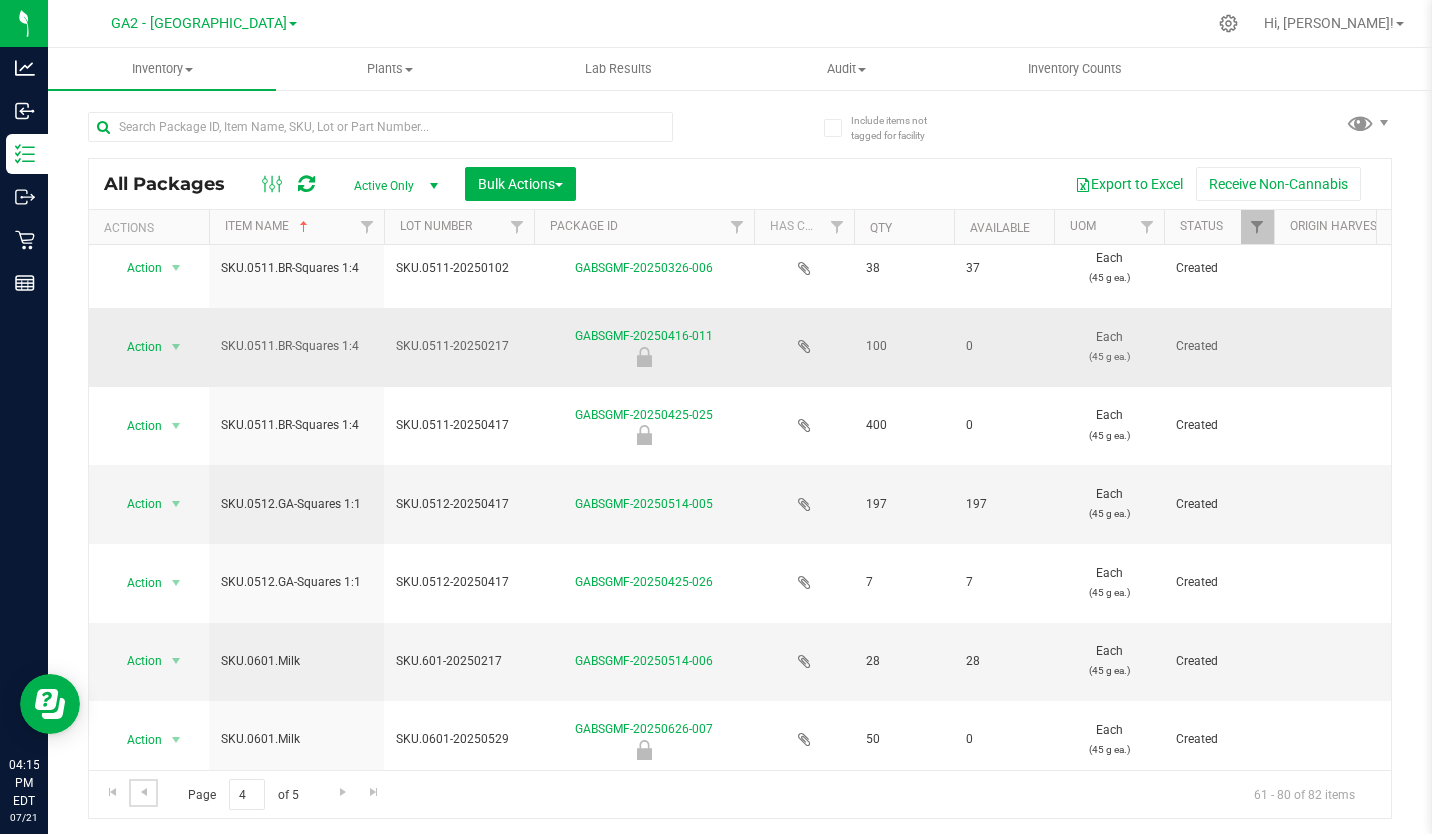 scroll, scrollTop: 971, scrollLeft: 0, axis: vertical 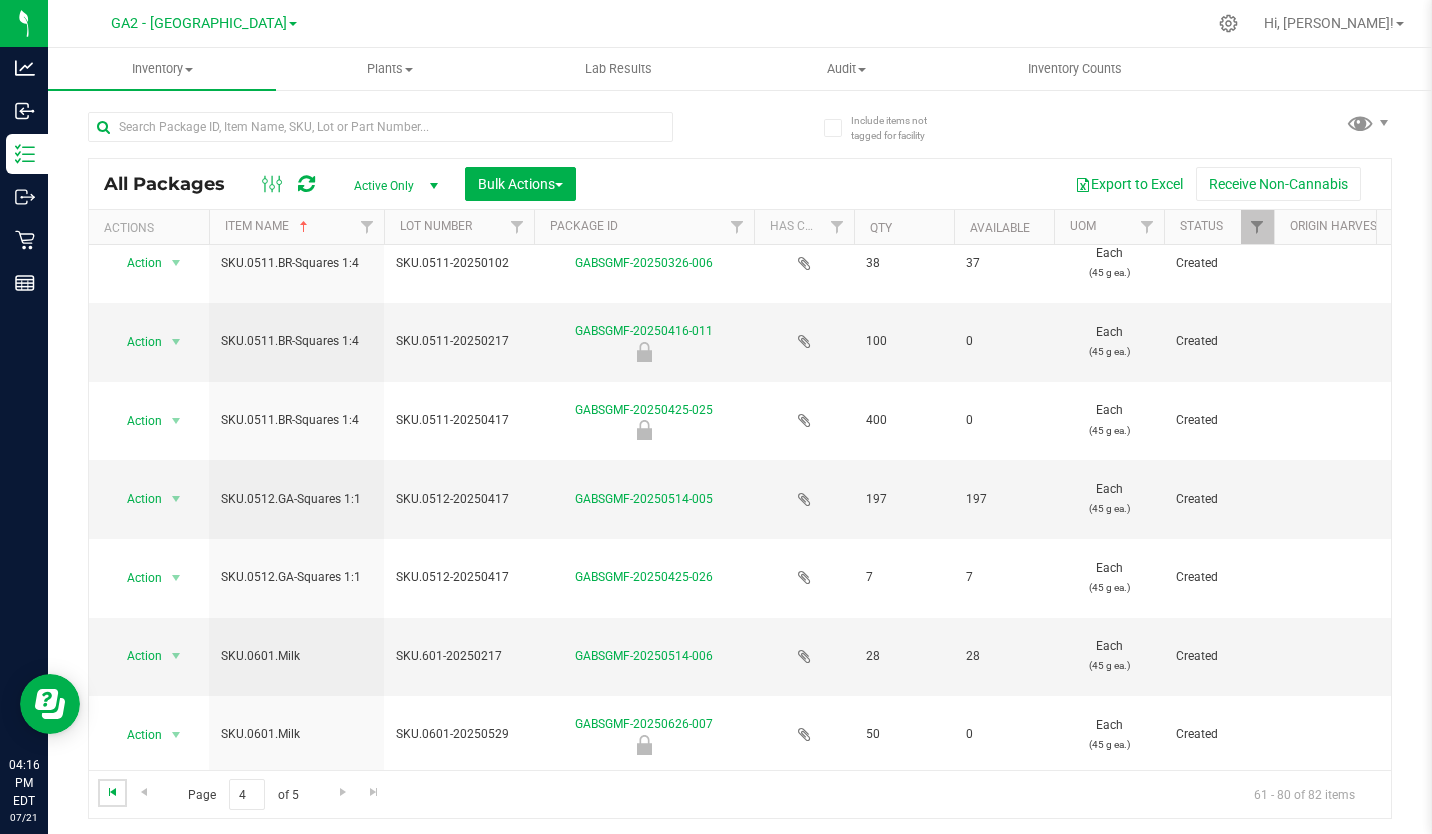 click at bounding box center (113, 792) 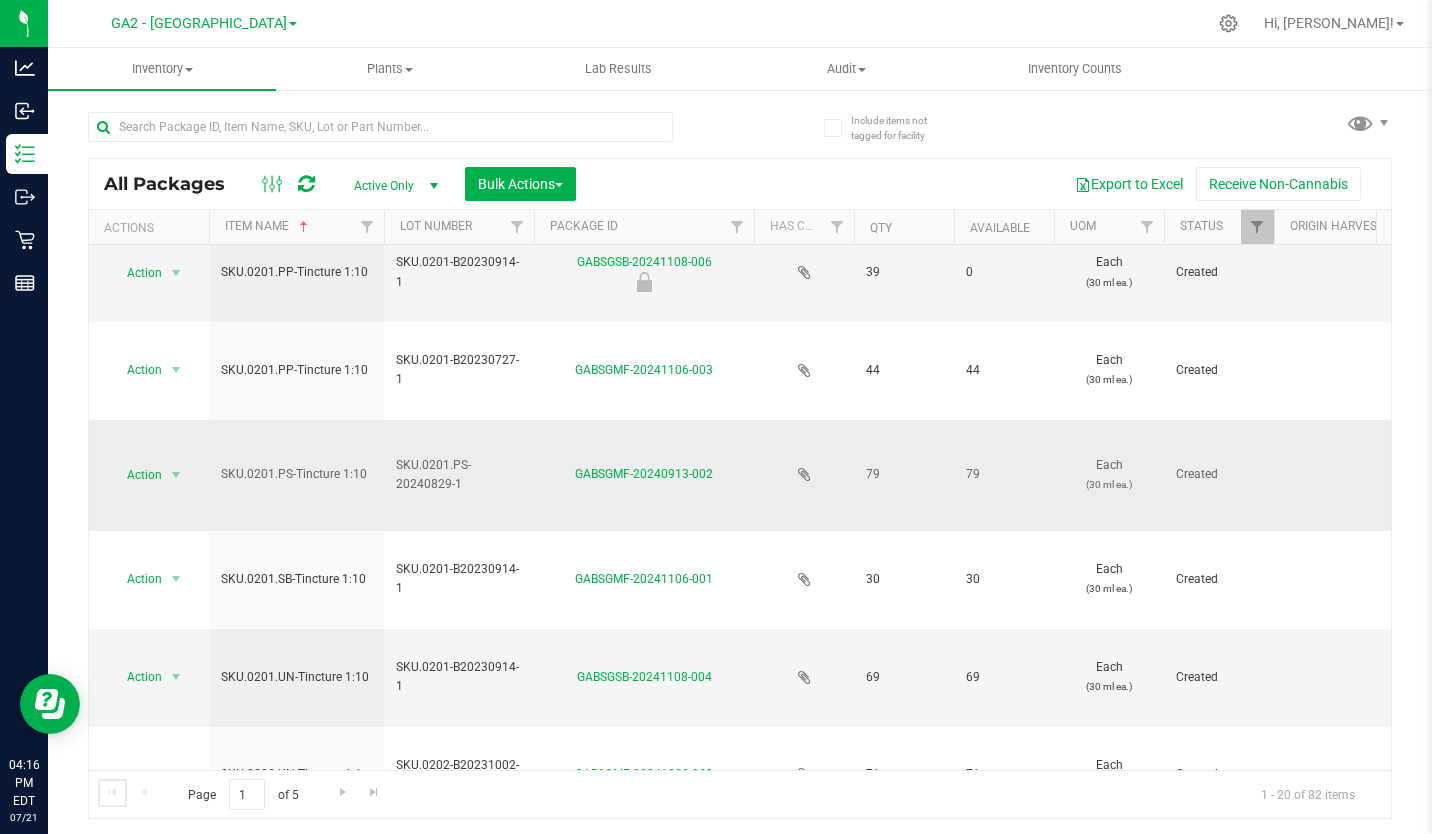scroll, scrollTop: 434, scrollLeft: 0, axis: vertical 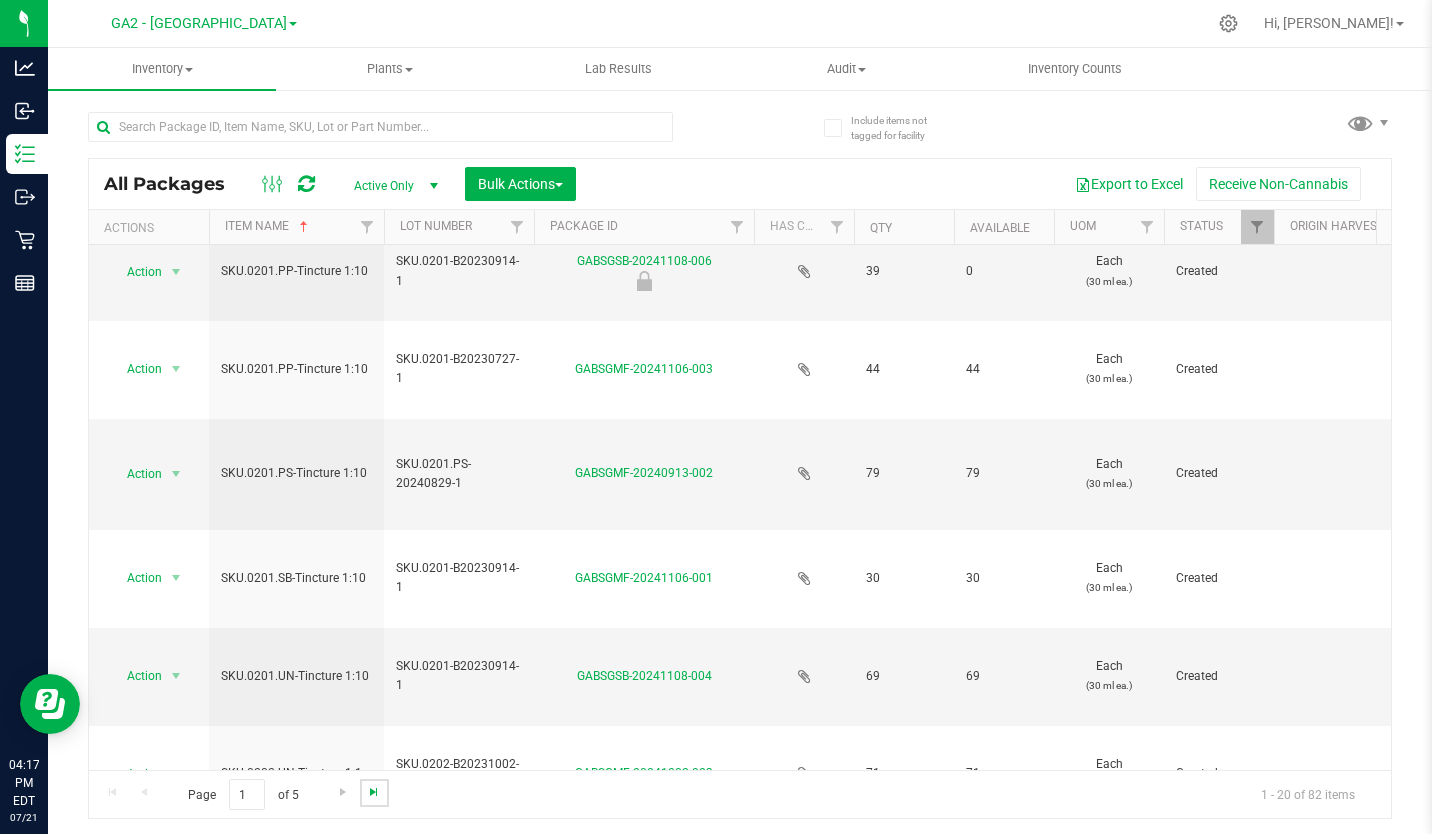 click at bounding box center (374, 792) 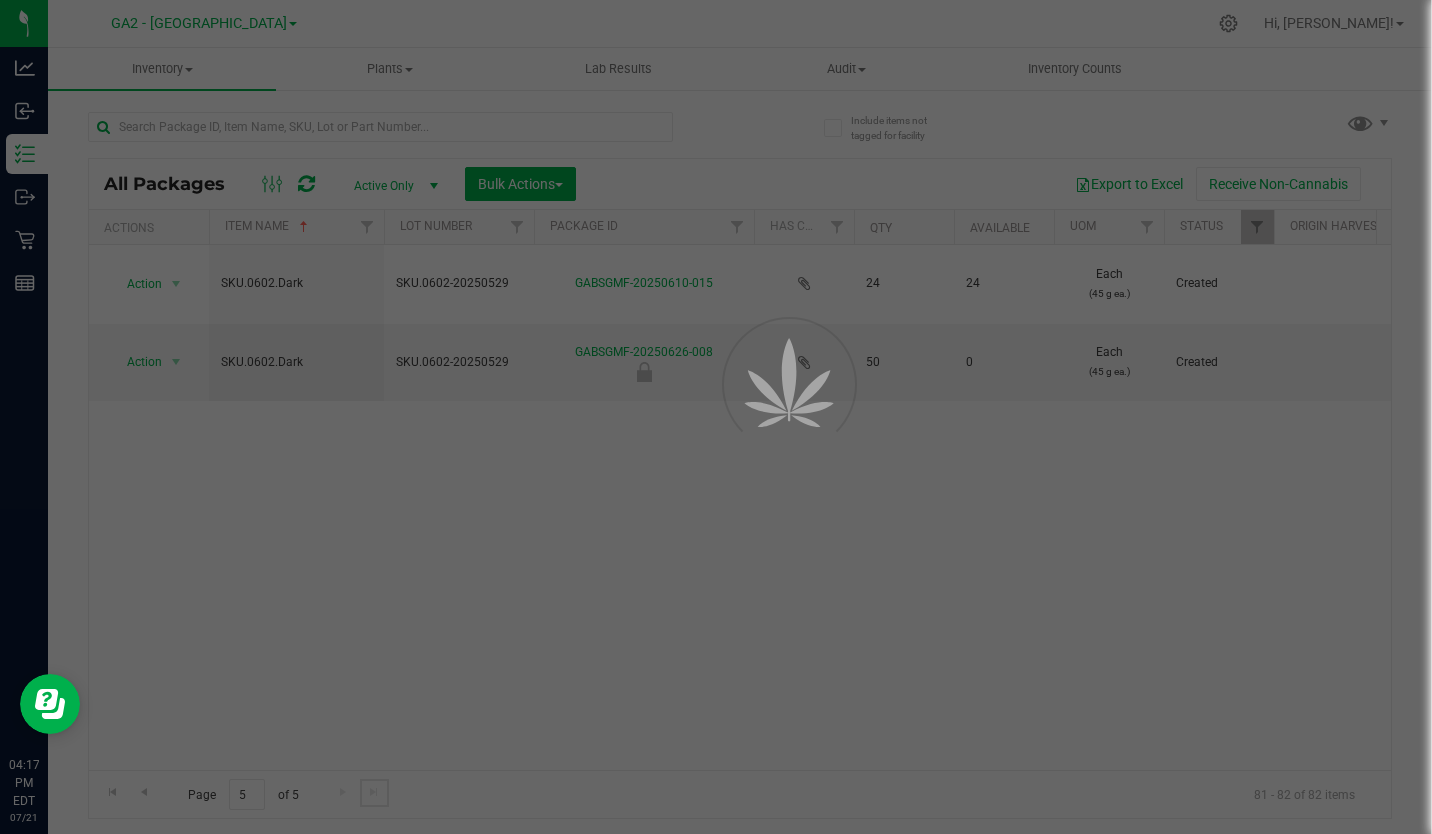 scroll, scrollTop: 0, scrollLeft: 0, axis: both 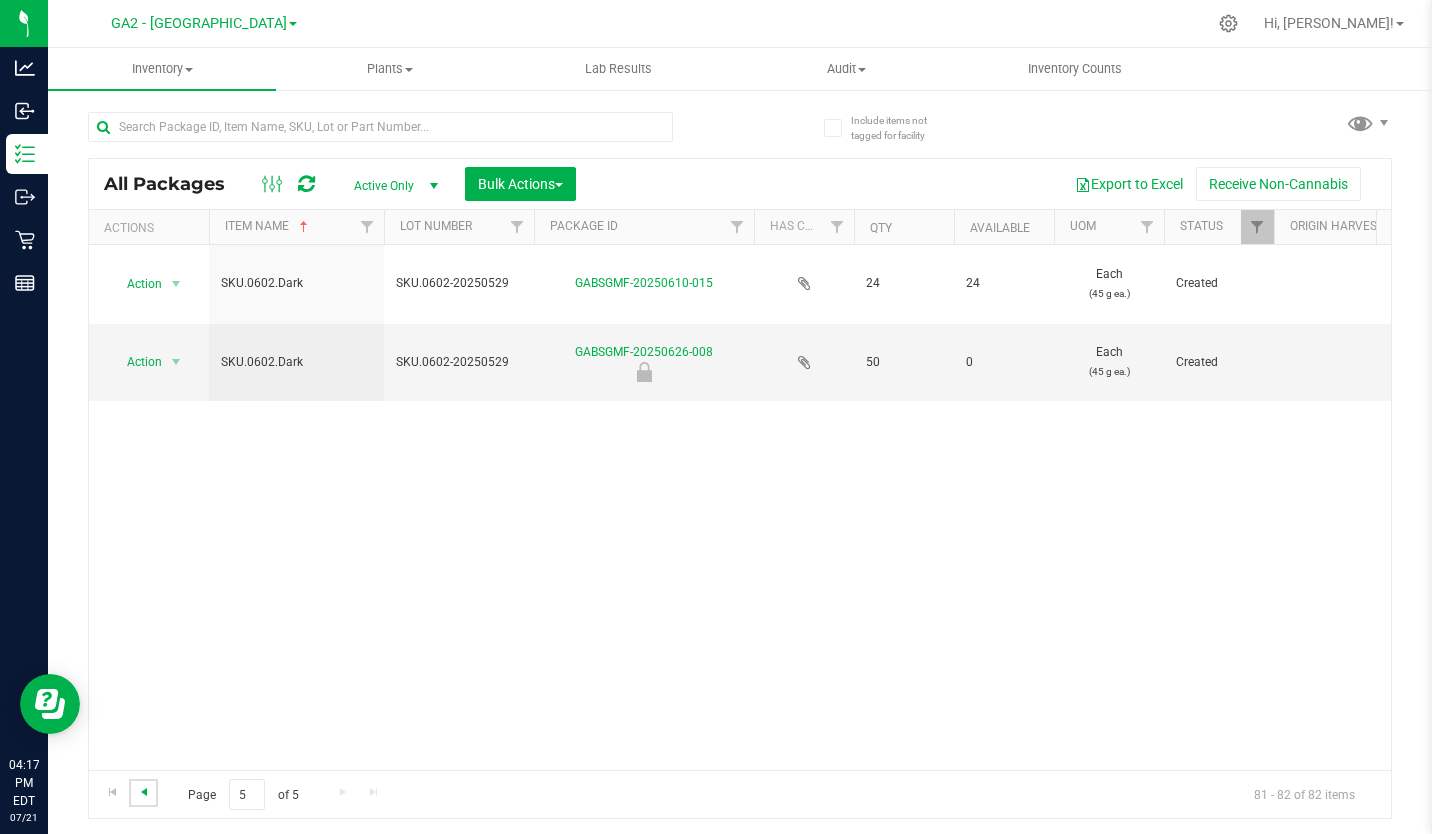 click at bounding box center [144, 792] 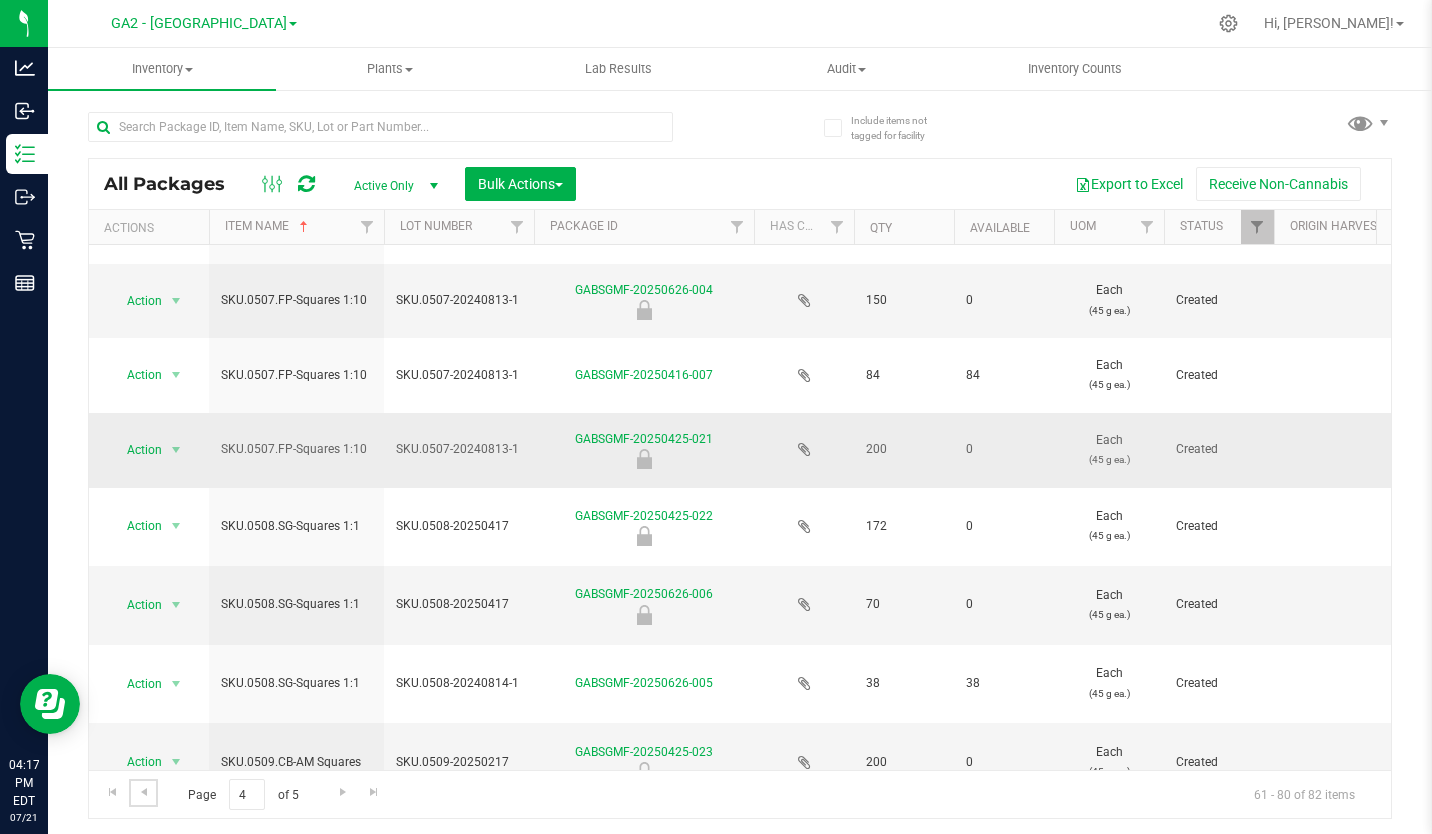 scroll, scrollTop: 0, scrollLeft: 0, axis: both 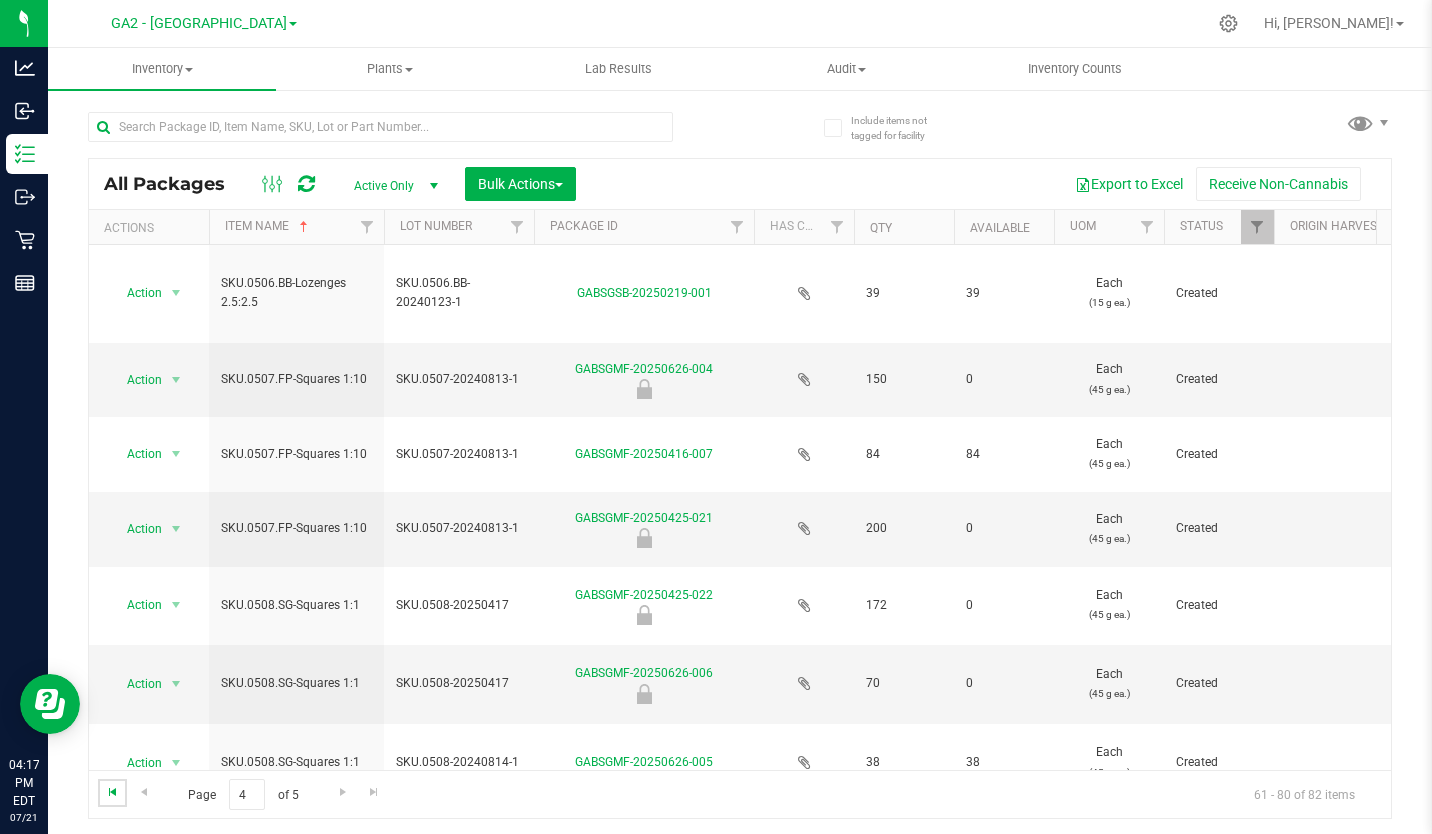 click at bounding box center [113, 792] 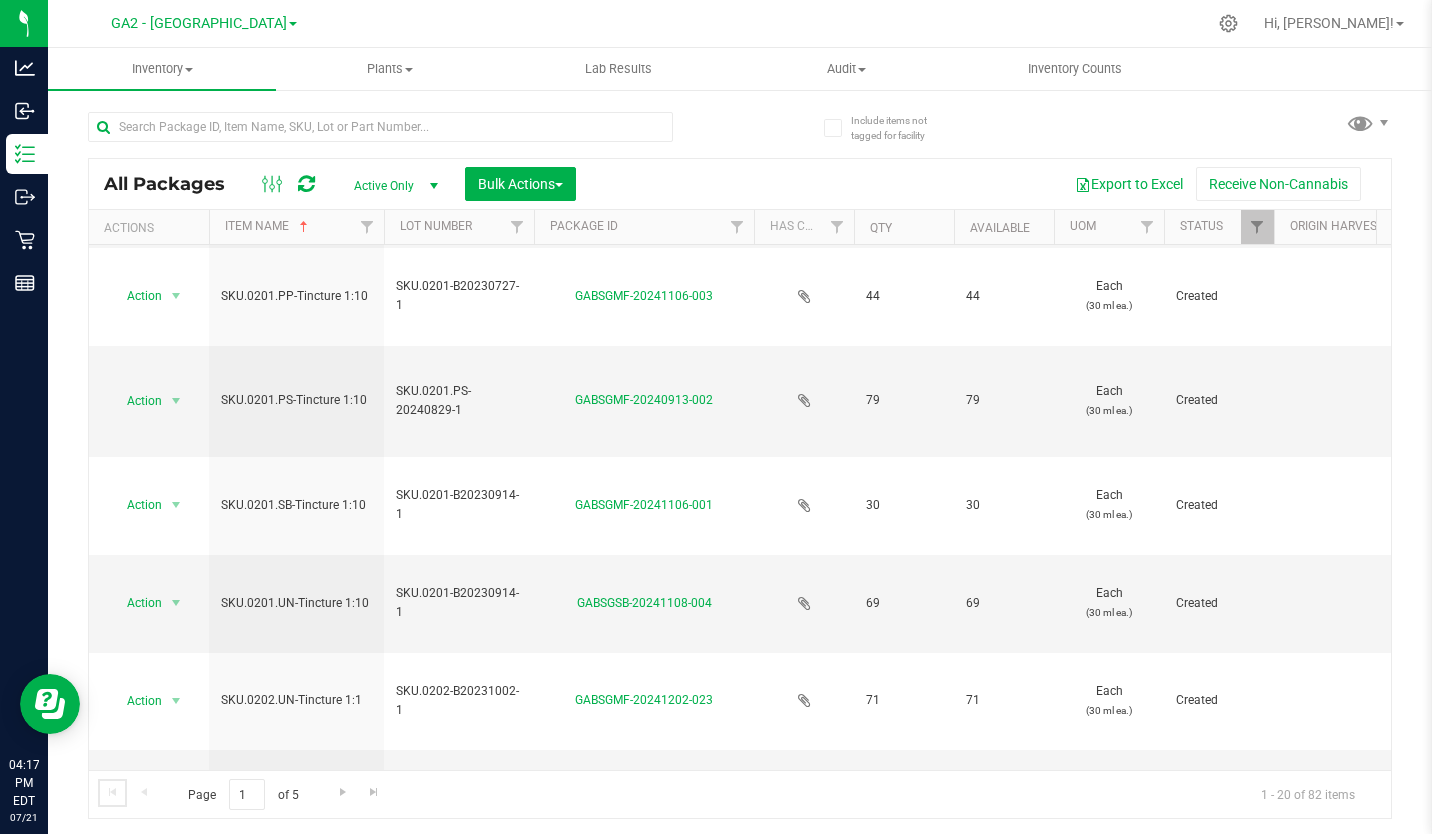 scroll, scrollTop: 508, scrollLeft: 0, axis: vertical 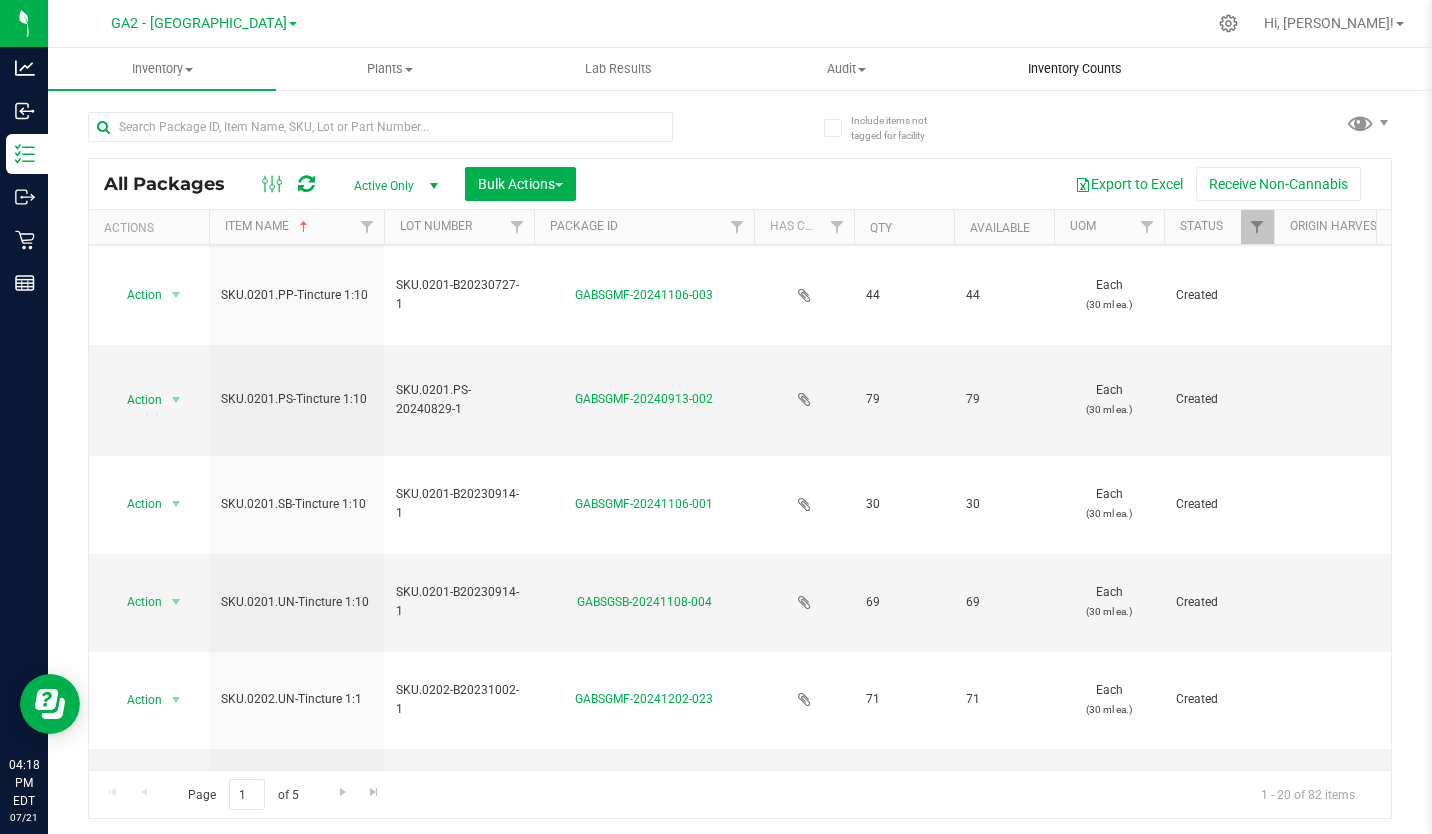 click on "Inventory Counts" at bounding box center (1075, 69) 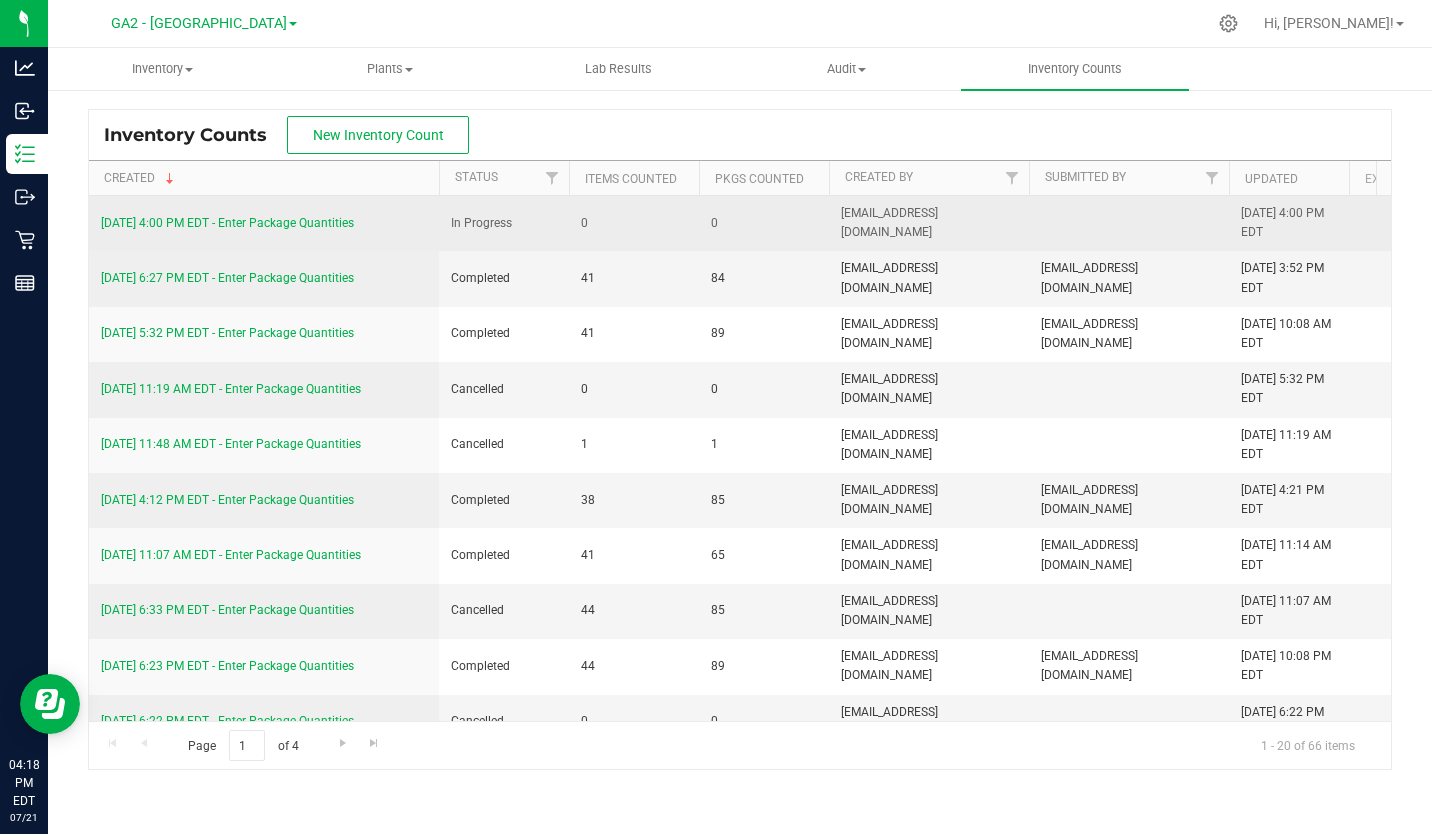 click on "7/21/25 4:00 PM EDT - Enter Package Quantities" at bounding box center [227, 223] 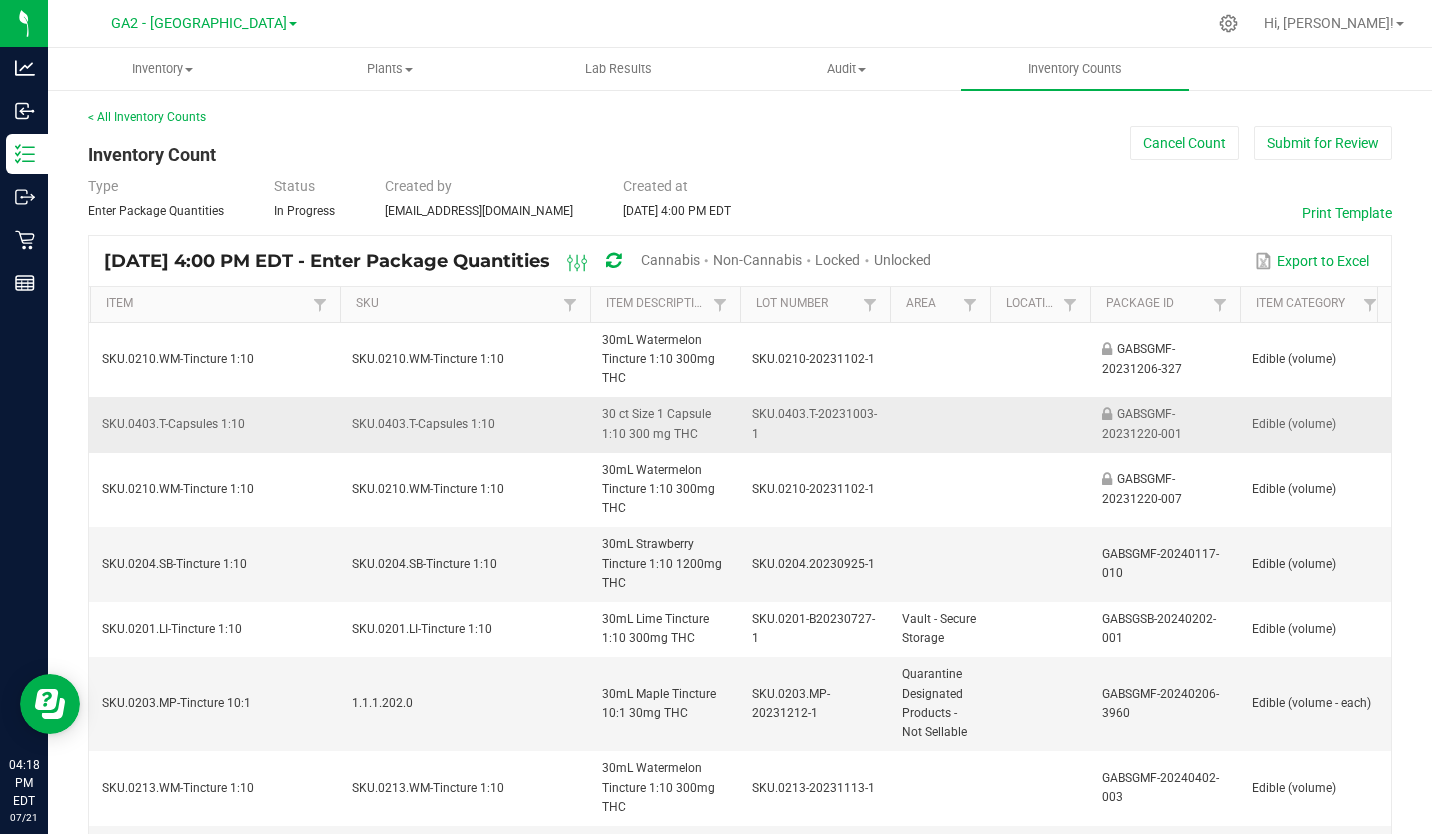scroll, scrollTop: 0, scrollLeft: 511, axis: horizontal 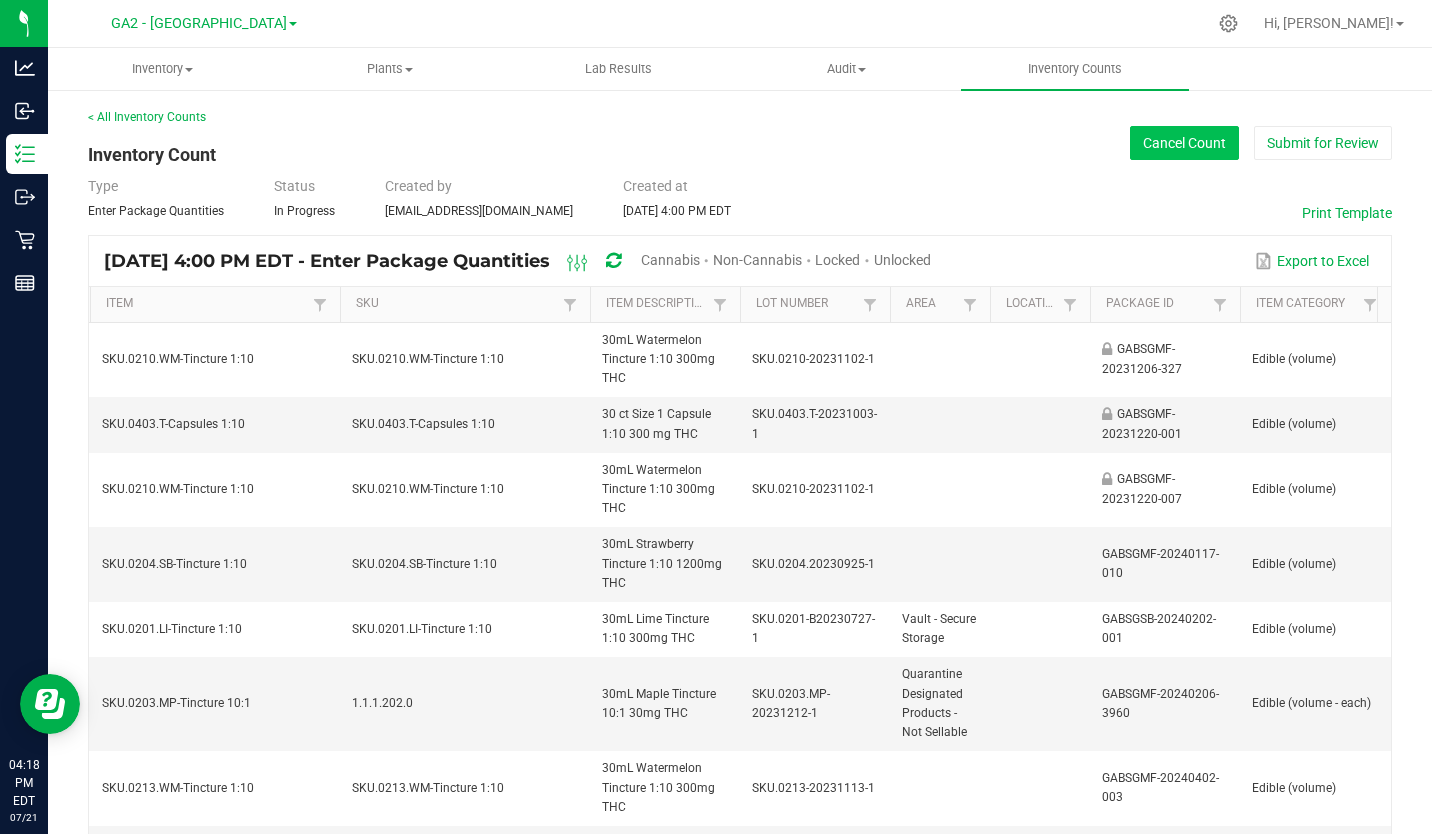click on "Cancel Count" at bounding box center [1184, 143] 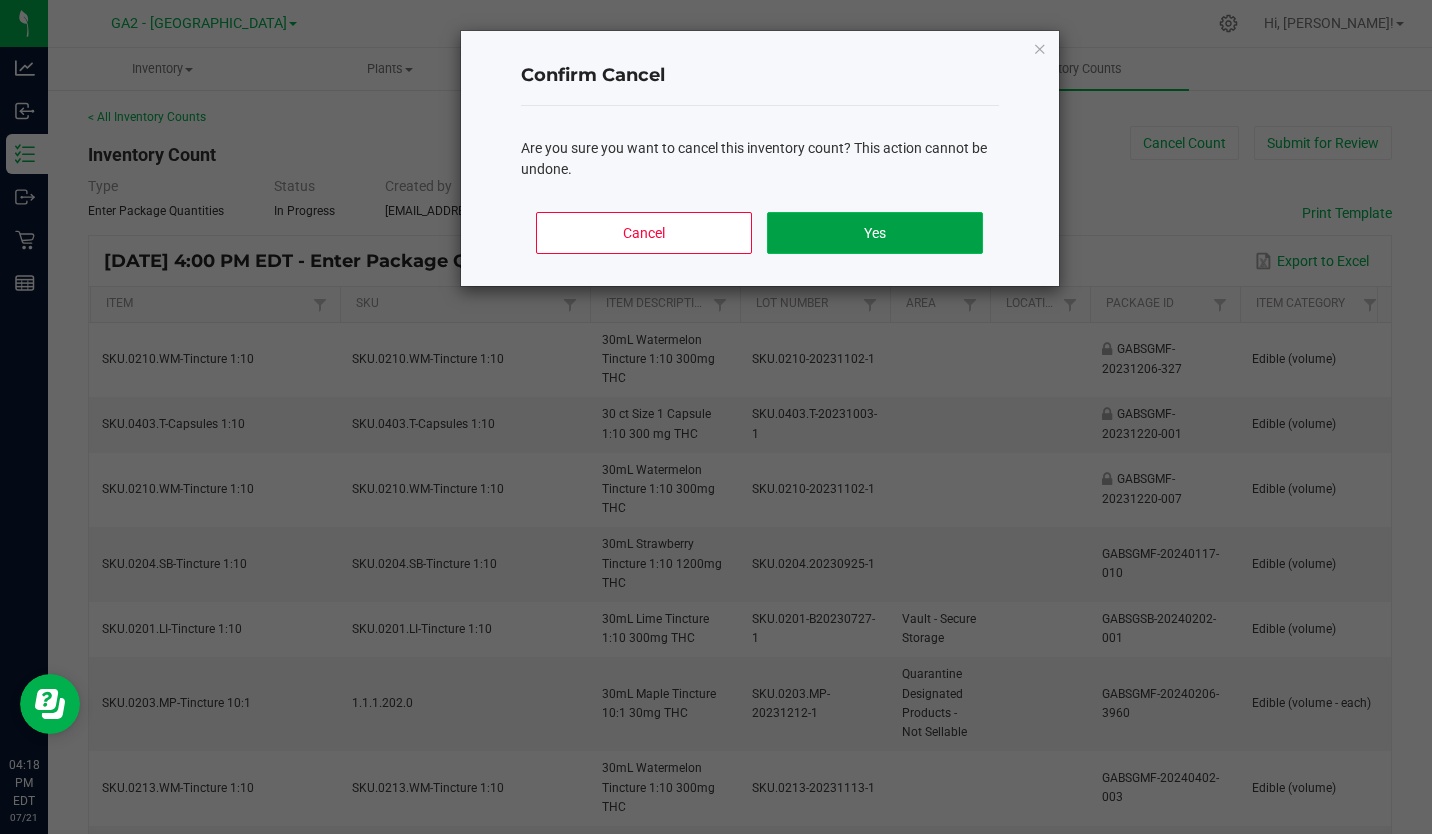click on "Yes" 